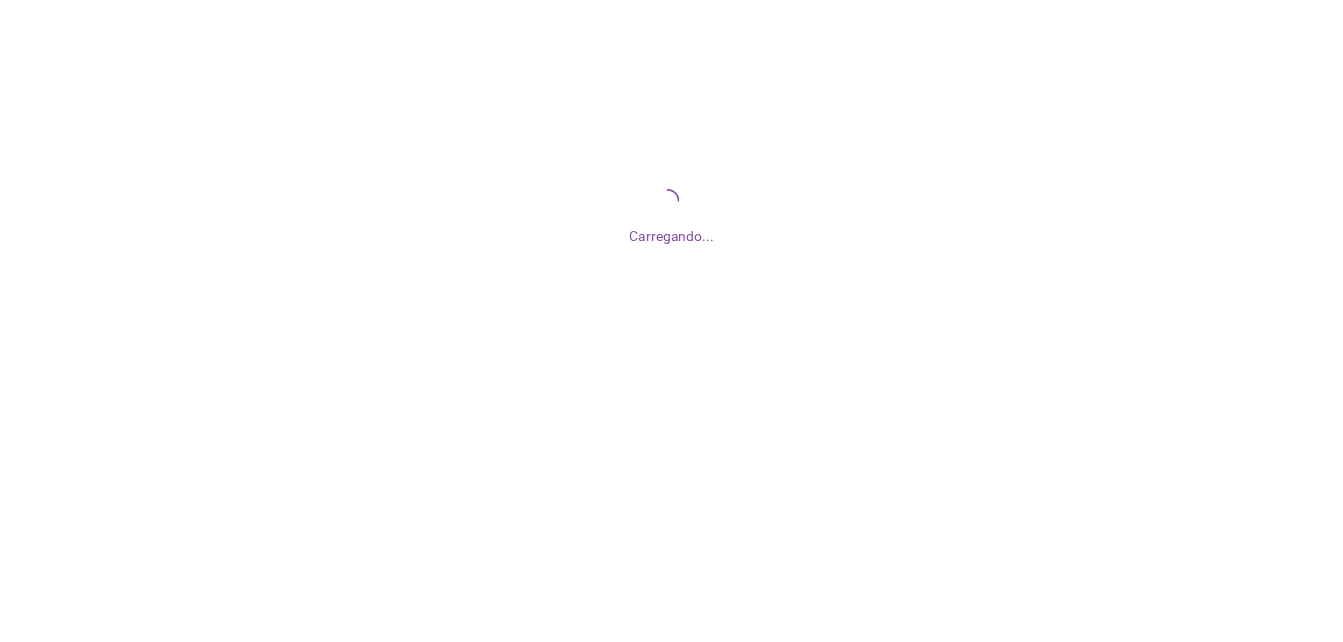 scroll, scrollTop: 0, scrollLeft: 0, axis: both 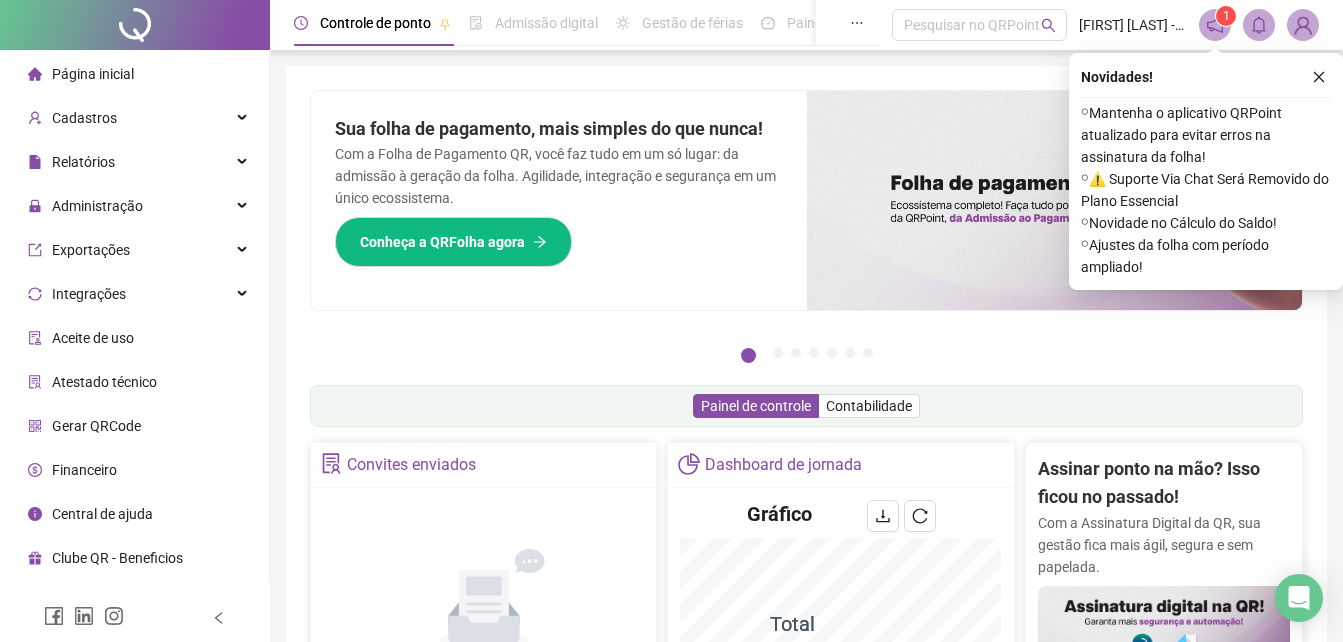 click 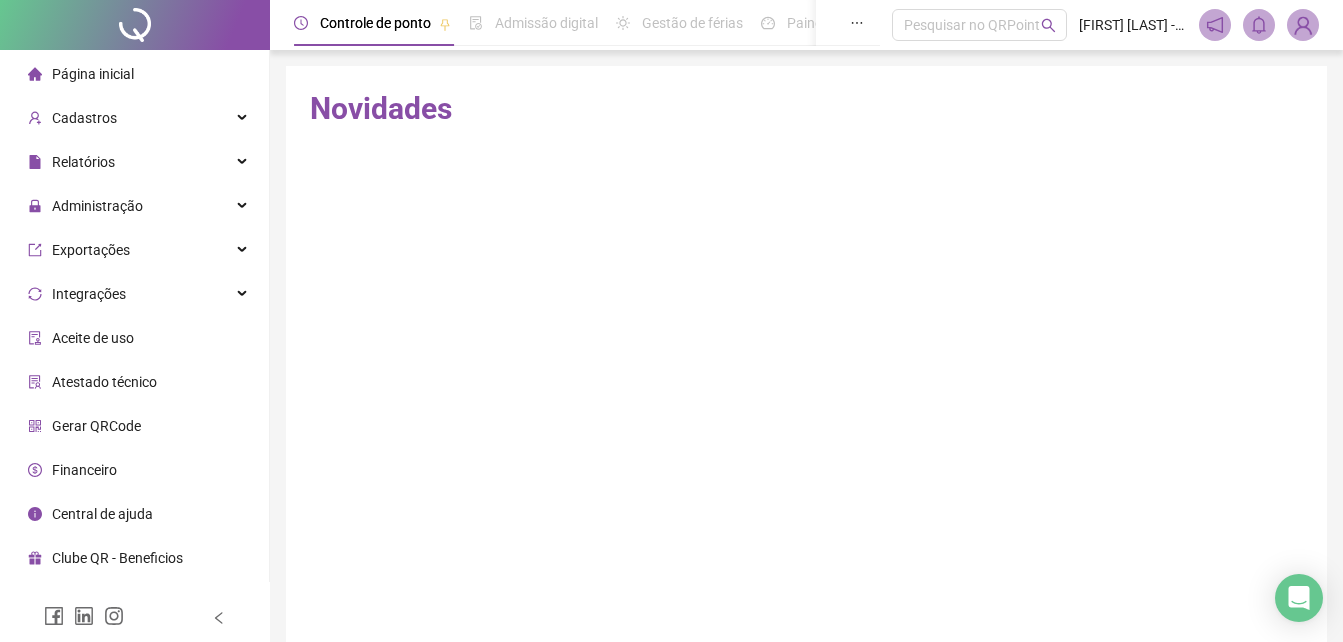 click 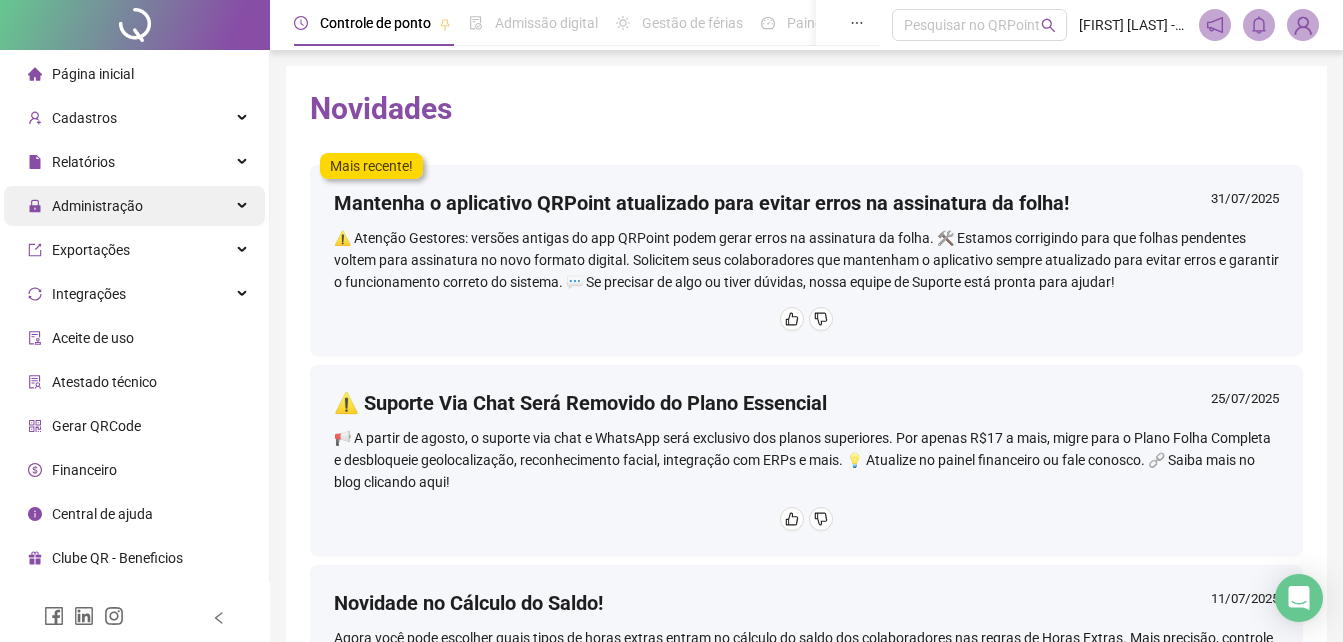 click on "Administração" at bounding box center [97, 206] 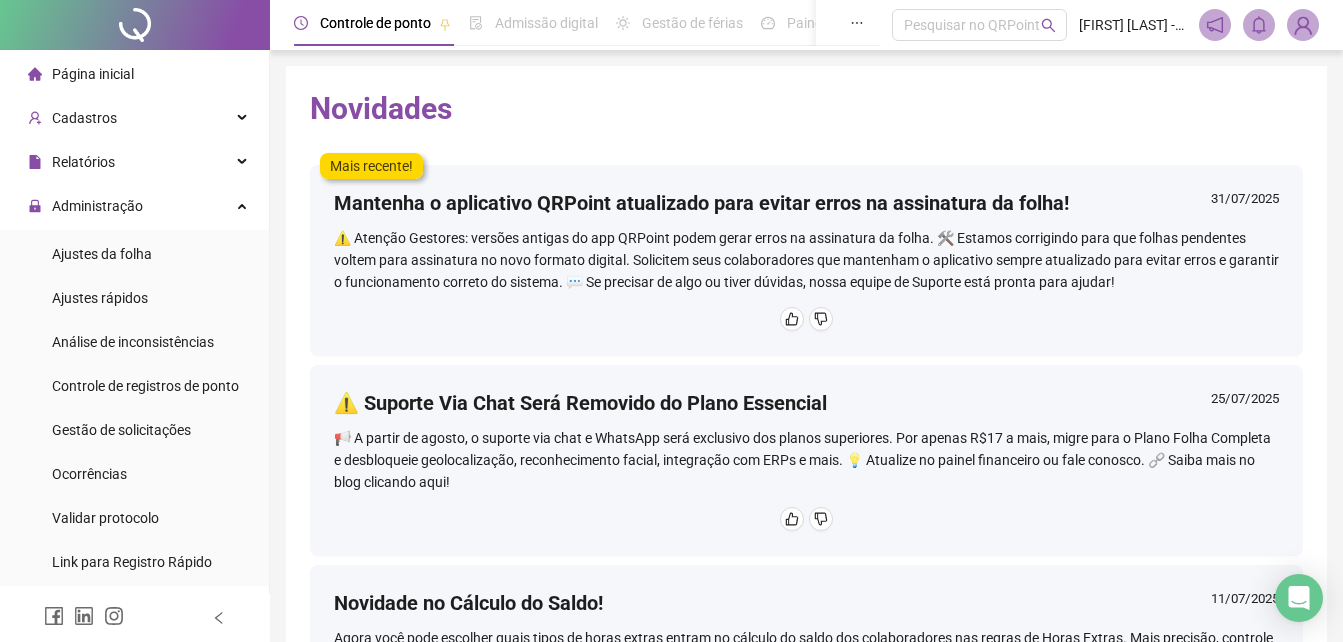 click on "Gestão de solicitações" at bounding box center [121, 430] 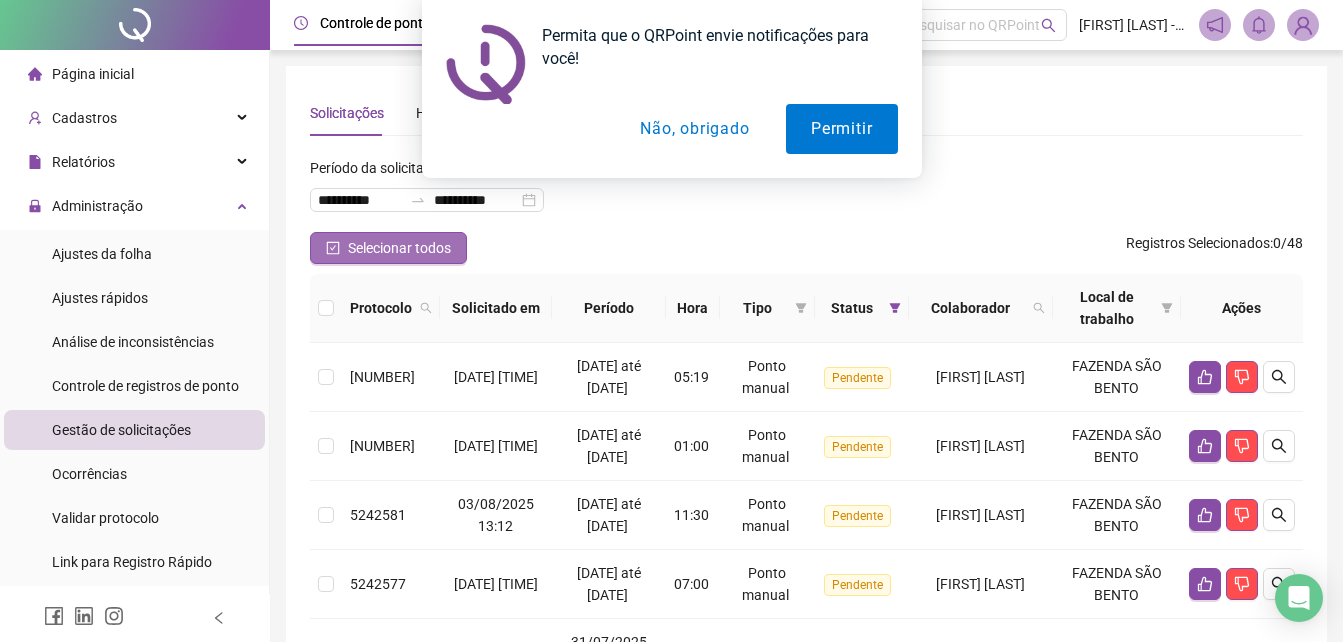 click on "Selecionar todos" at bounding box center [388, 248] 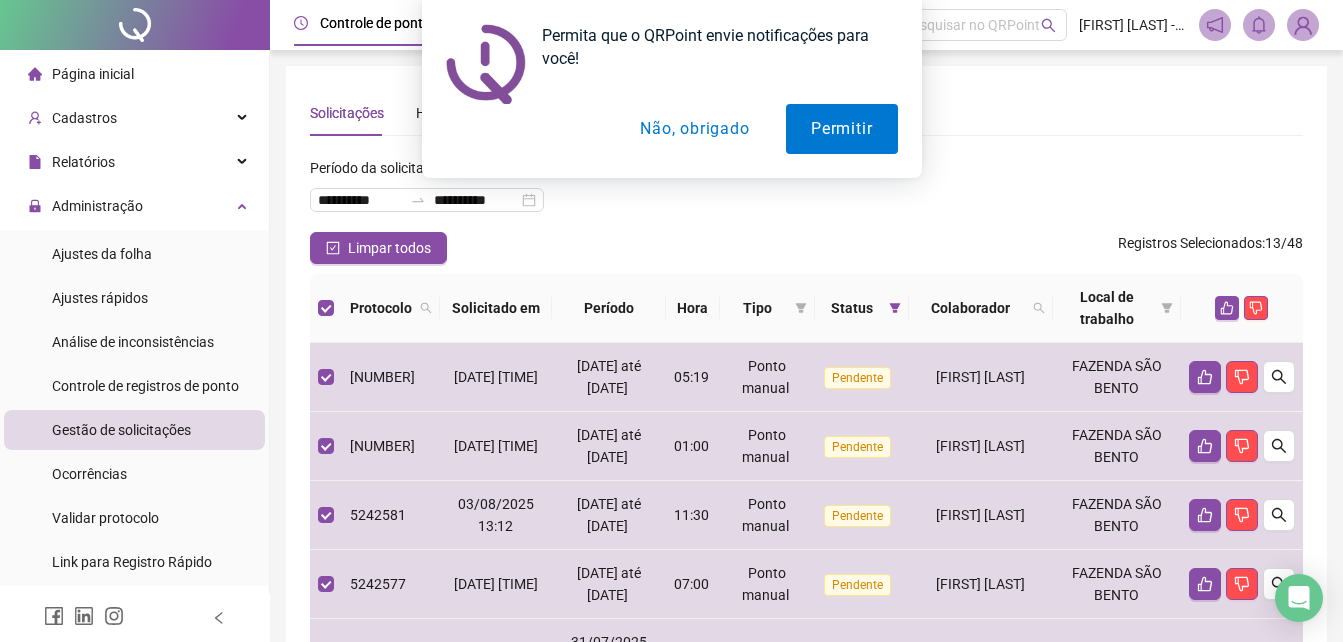 click on "Não, obrigado" at bounding box center (694, 129) 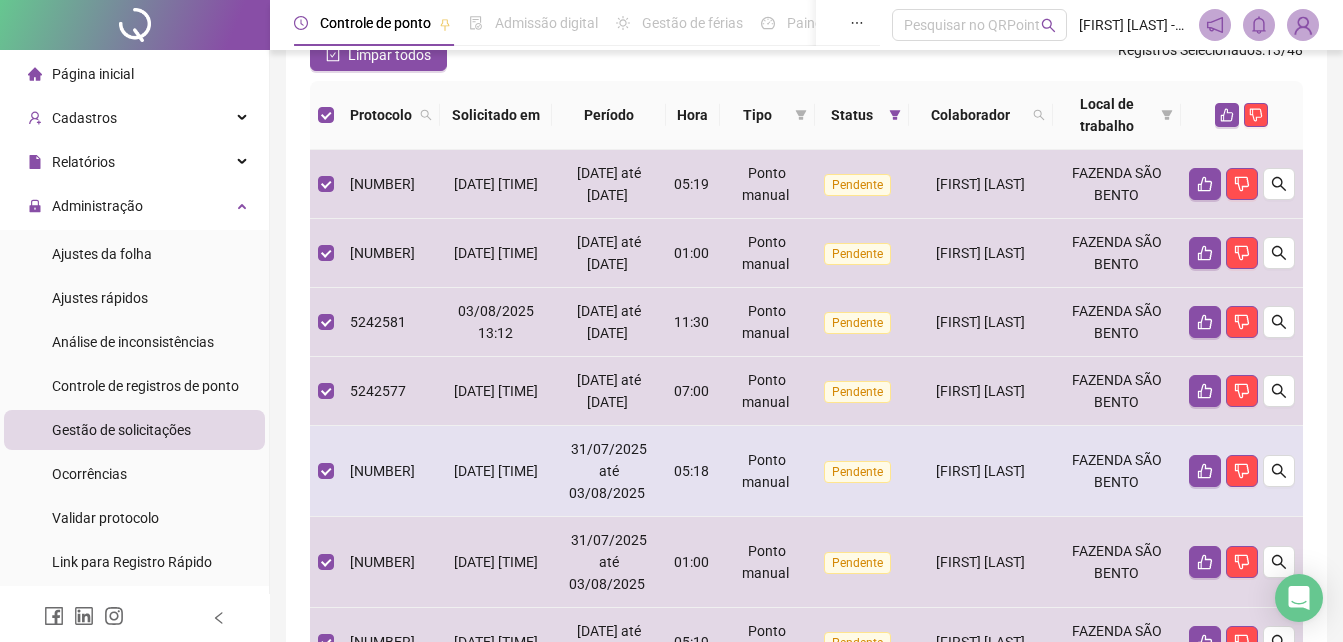 scroll, scrollTop: 0, scrollLeft: 0, axis: both 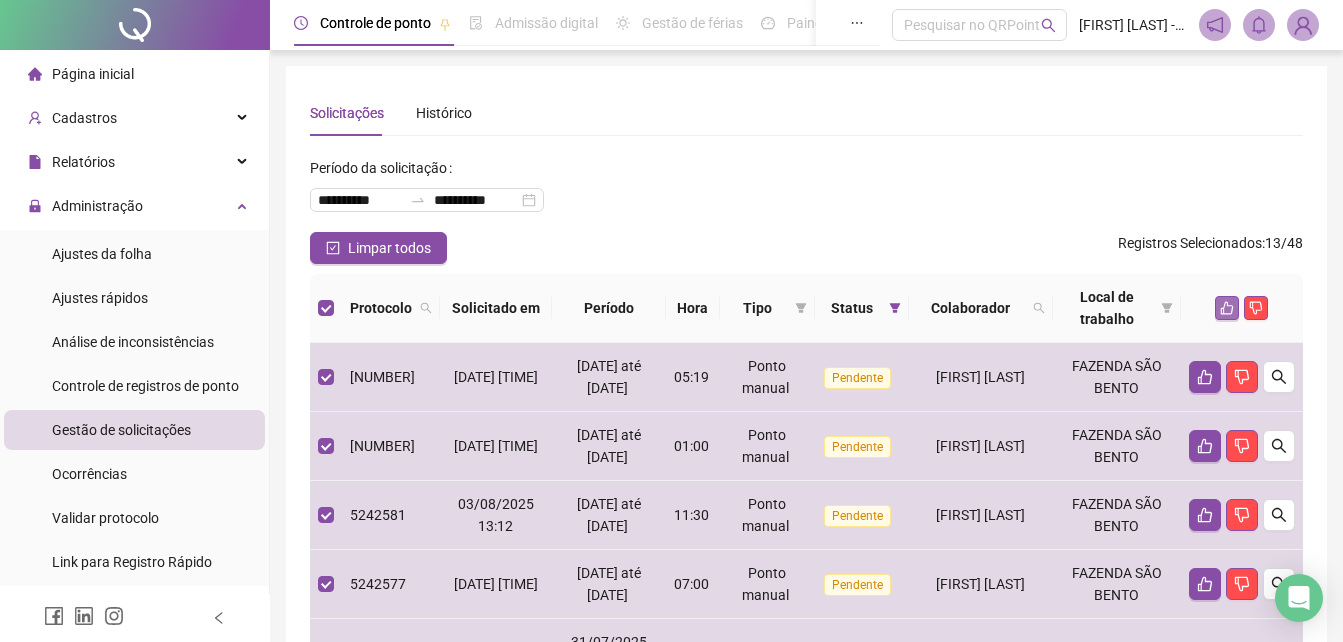 click at bounding box center [1227, 308] 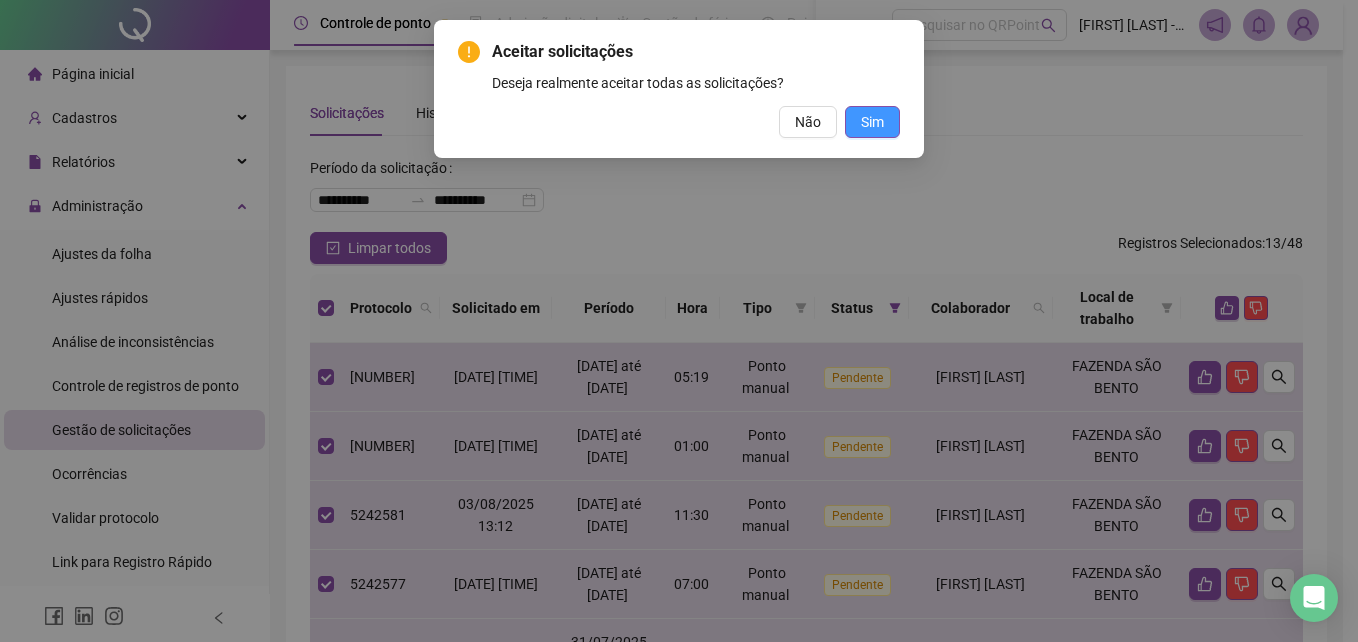 click on "Sim" at bounding box center [872, 122] 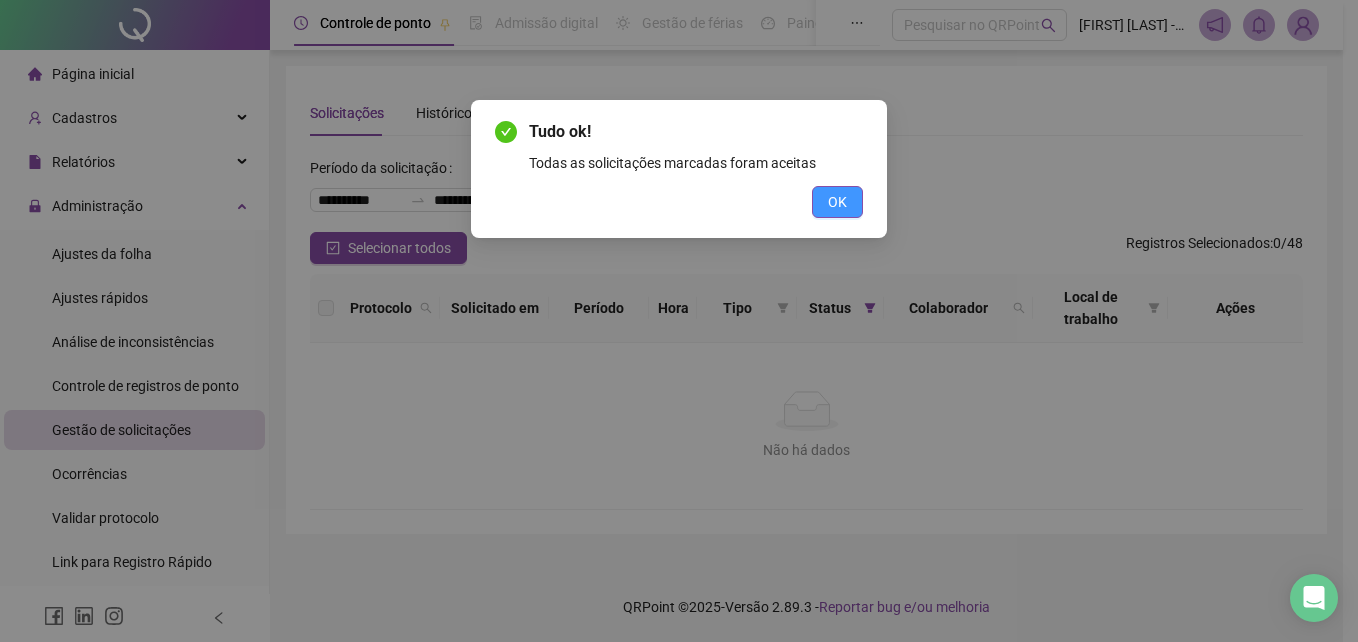click on "OK" at bounding box center (837, 202) 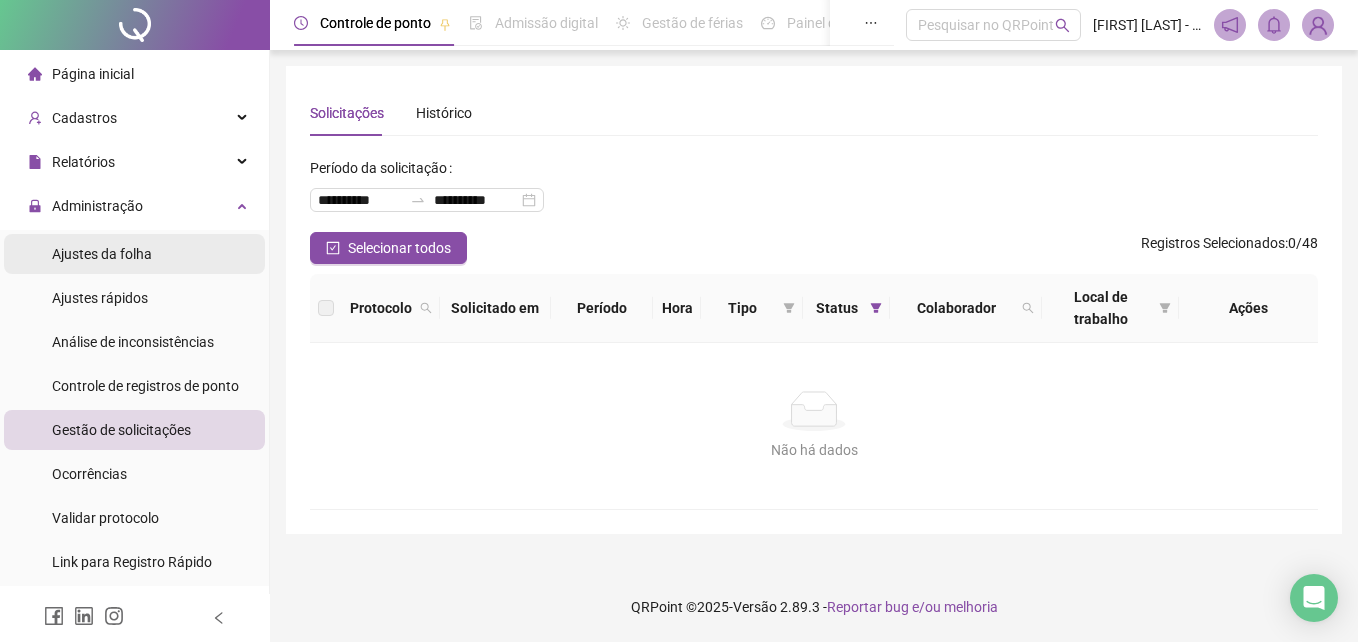 drag, startPoint x: 89, startPoint y: 266, endPoint x: 108, endPoint y: 269, distance: 19.235384 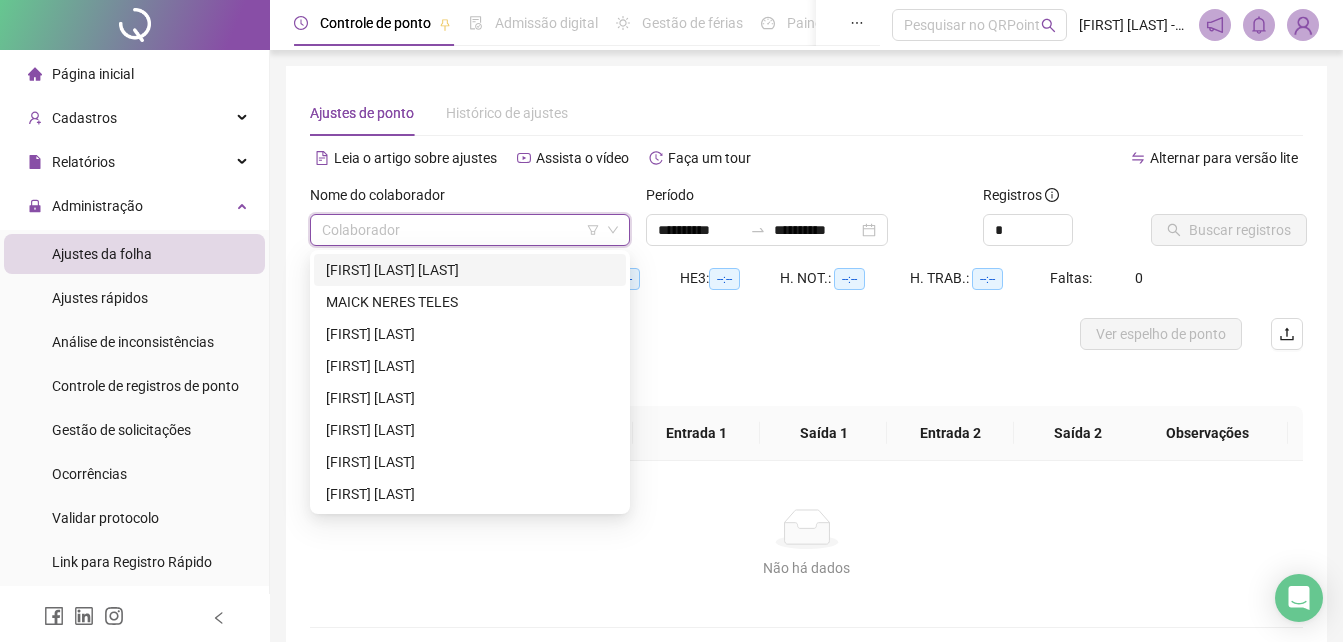 click at bounding box center [461, 230] 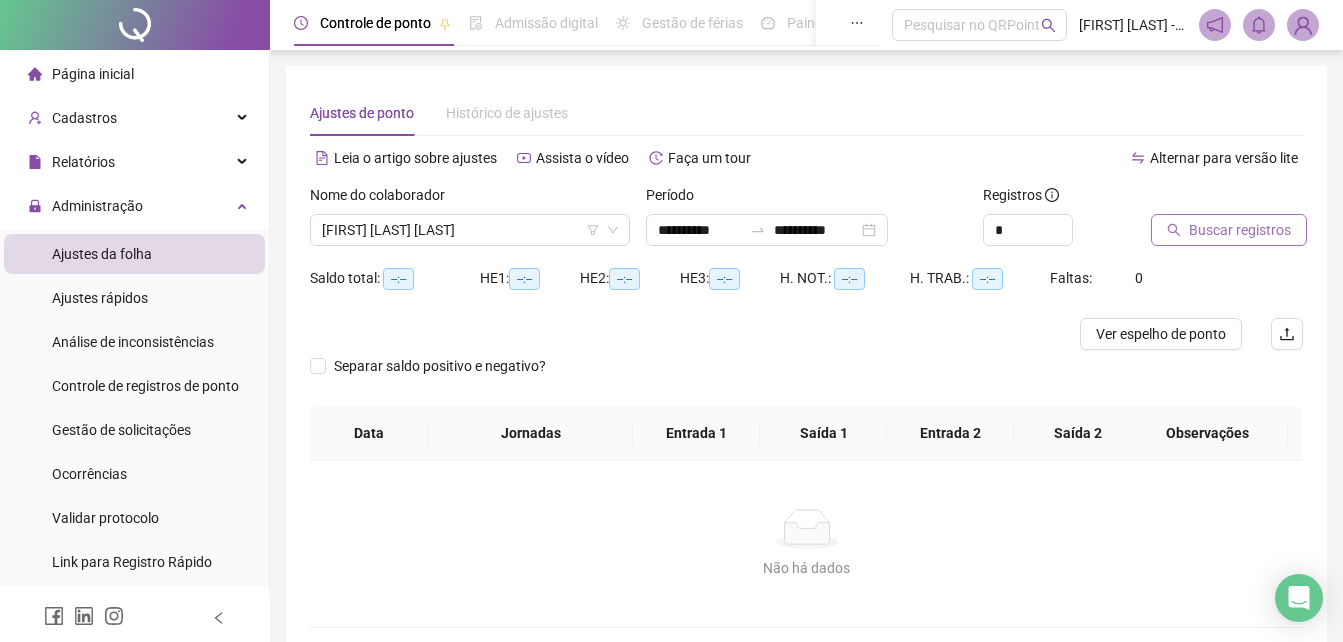 click on "Buscar registros" at bounding box center [1240, 230] 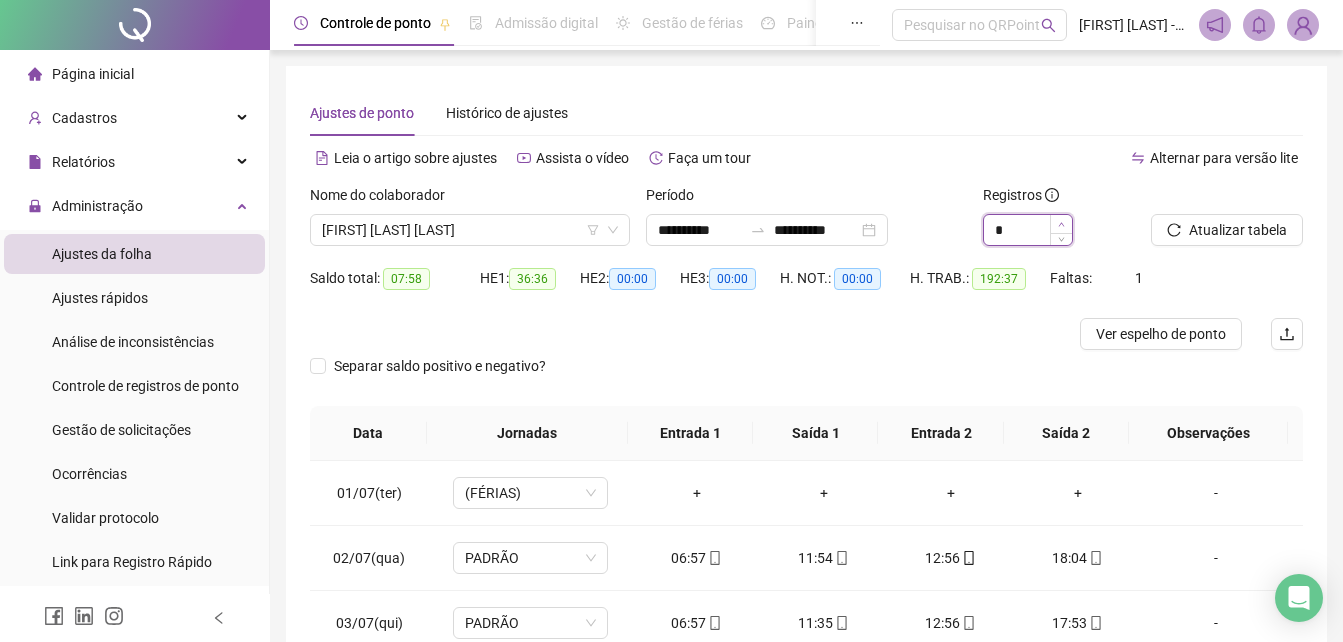 drag, startPoint x: 1064, startPoint y: 224, endPoint x: 1058, endPoint y: 244, distance: 20.880613 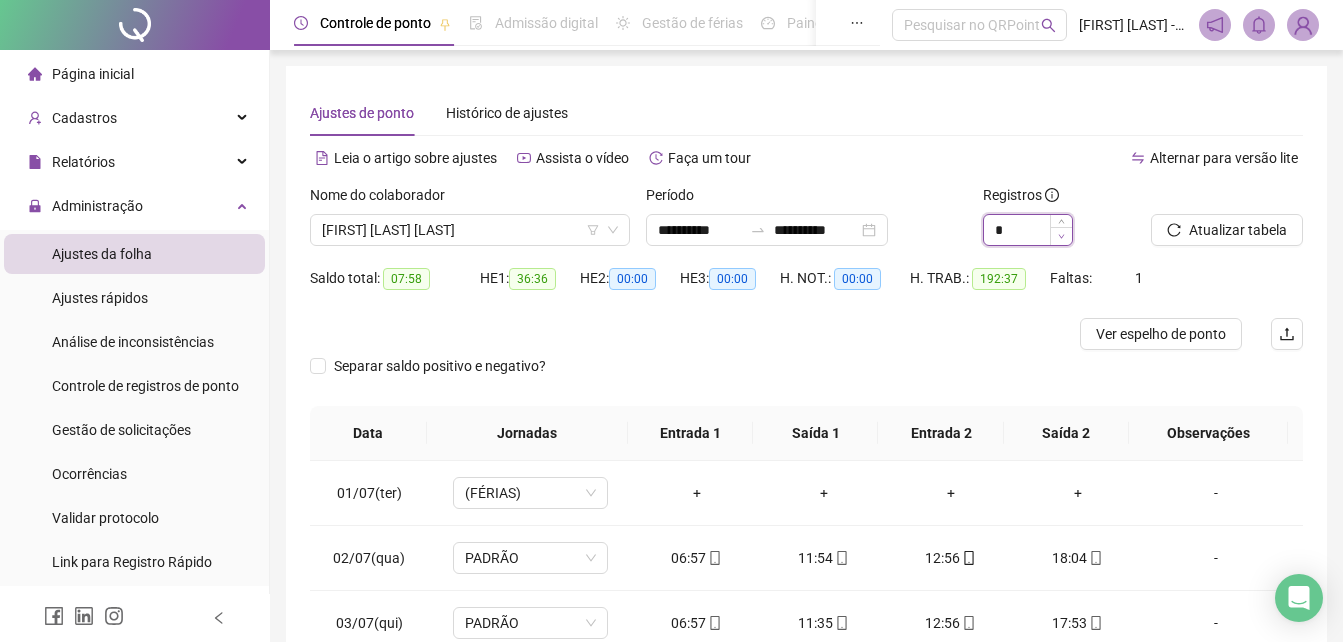 type on "*" 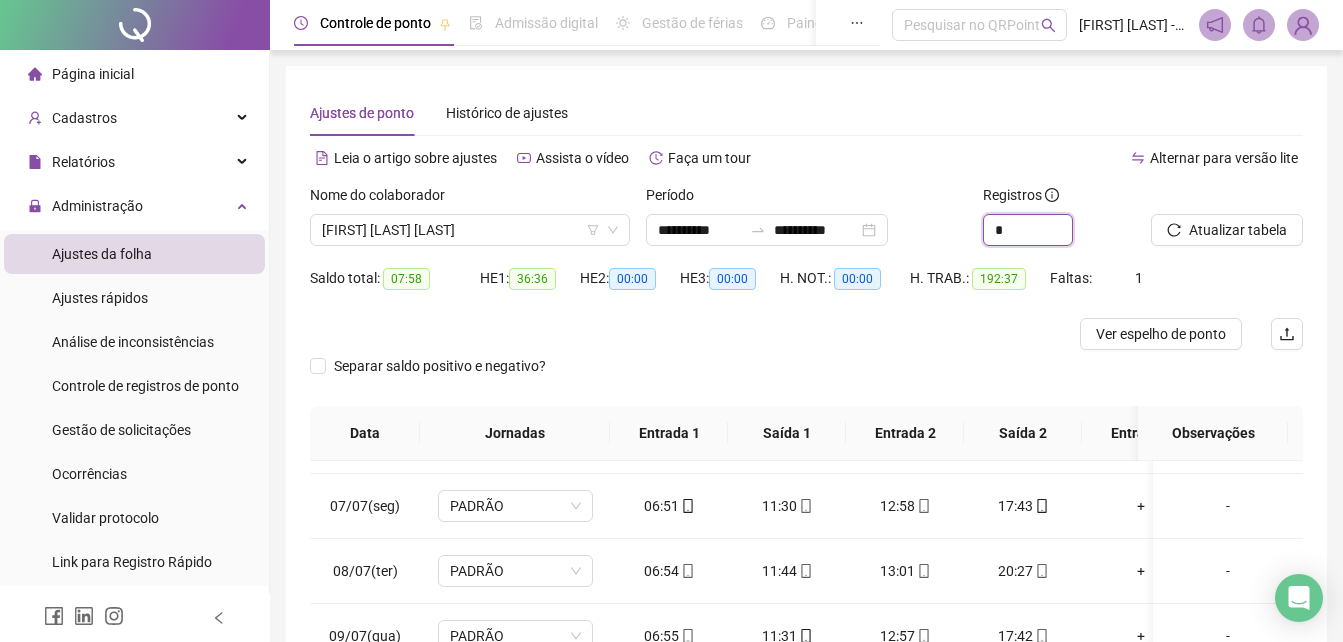 scroll, scrollTop: 400, scrollLeft: 0, axis: vertical 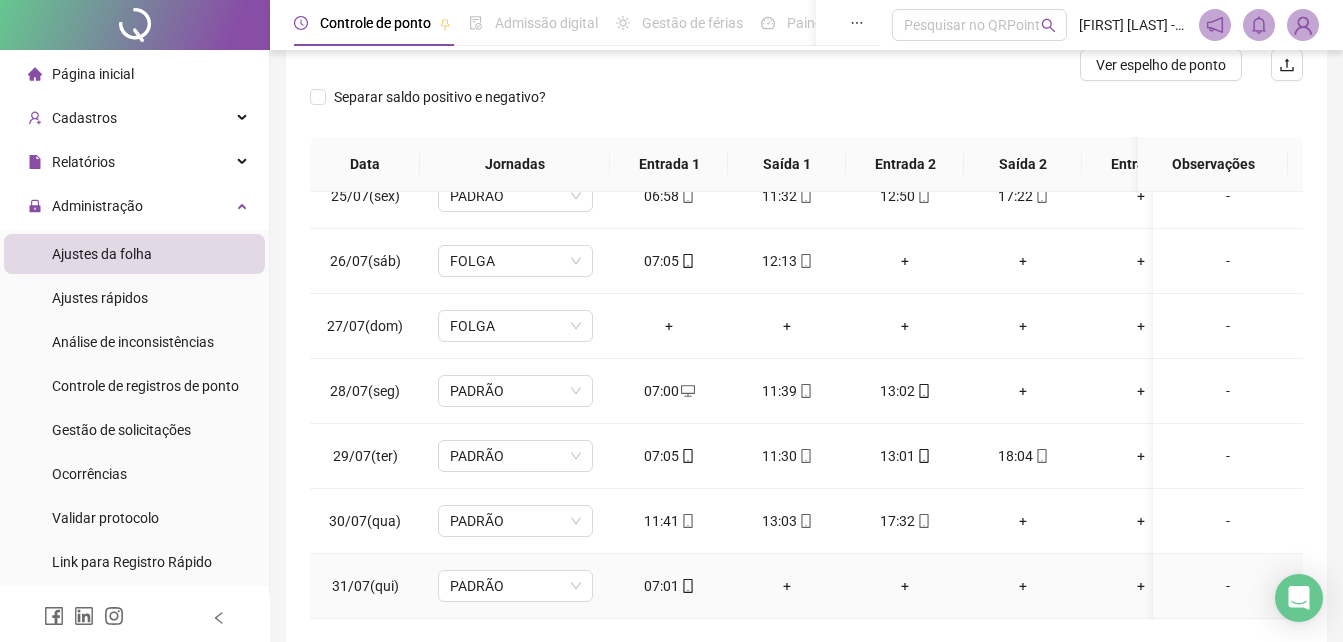 click on "PADRÃO" at bounding box center (515, 586) 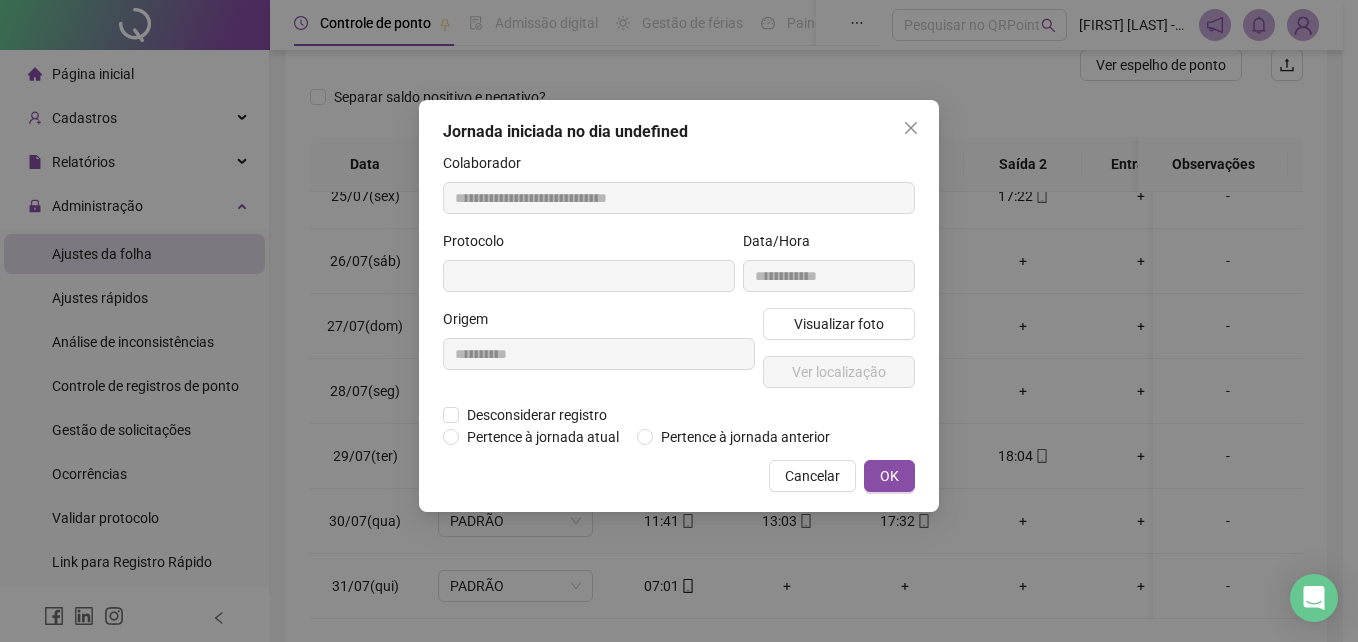 type on "**********" 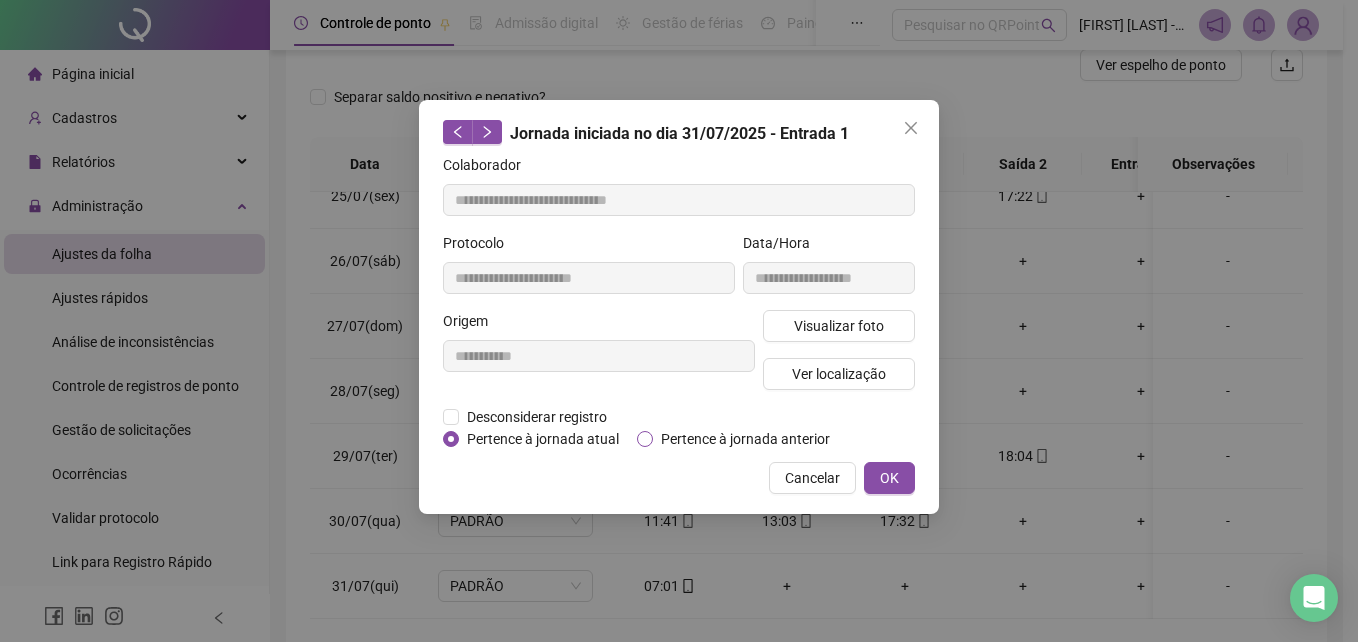 click on "Pertence à jornada anterior" at bounding box center [745, 439] 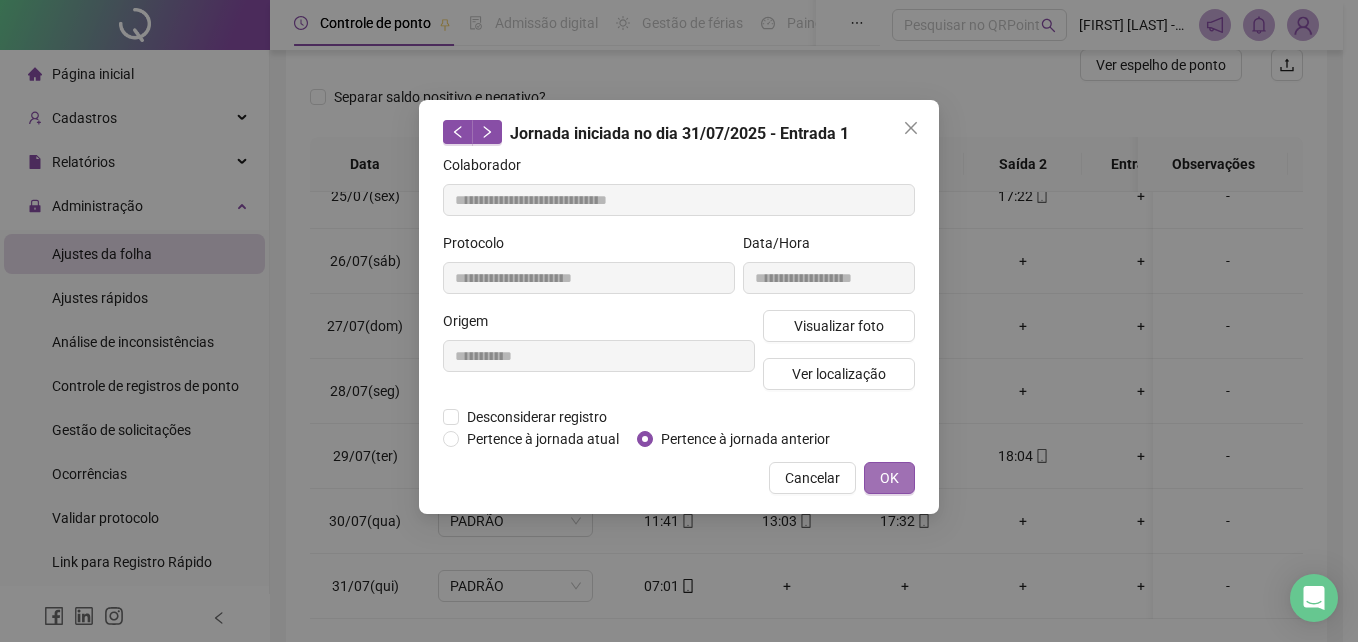click on "OK" at bounding box center (889, 478) 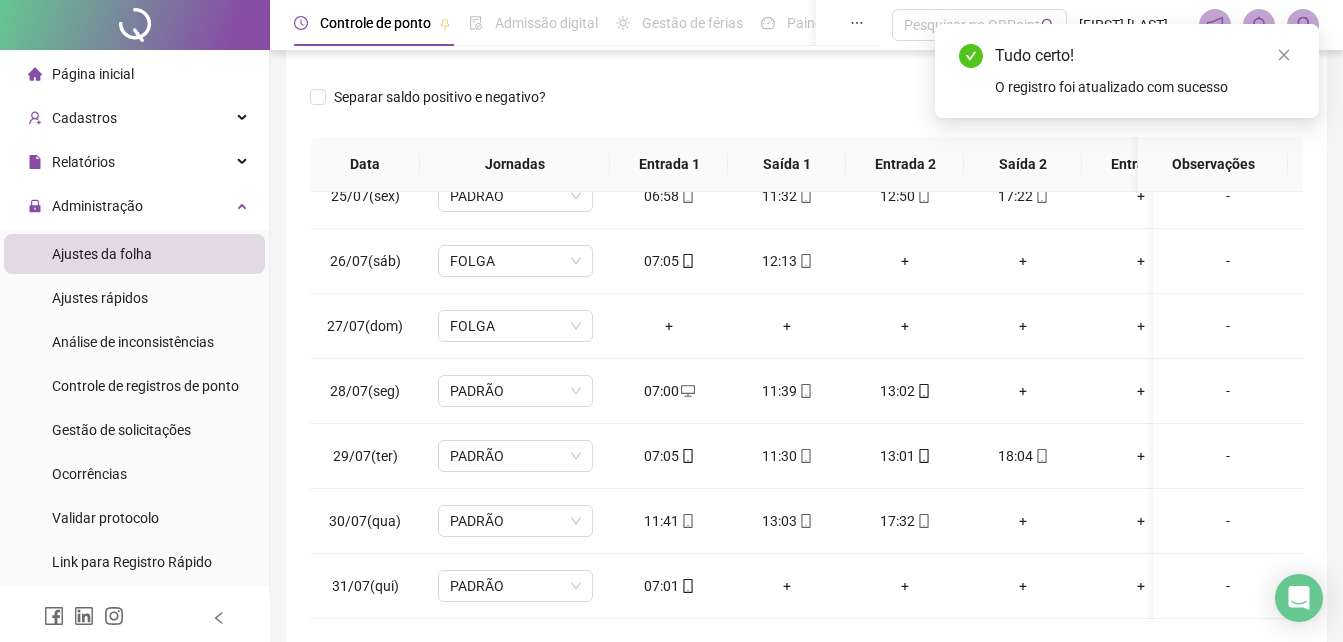scroll, scrollTop: 0, scrollLeft: 0, axis: both 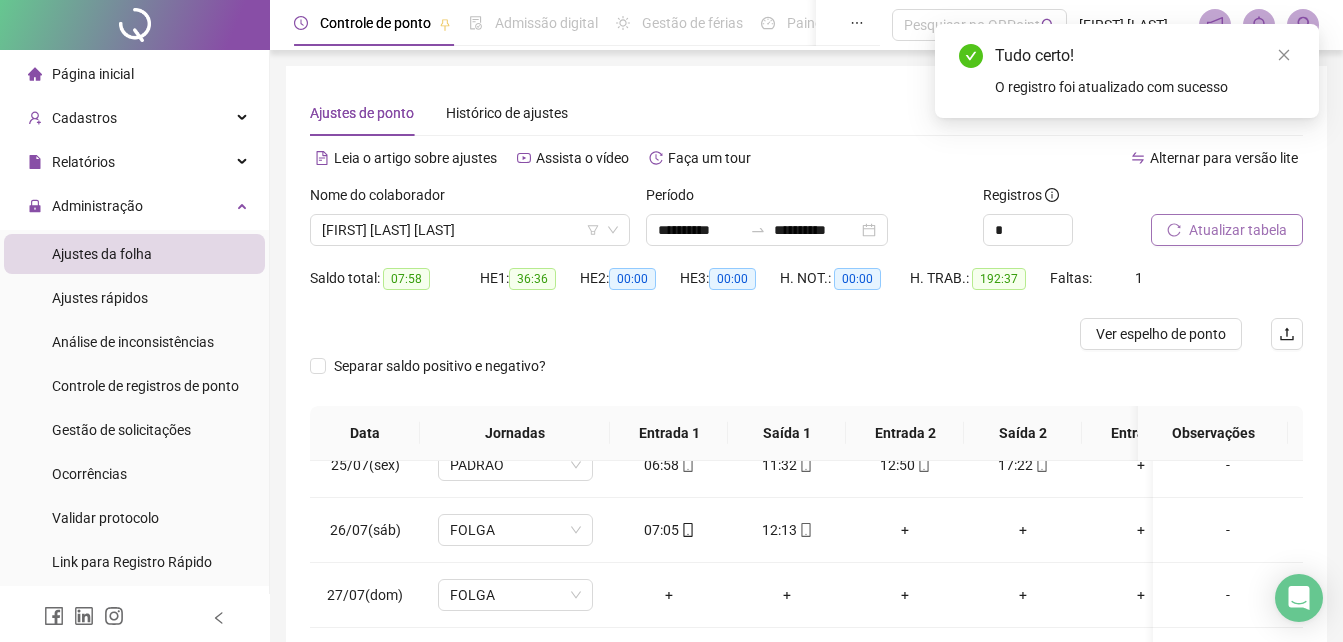 click on "Atualizar tabela" at bounding box center [1227, 230] 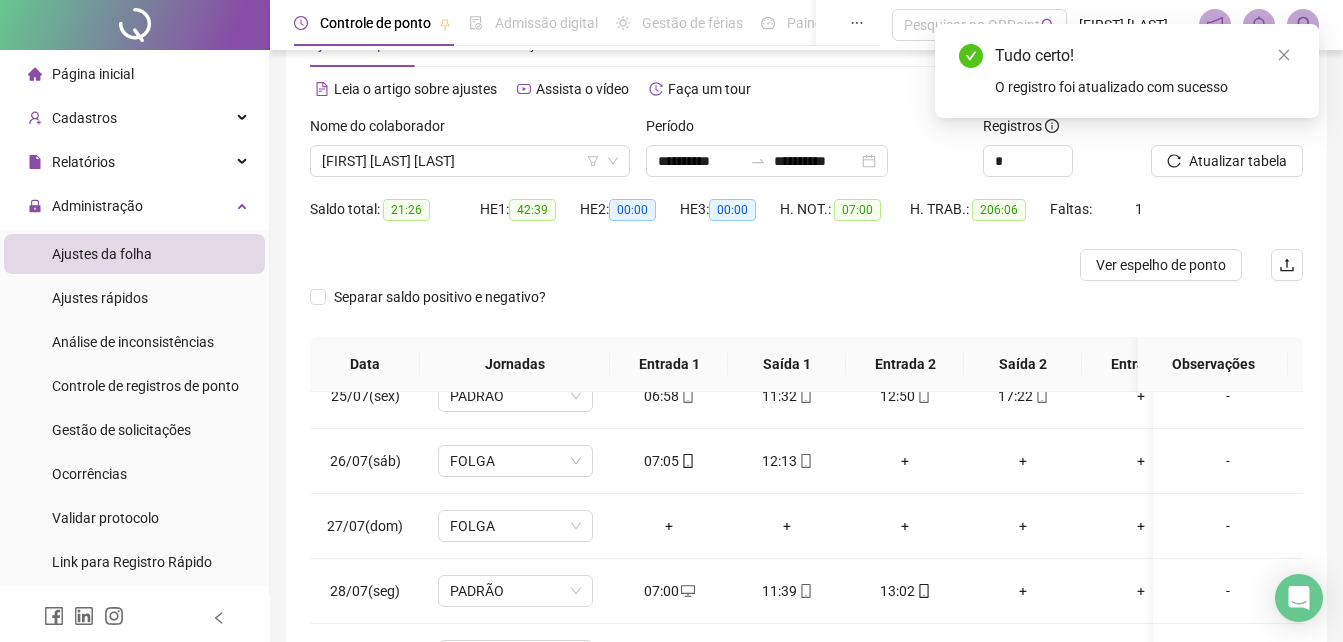 scroll, scrollTop: 356, scrollLeft: 0, axis: vertical 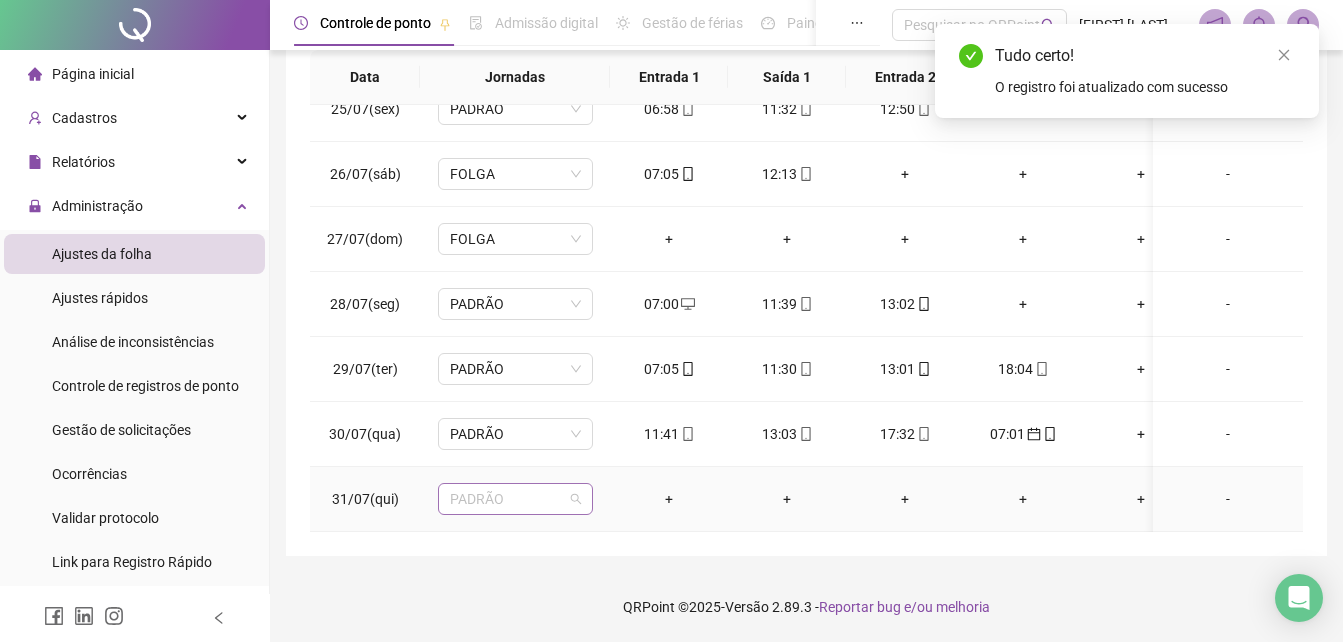 drag, startPoint x: 537, startPoint y: 470, endPoint x: 531, endPoint y: 479, distance: 10.816654 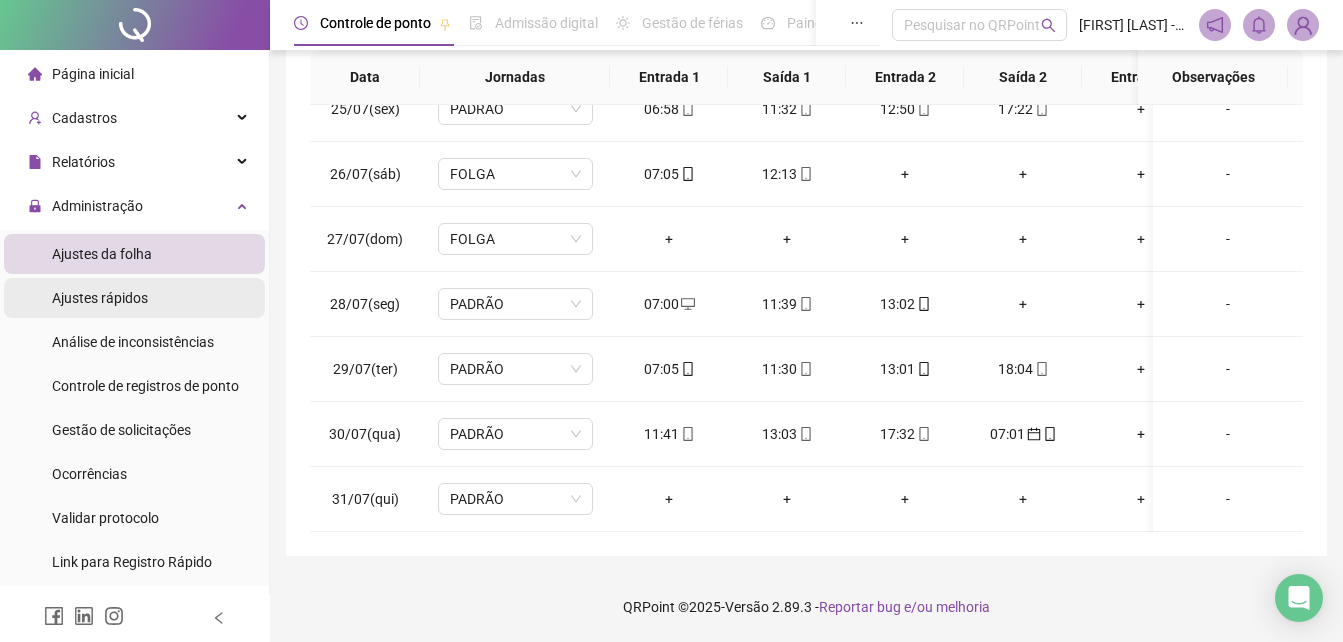 click on "Ajustes rápidos" at bounding box center [134, 298] 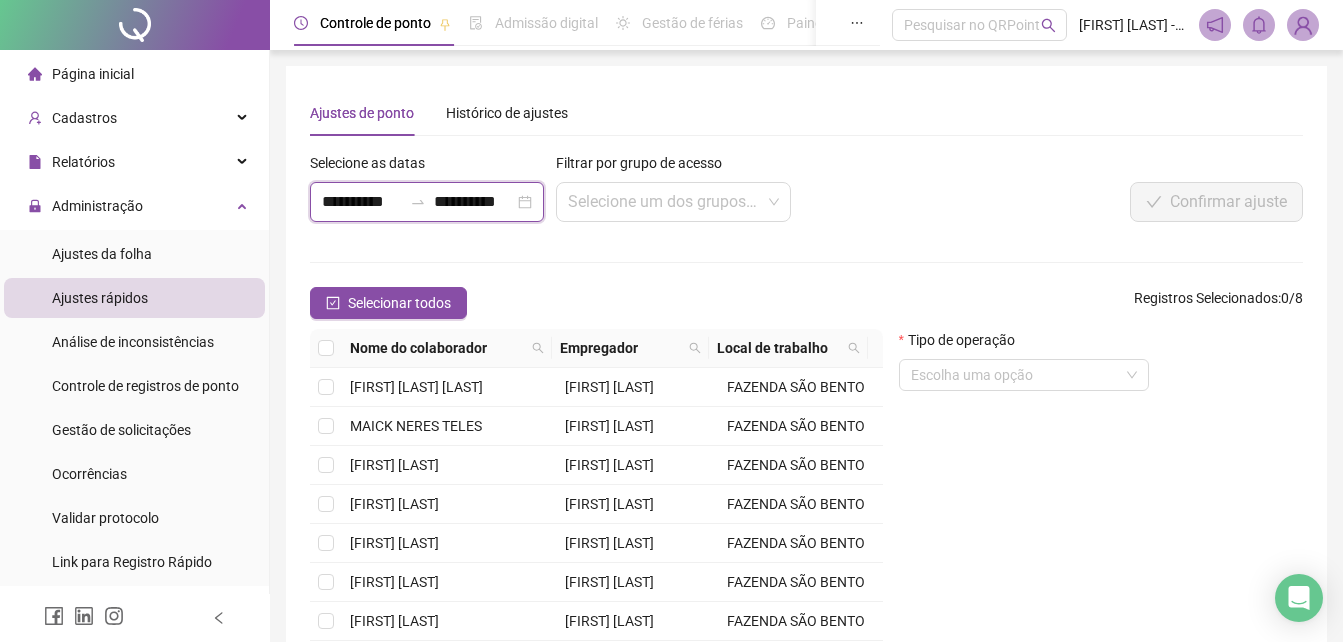 click on "**********" at bounding box center (362, 202) 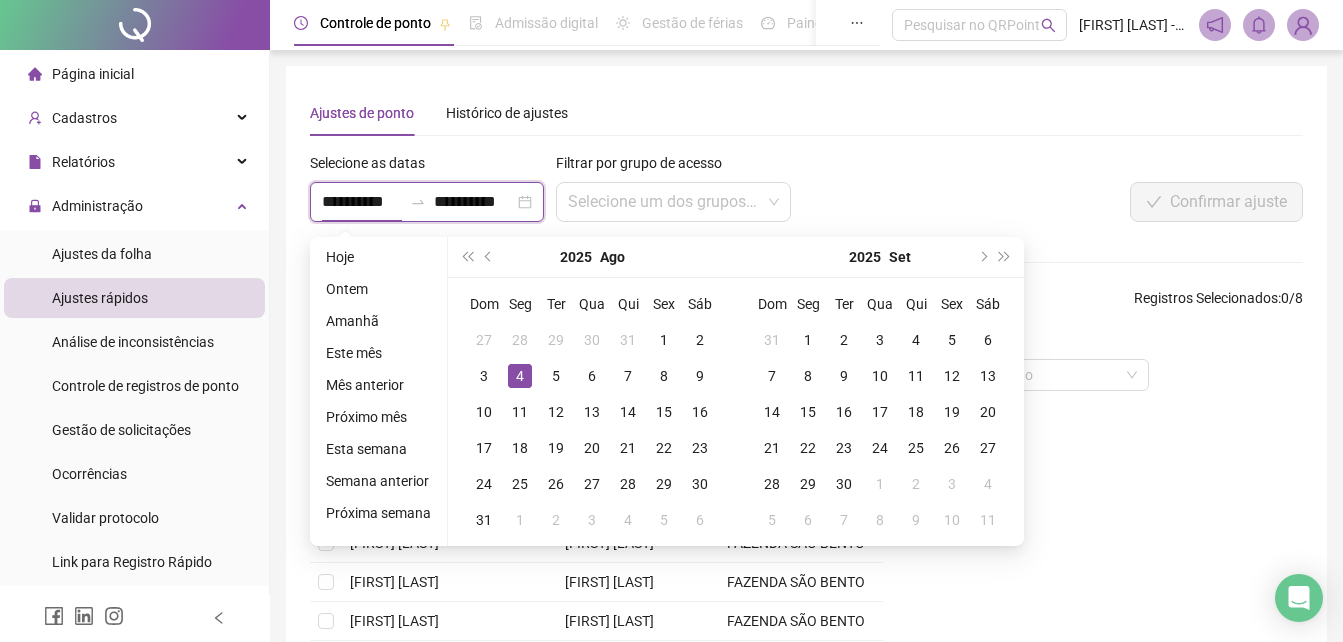 drag, startPoint x: 404, startPoint y: 205, endPoint x: 317, endPoint y: 225, distance: 89.26926 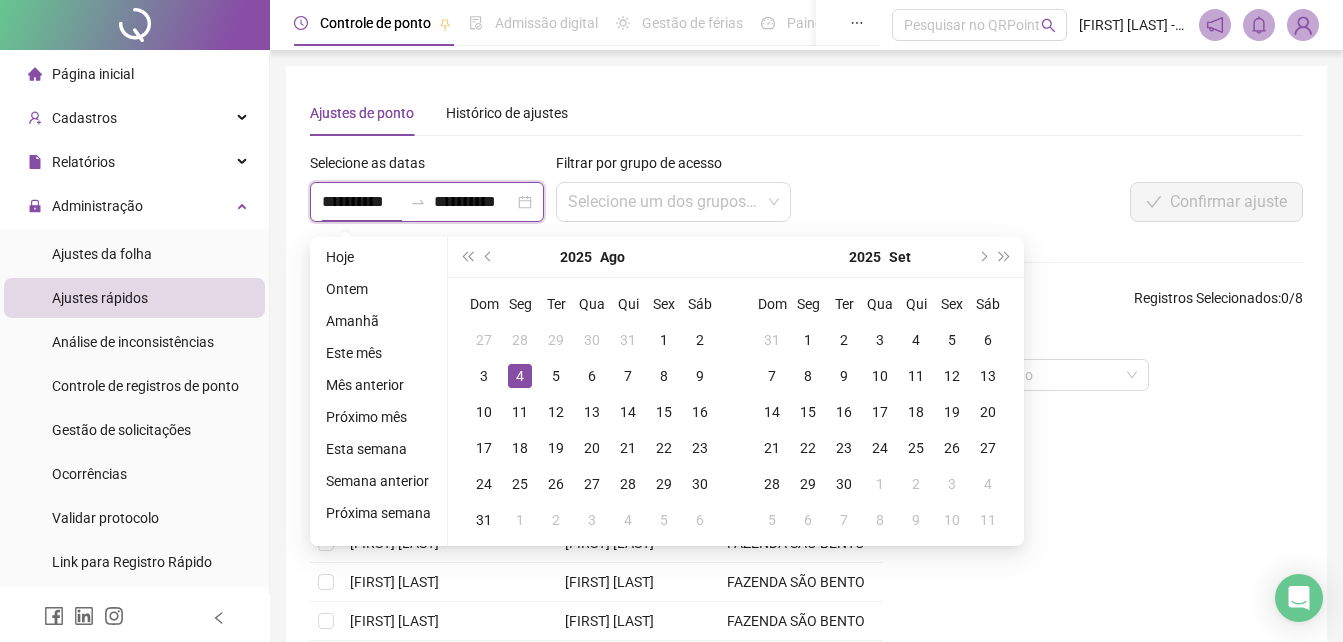 scroll, scrollTop: 0, scrollLeft: 1, axis: horizontal 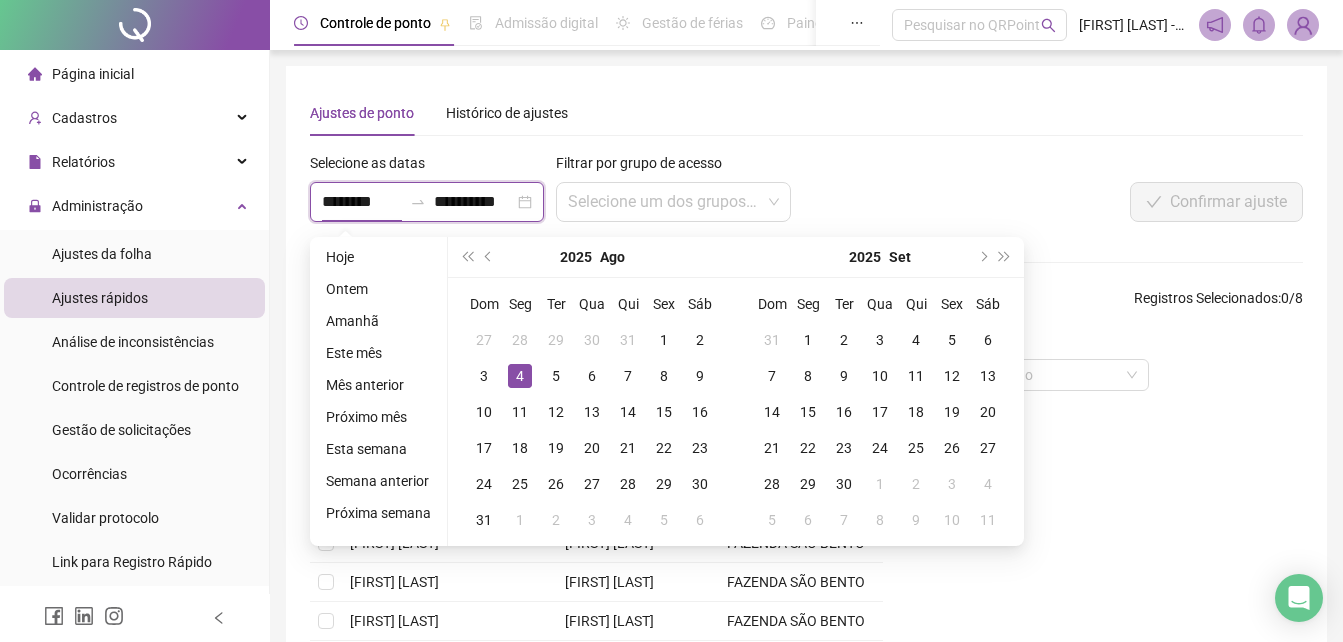 type on "**********" 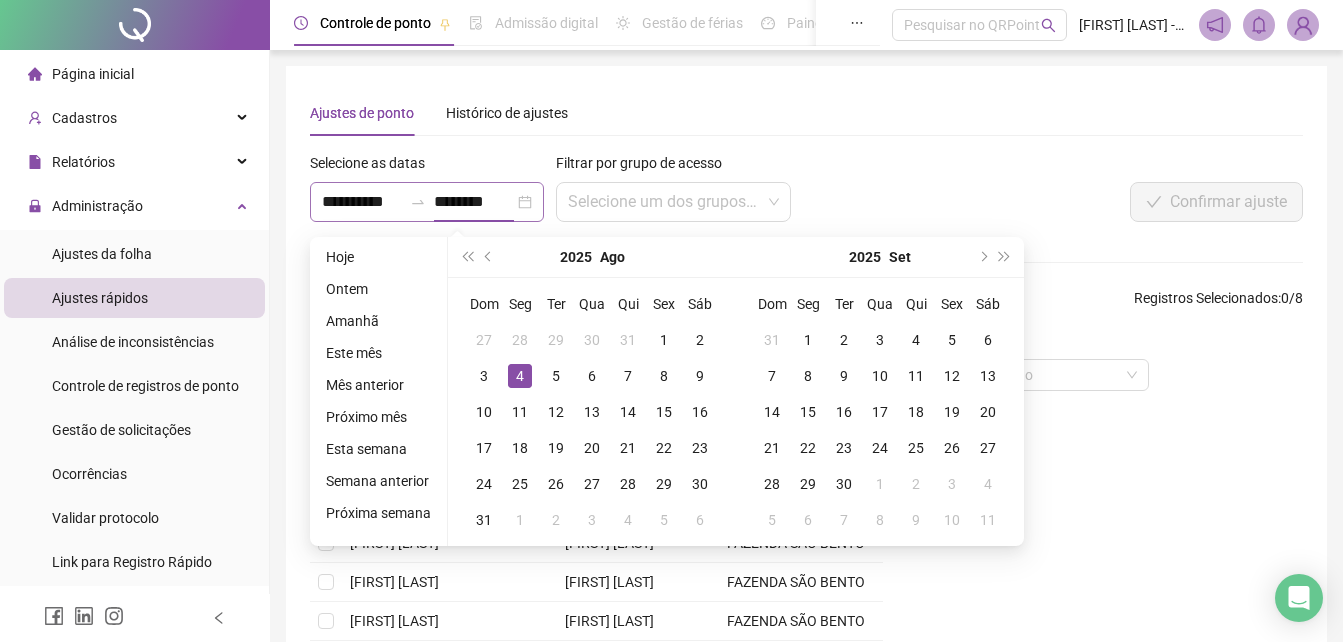 type on "**********" 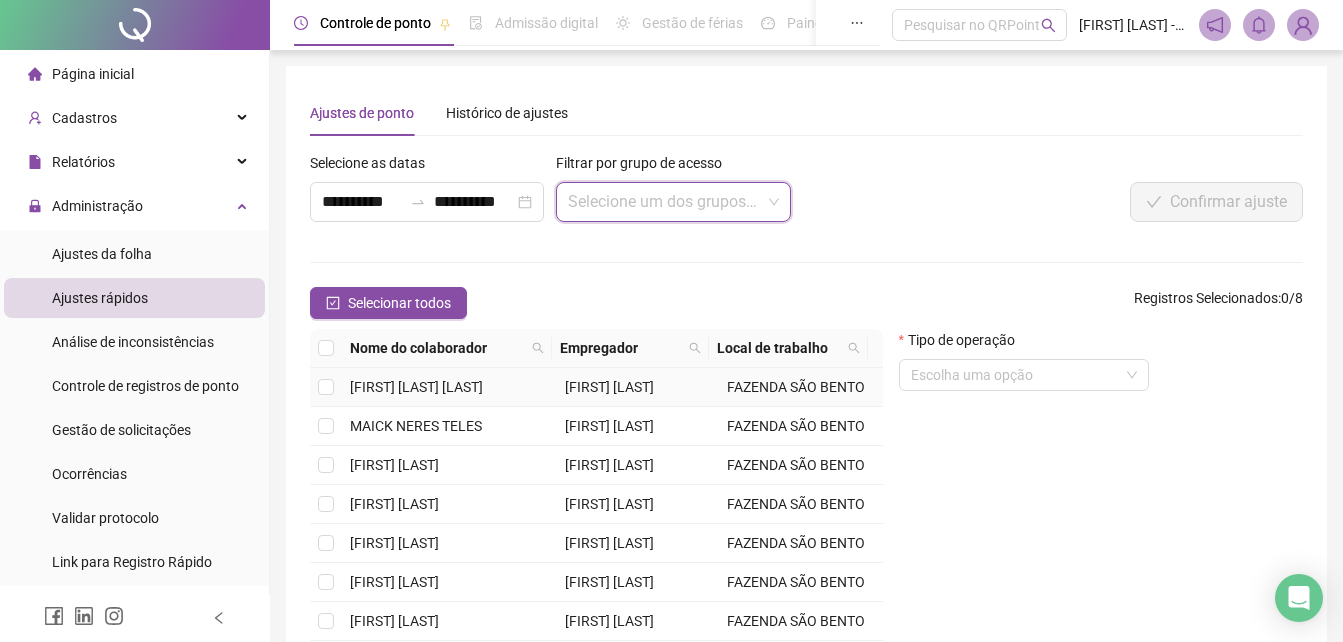 click on "[FIRST] [LAST] [LAST]" at bounding box center (416, 387) 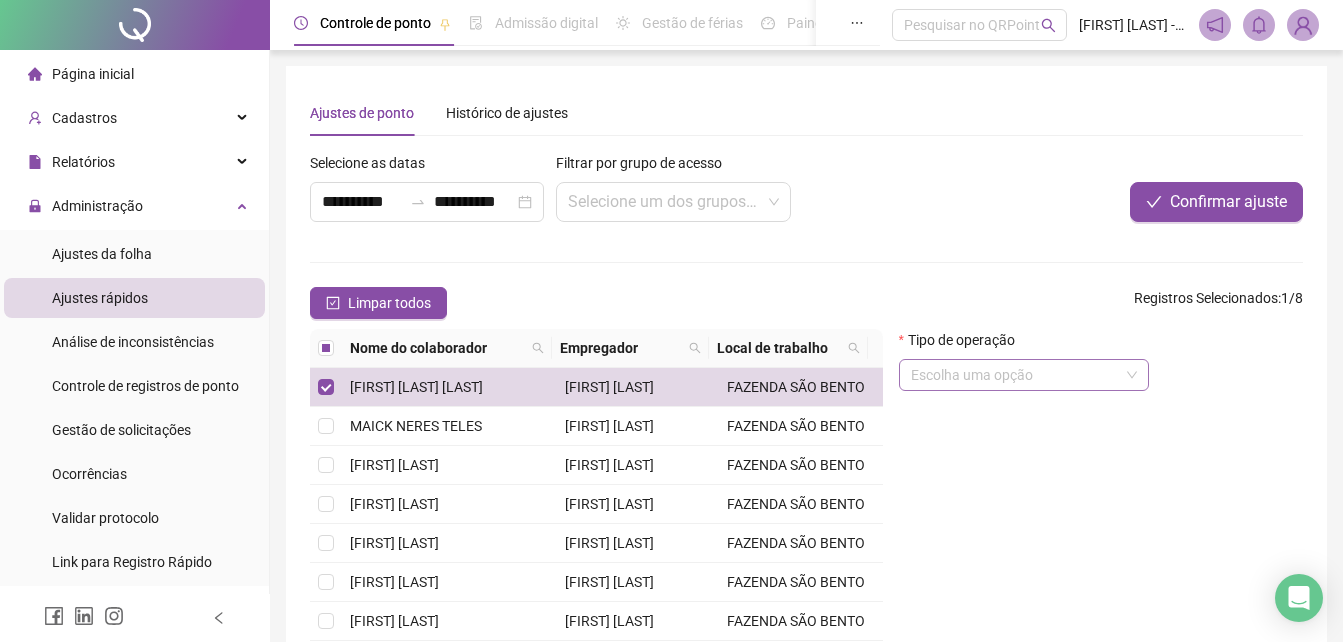 click at bounding box center [1015, 375] 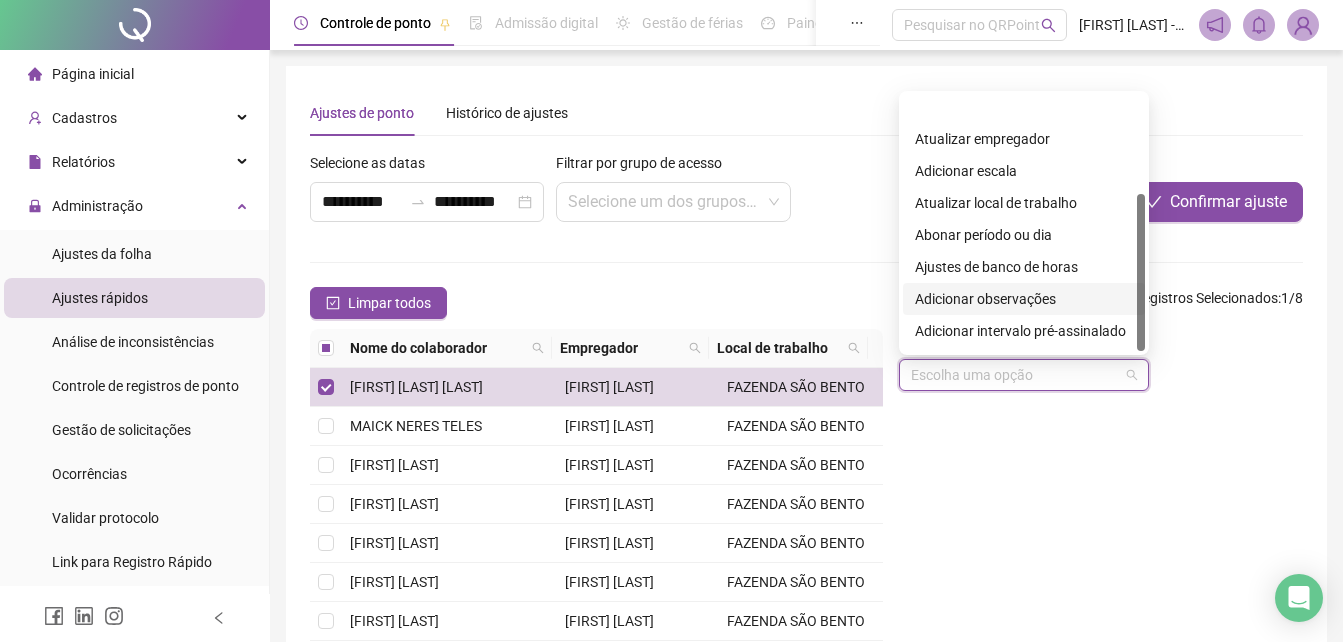 scroll, scrollTop: 160, scrollLeft: 0, axis: vertical 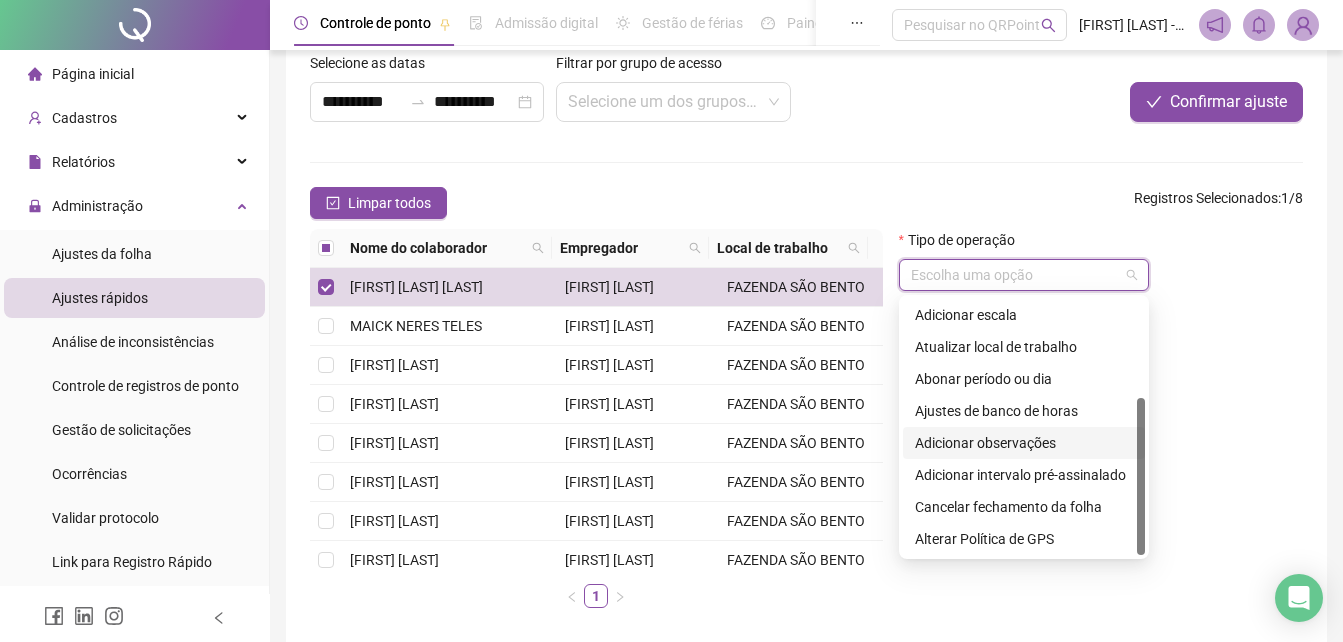 click on "Adicionar observações" at bounding box center [1024, 443] 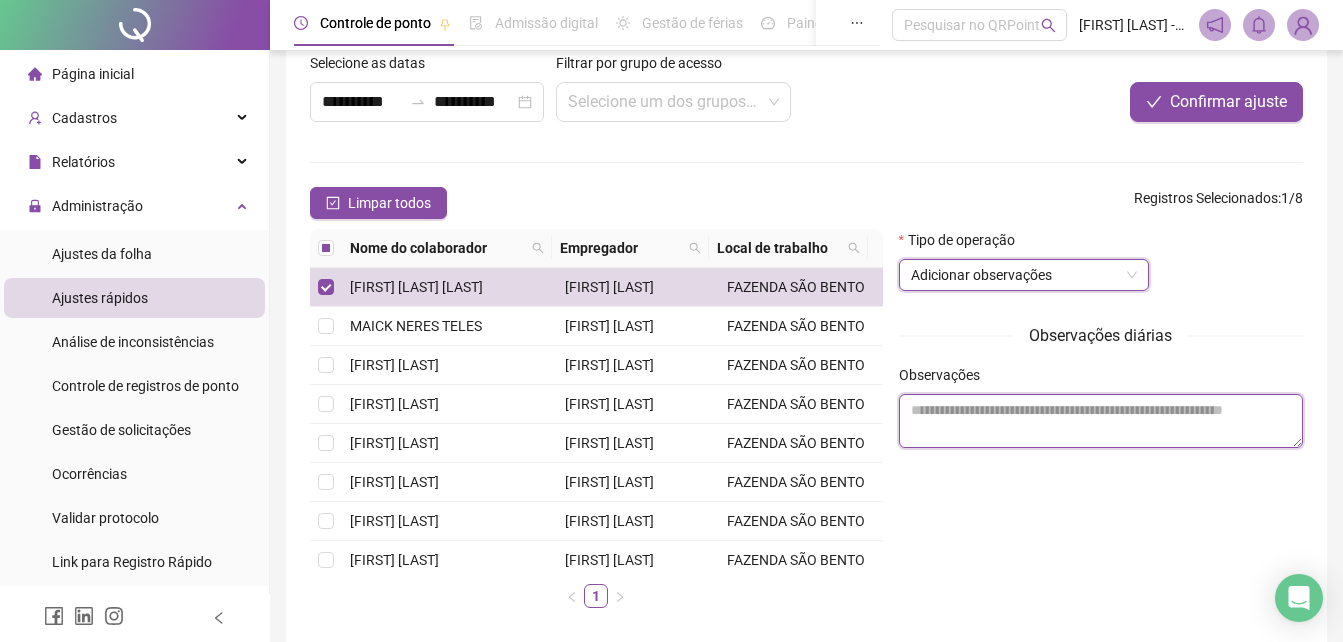 click at bounding box center (1101, 421) 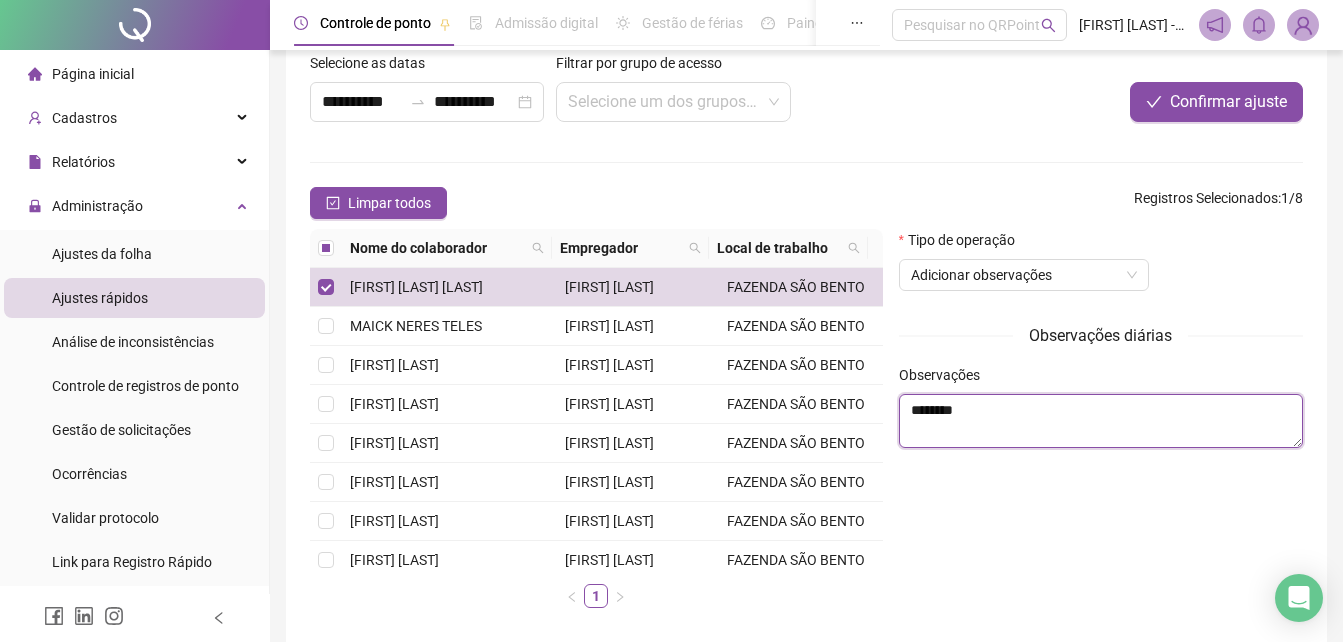 type on "********" 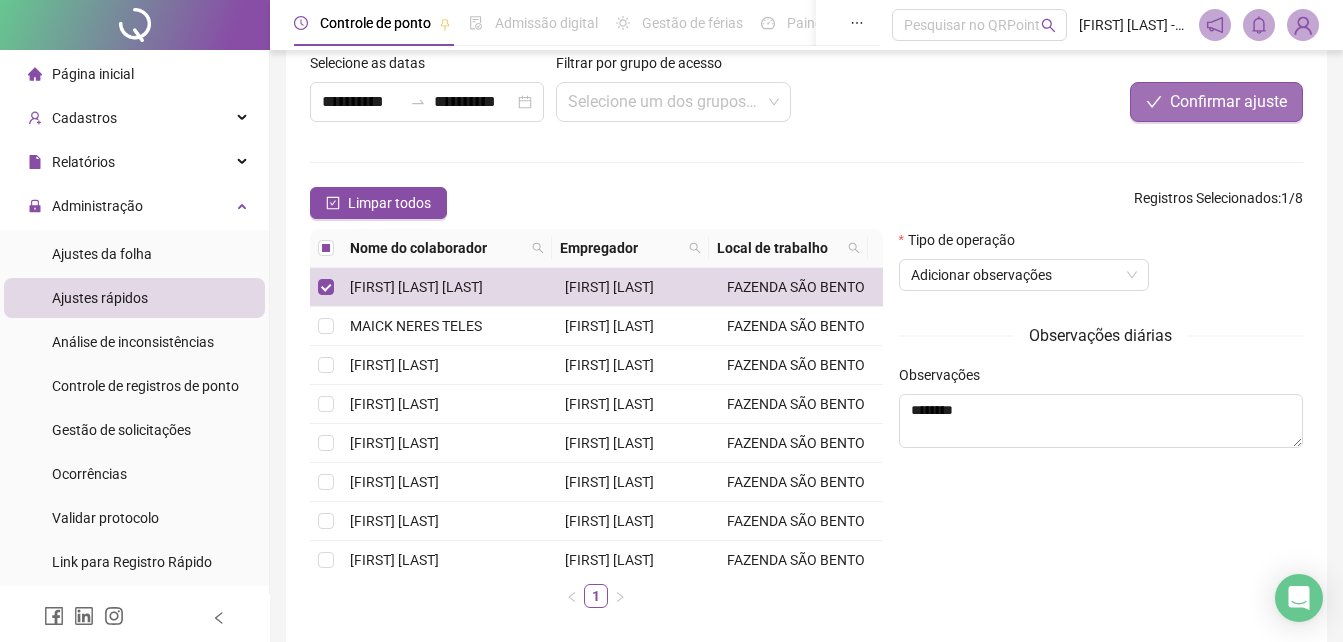 click on "Confirmar ajuste" at bounding box center (1096, 95) 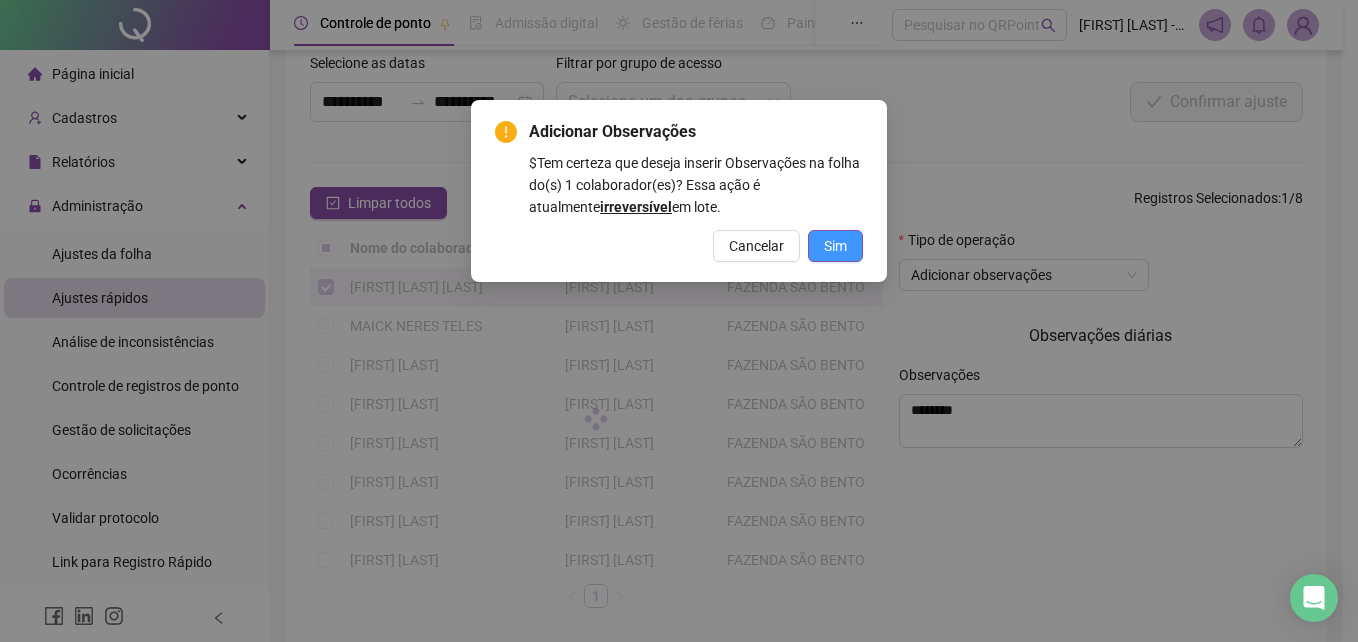 click on "Sim" at bounding box center [835, 246] 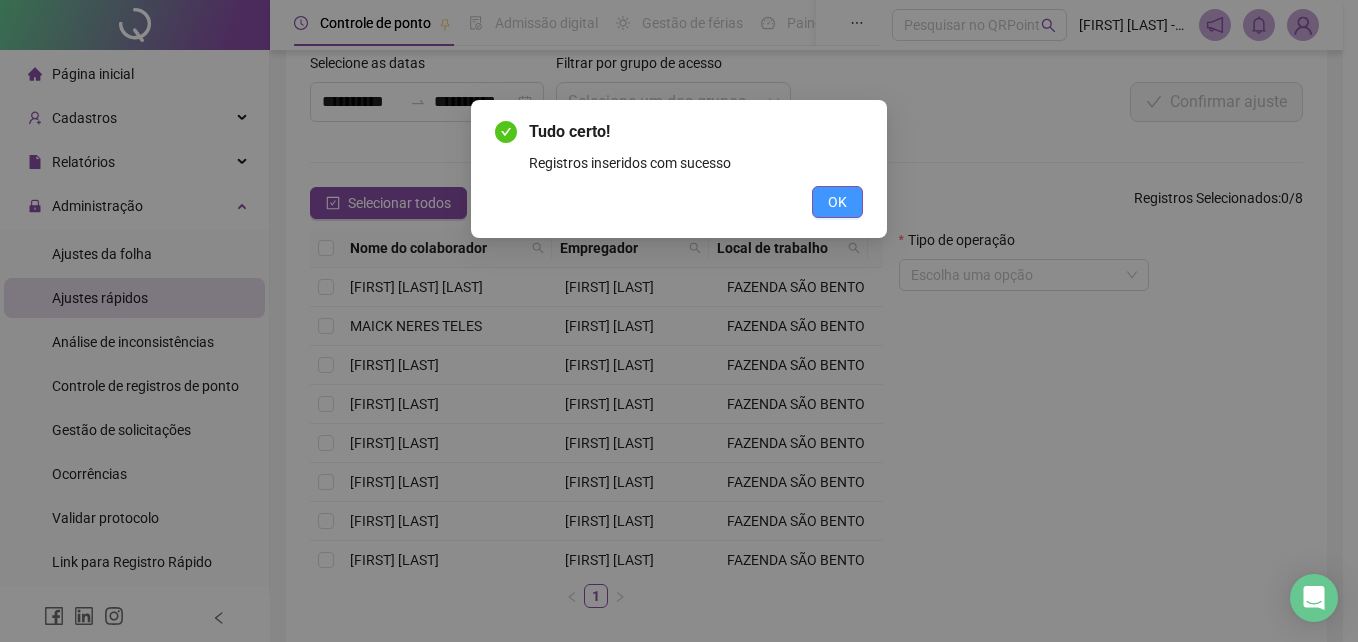 click on "OK" at bounding box center [837, 202] 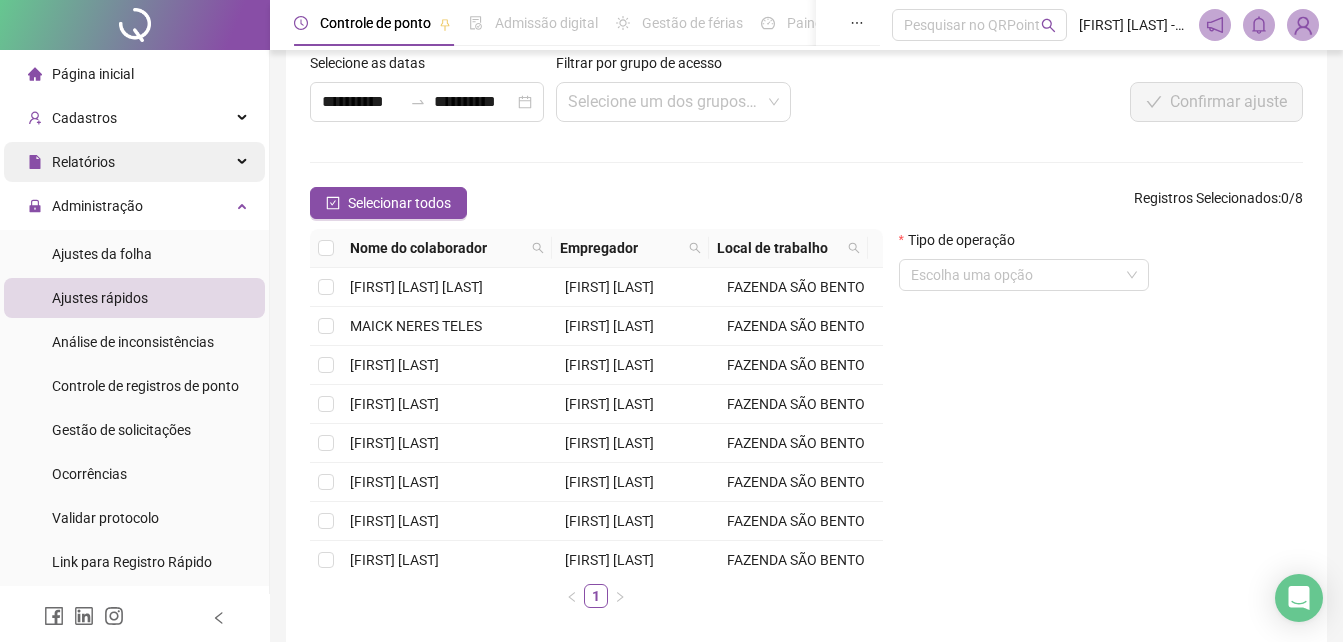 click on "Relatórios" at bounding box center [71, 162] 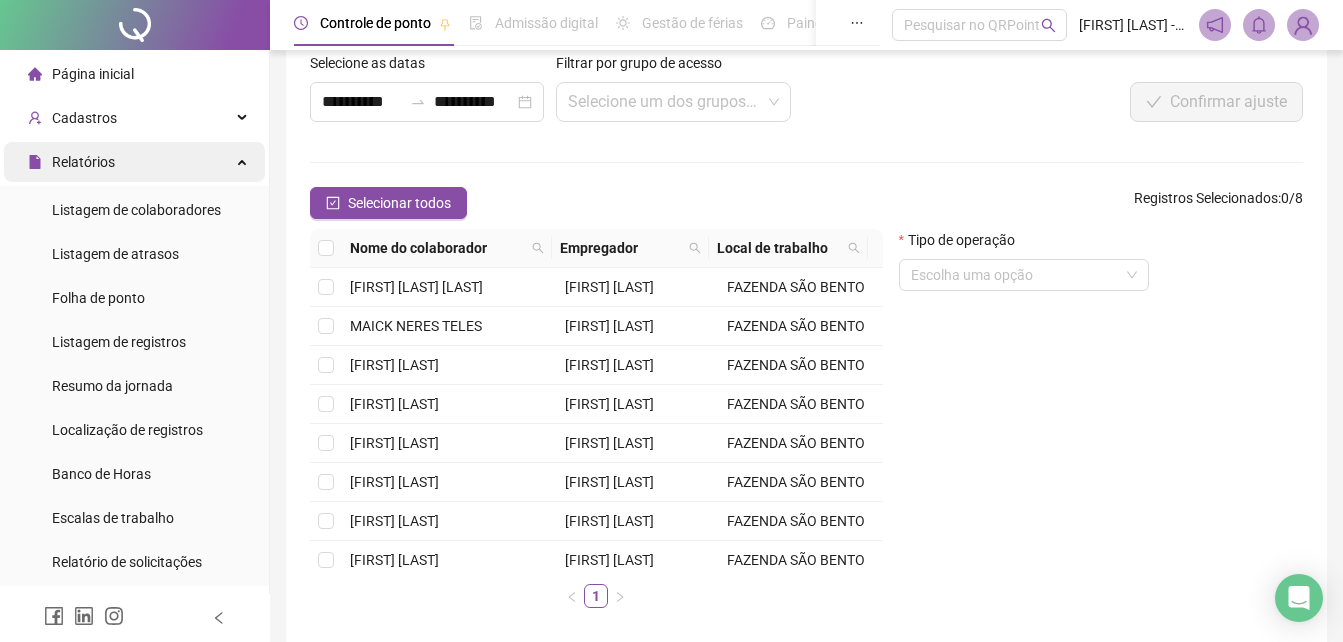 click on "Relatórios" at bounding box center [71, 162] 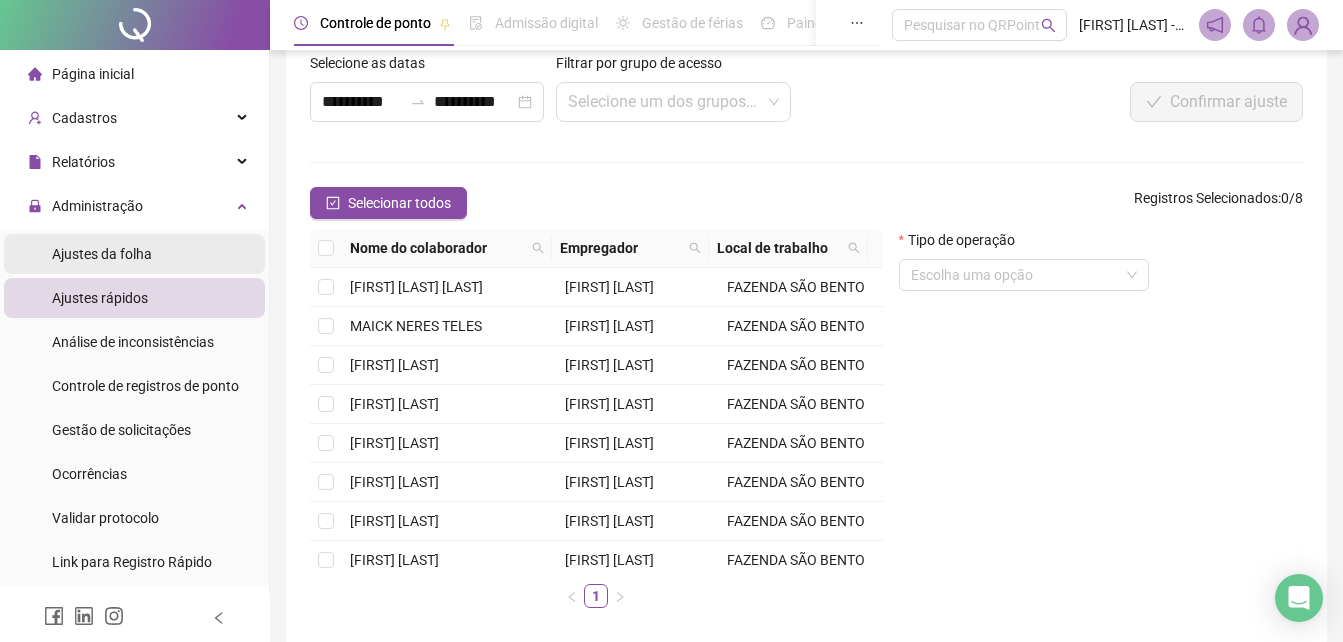 click on "Ajustes da folha" at bounding box center (102, 254) 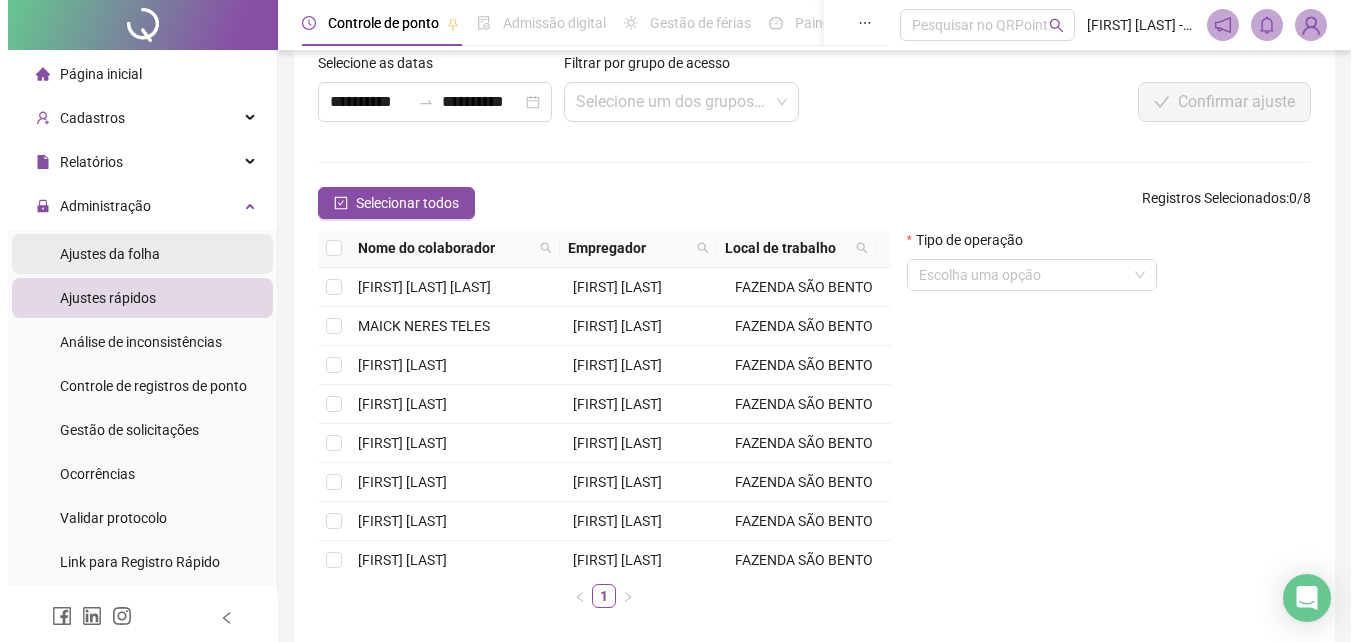 scroll, scrollTop: 96, scrollLeft: 0, axis: vertical 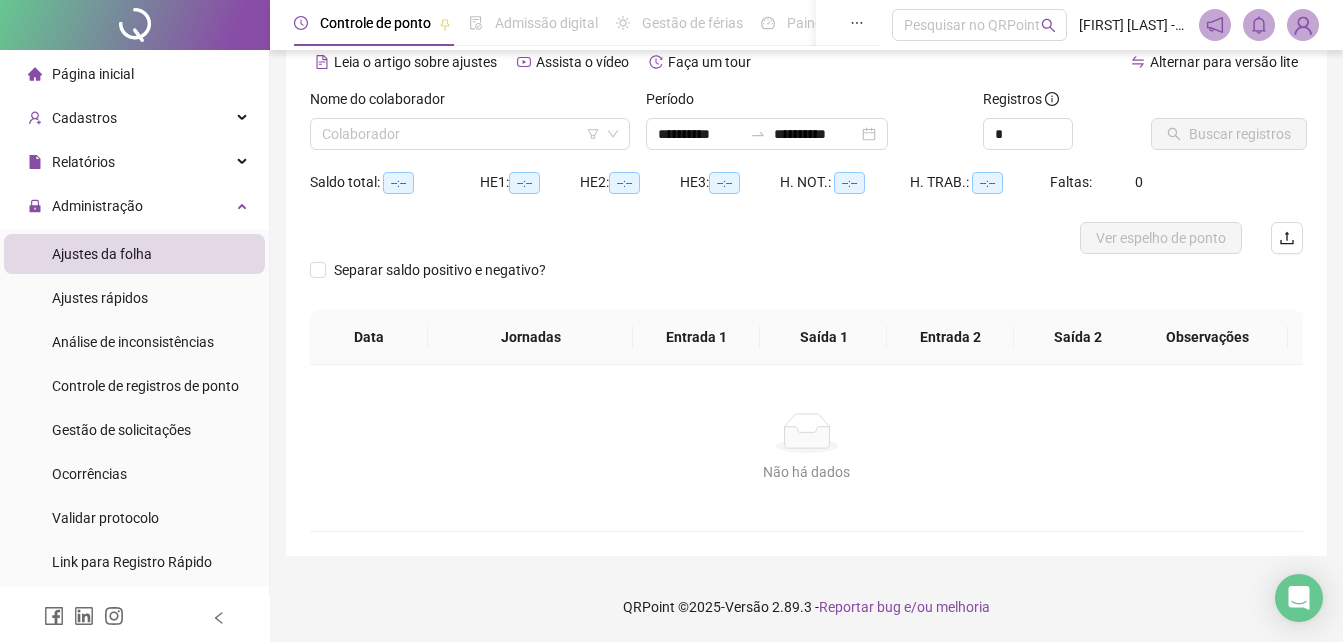 click on "Nome do colaborador Colaborador" at bounding box center (470, 127) 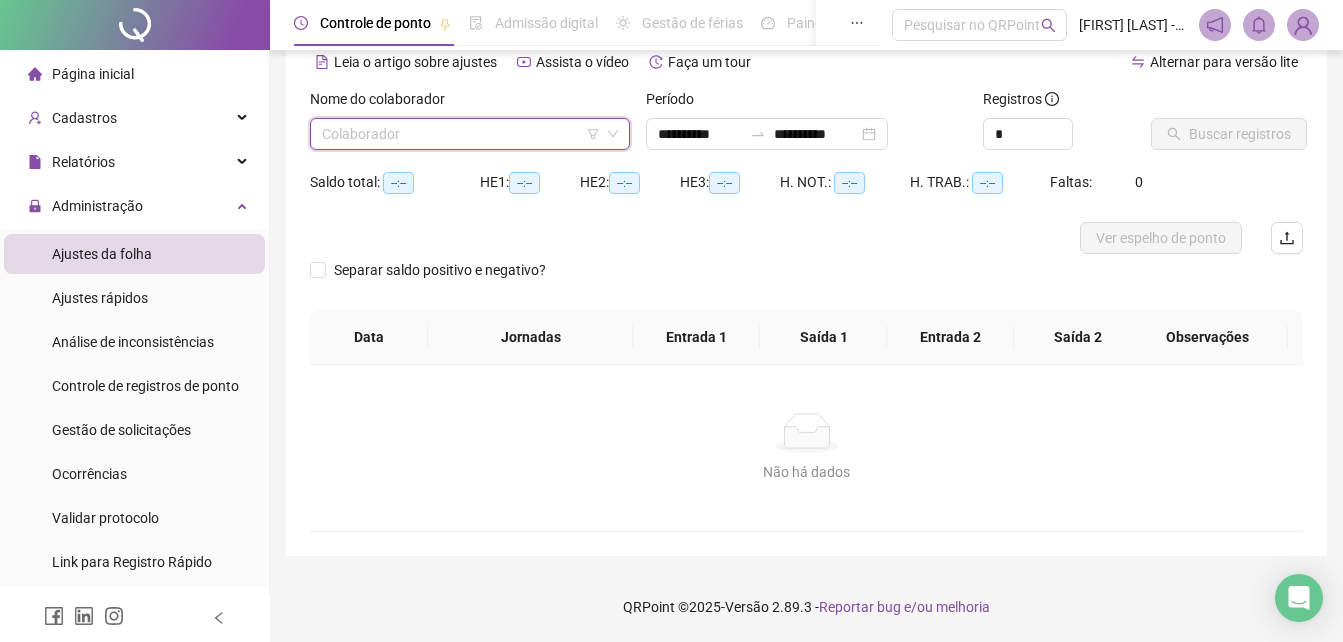 click at bounding box center [461, 134] 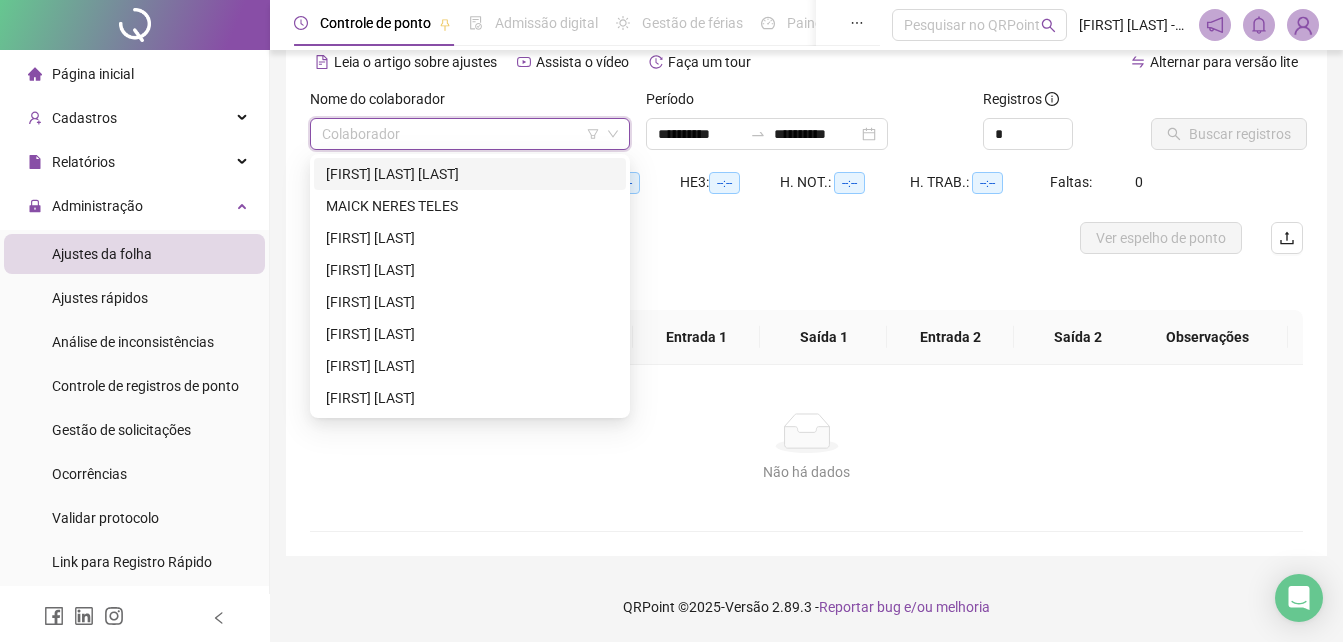 click on "[FIRST] [LAST] [LAST]" at bounding box center (470, 174) 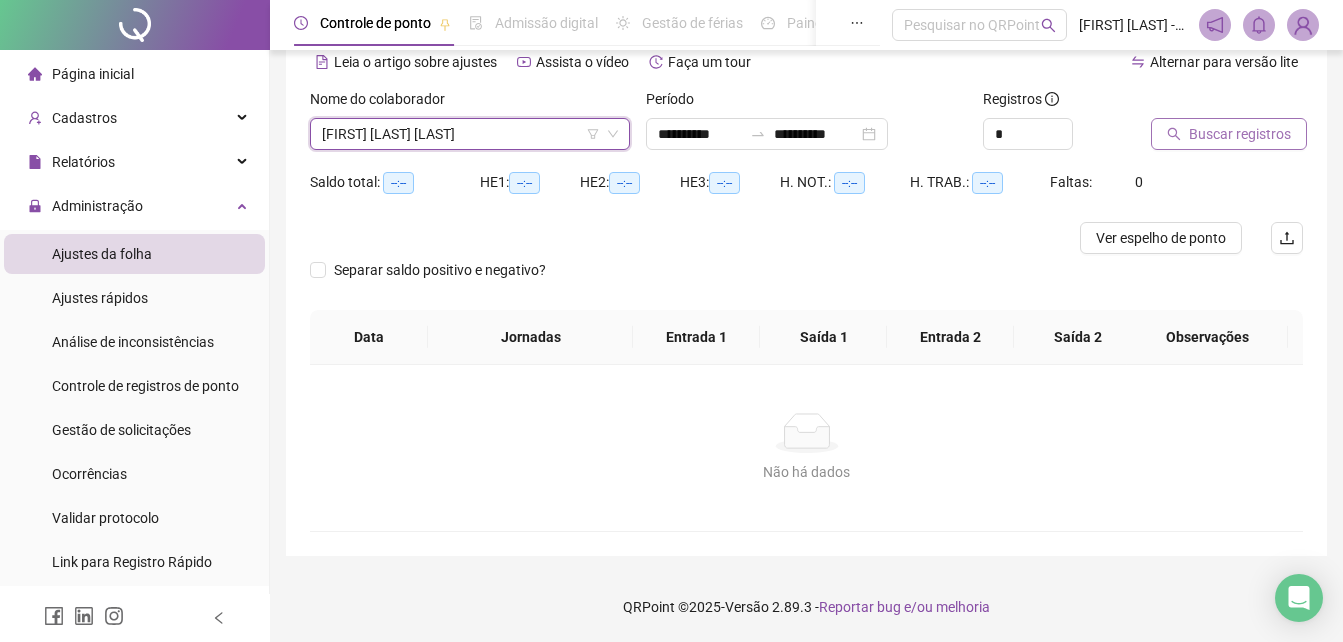 click on "Buscar registros" at bounding box center (1229, 134) 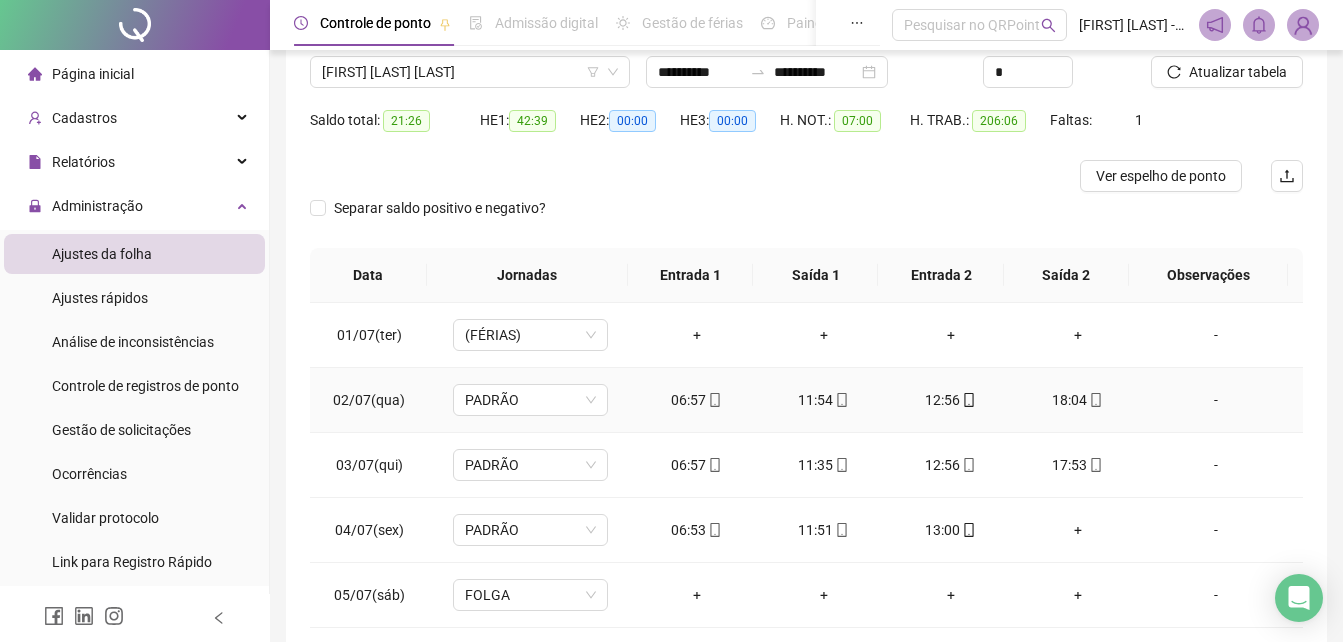 scroll, scrollTop: 356, scrollLeft: 0, axis: vertical 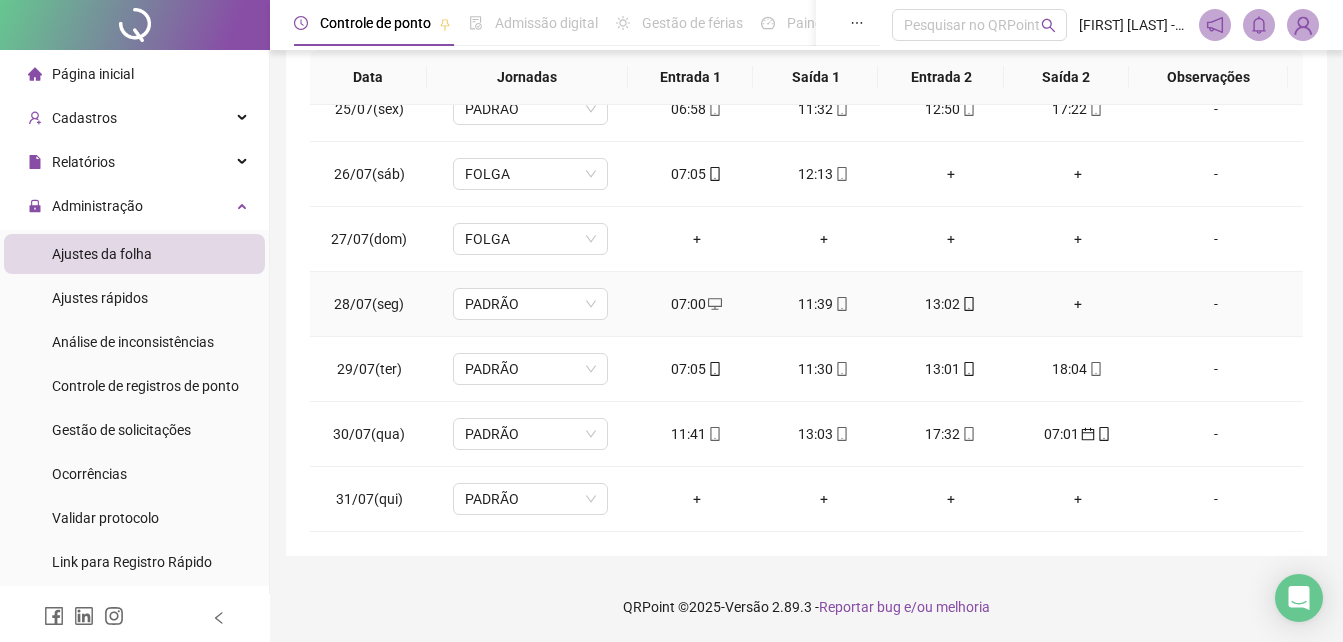 click on "+" at bounding box center [1077, 304] 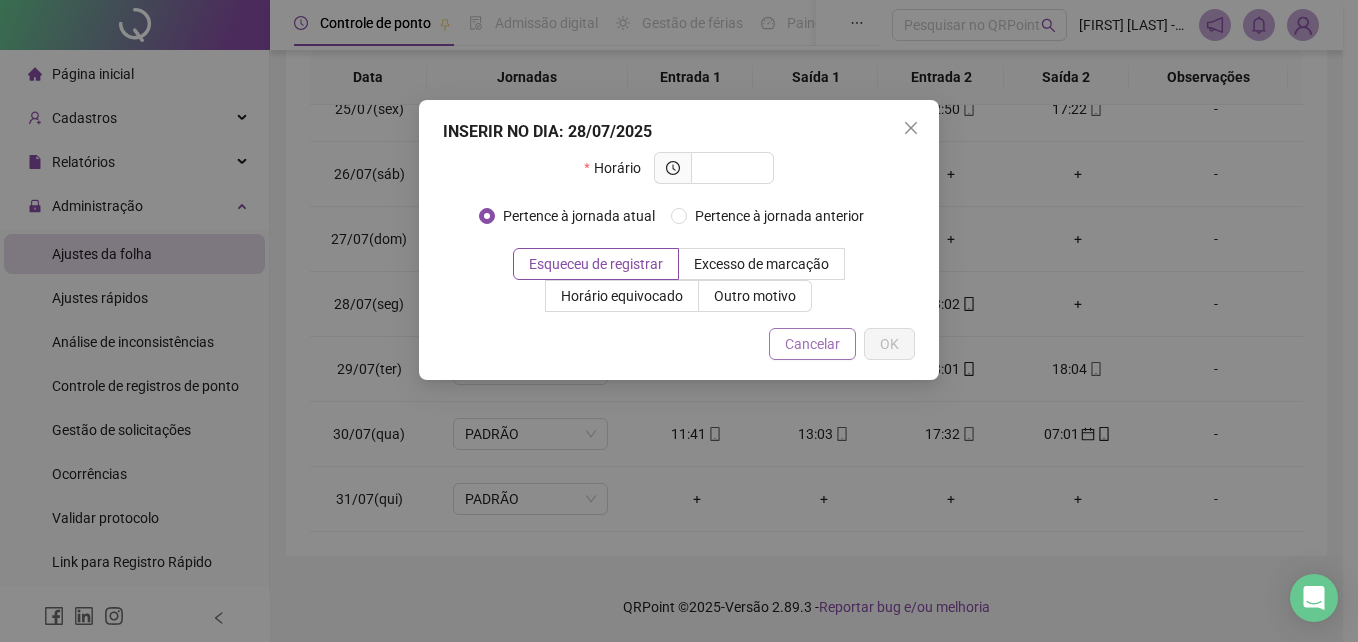 click on "Cancelar" at bounding box center [812, 344] 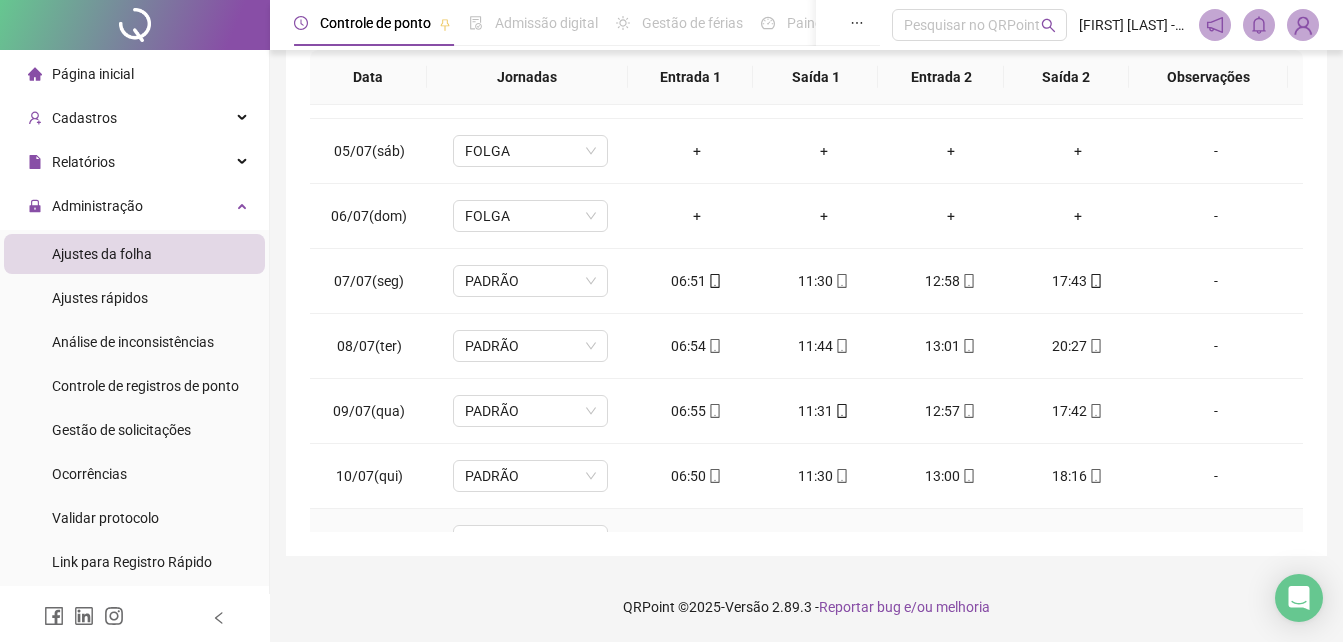 scroll, scrollTop: 0, scrollLeft: 0, axis: both 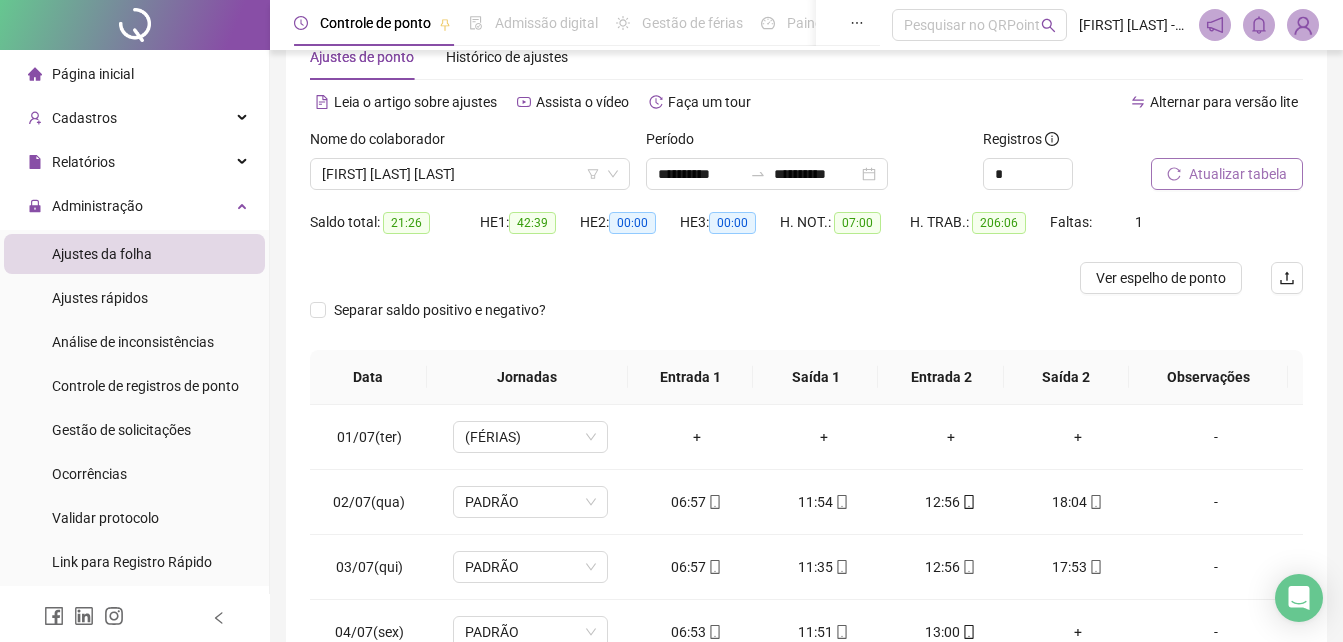 click on "Atualizar tabela" at bounding box center [1238, 174] 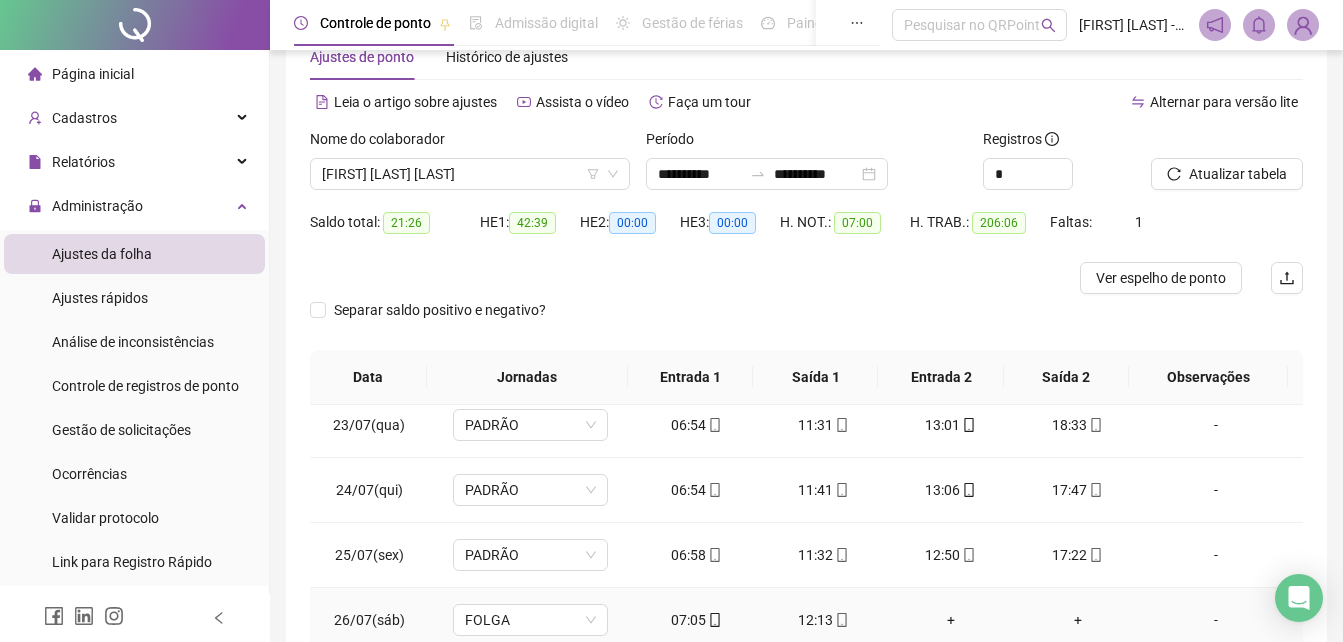 scroll, scrollTop: 1588, scrollLeft: 0, axis: vertical 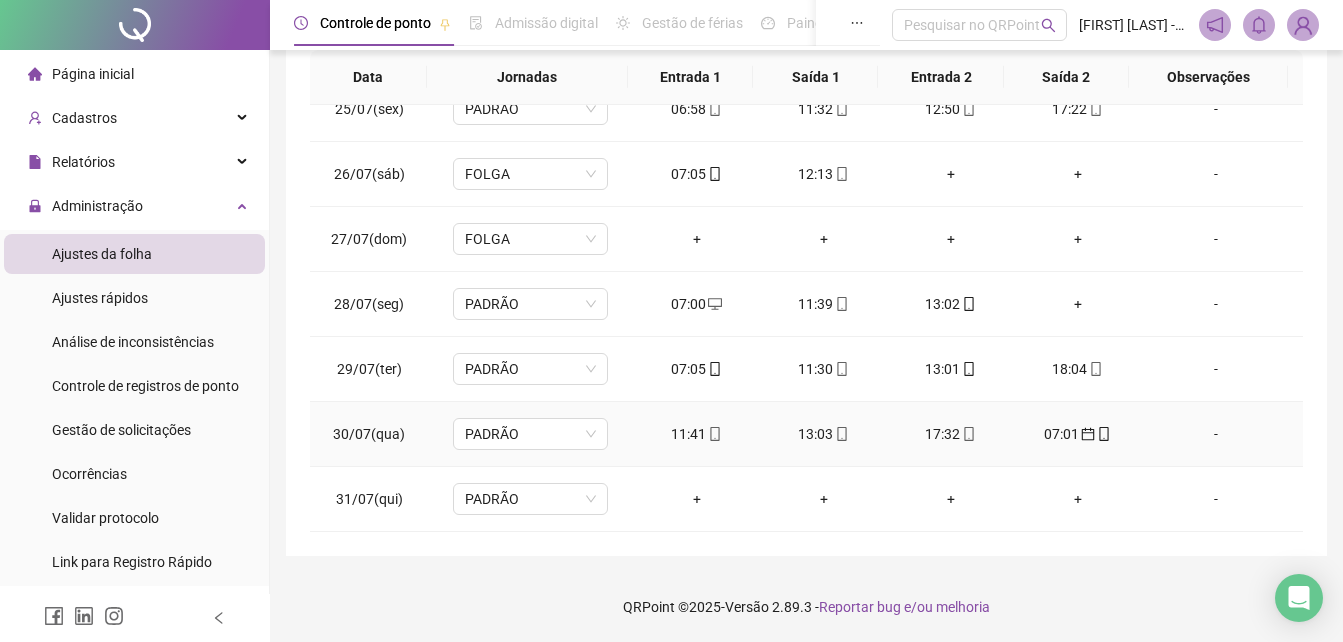 click on "07:01" at bounding box center (1077, 434) 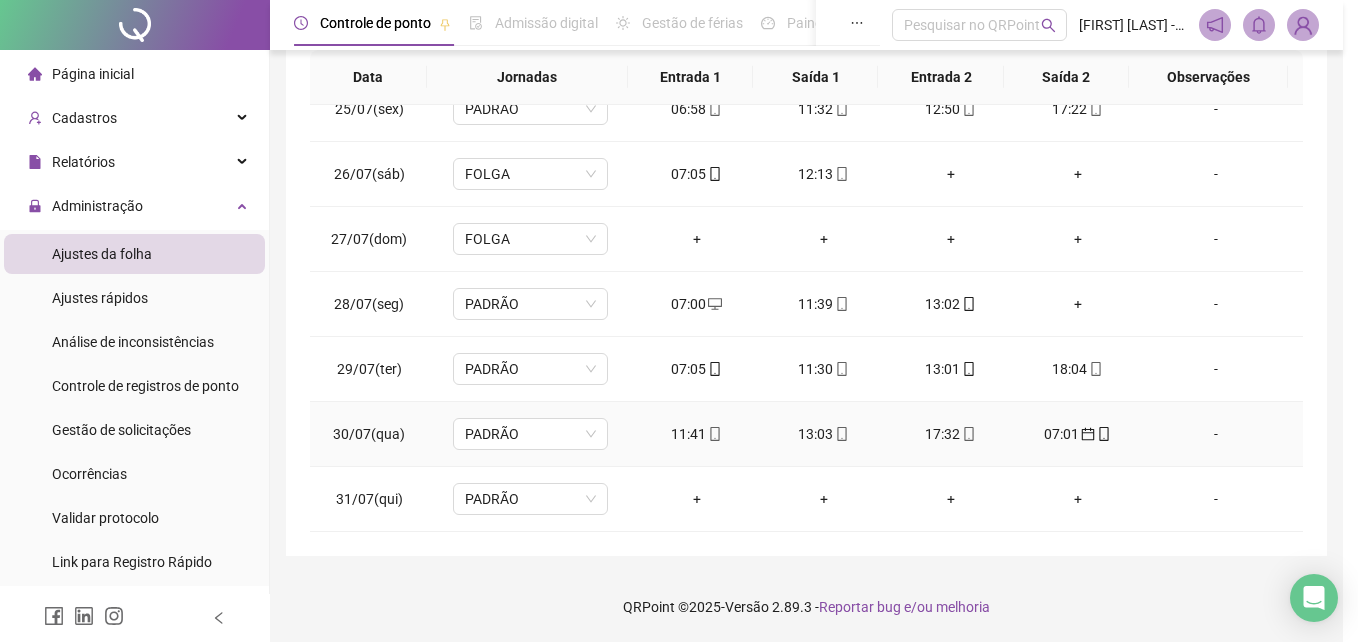type on "**********" 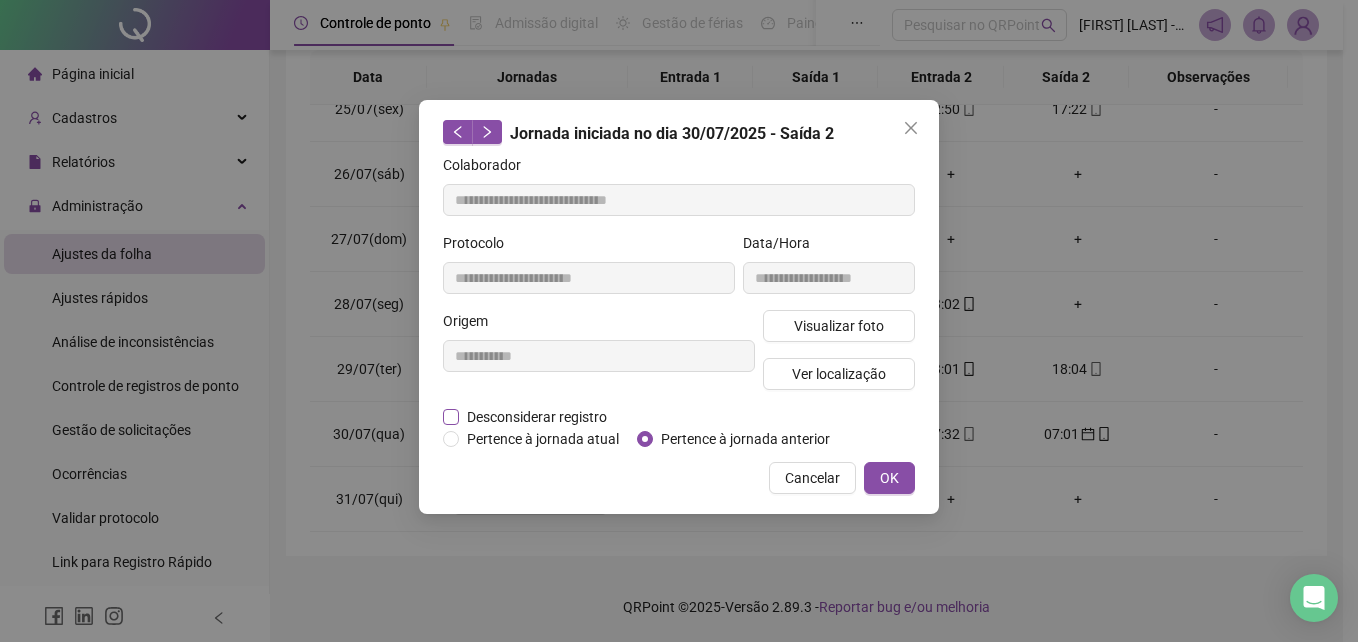 click on "Desconsiderar registro" at bounding box center [537, 417] 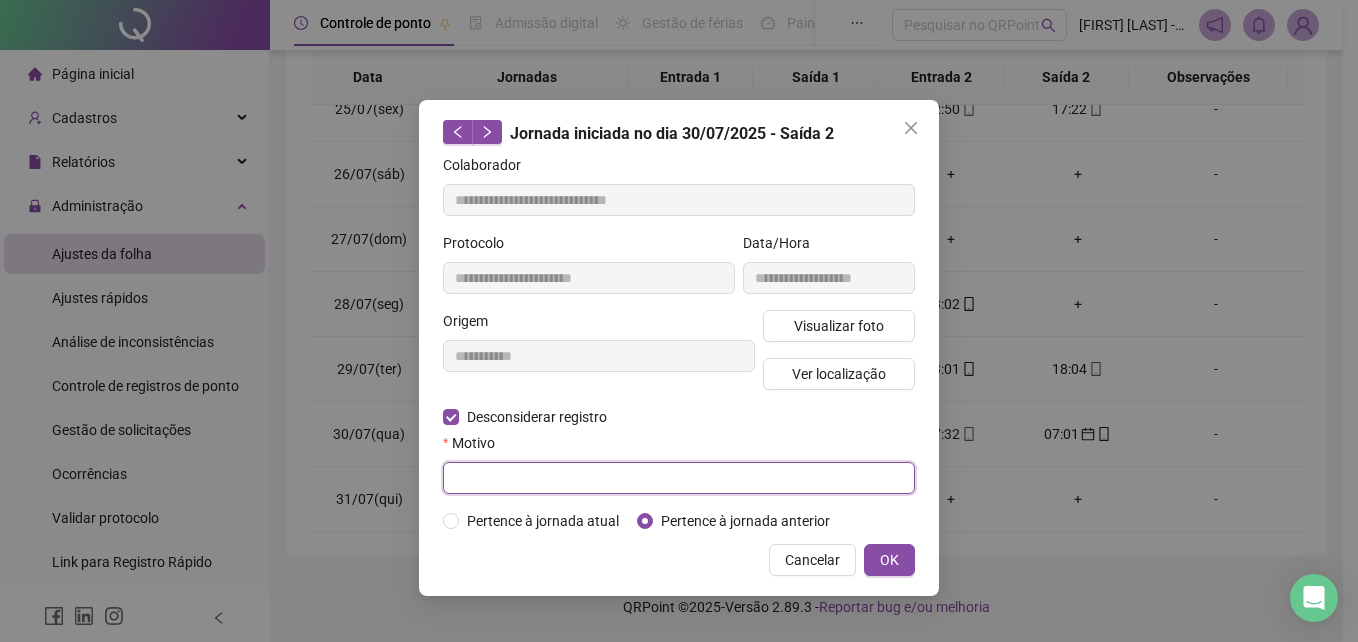 click at bounding box center (679, 478) 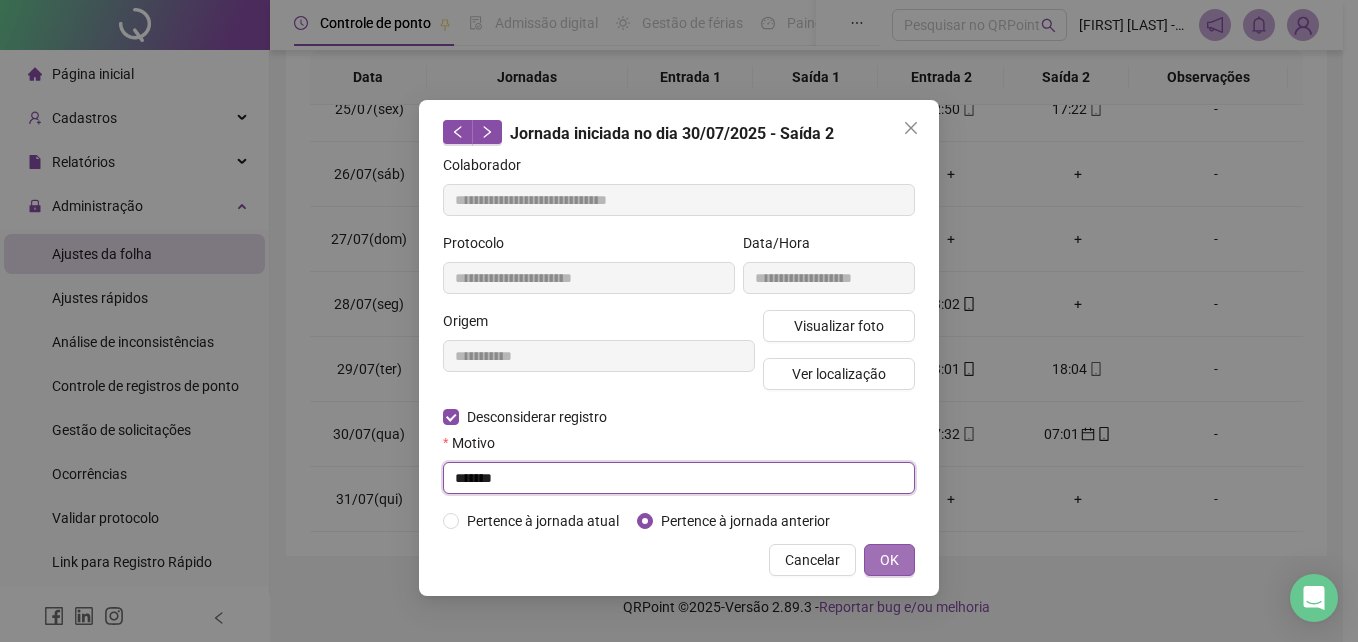 type on "*******" 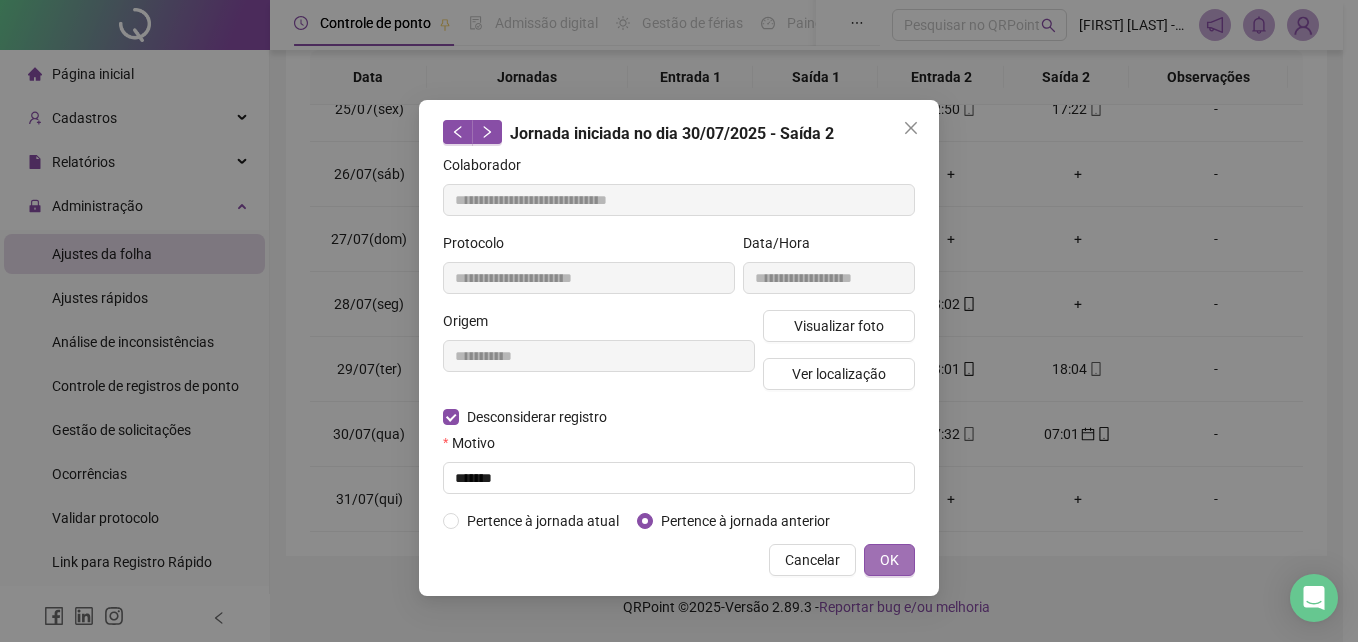 click on "OK" at bounding box center [889, 560] 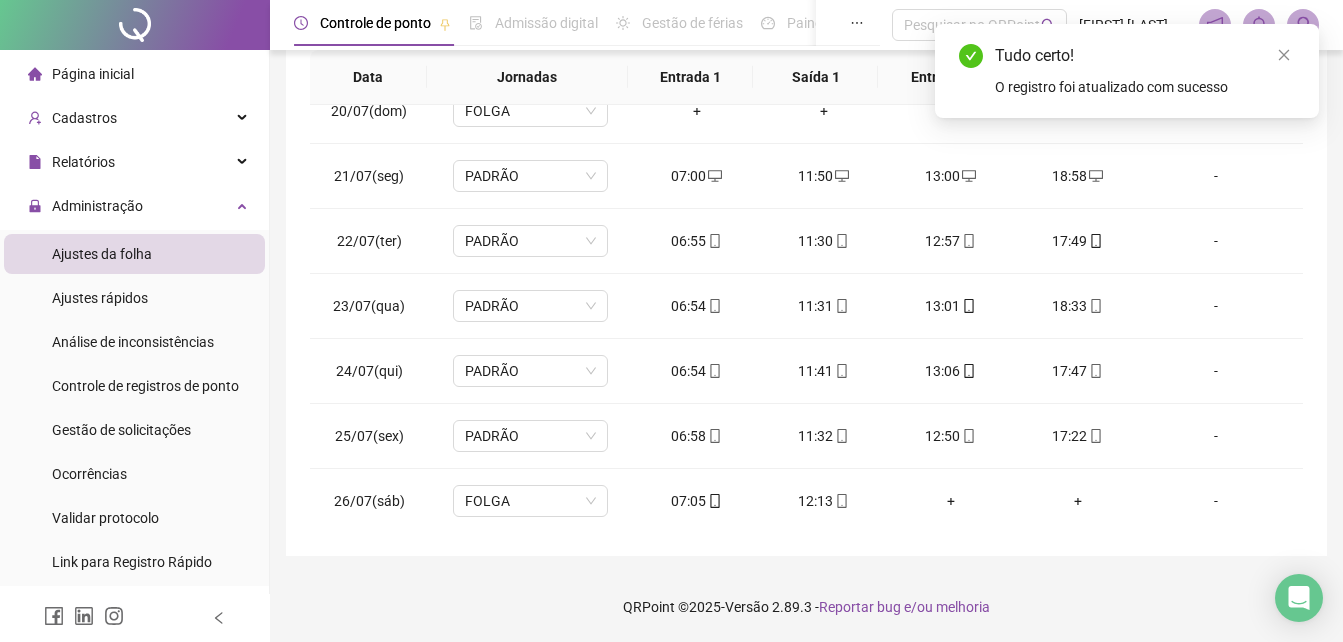 scroll, scrollTop: 1588, scrollLeft: 0, axis: vertical 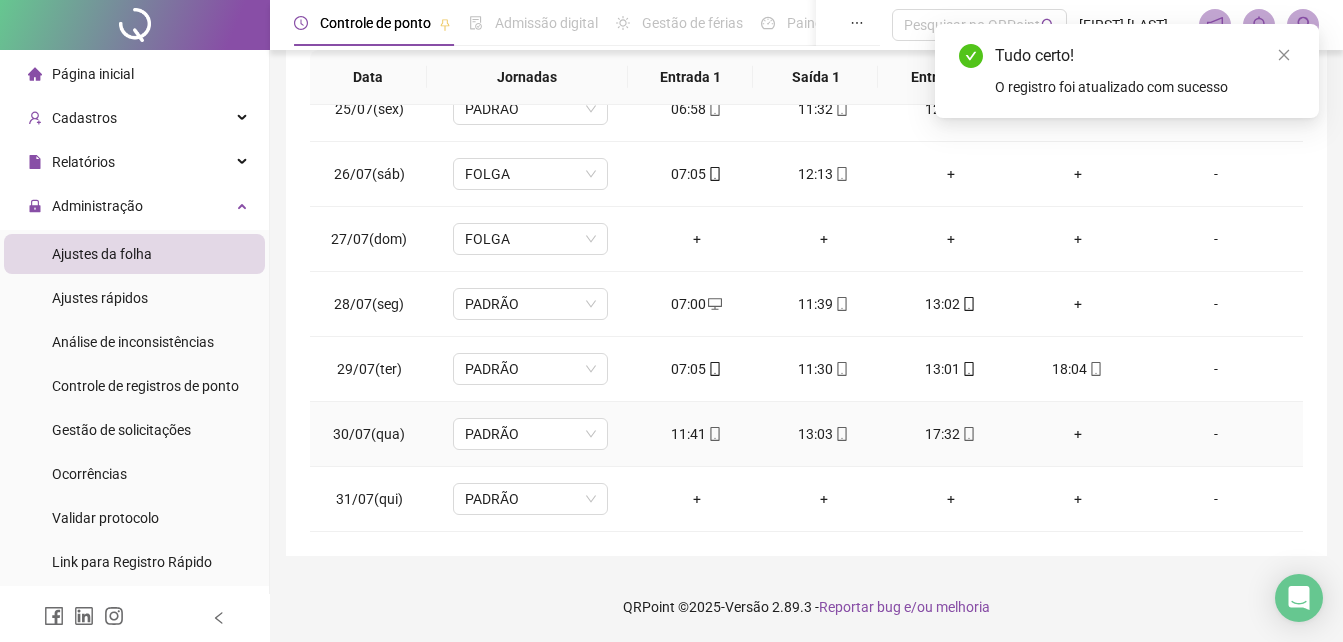click on "+" at bounding box center [1077, 434] 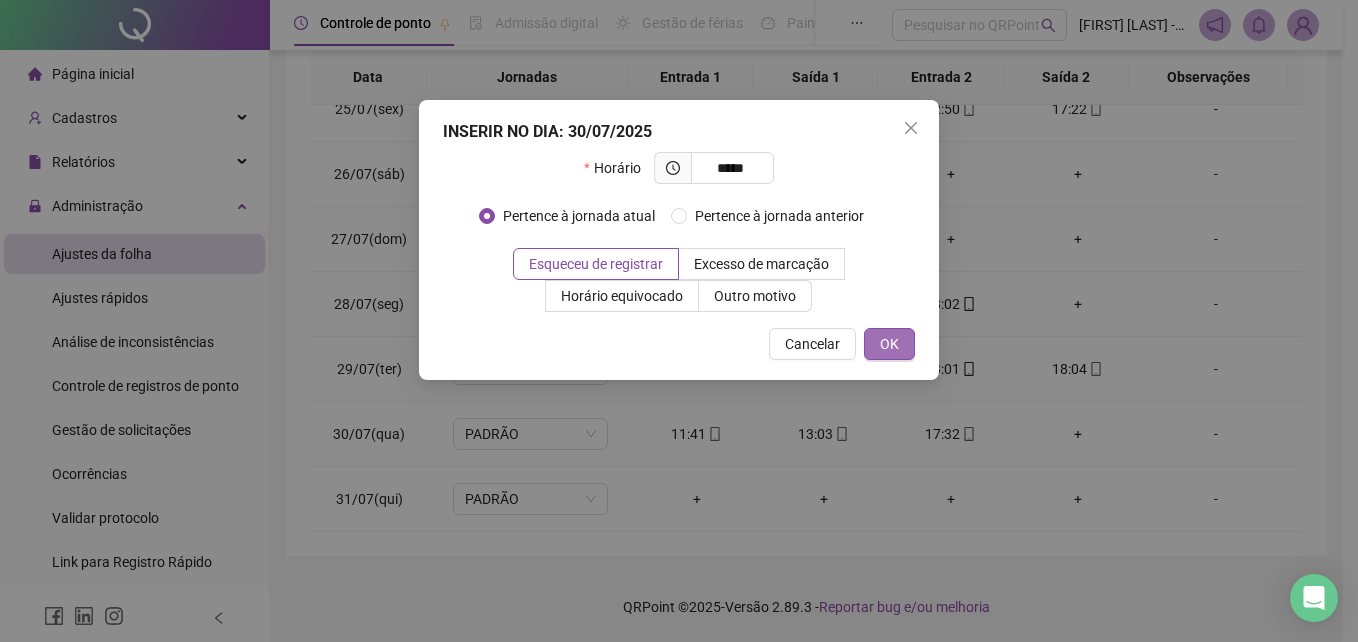 type on "*****" 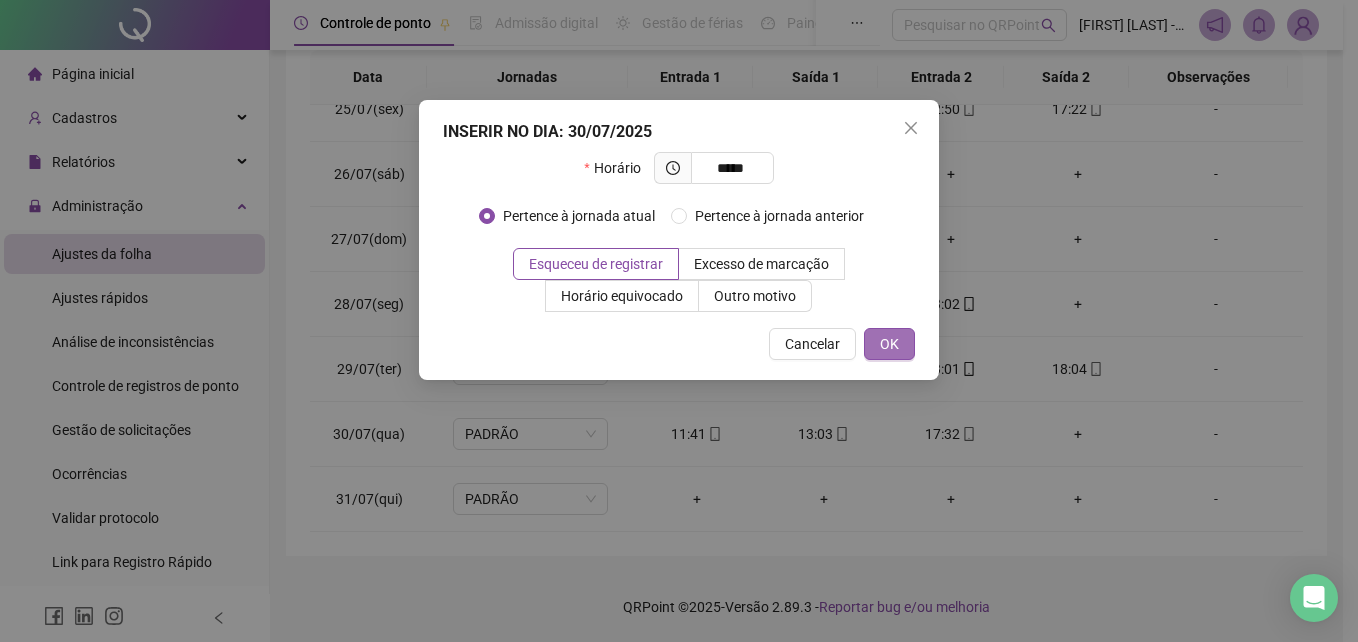 click on "OK" at bounding box center [889, 344] 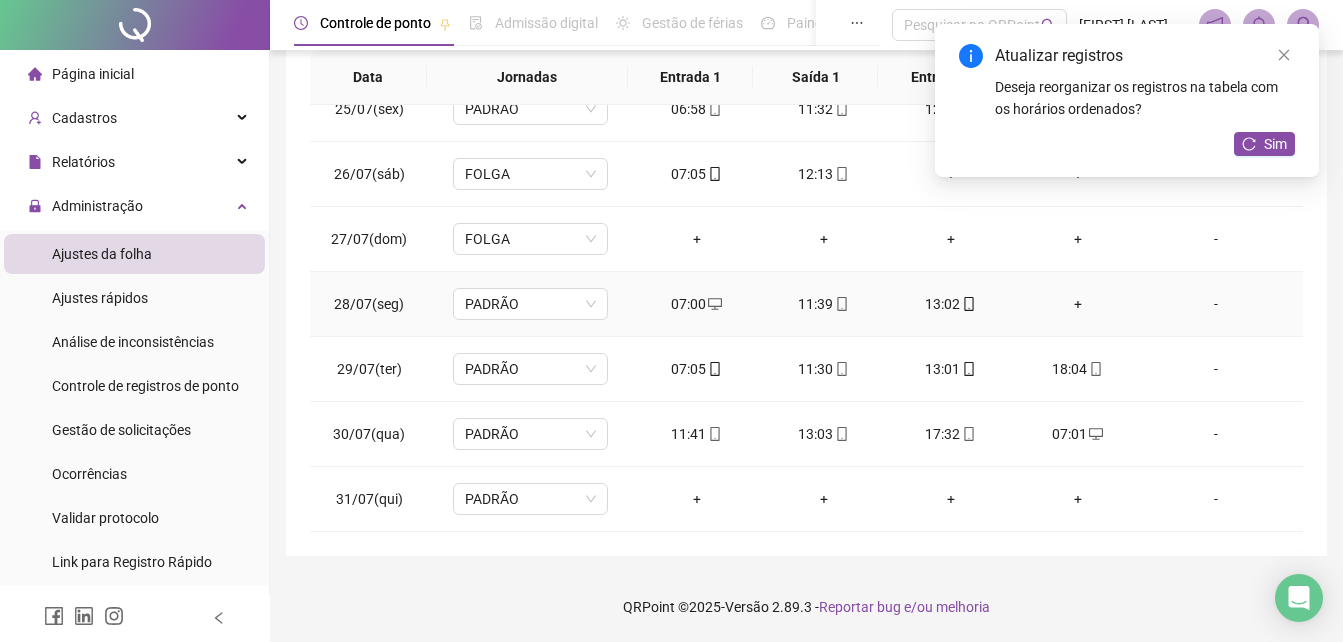 click on "+" at bounding box center (1077, 304) 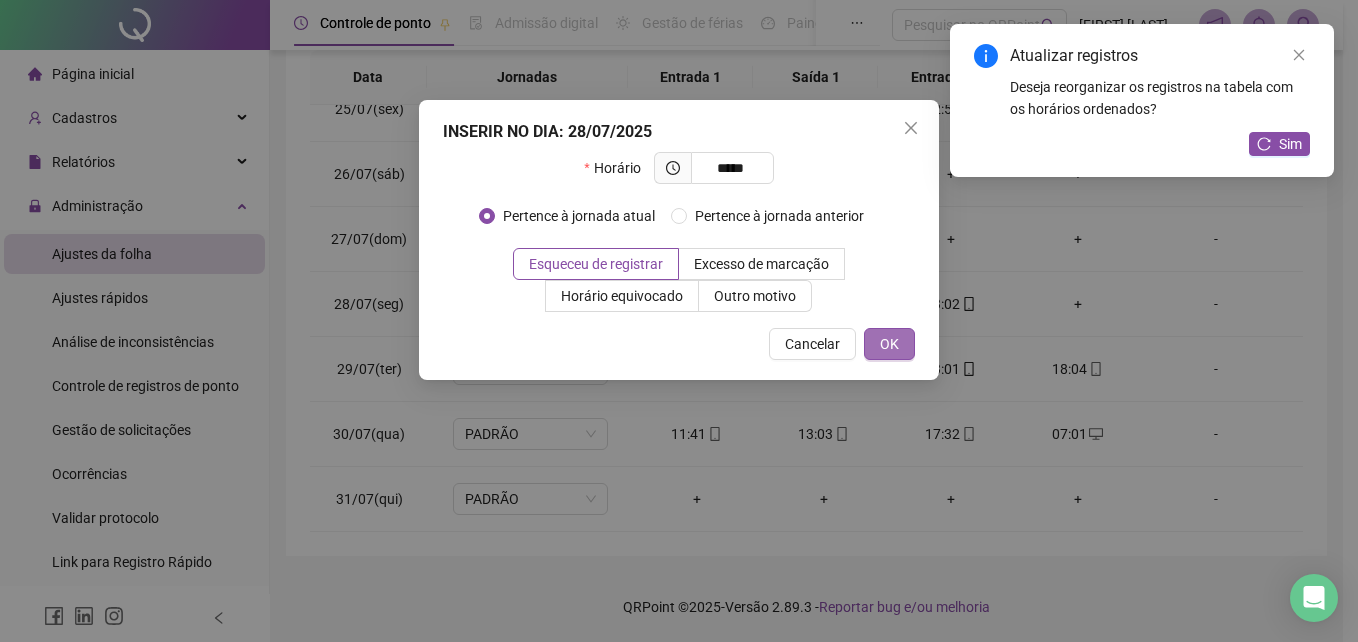 type on "*****" 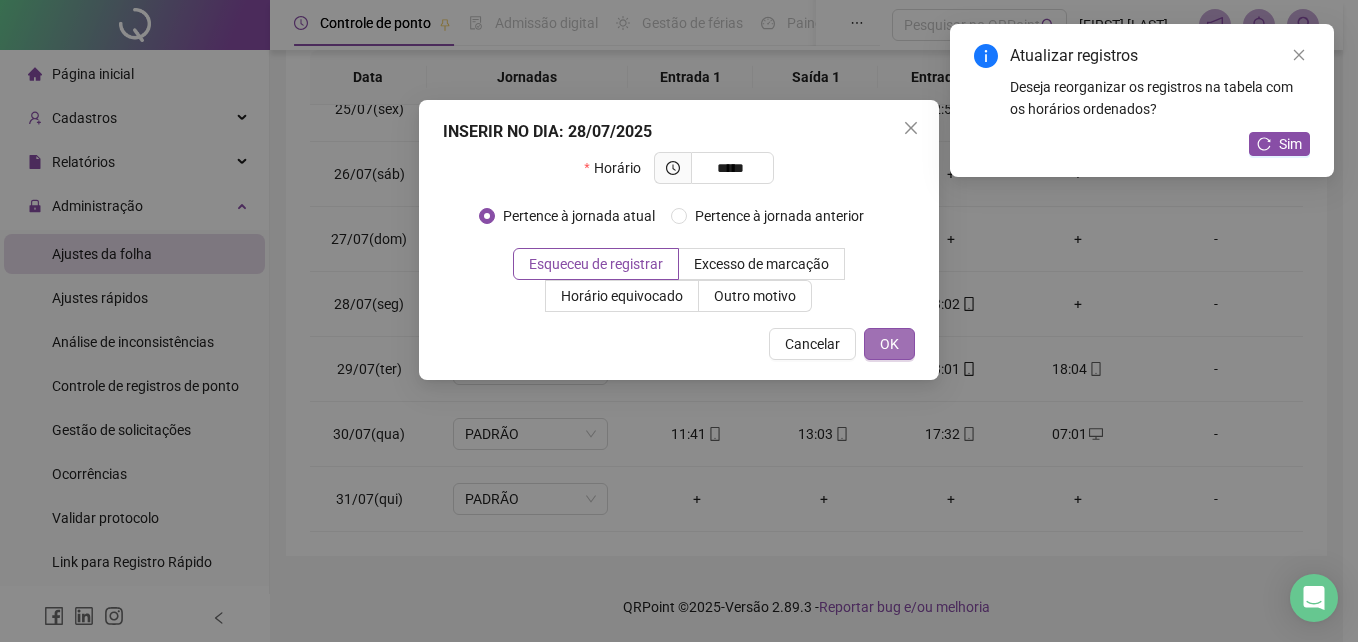 click on "OK" at bounding box center (889, 344) 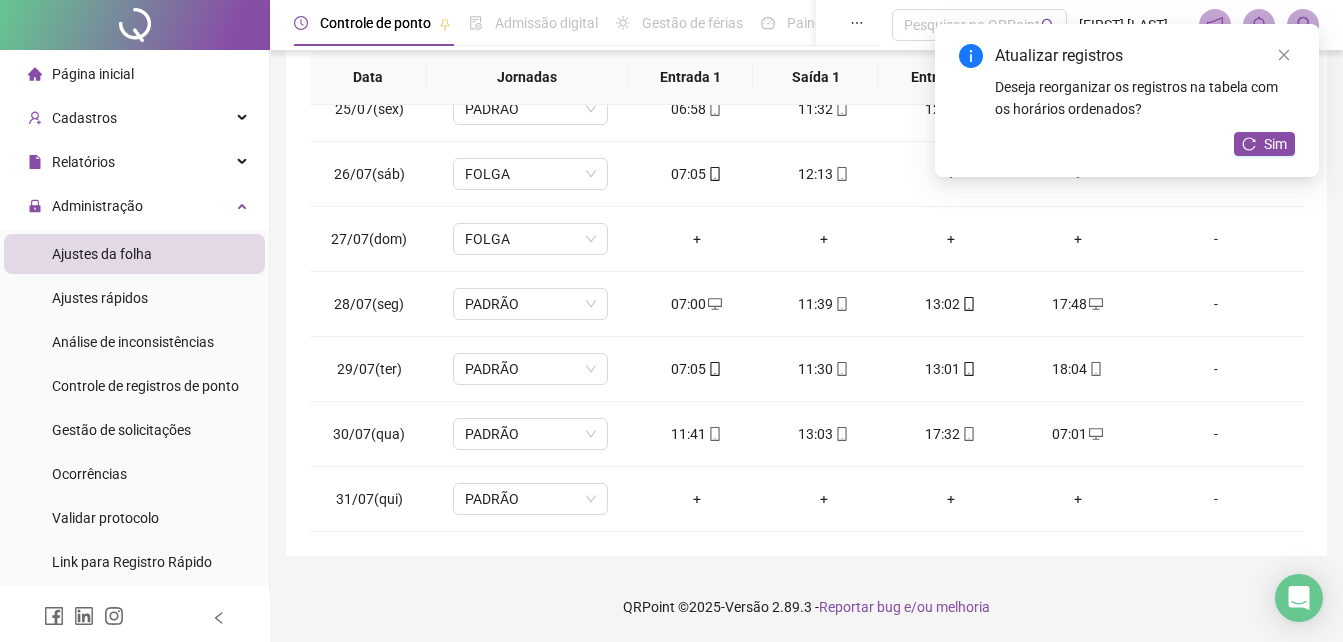 click on "Sim" at bounding box center (1264, 144) 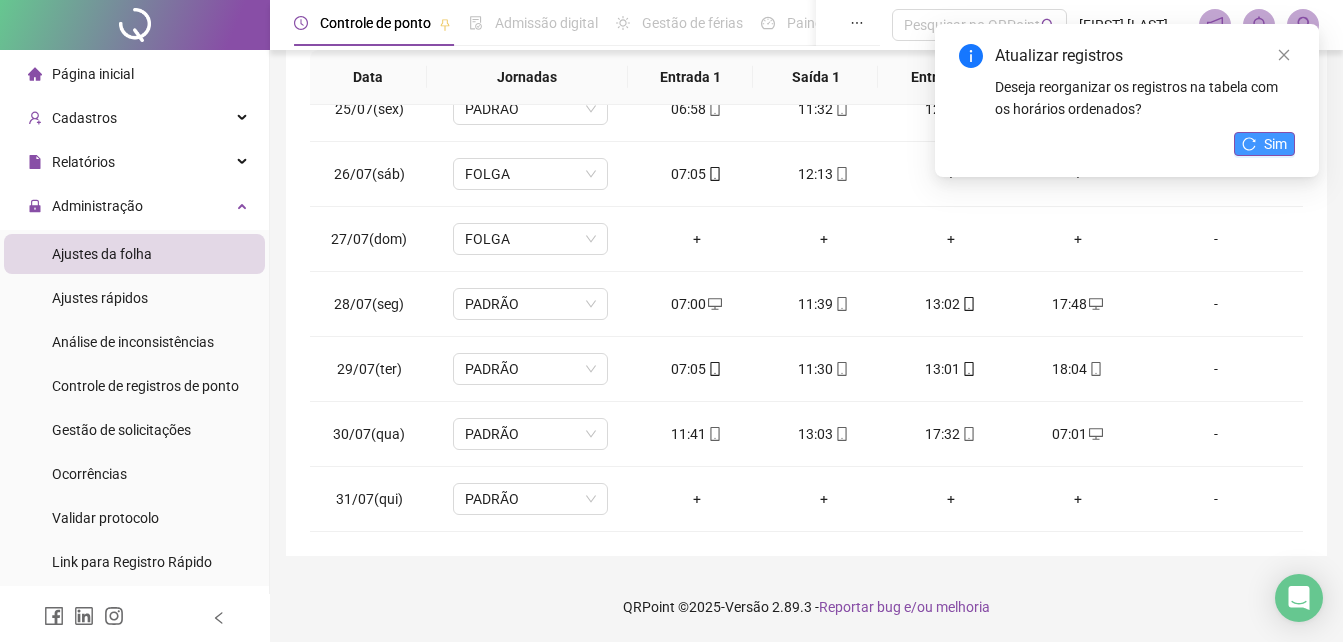 click on "Sim" at bounding box center [1275, 144] 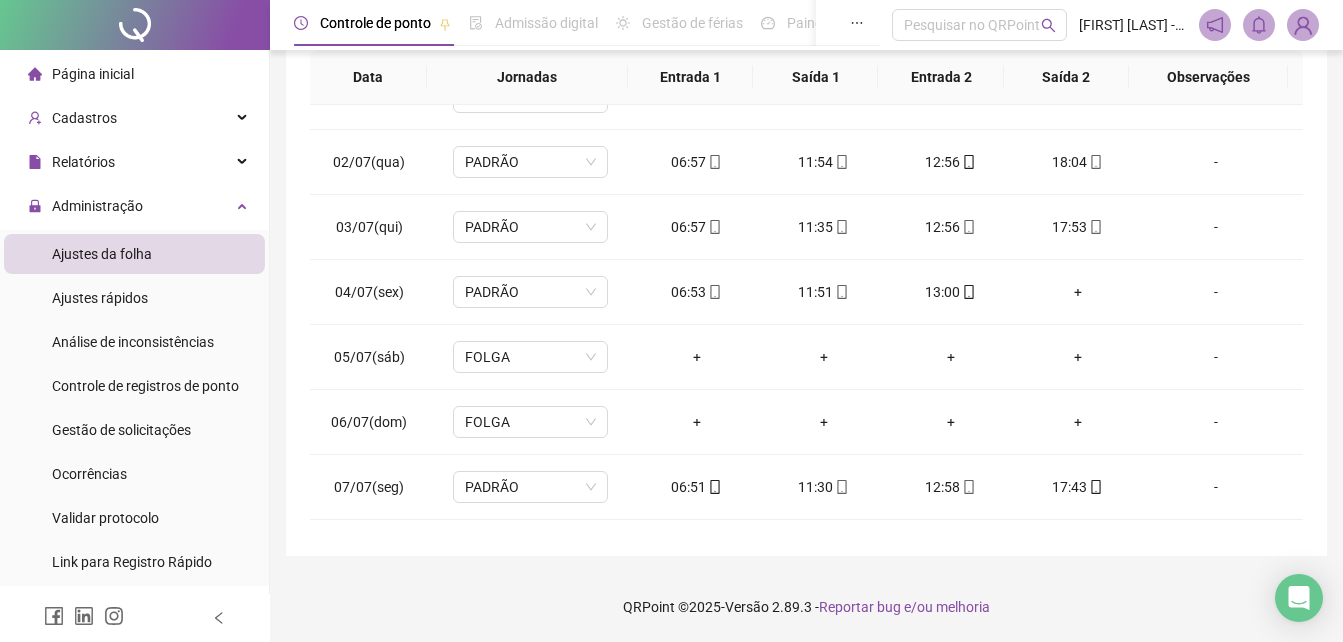 scroll, scrollTop: 0, scrollLeft: 0, axis: both 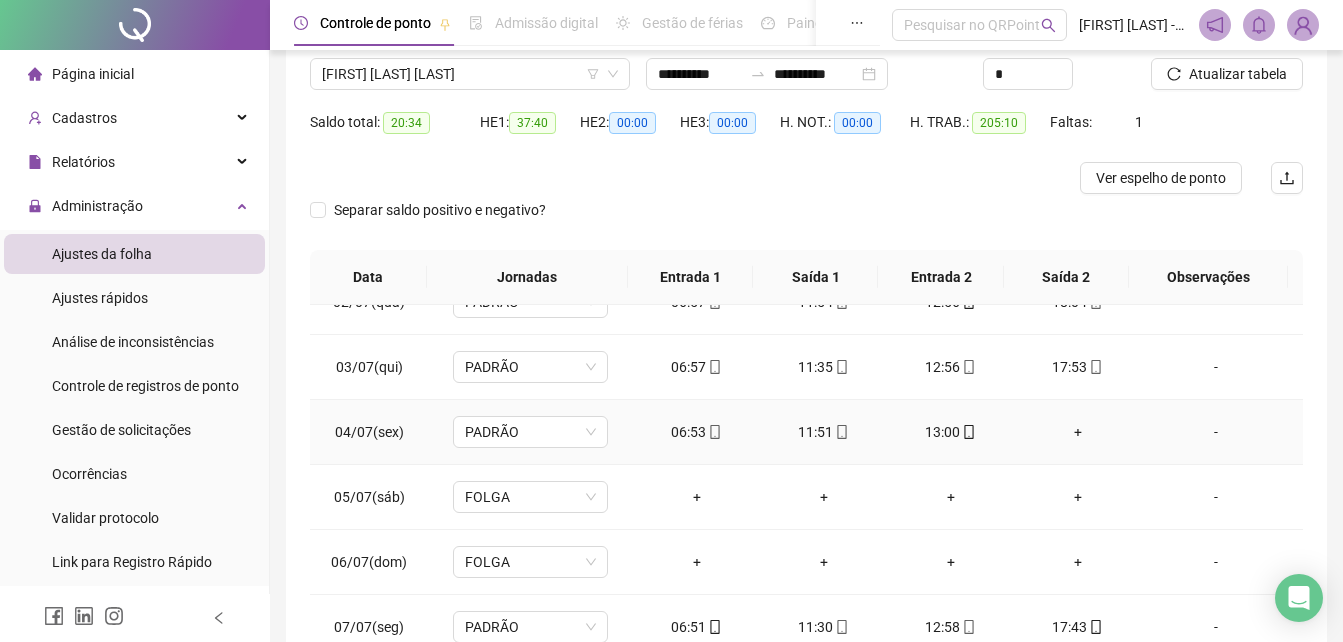 click on "+" at bounding box center [1077, 432] 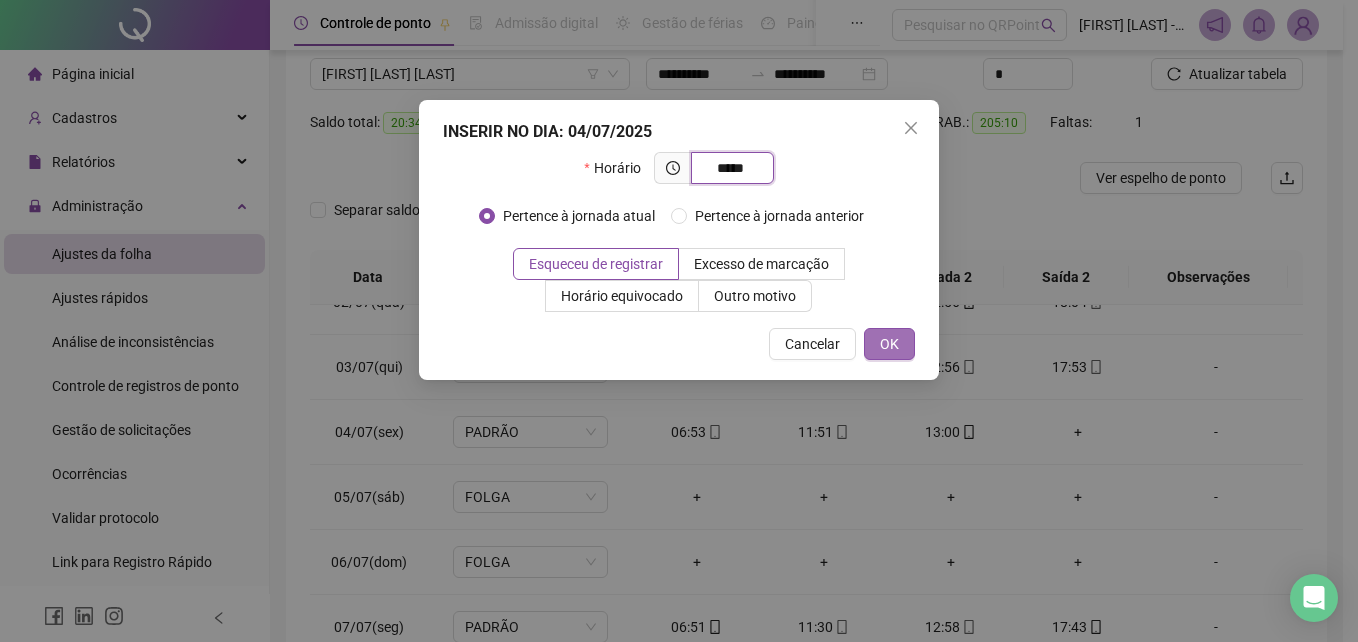 type on "*****" 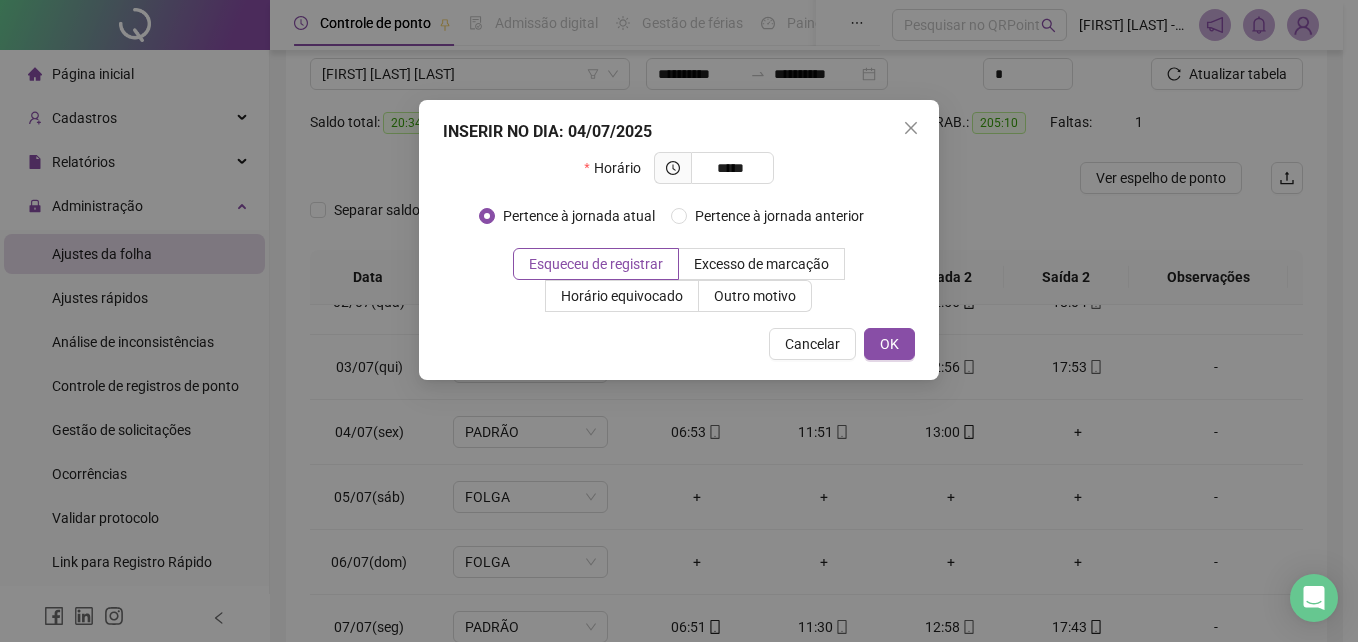 drag, startPoint x: 884, startPoint y: 349, endPoint x: 914, endPoint y: 328, distance: 36.619667 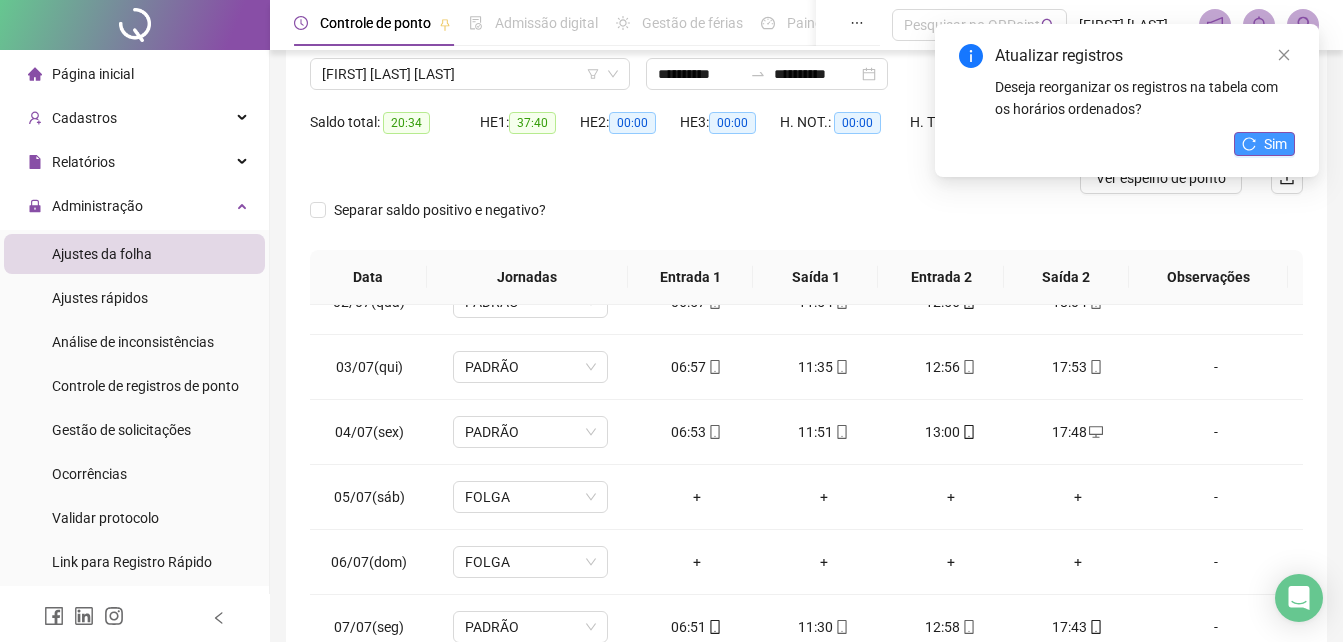 click on "Sim" at bounding box center (1264, 144) 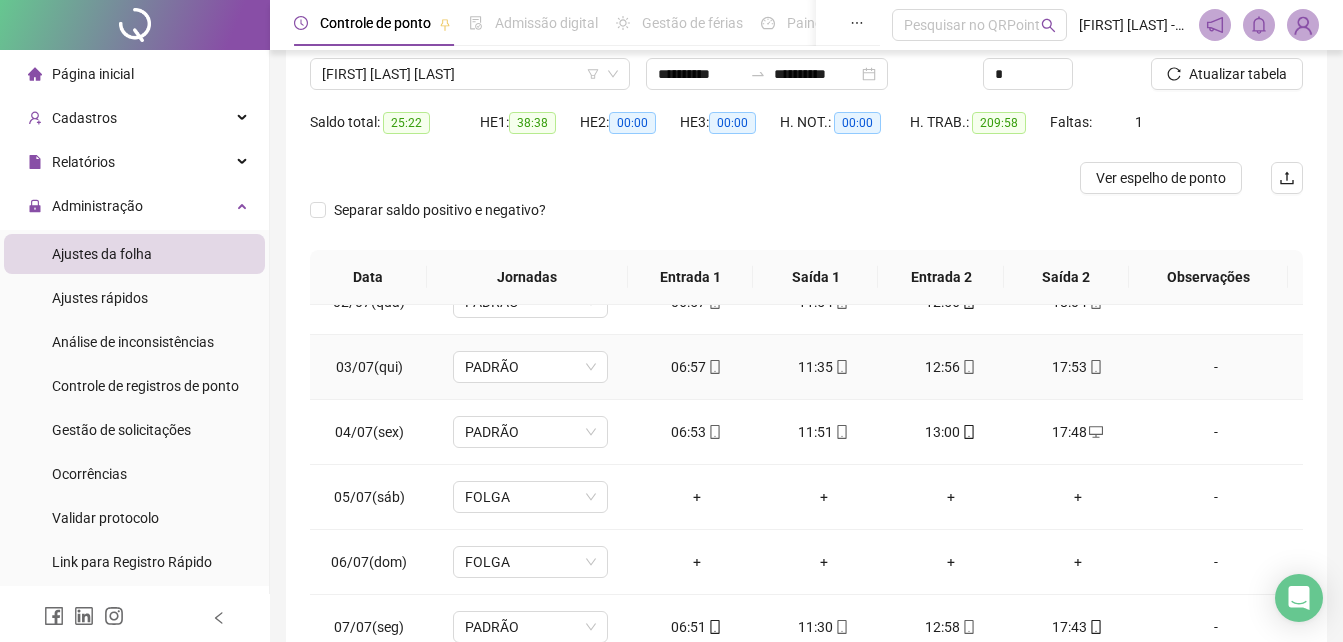 scroll, scrollTop: 0, scrollLeft: 0, axis: both 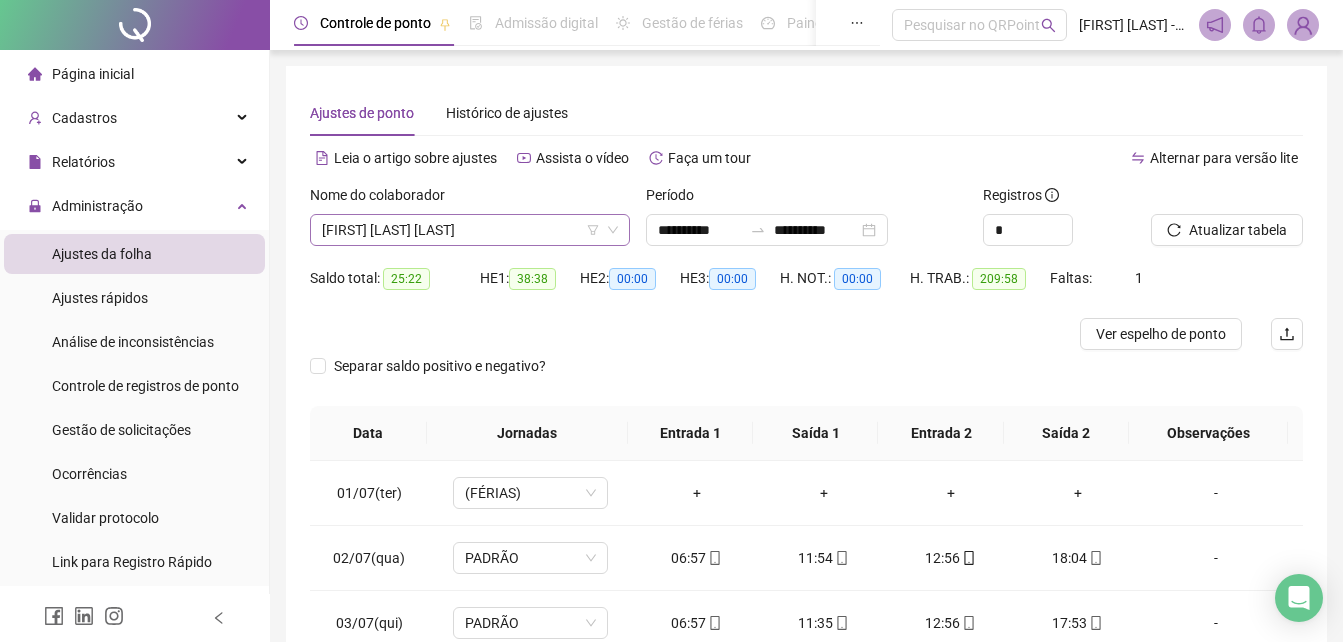 click on "[FIRST] [LAST] [LAST]" at bounding box center [470, 230] 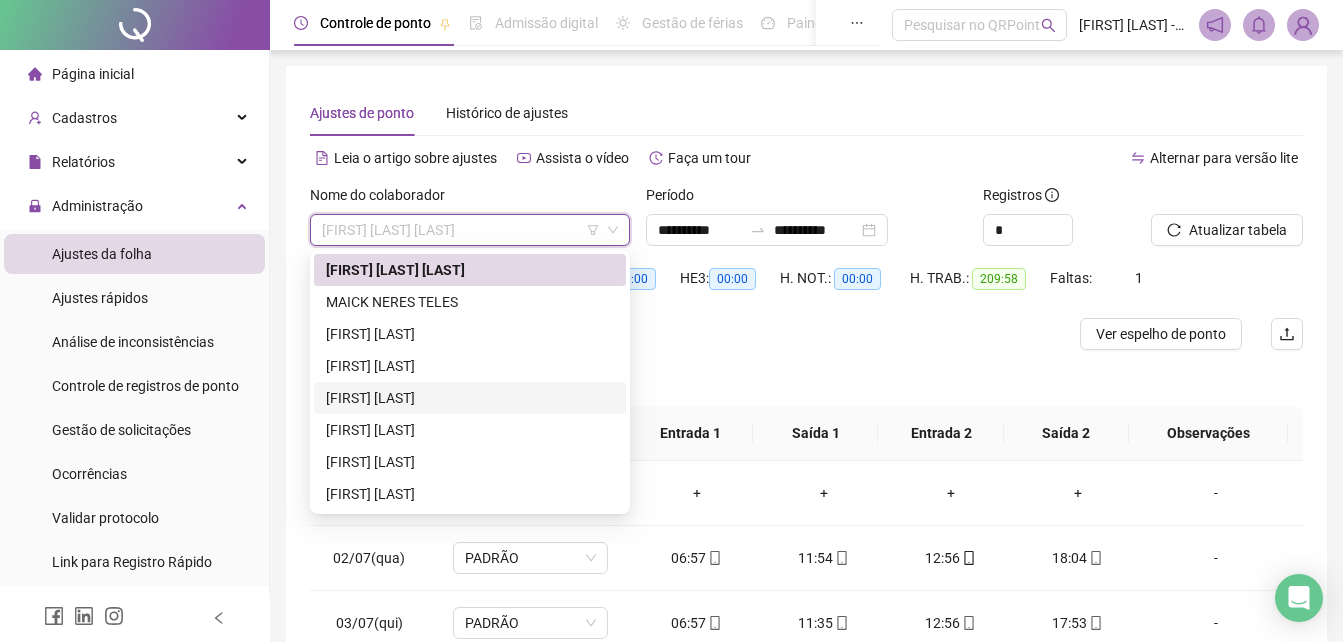 drag, startPoint x: 366, startPoint y: 398, endPoint x: 393, endPoint y: 404, distance: 27.658634 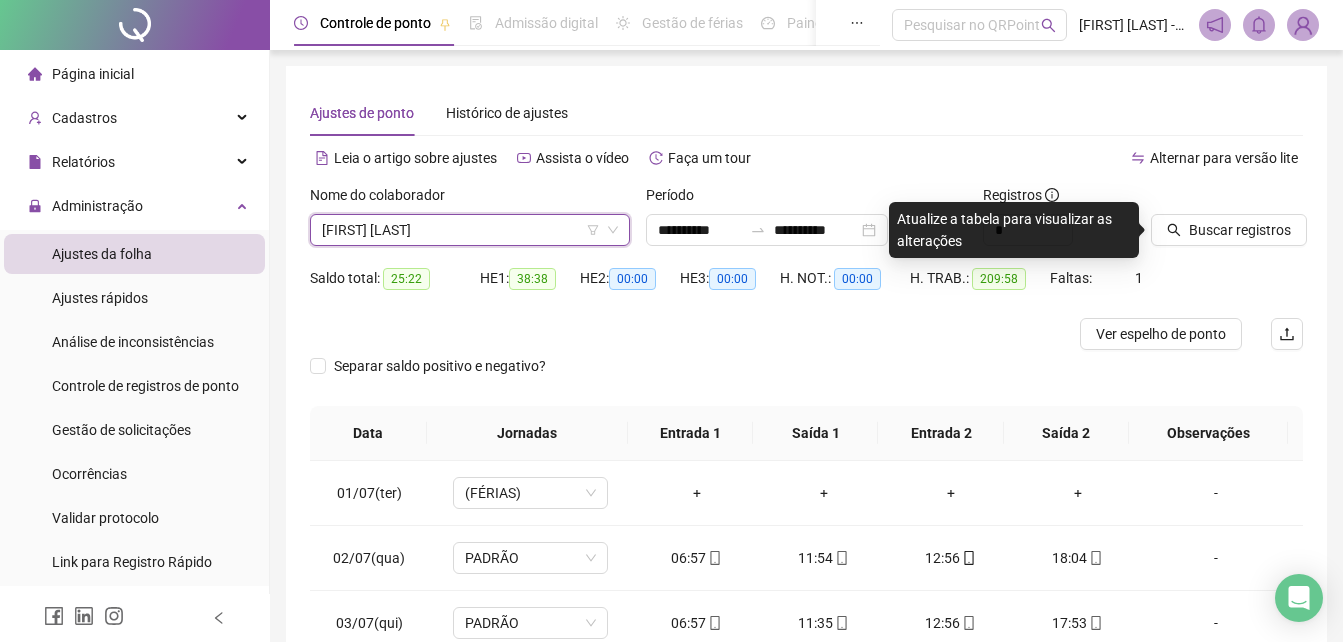 click at bounding box center (1202, 199) 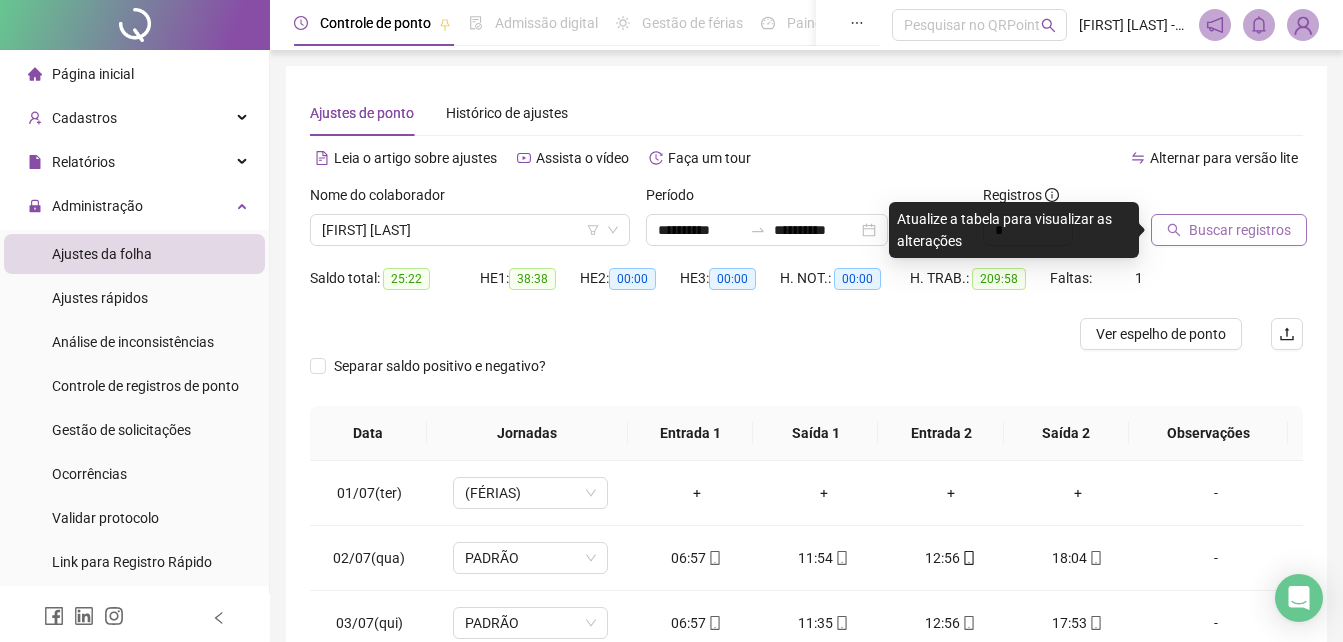 click on "Buscar registros" at bounding box center (1240, 230) 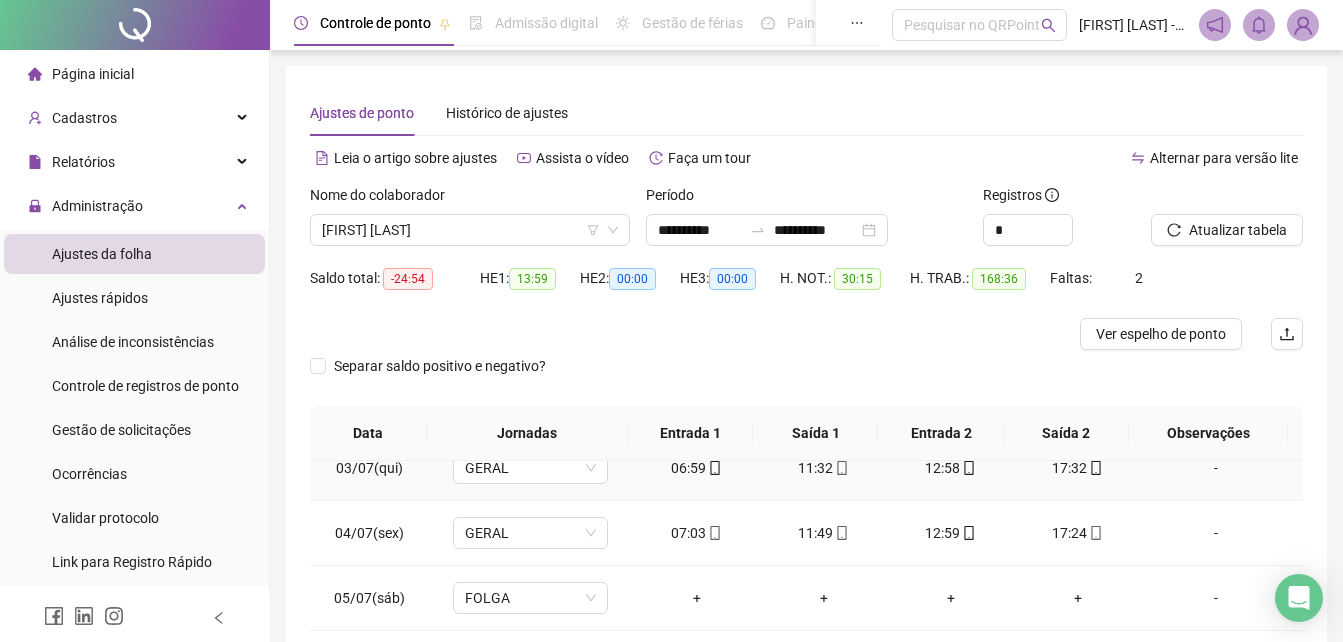 scroll, scrollTop: 200, scrollLeft: 0, axis: vertical 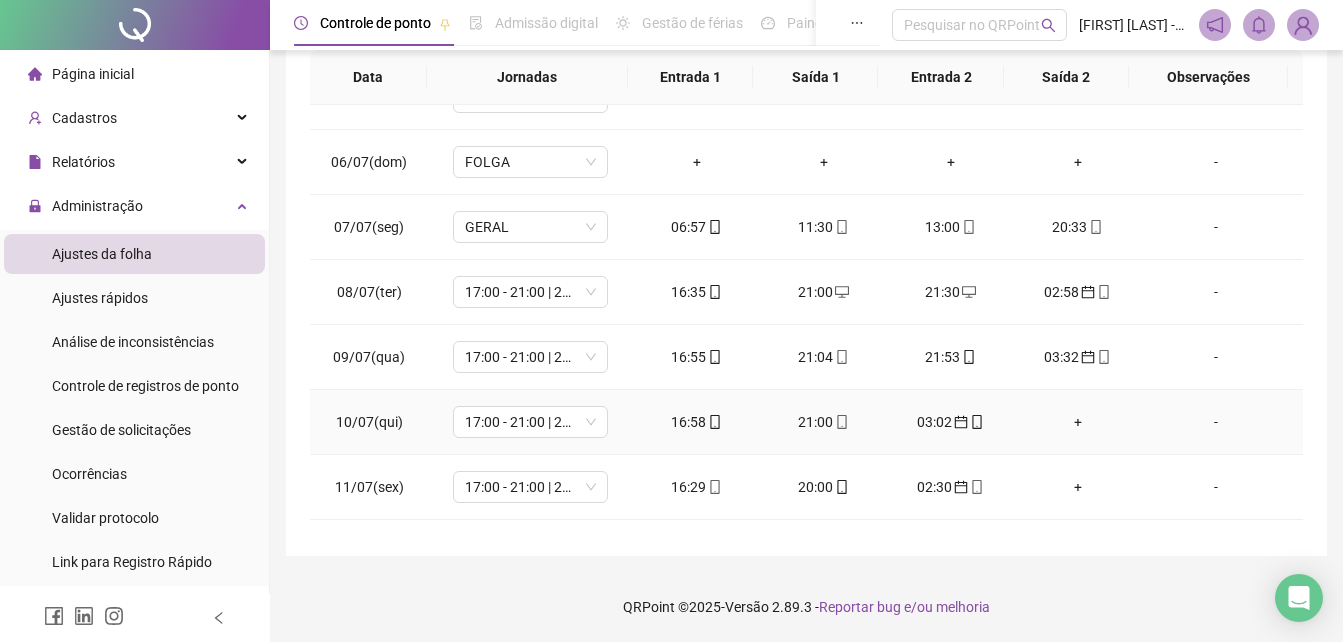 click on "+" at bounding box center [1077, 422] 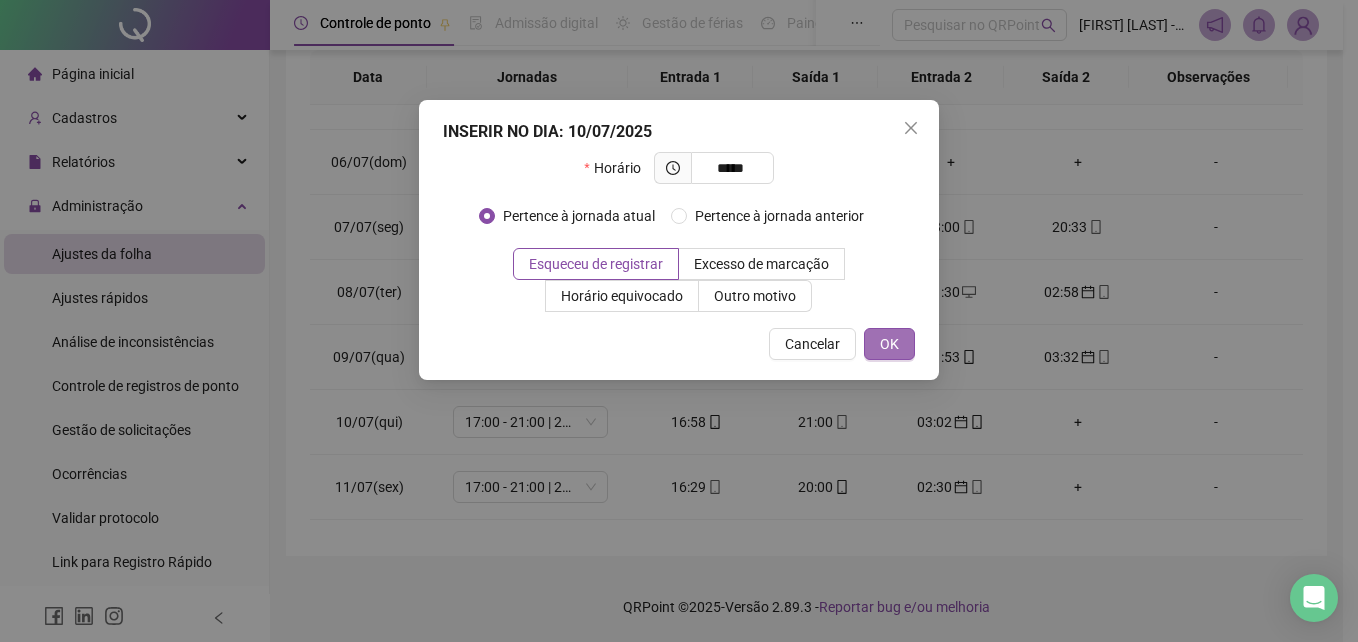 type on "*****" 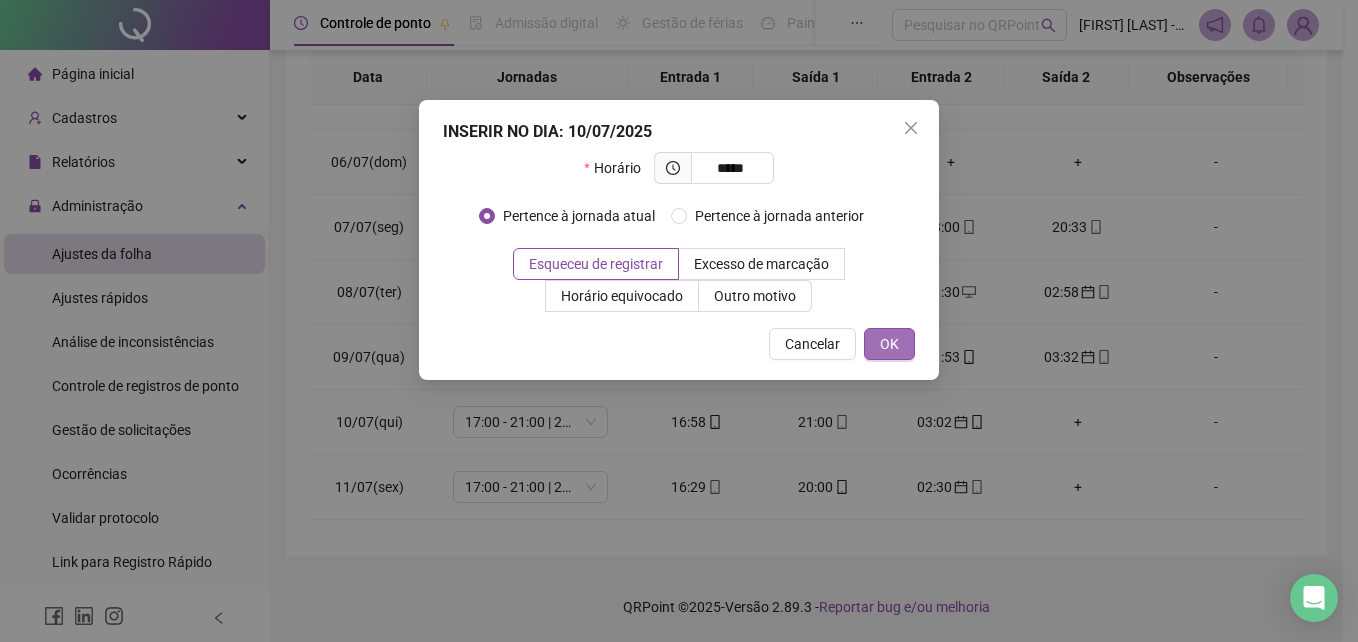 click on "OK" at bounding box center (889, 344) 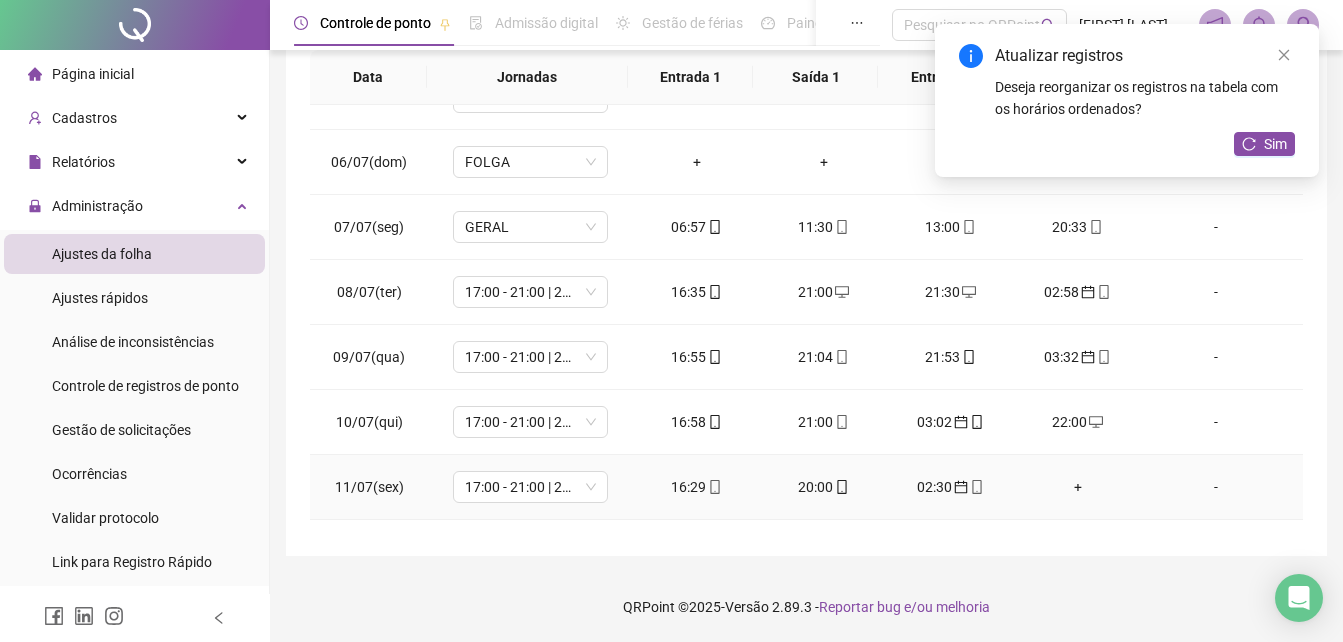 click on "+" at bounding box center (1077, 487) 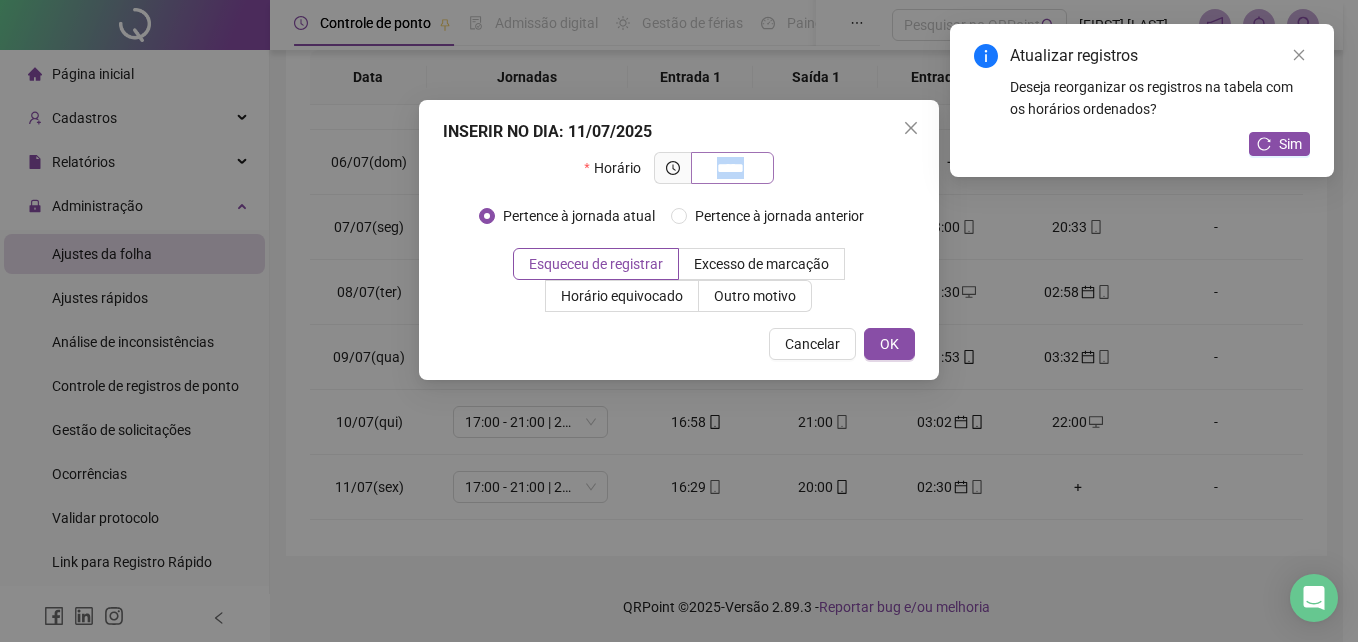 drag, startPoint x: 760, startPoint y: 174, endPoint x: 739, endPoint y: 172, distance: 21.095022 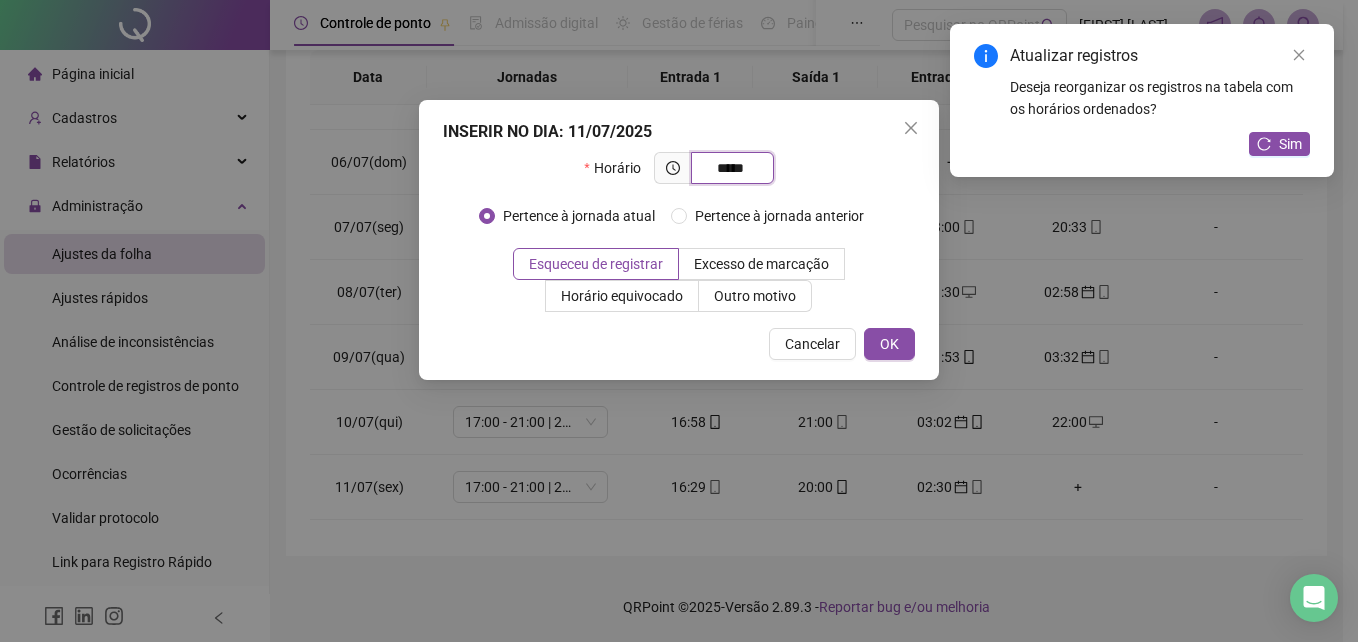 click on "*****" at bounding box center (730, 168) 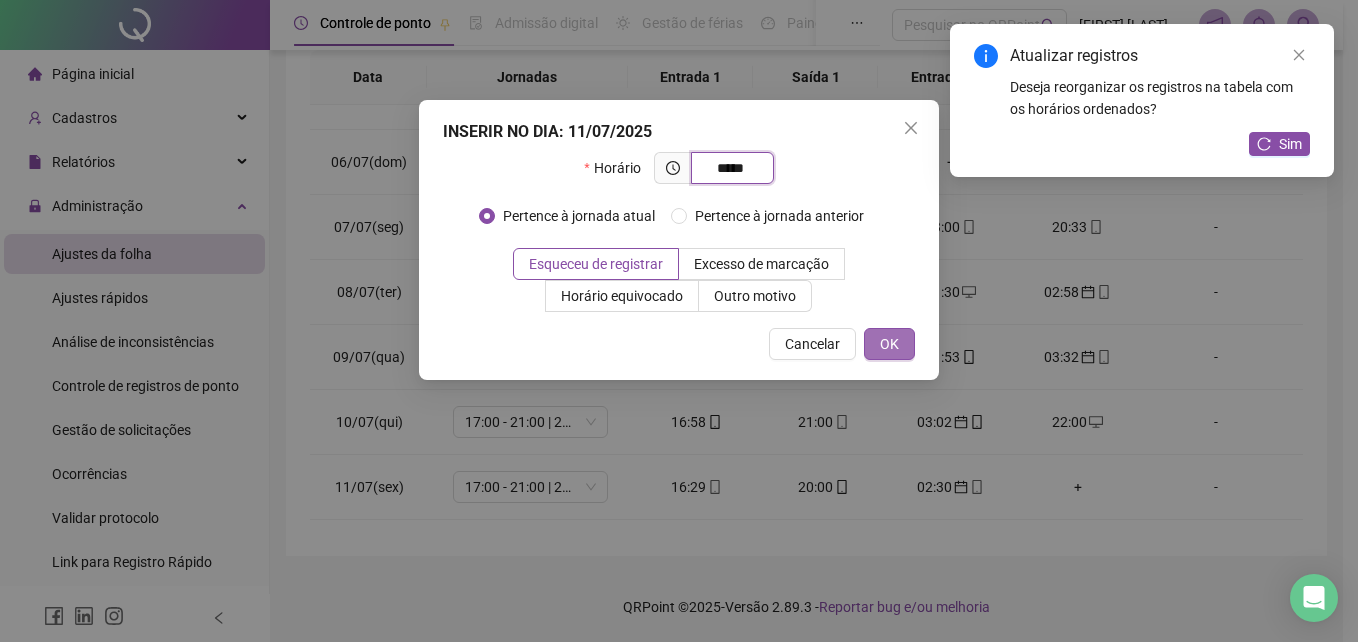 type on "*****" 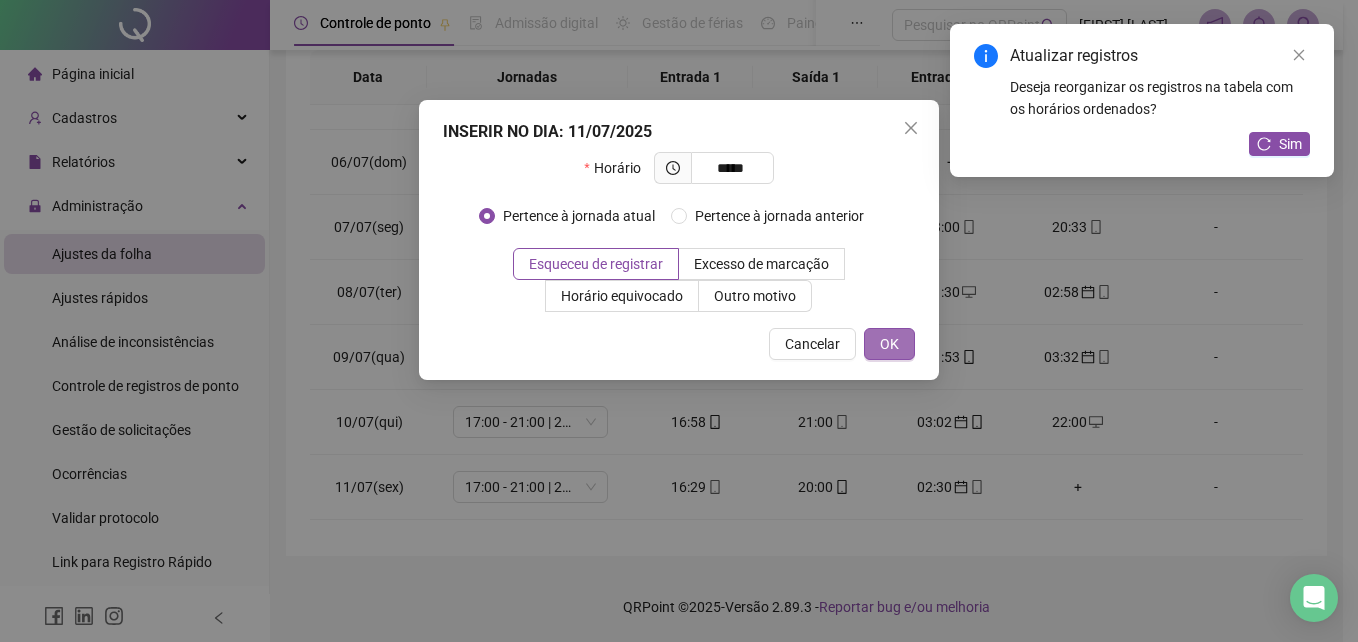 click on "OK" at bounding box center (889, 344) 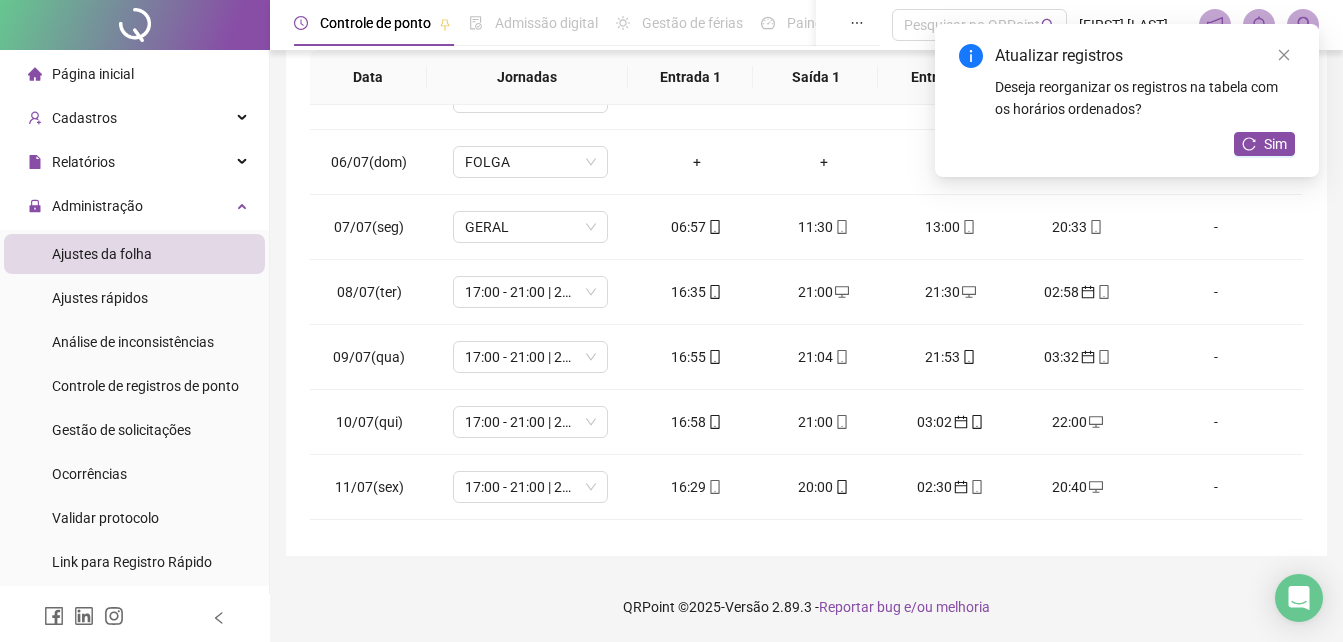 click on "Atualizar registros Deseja reorganizar os registros na tabela com os horários ordenados? Sim" at bounding box center [1127, 100] 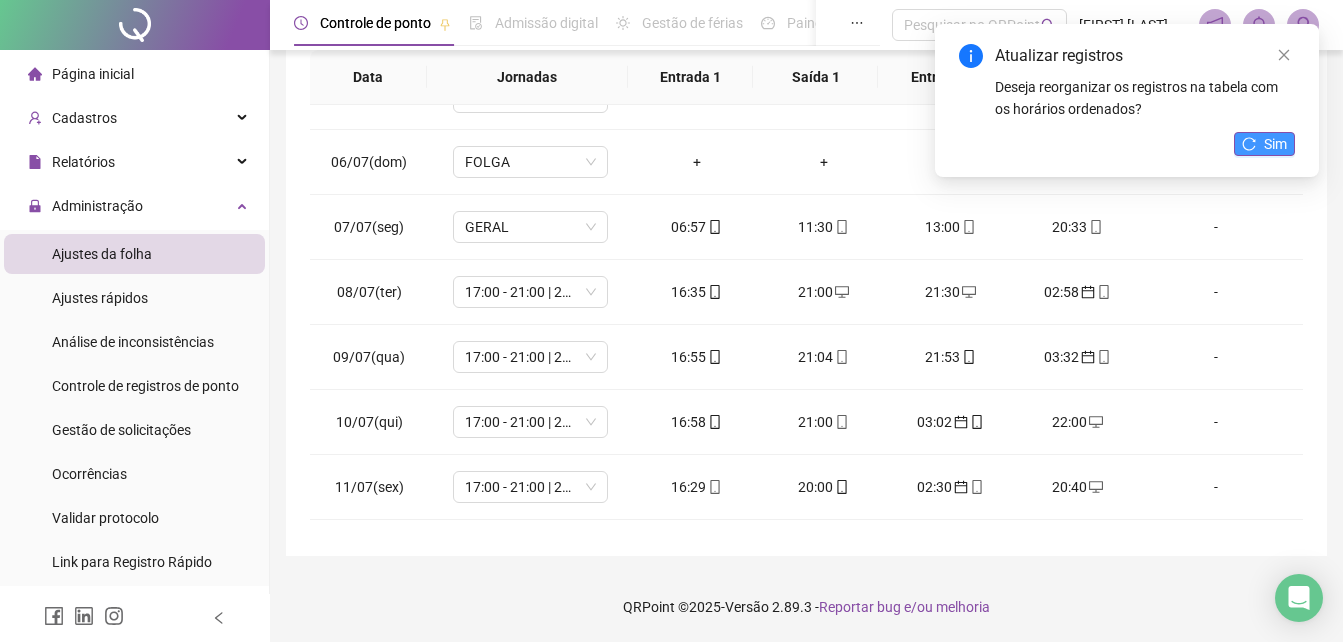 click 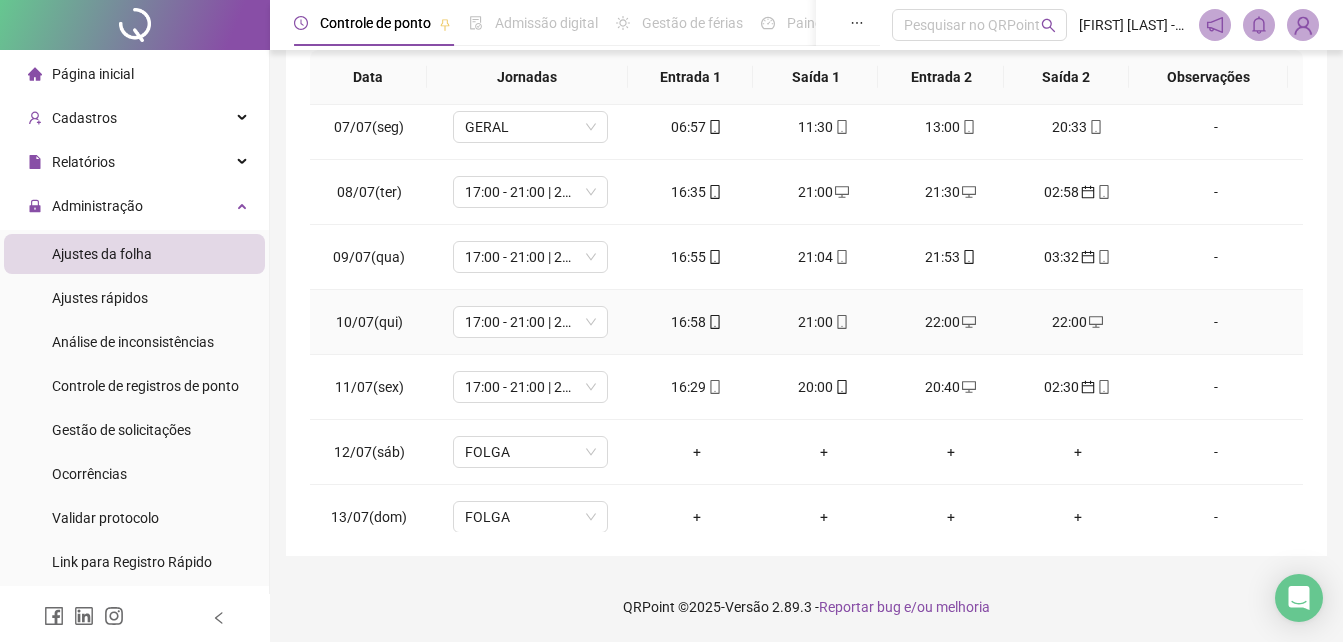scroll, scrollTop: 0, scrollLeft: 0, axis: both 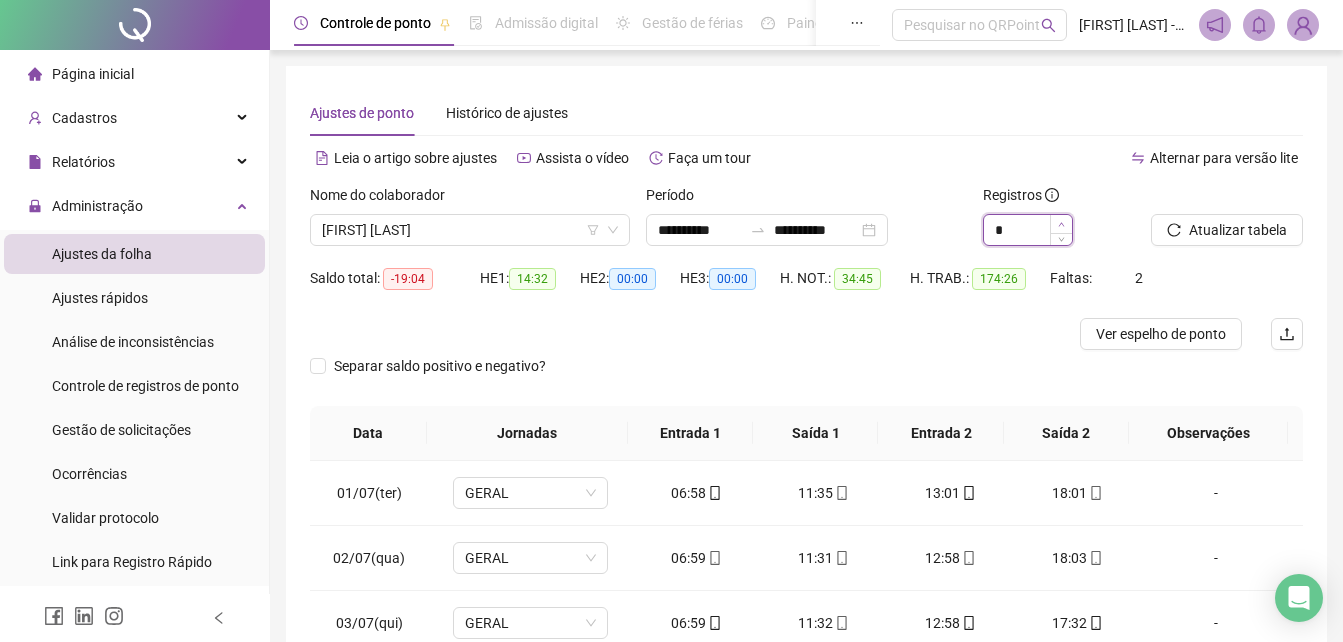 click at bounding box center (1061, 224) 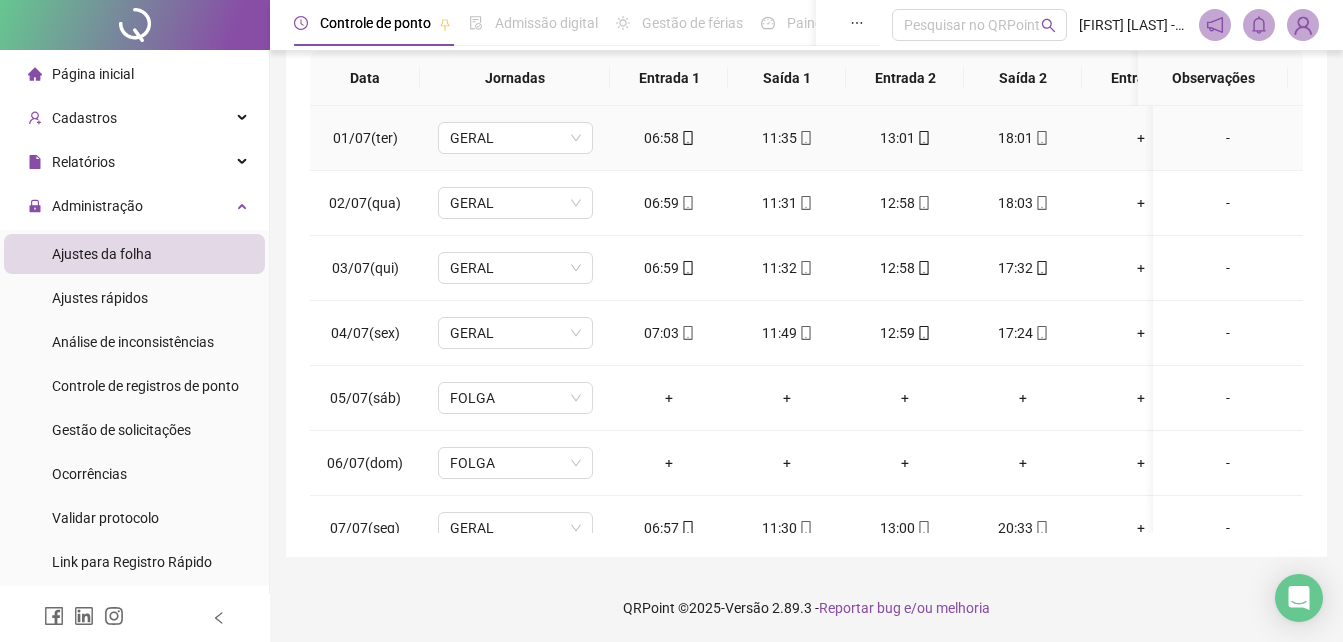 scroll, scrollTop: 356, scrollLeft: 0, axis: vertical 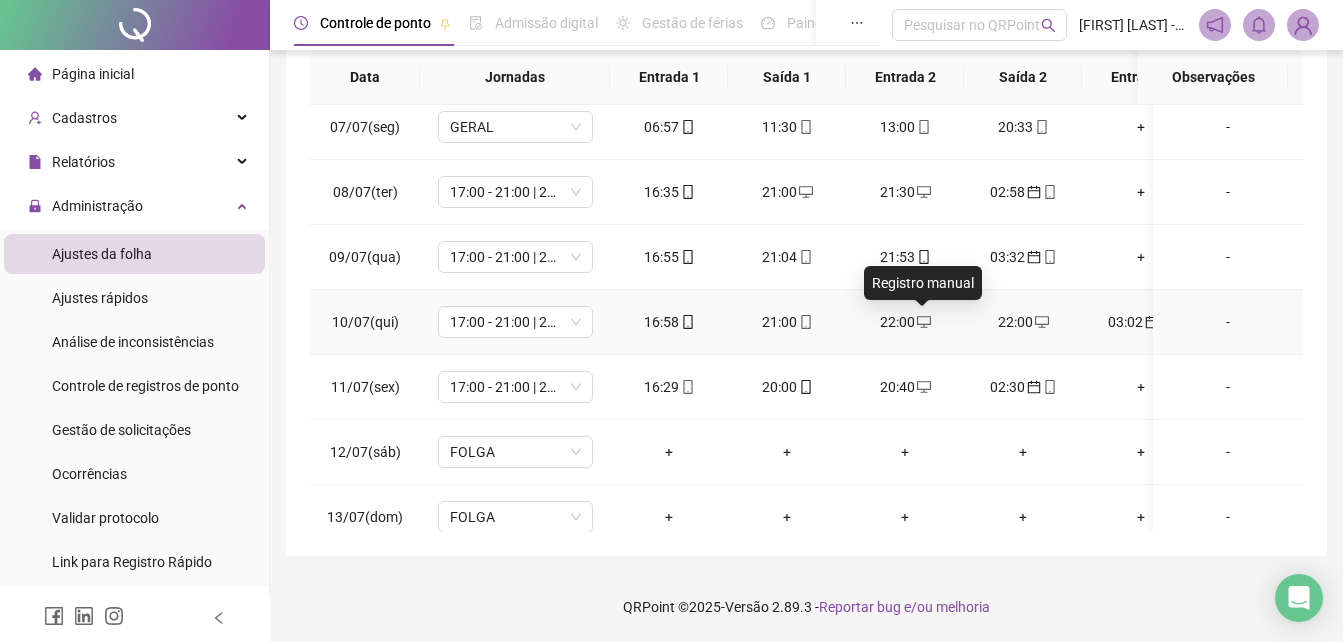 click 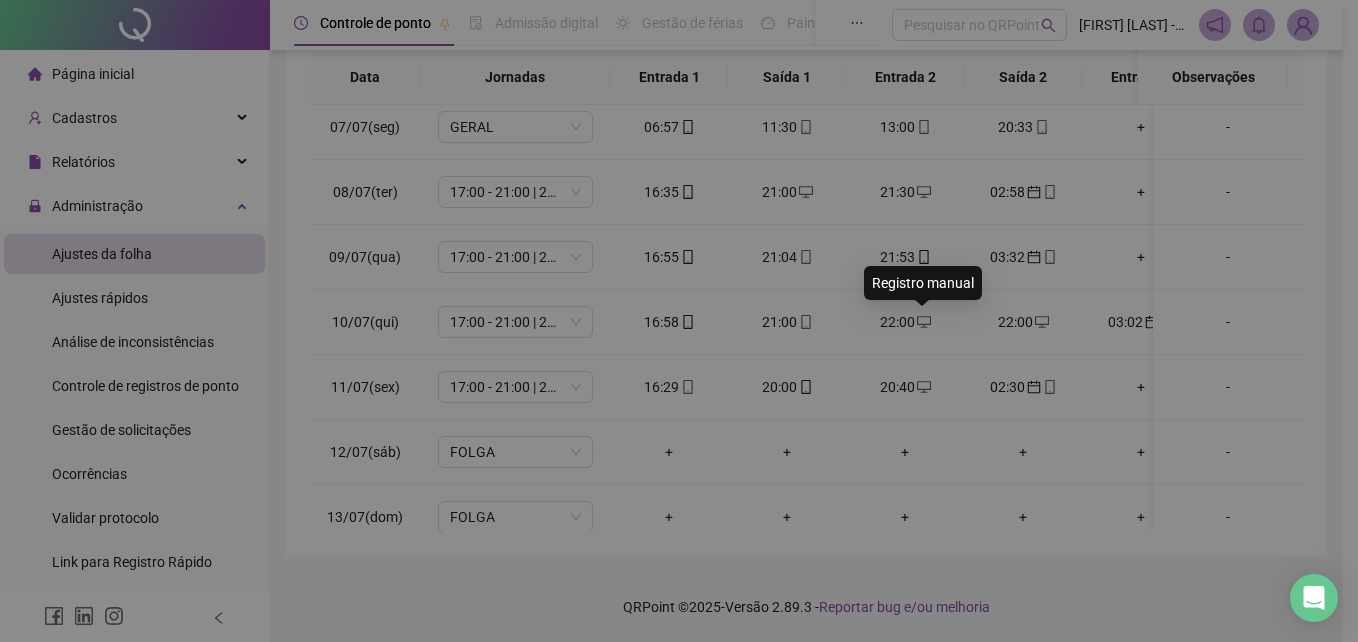 type on "**********" 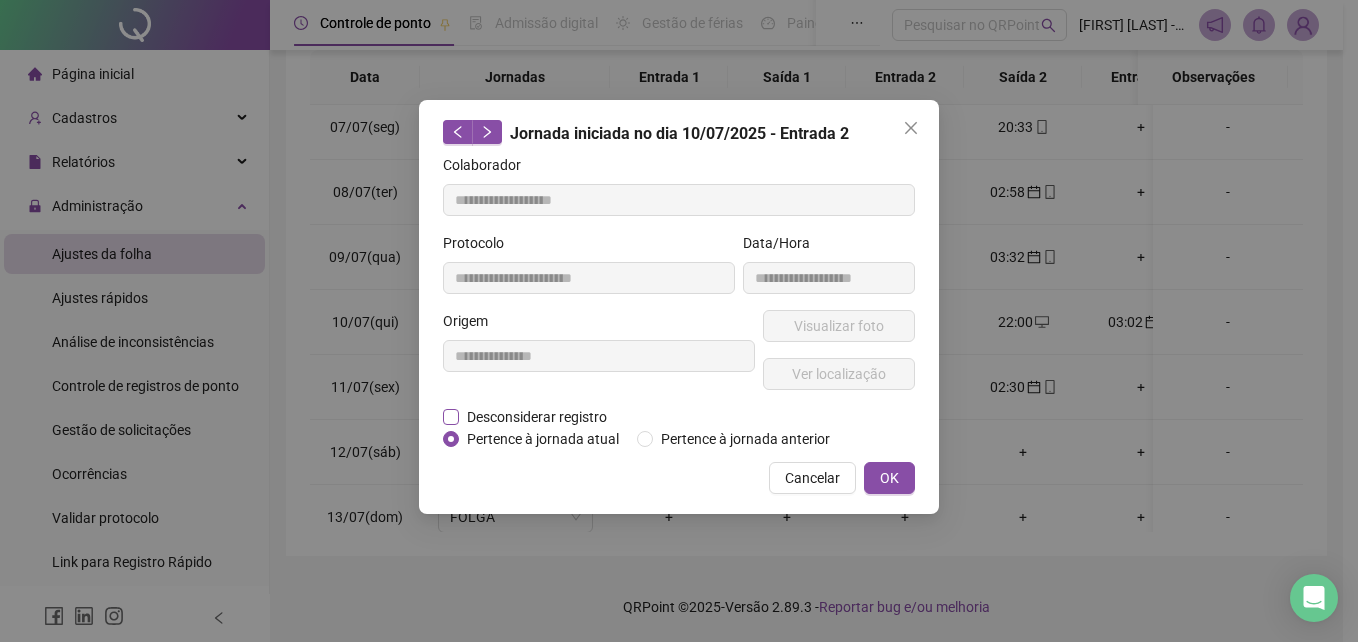 click on "Desconsiderar registro" at bounding box center (537, 417) 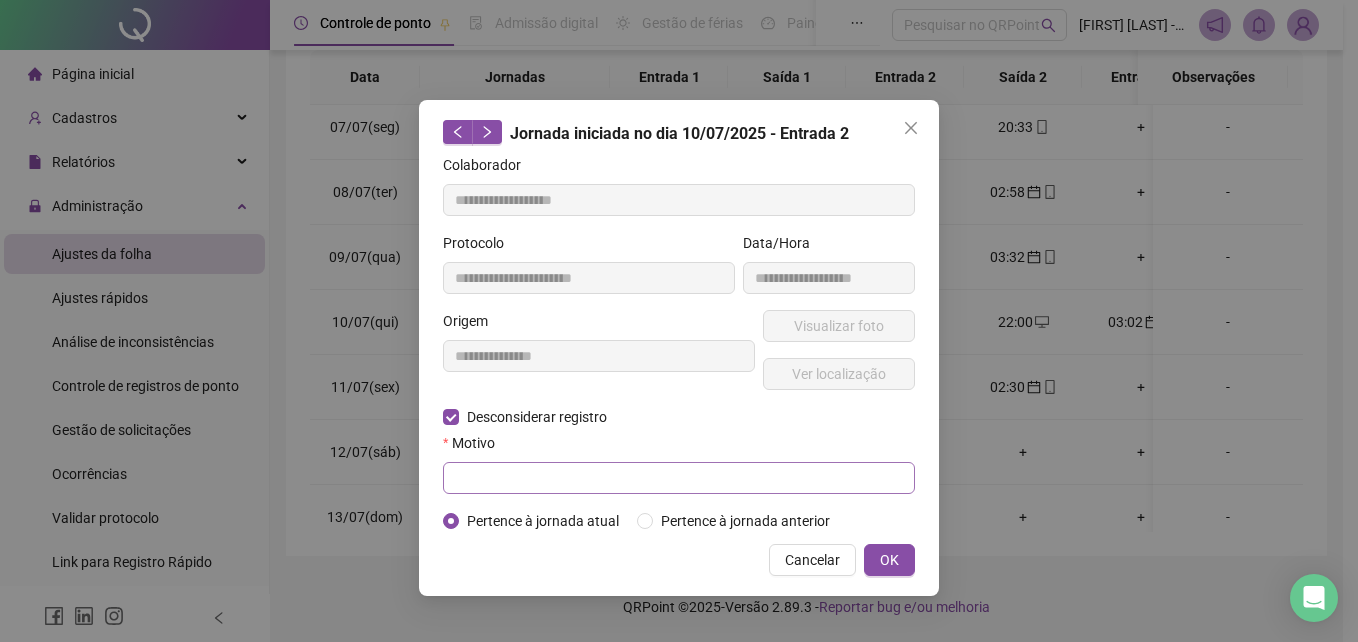 click on "Motivo" at bounding box center (679, 447) 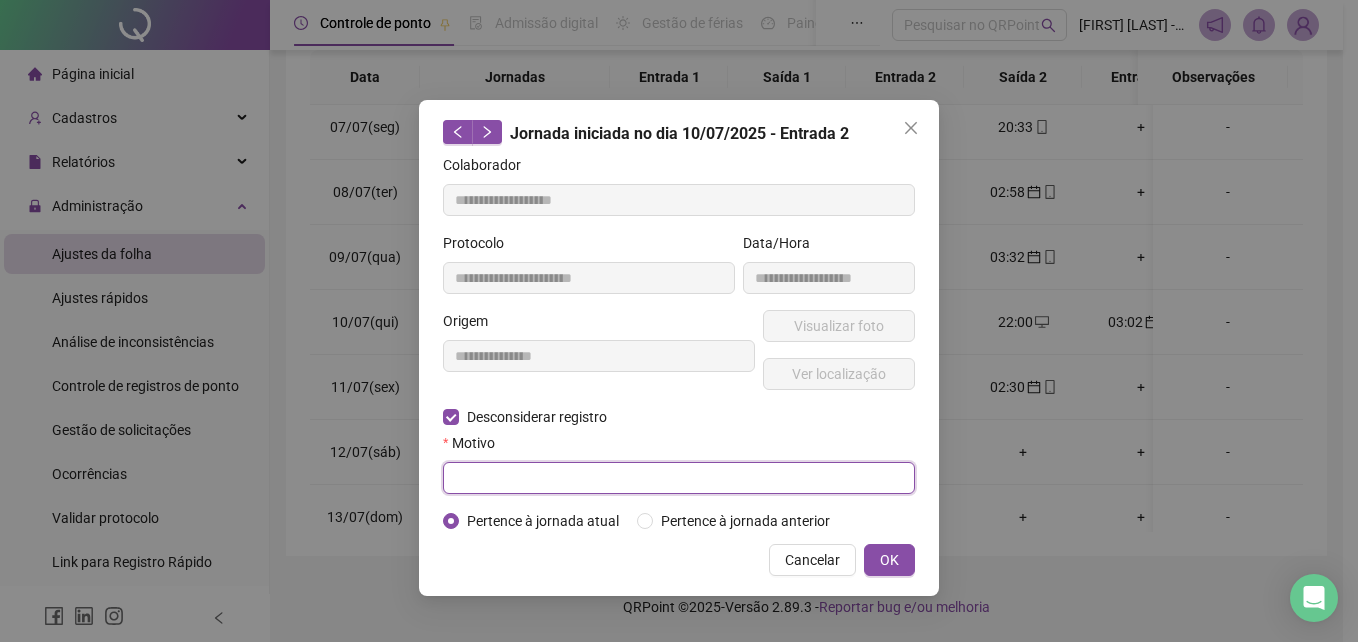 click at bounding box center [679, 478] 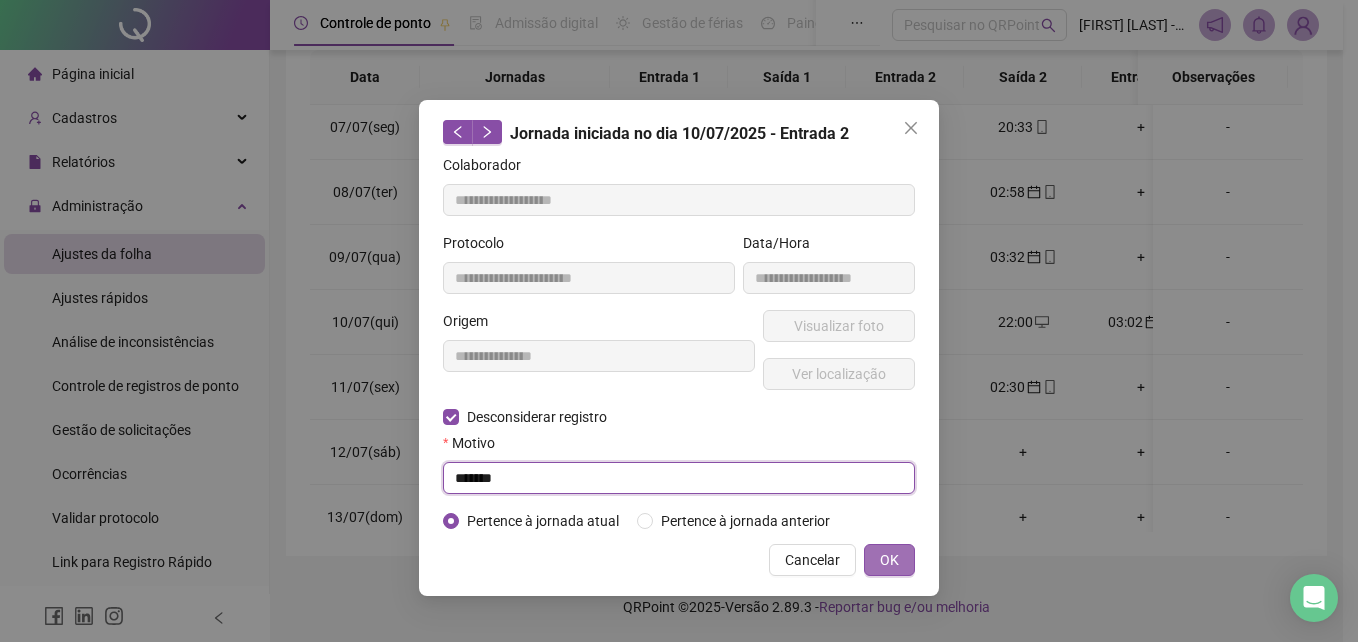 type on "*******" 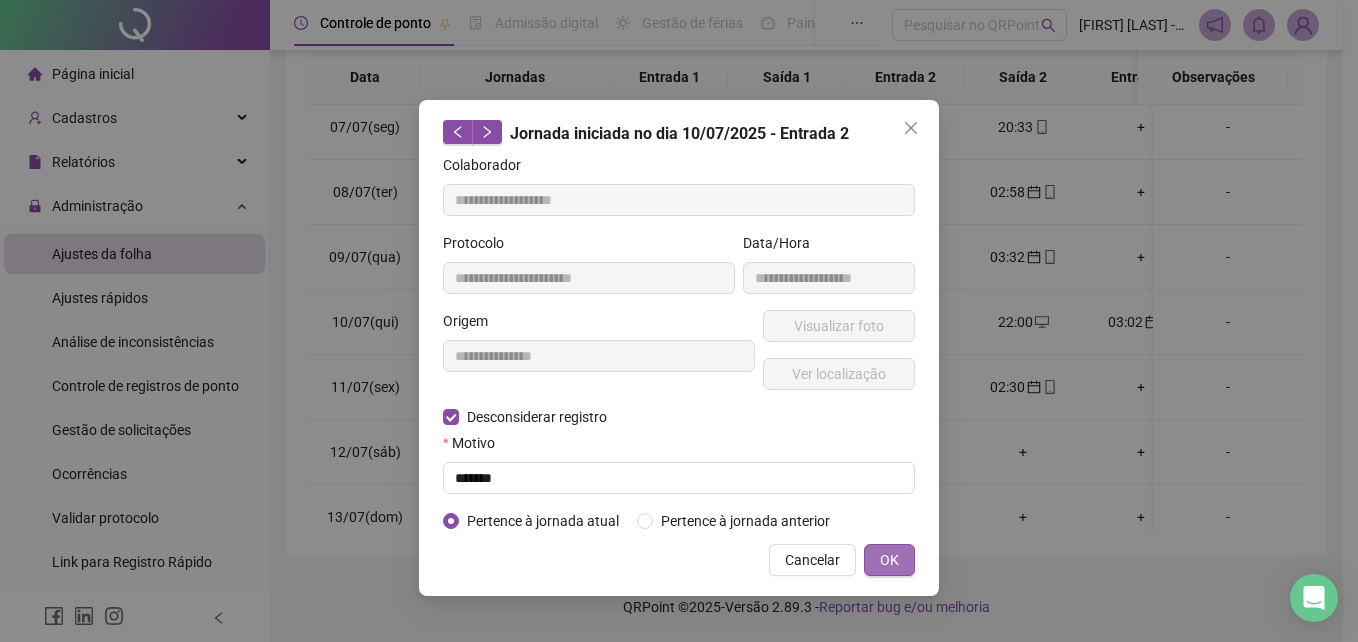 click on "OK" at bounding box center [889, 560] 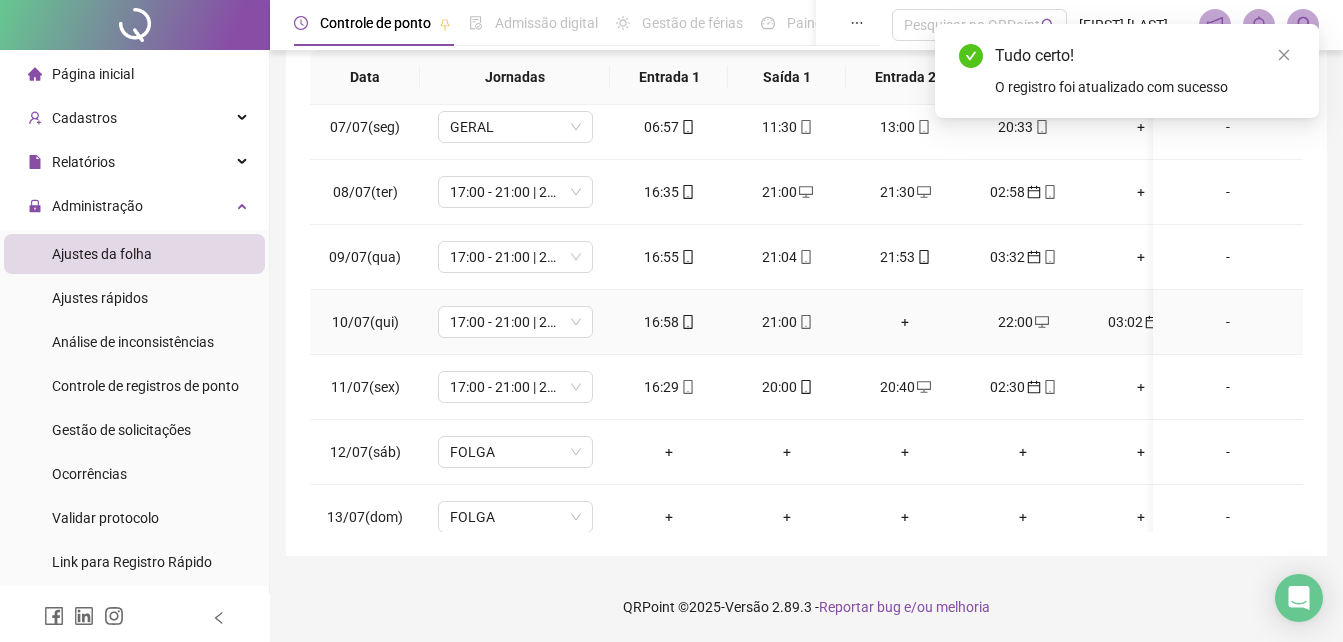 scroll, scrollTop: 0, scrollLeft: 0, axis: both 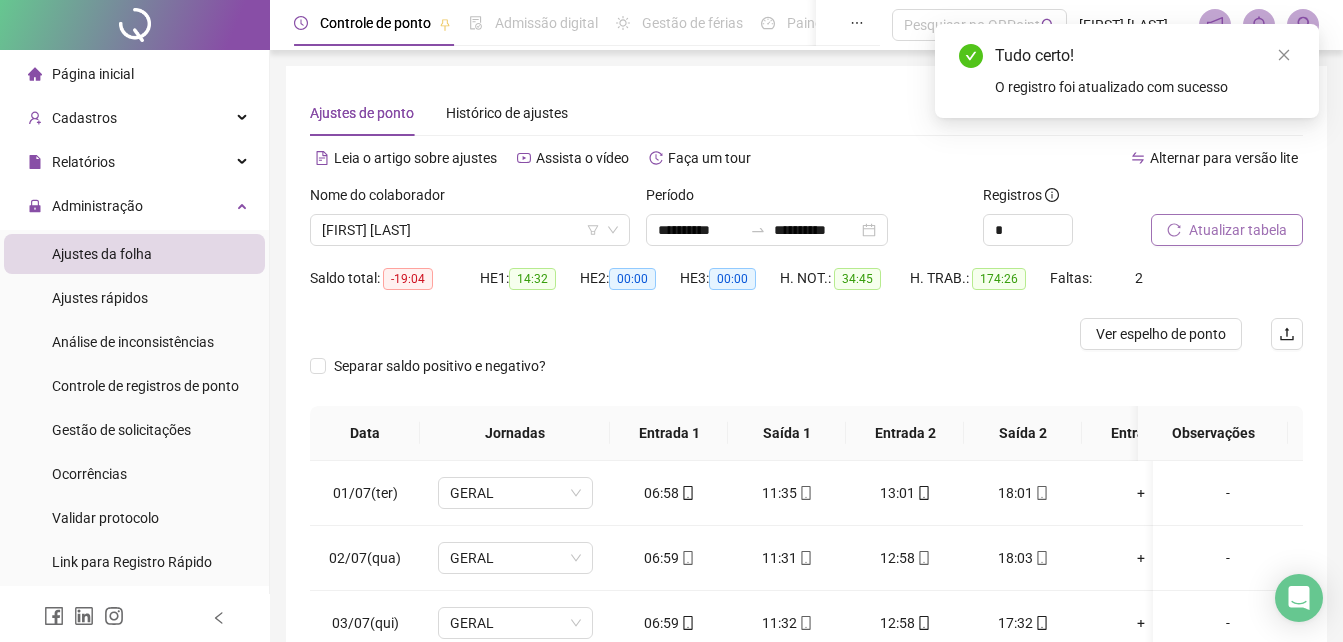 click on "Atualizar tabela" at bounding box center [1238, 230] 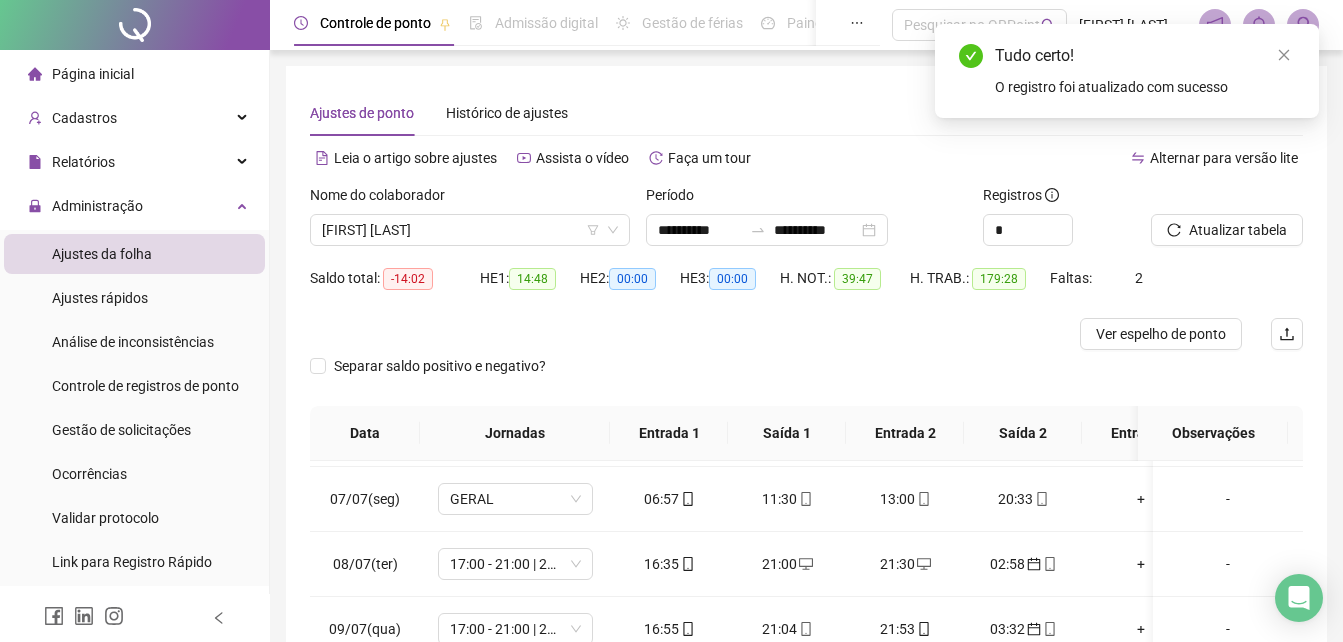 scroll, scrollTop: 500, scrollLeft: 0, axis: vertical 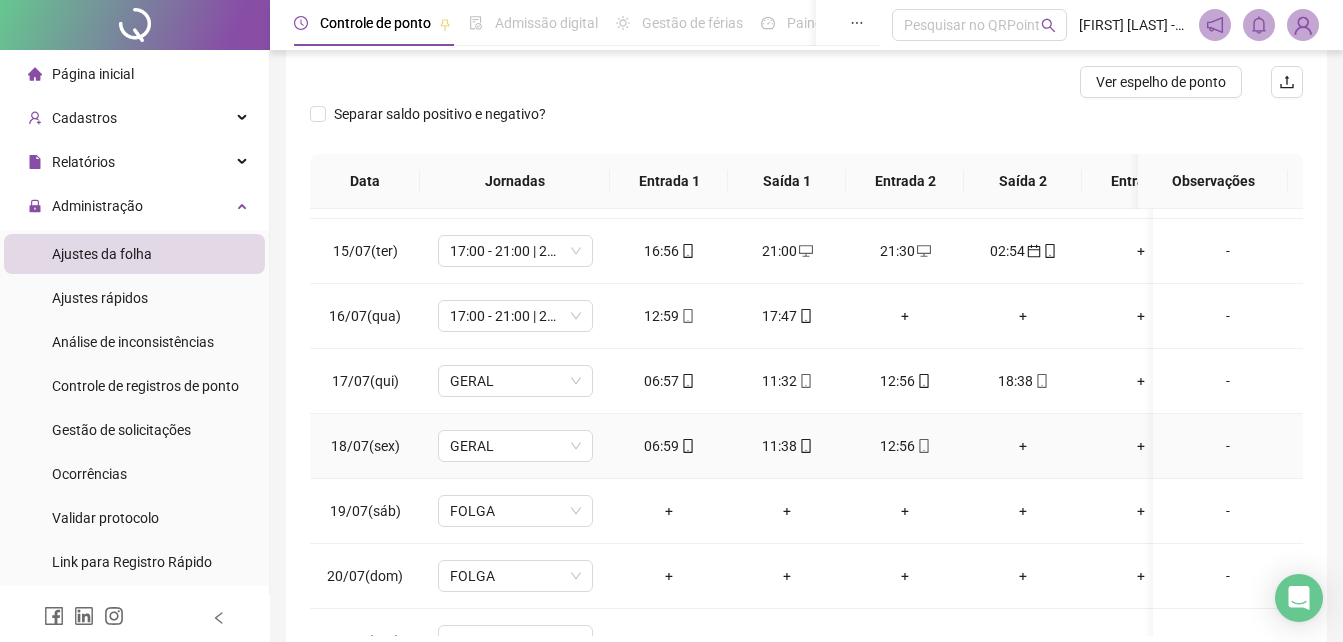 click on "+" at bounding box center (1023, 446) 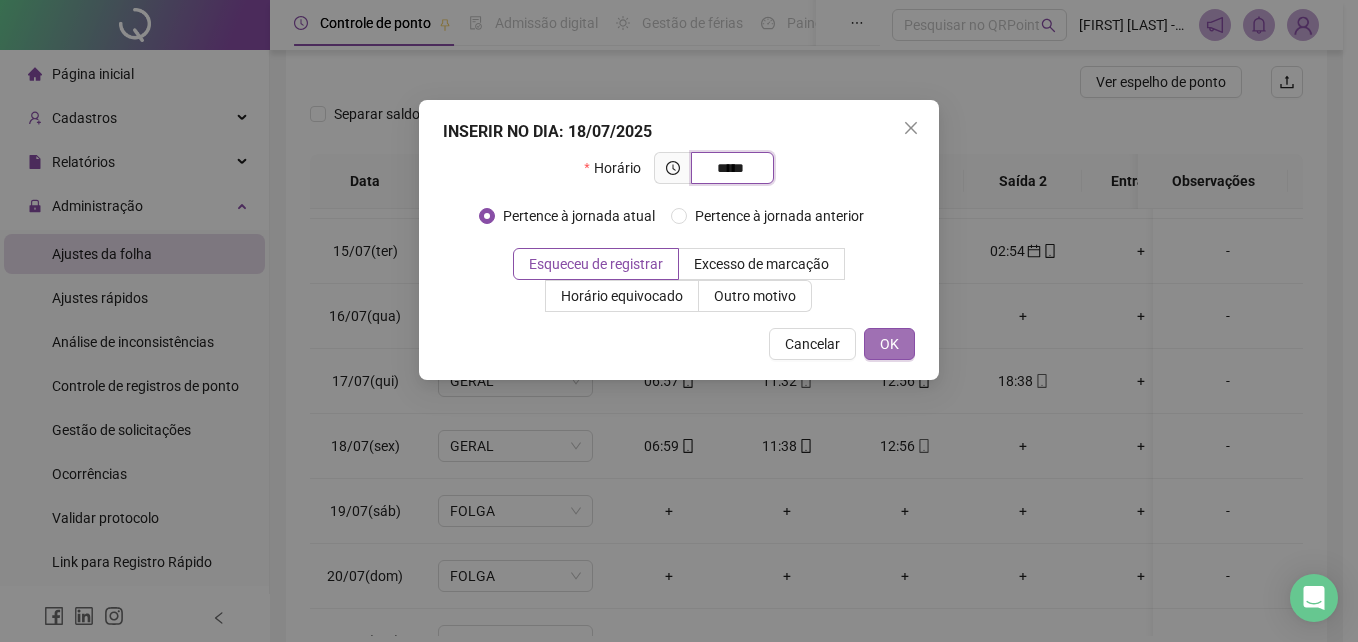 type on "*****" 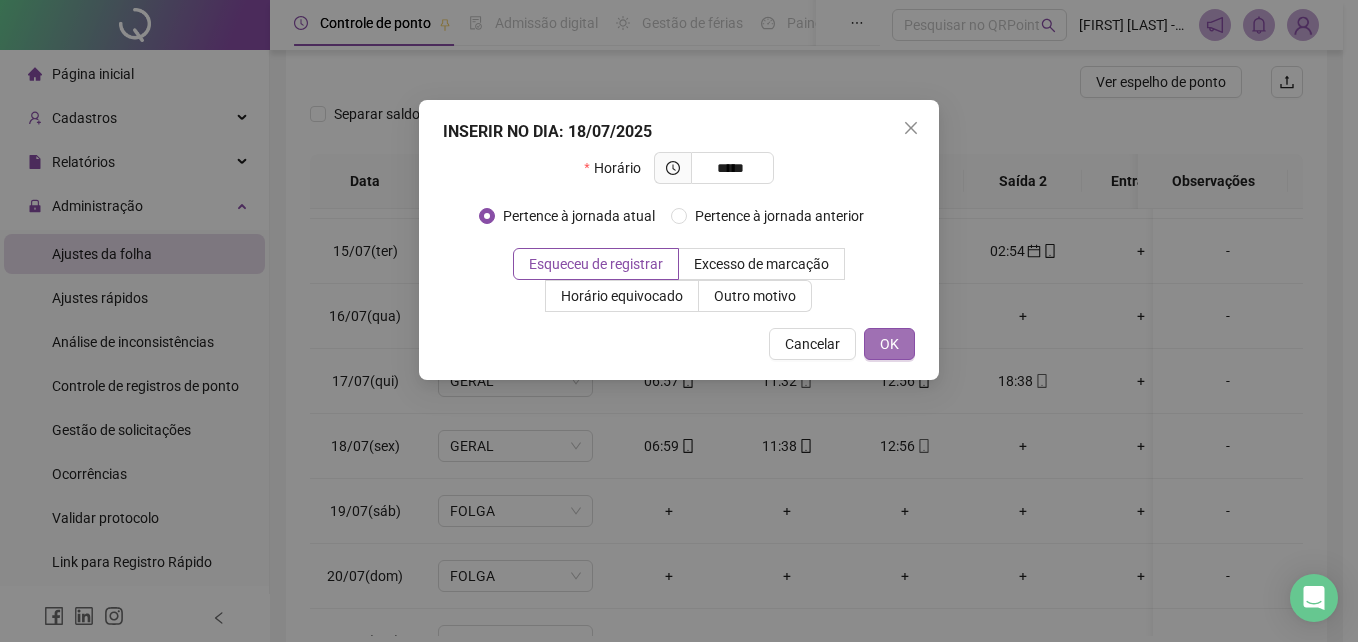 click on "OK" at bounding box center (889, 344) 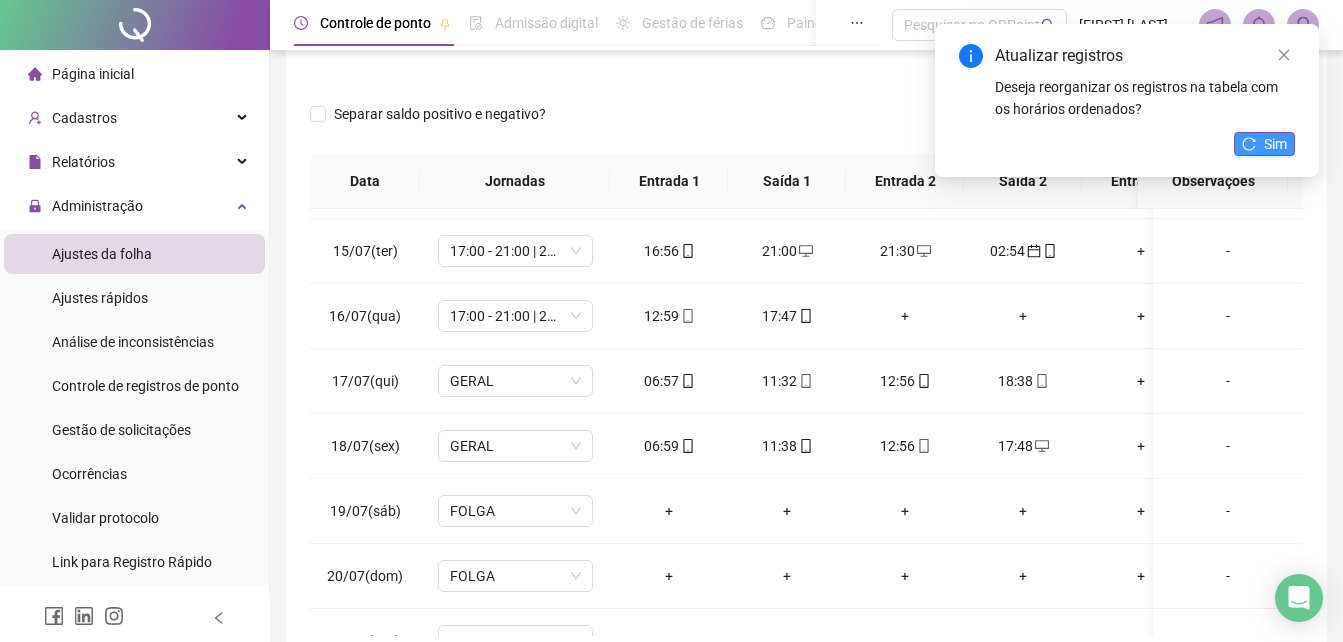 click on "Sim" at bounding box center (1275, 144) 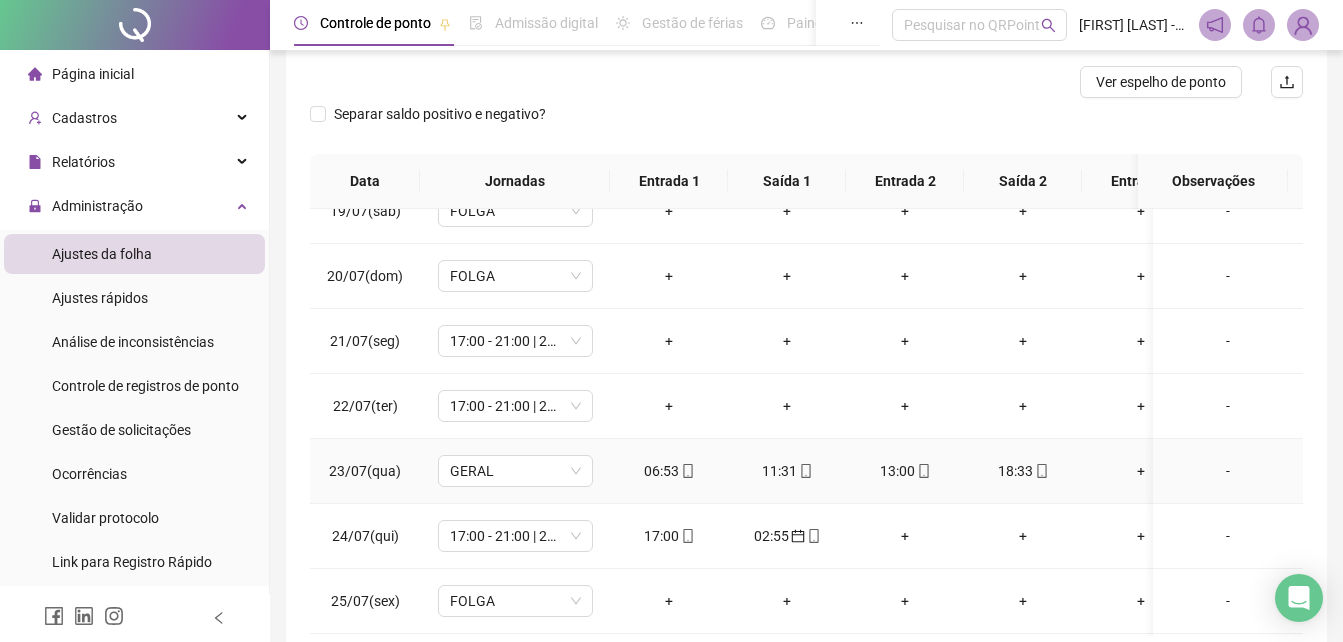 scroll, scrollTop: 1300, scrollLeft: 0, axis: vertical 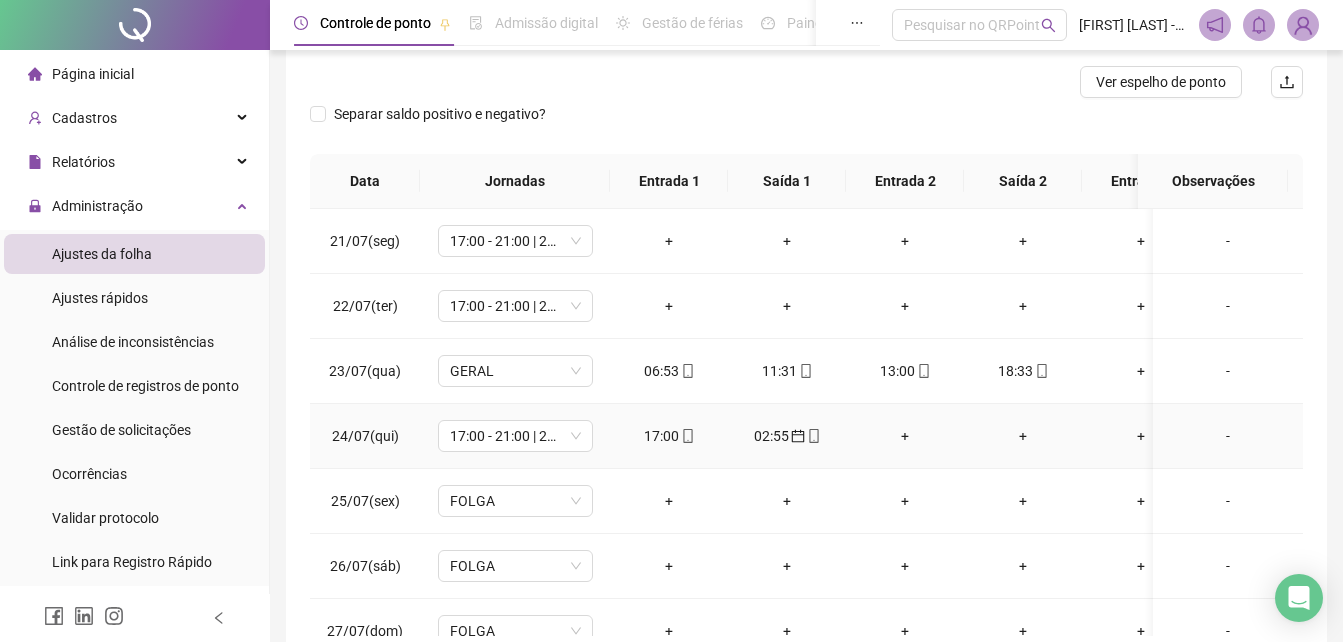 click on "+" at bounding box center (905, 436) 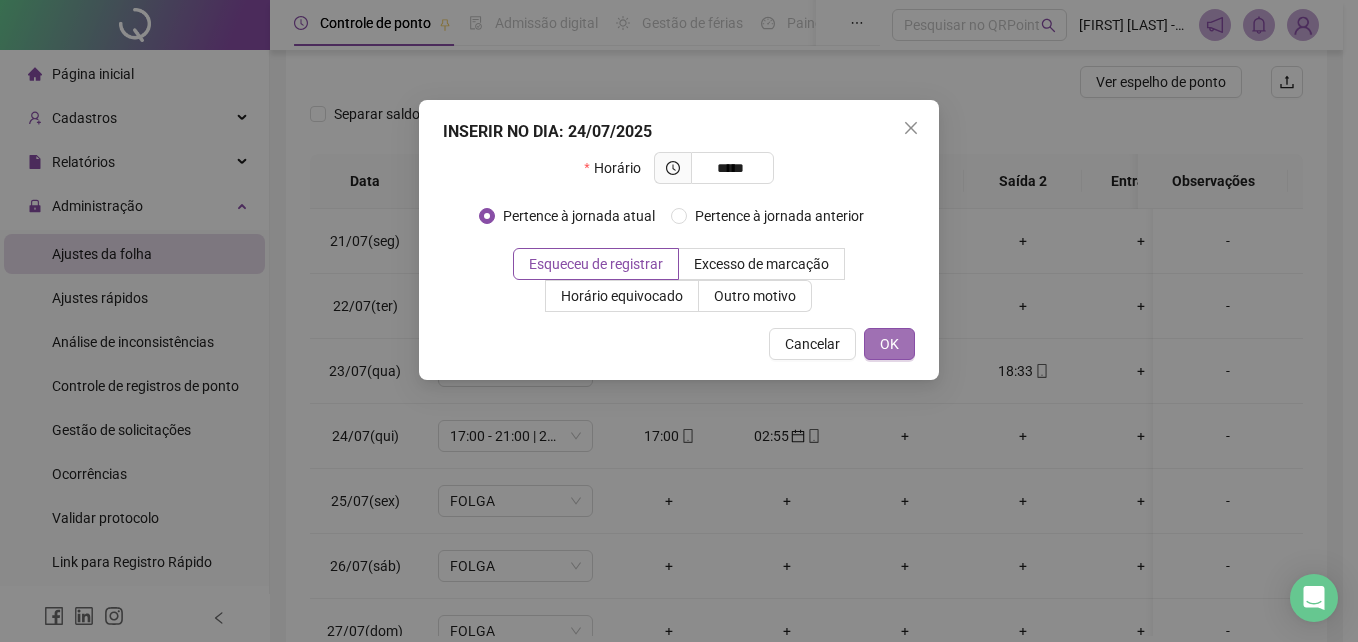 type on "*****" 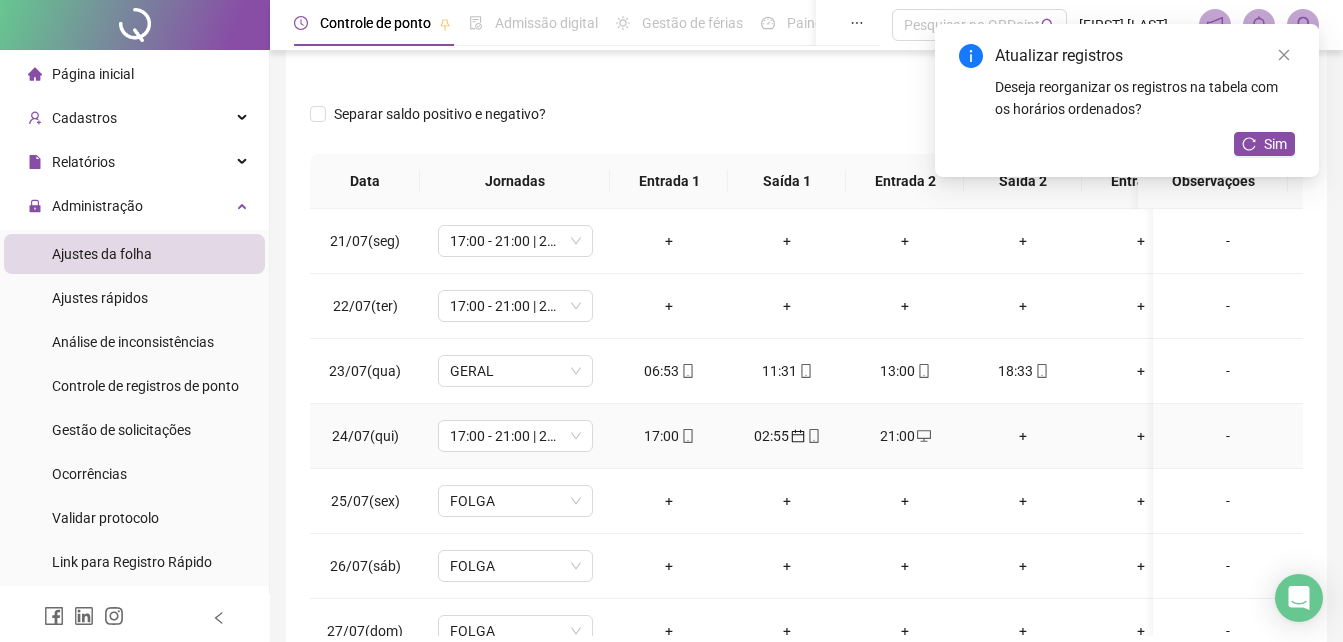 click on "+" at bounding box center [1023, 436] 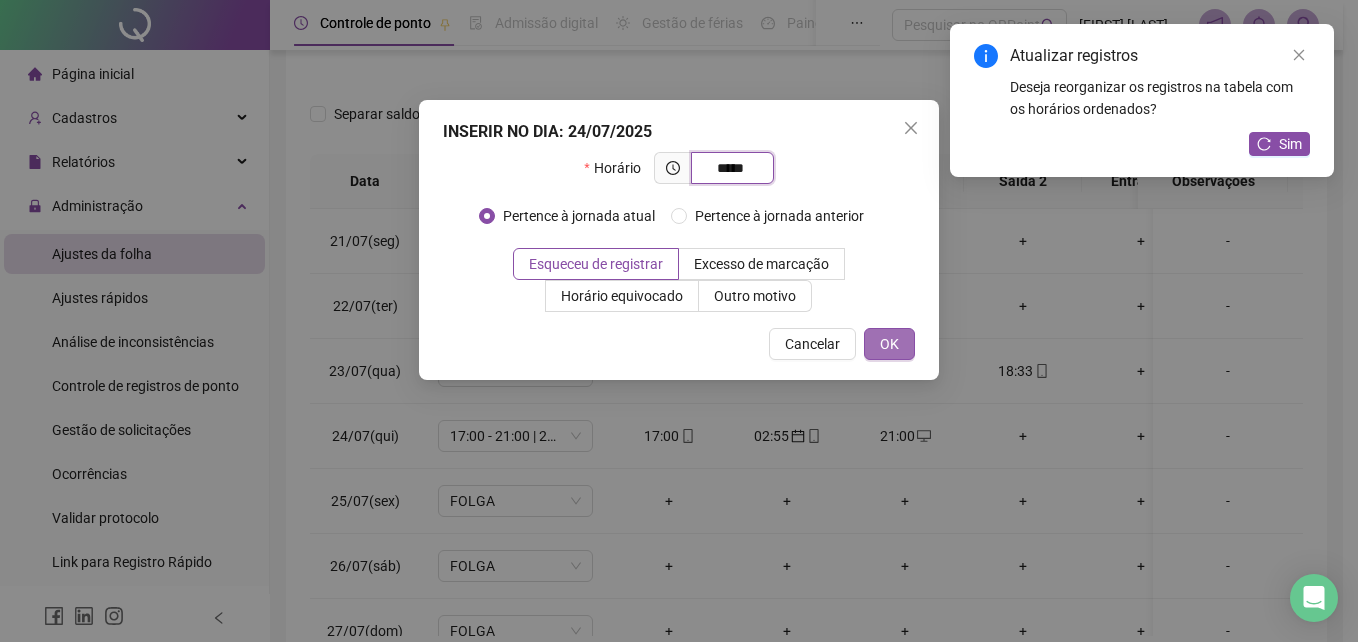 type on "*****" 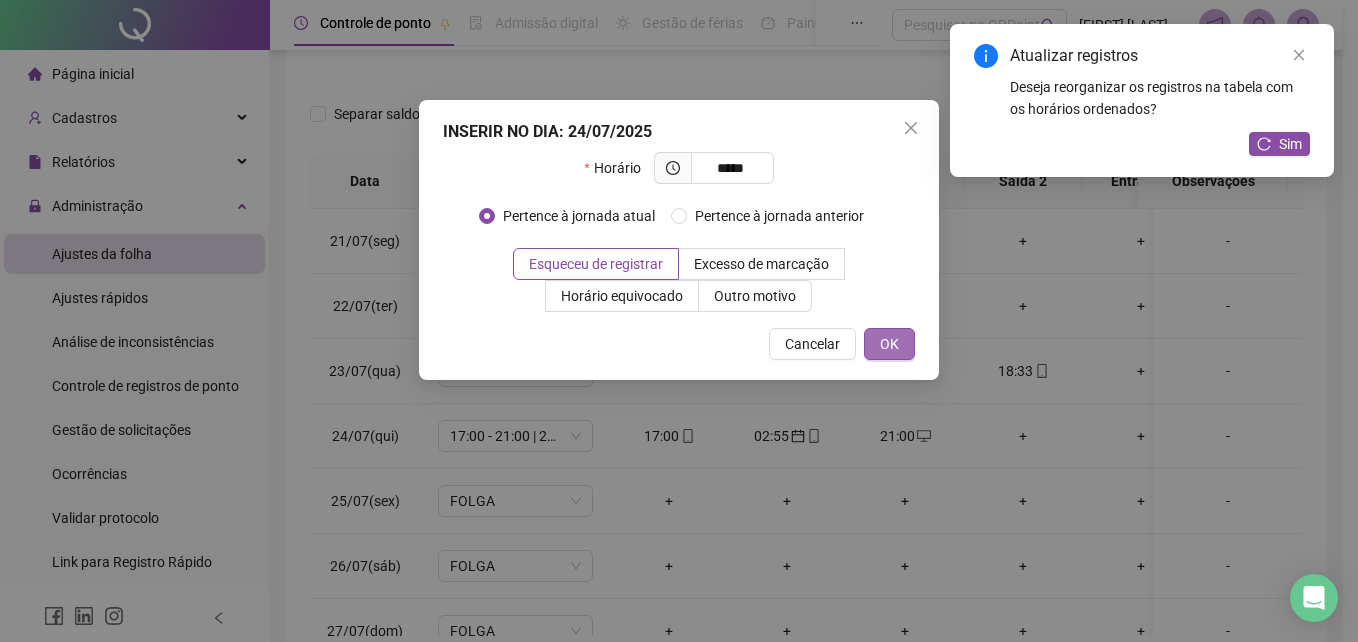 click on "OK" at bounding box center [889, 344] 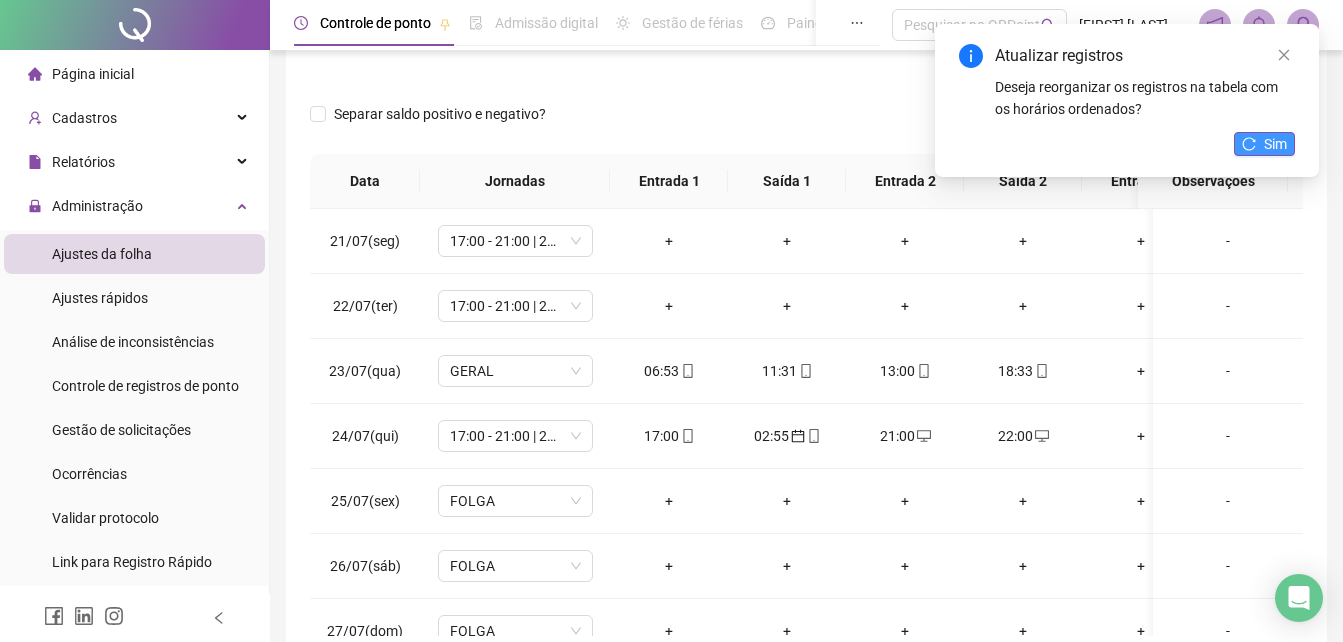 click on "Sim" at bounding box center [1264, 144] 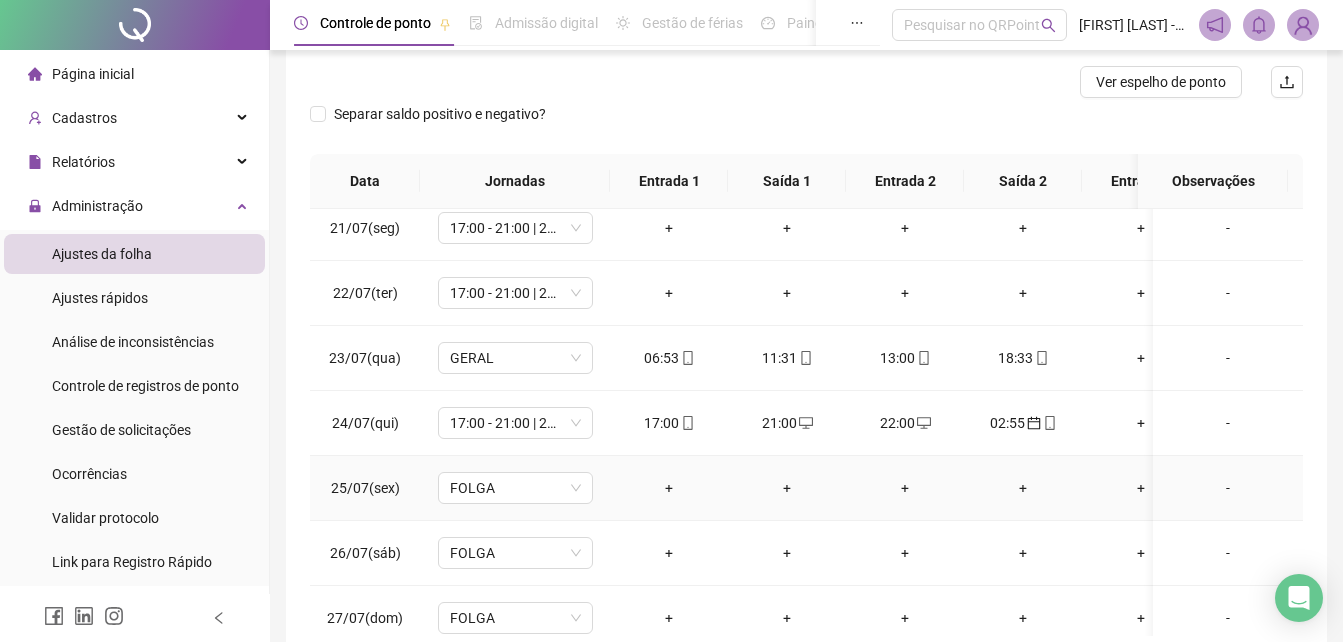 scroll, scrollTop: 1303, scrollLeft: 0, axis: vertical 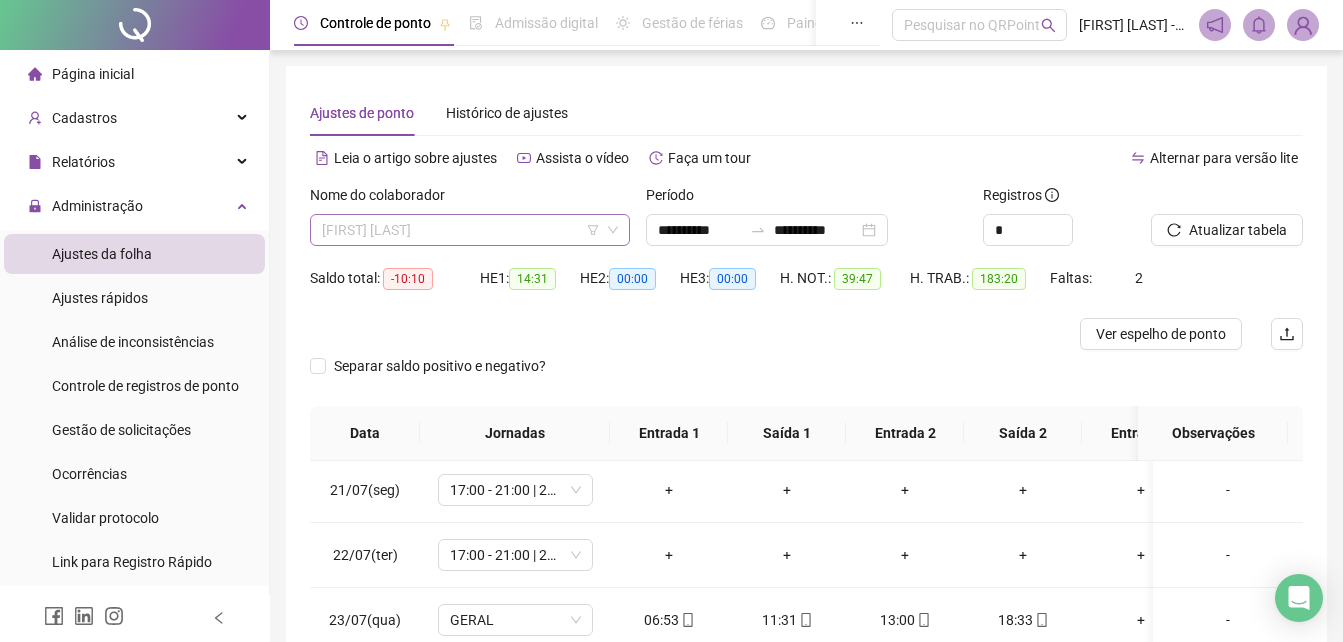 click on "[FIRST] [LAST]" at bounding box center (470, 230) 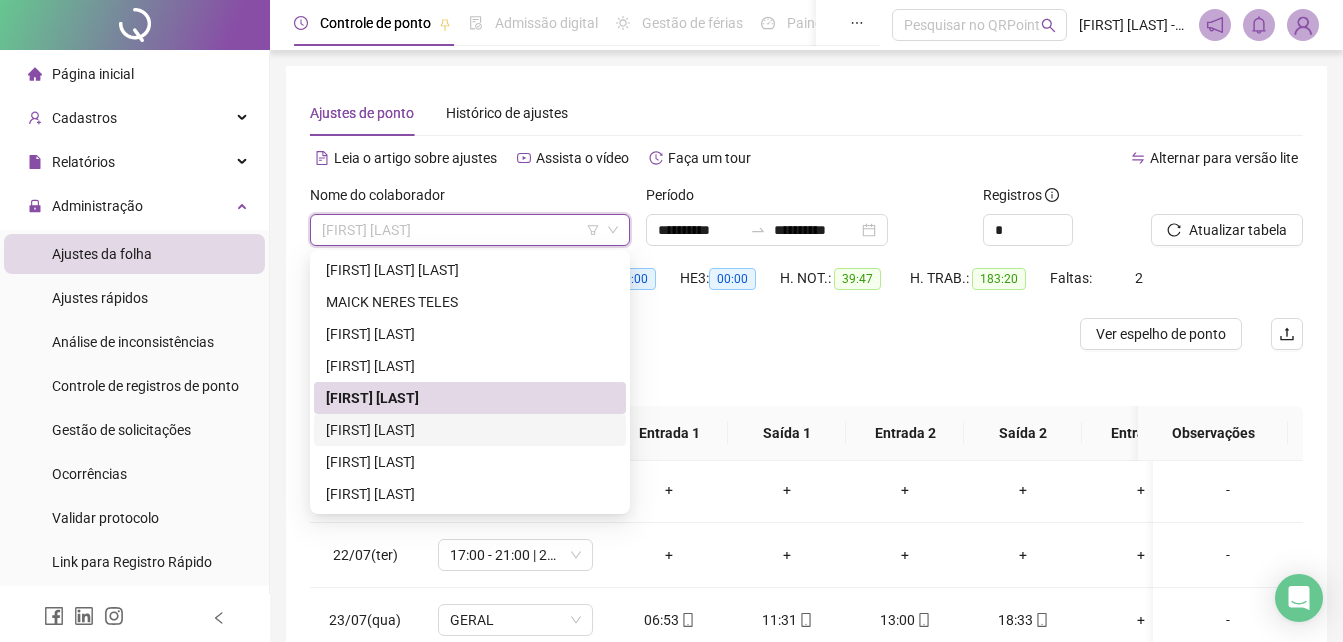 click on "[FIRST] [LAST]" at bounding box center [470, 430] 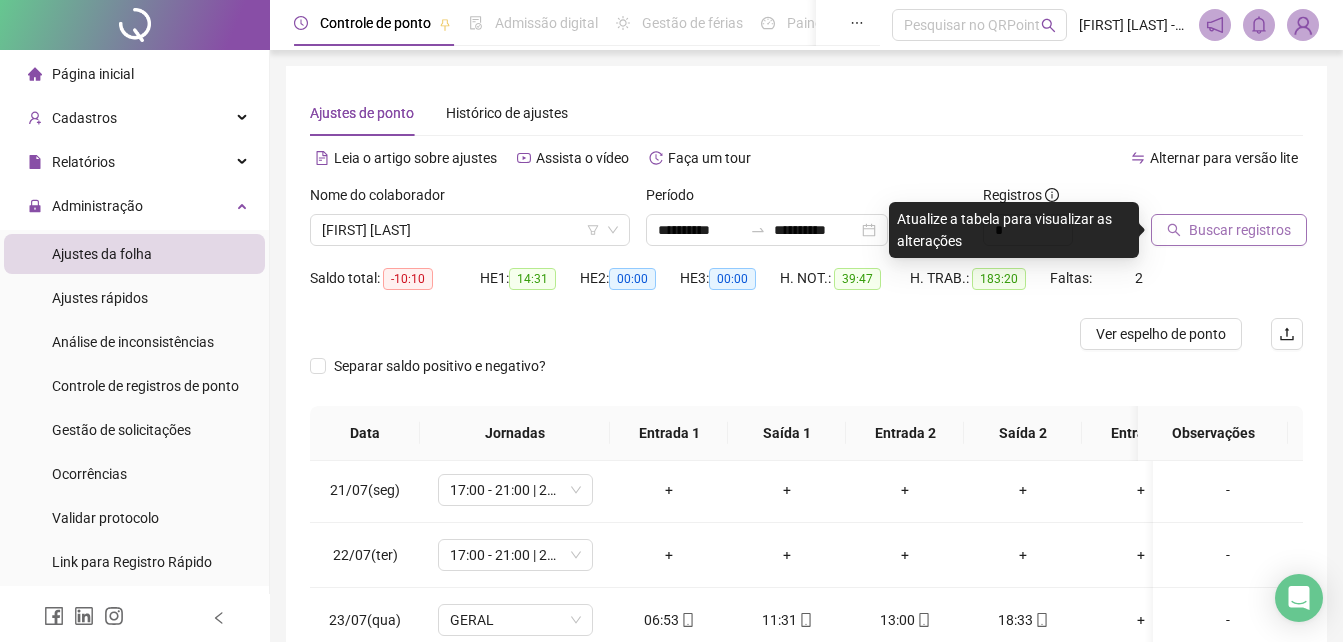 click on "Buscar registros" at bounding box center [1240, 230] 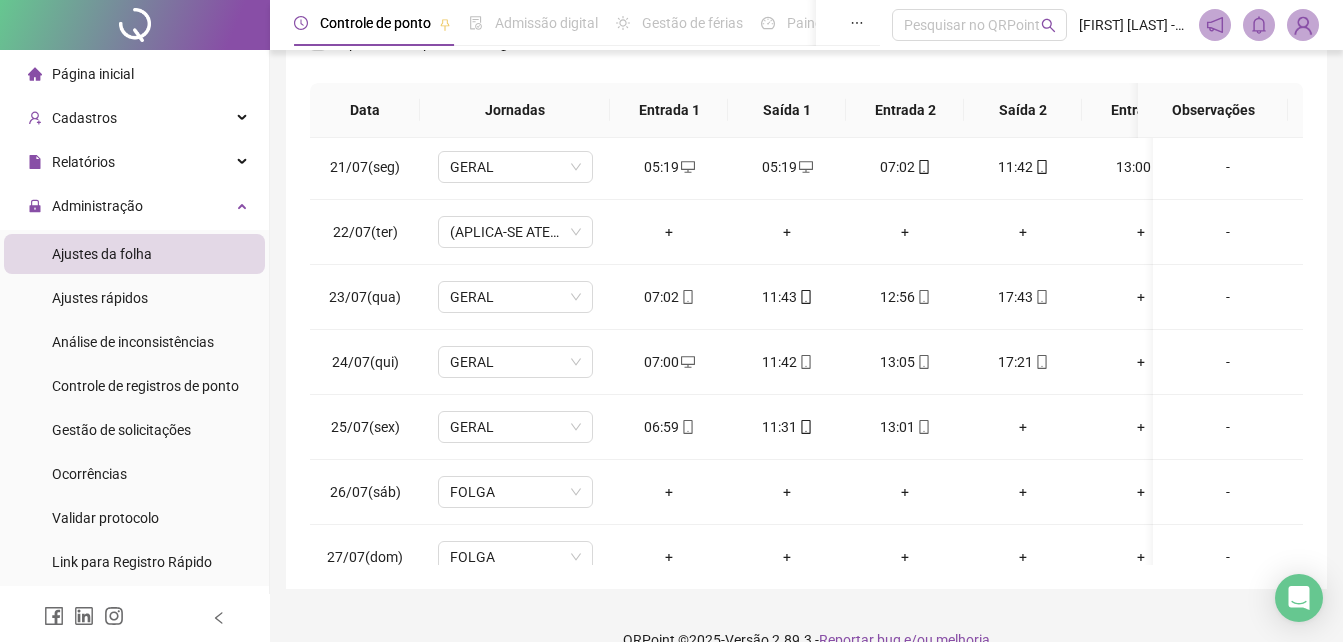 scroll, scrollTop: 351, scrollLeft: 0, axis: vertical 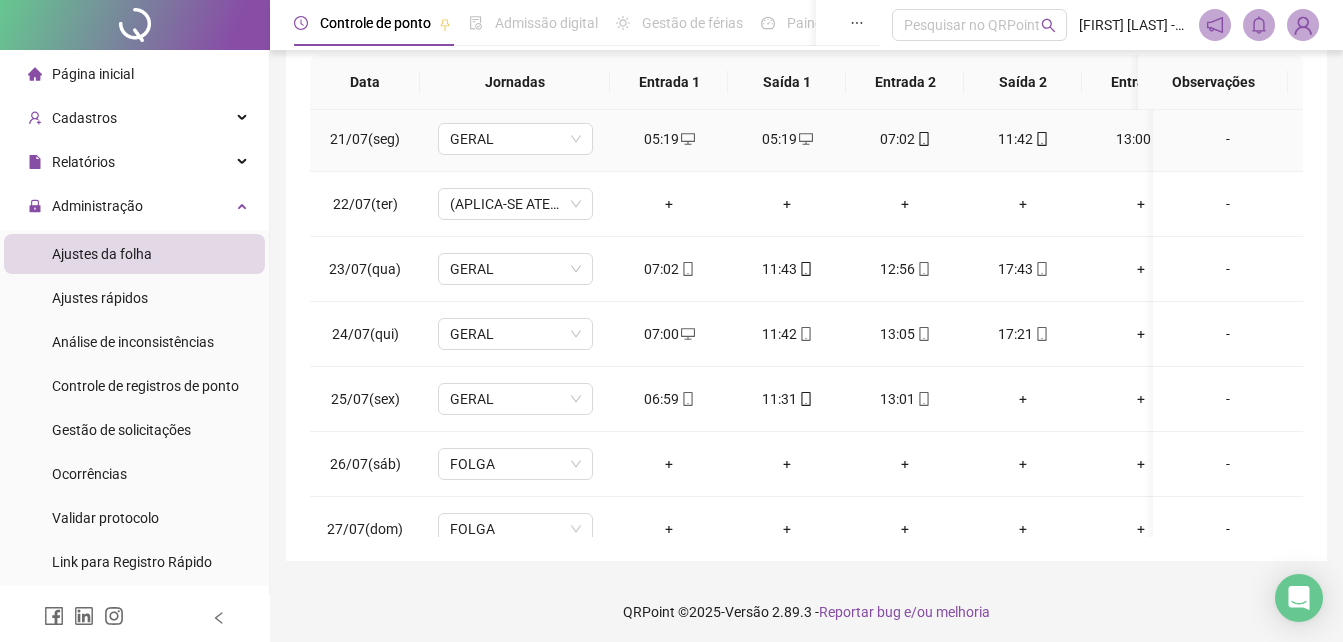 click on "05:19" at bounding box center [787, 139] 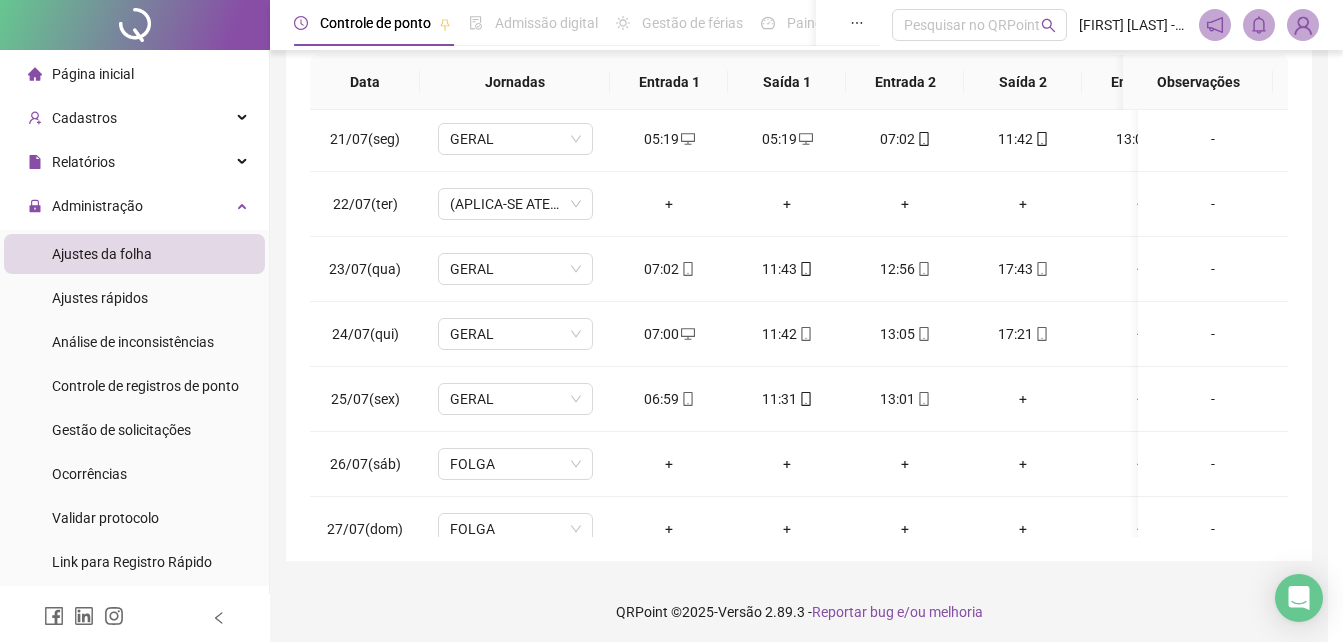 type on "**********" 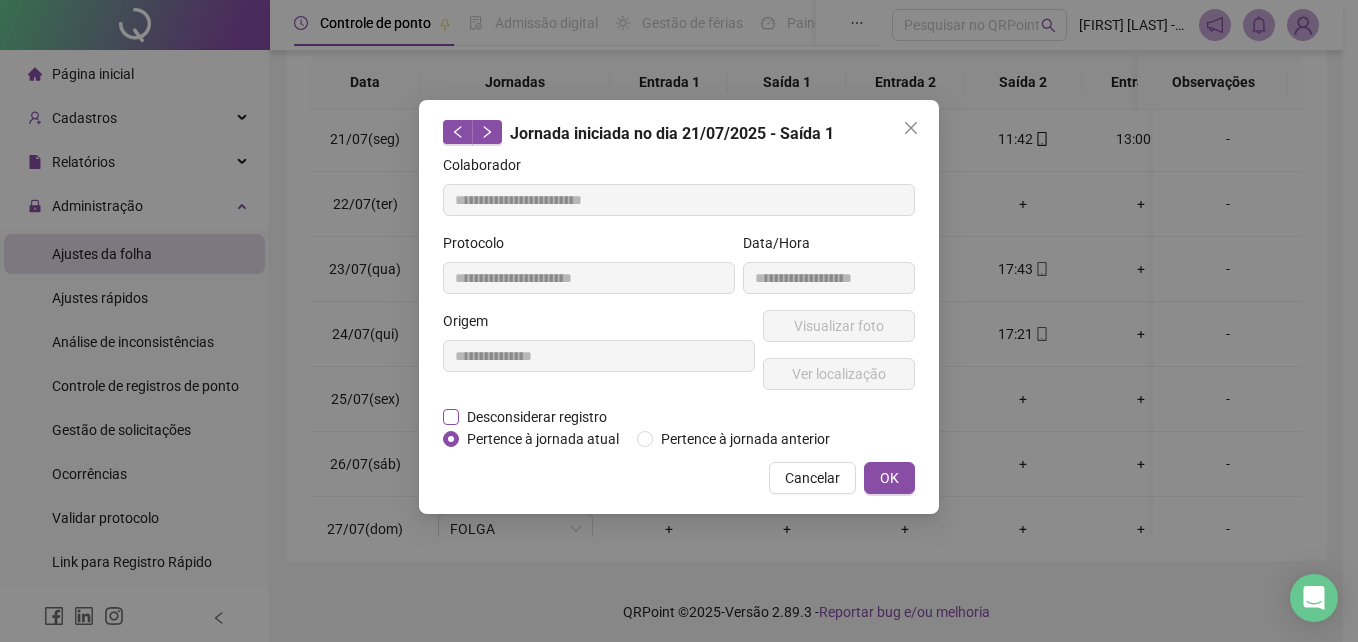 click on "Desconsiderar registro" at bounding box center [537, 417] 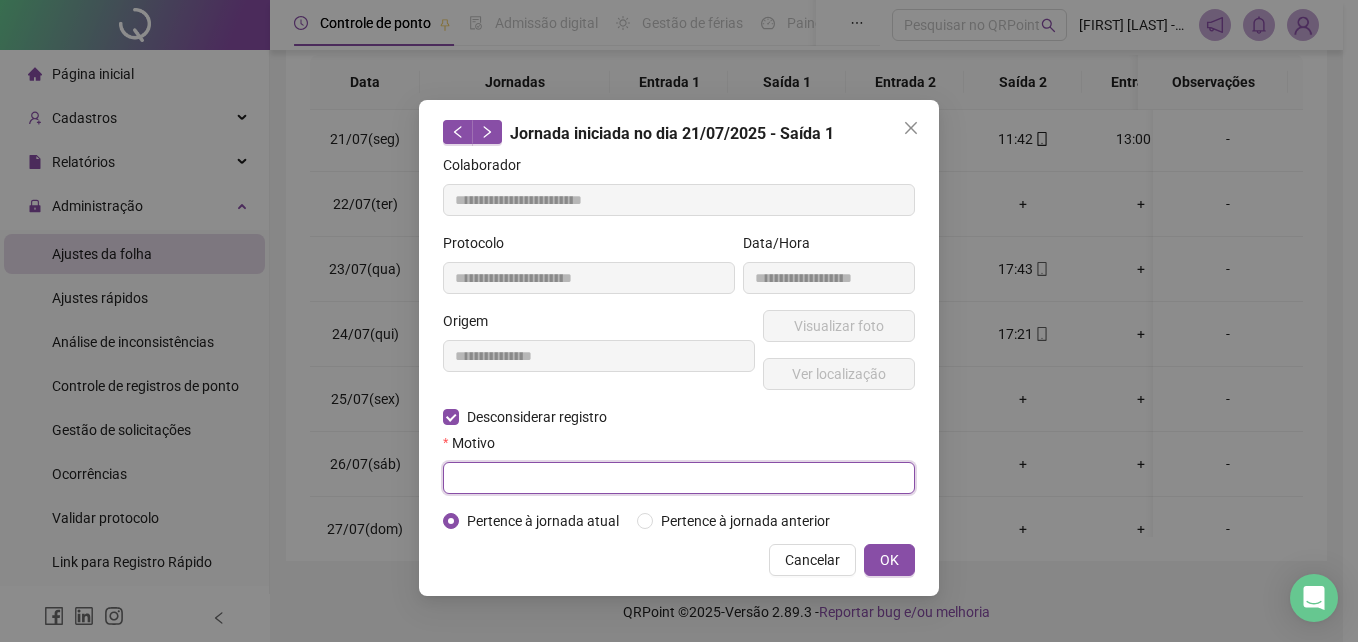 click at bounding box center [679, 478] 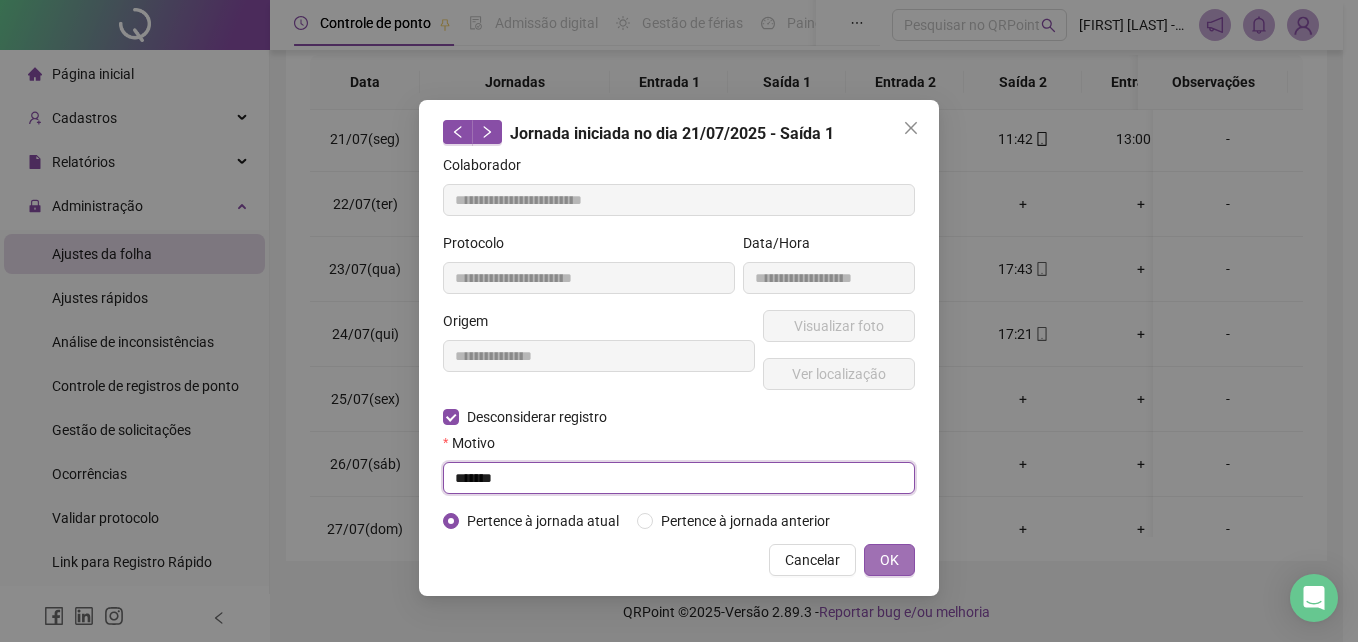 type on "*******" 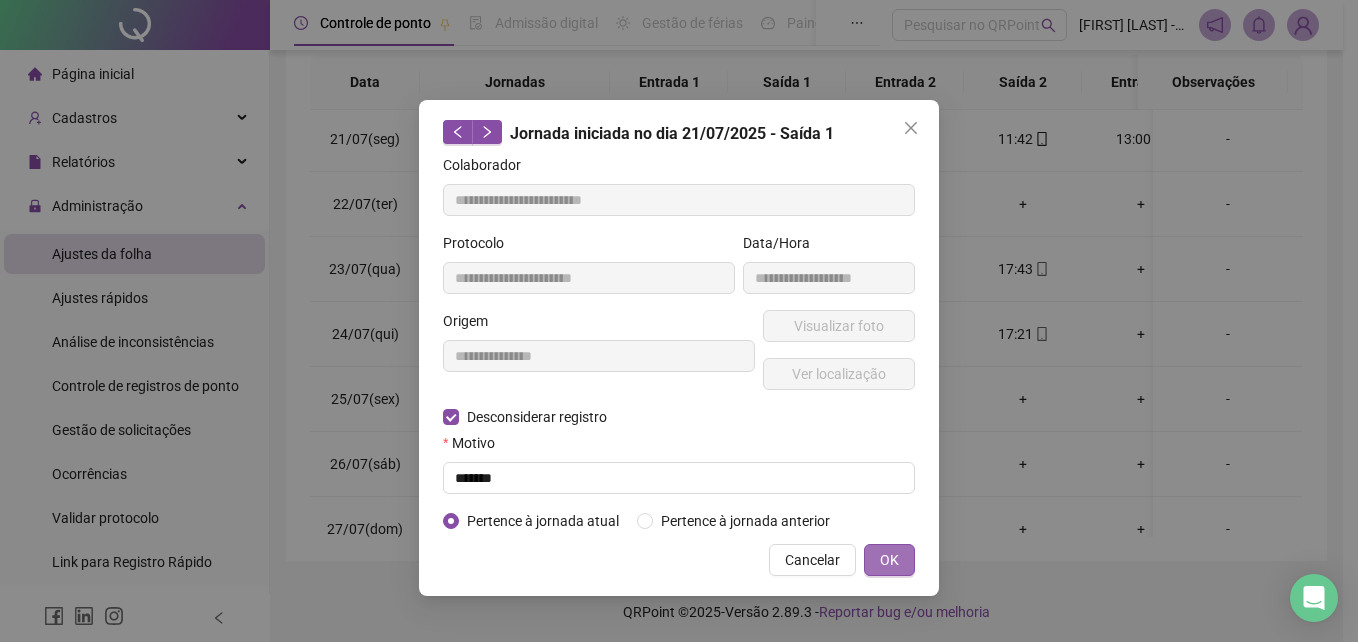 click on "OK" at bounding box center [889, 560] 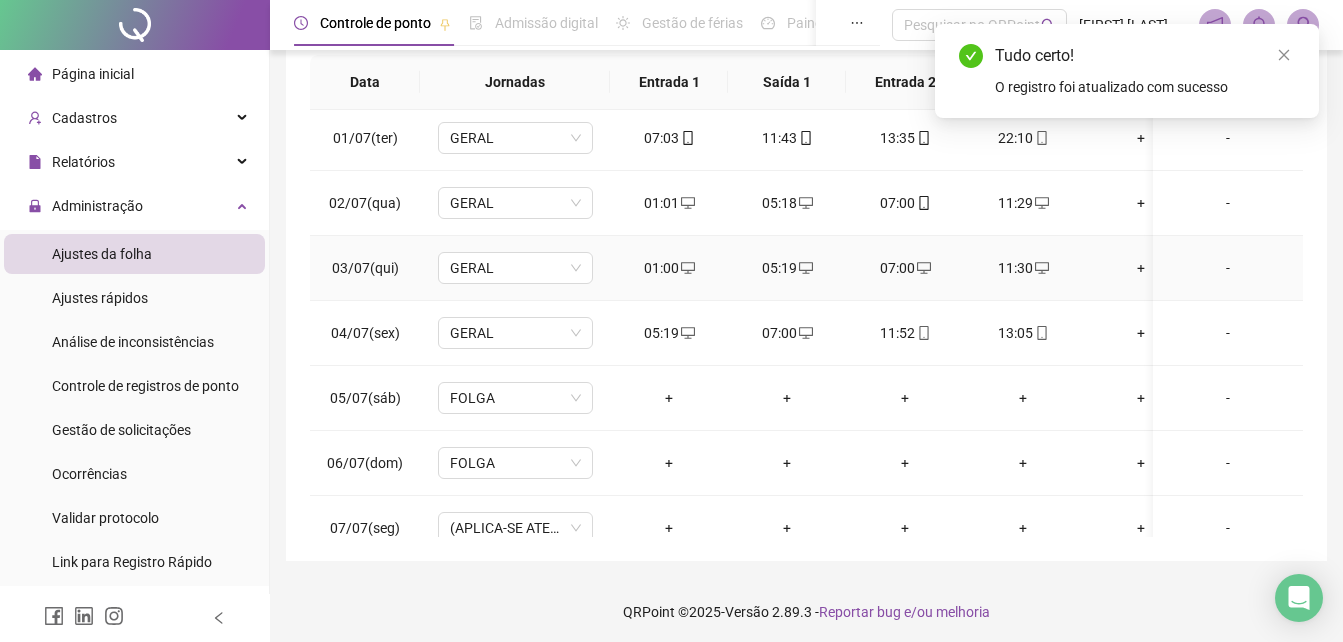 scroll, scrollTop: 0, scrollLeft: 0, axis: both 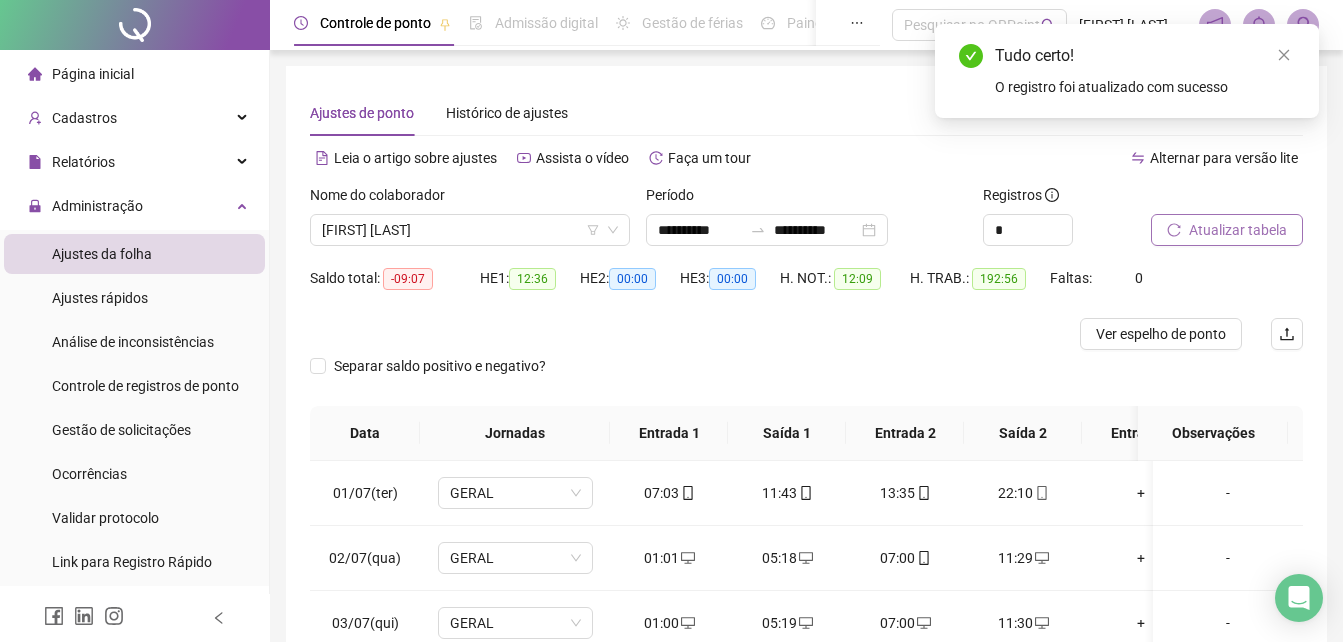 click on "Atualizar tabela" at bounding box center (1227, 230) 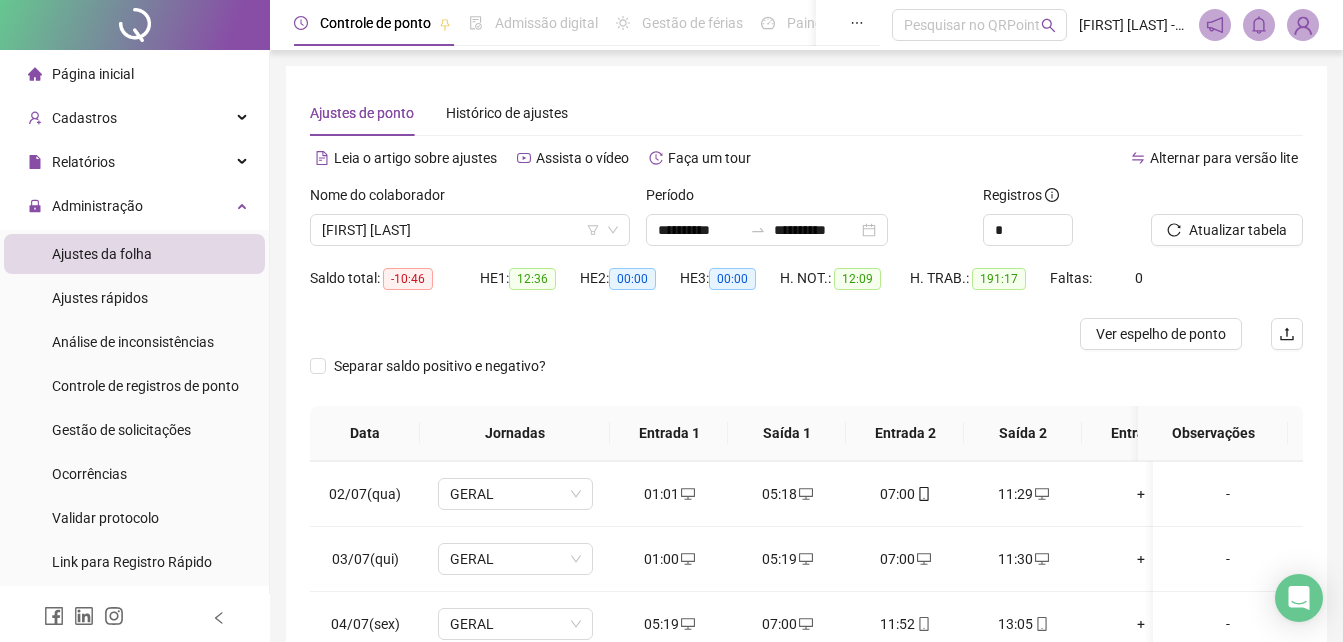 scroll, scrollTop: 100, scrollLeft: 0, axis: vertical 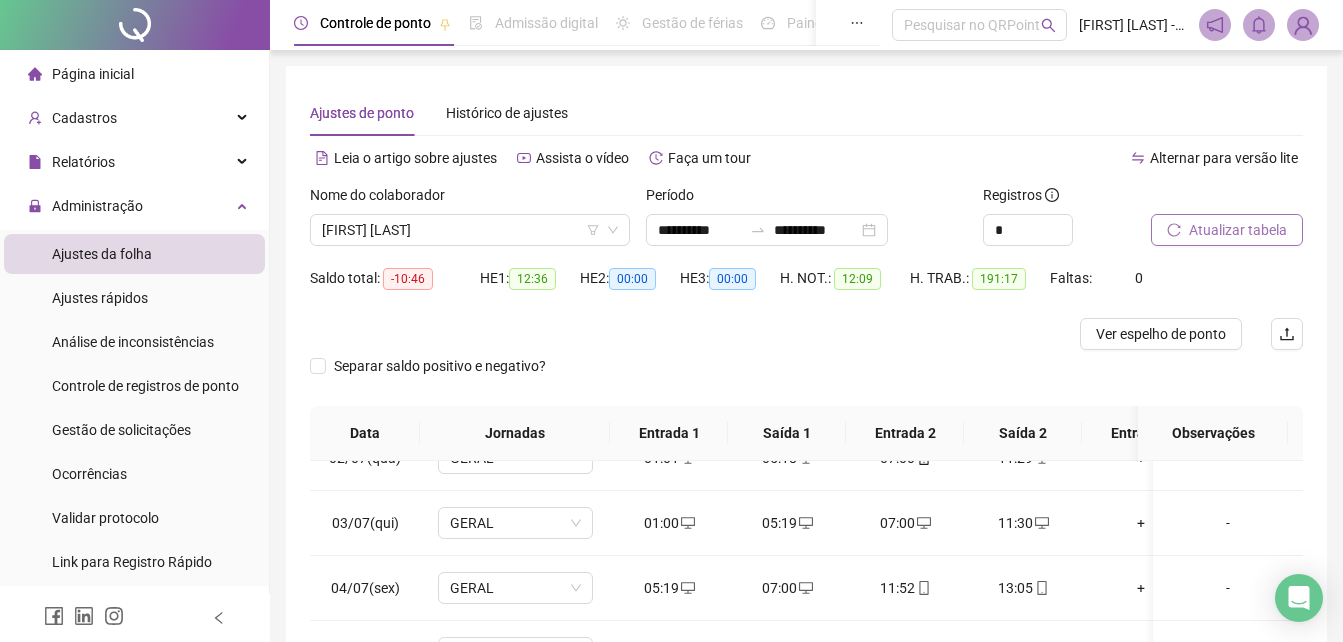 click on "Atualizar tabela" at bounding box center [1238, 230] 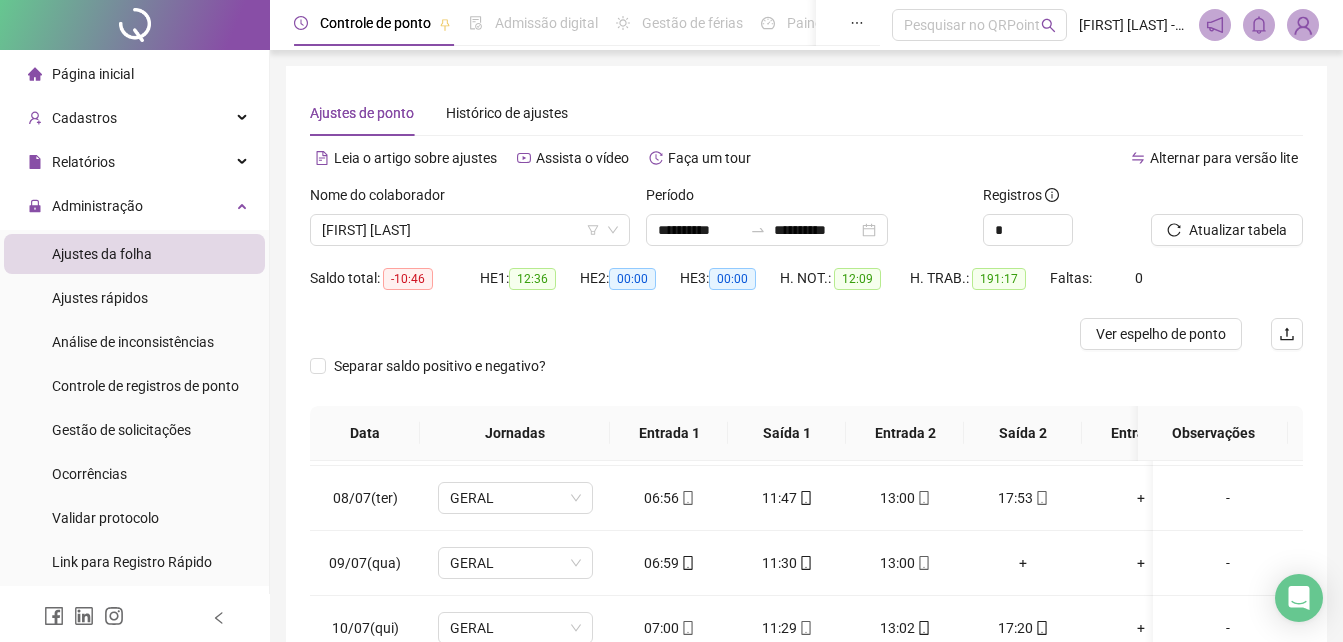 scroll, scrollTop: 500, scrollLeft: 0, axis: vertical 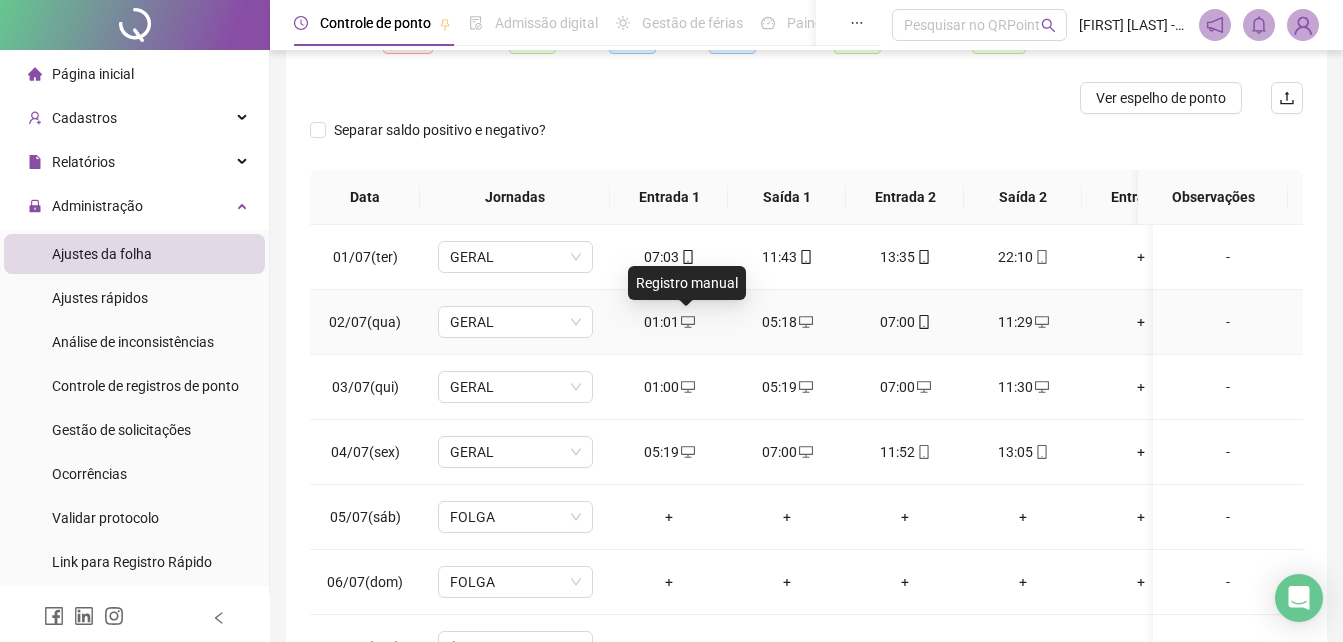click at bounding box center (687, 322) 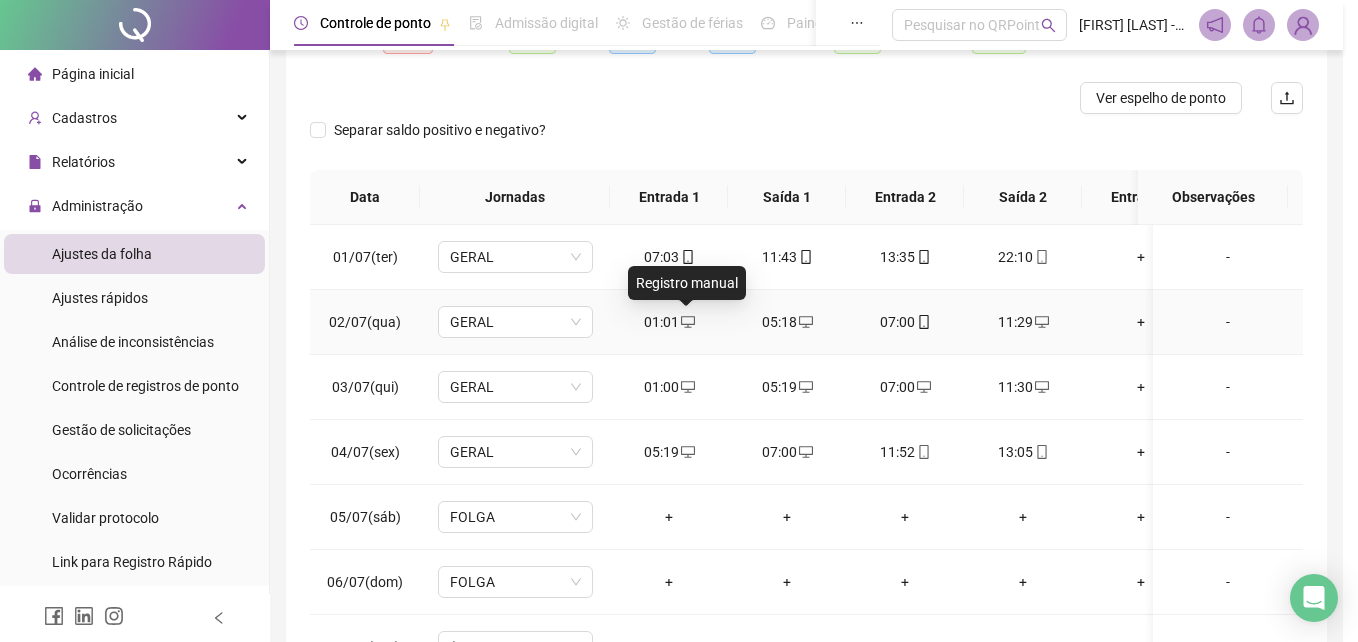 type on "**********" 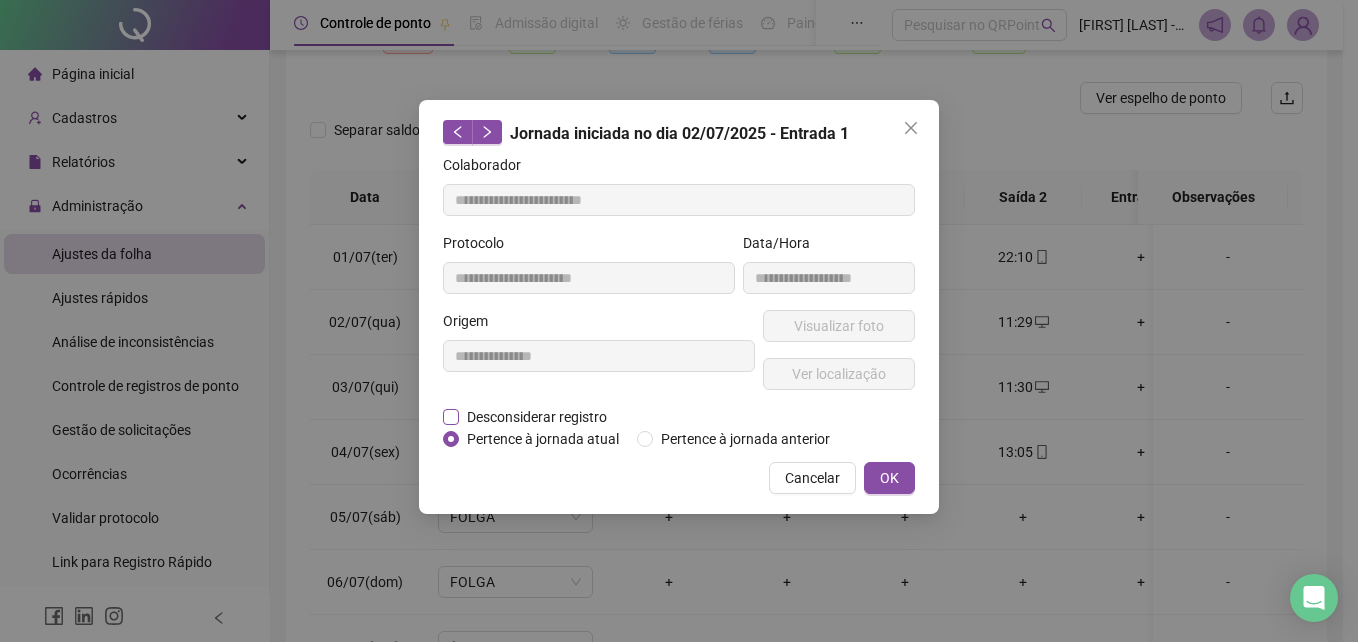 click on "Desconsiderar registro" at bounding box center [537, 417] 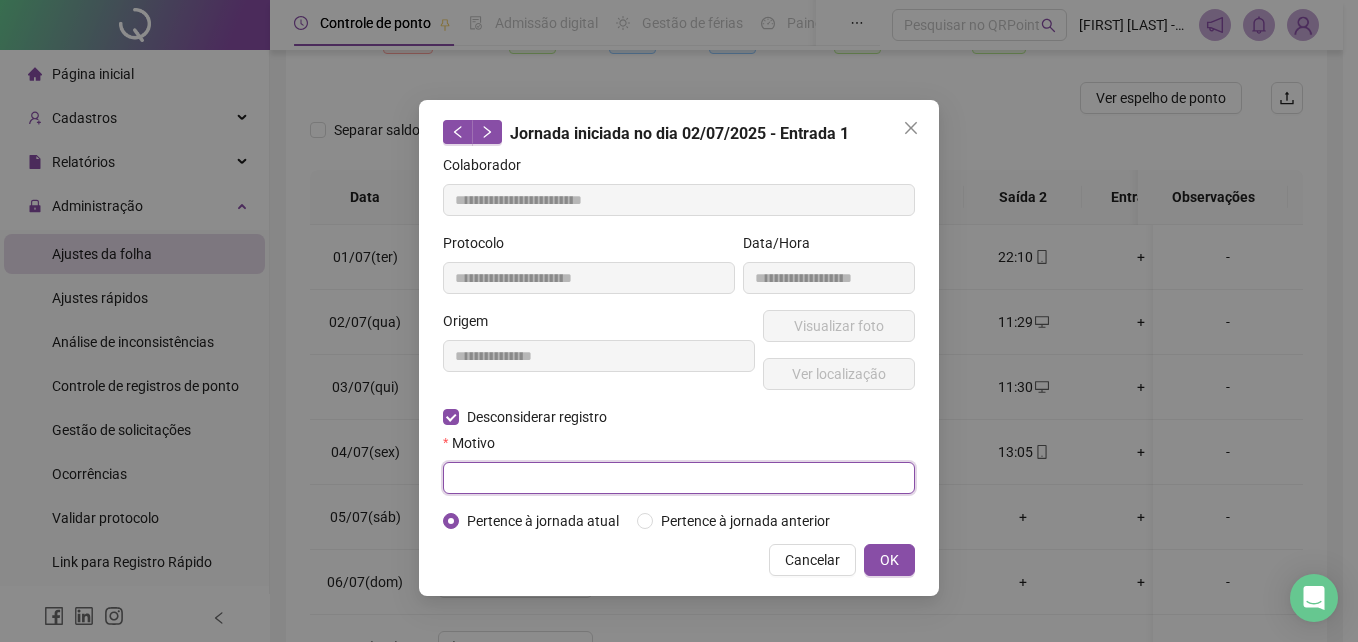 click at bounding box center (679, 478) 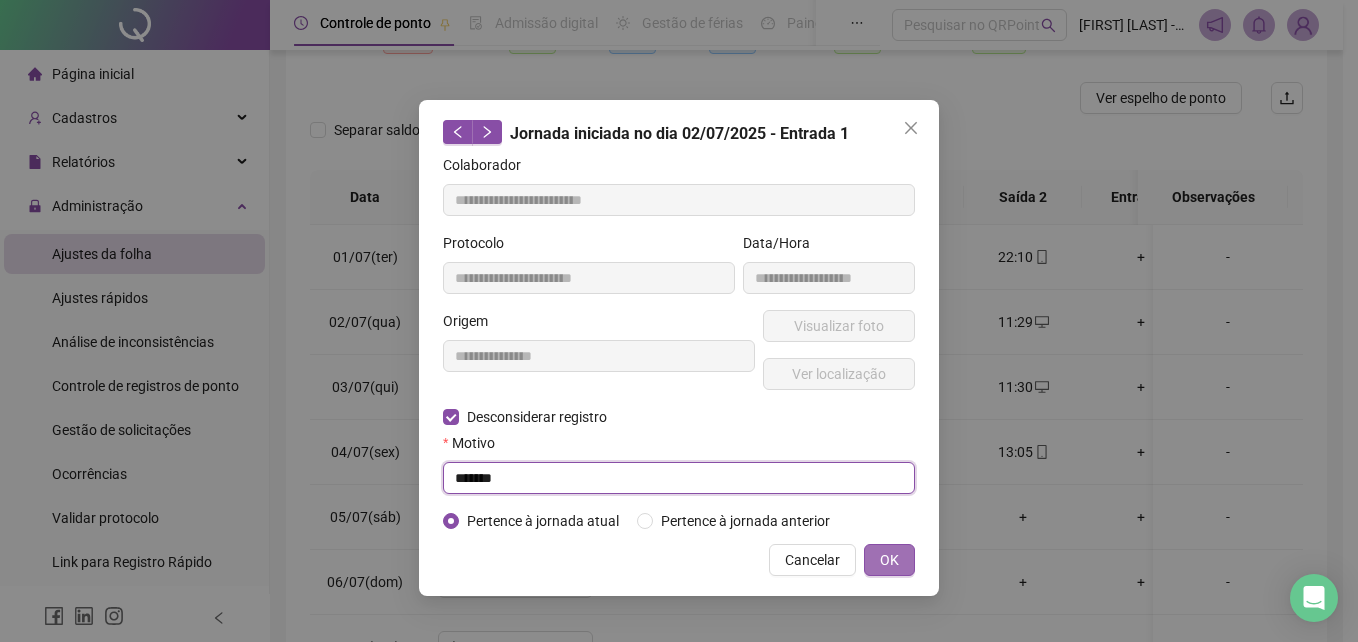 type on "*******" 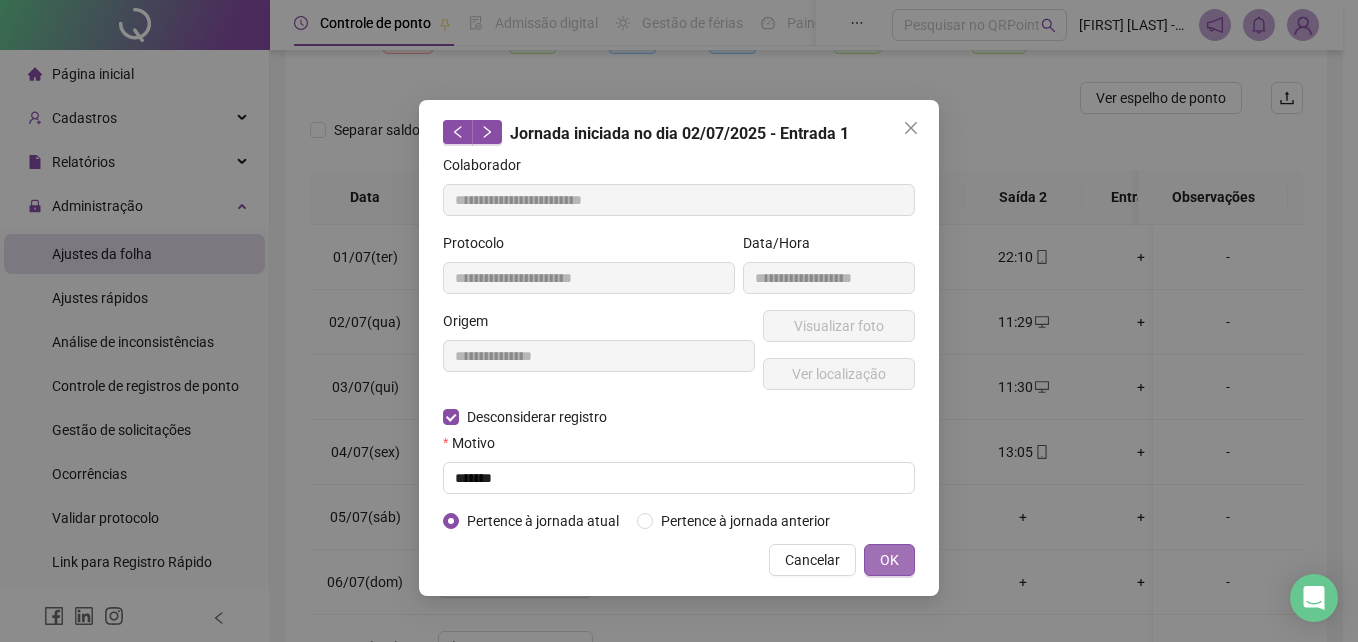 click on "OK" at bounding box center (889, 560) 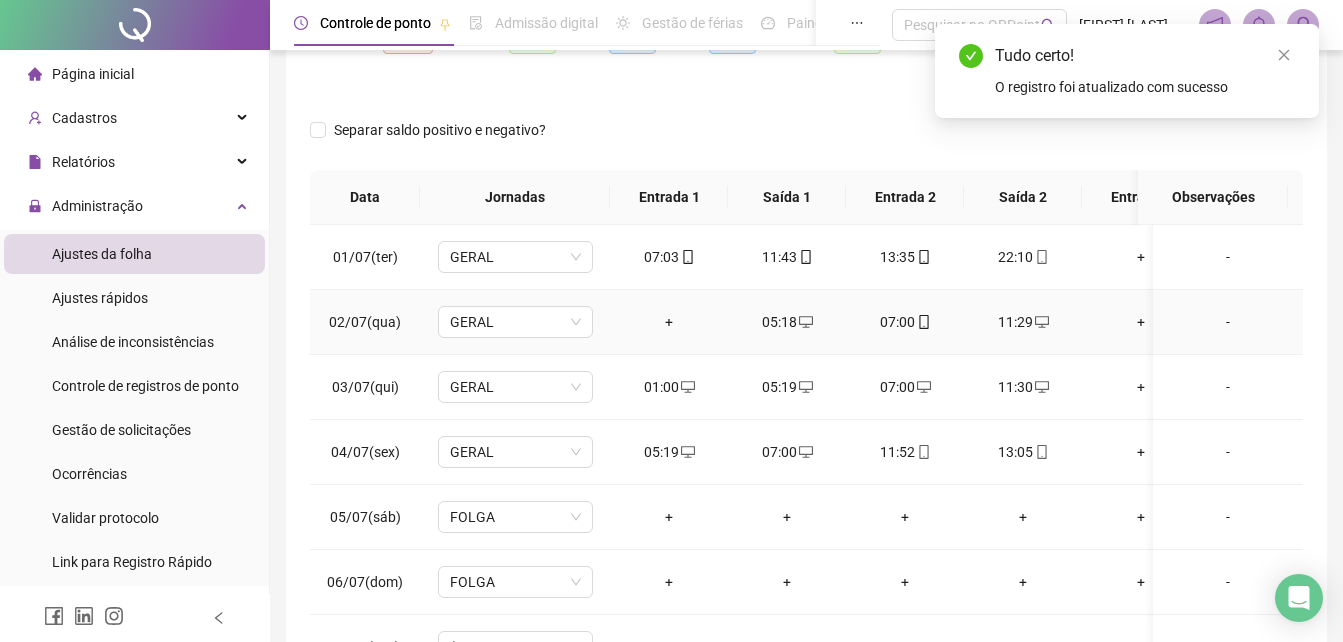 click on "05:18" at bounding box center (787, 322) 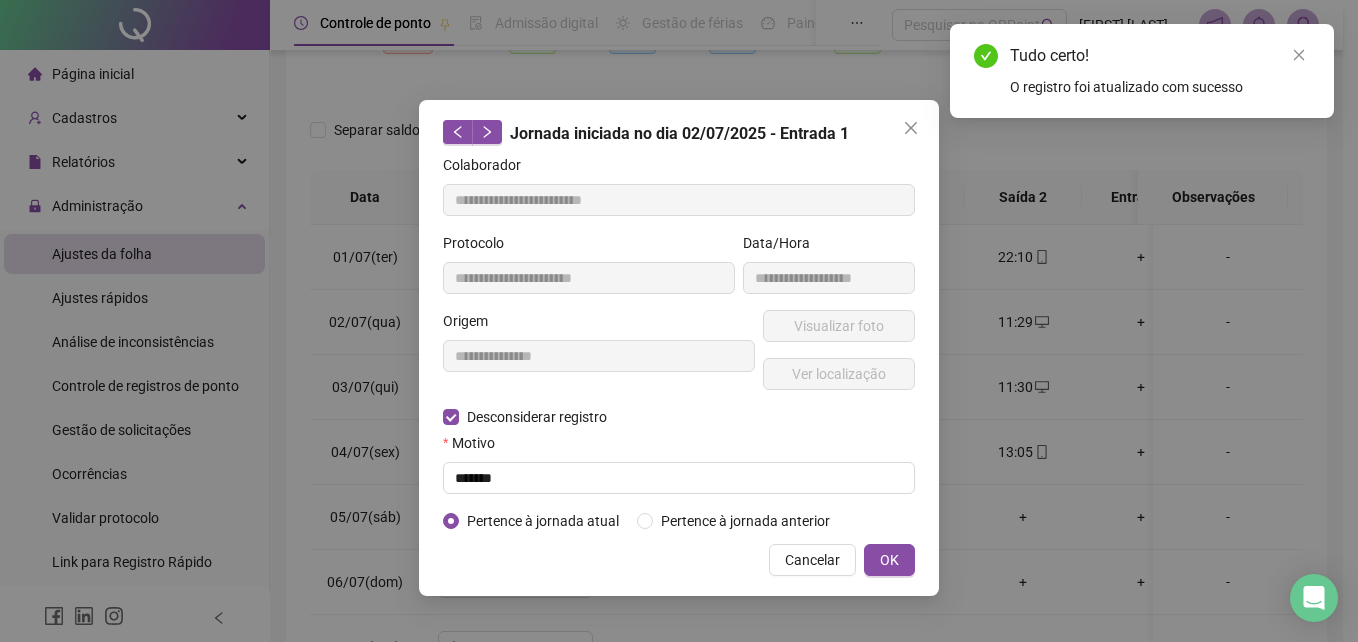 type on "**********" 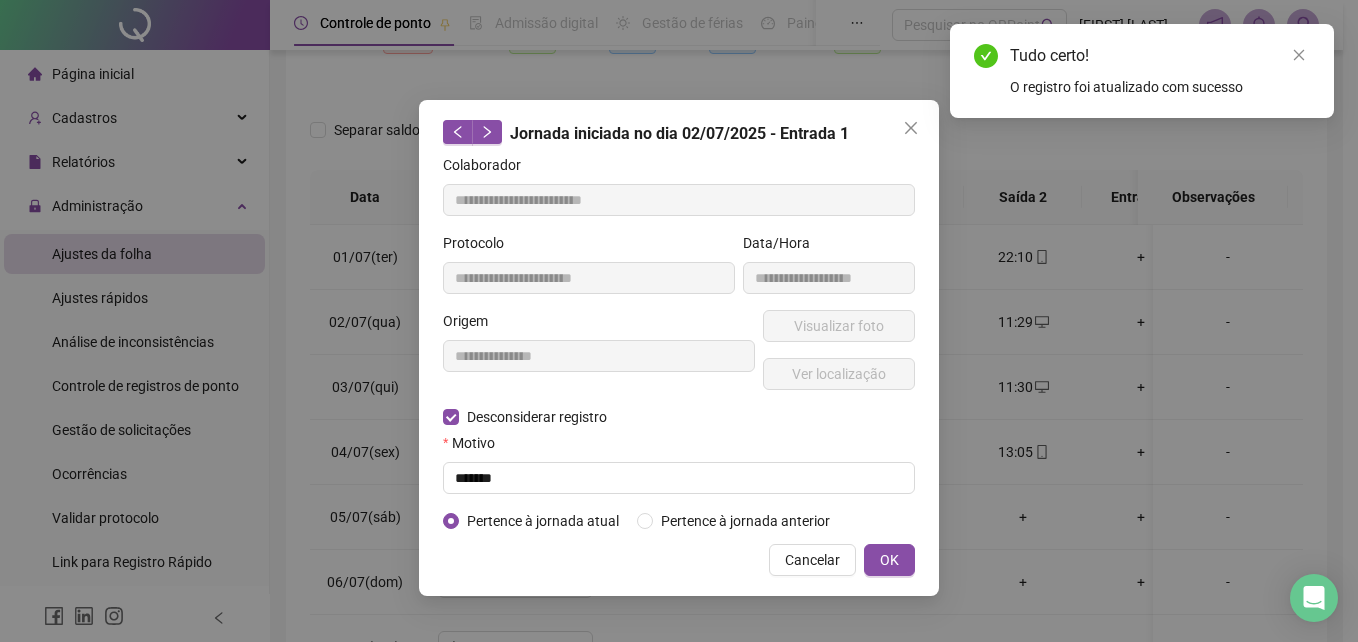 type on "**********" 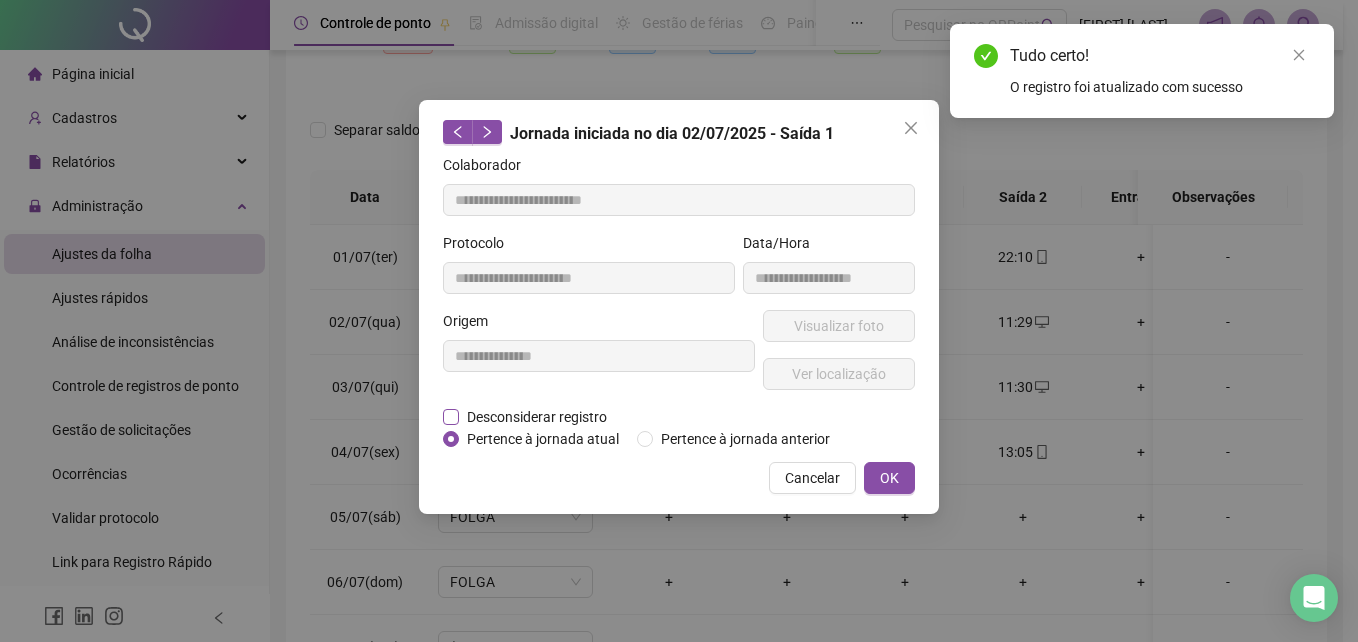 click on "Desconsiderar registro" at bounding box center (537, 417) 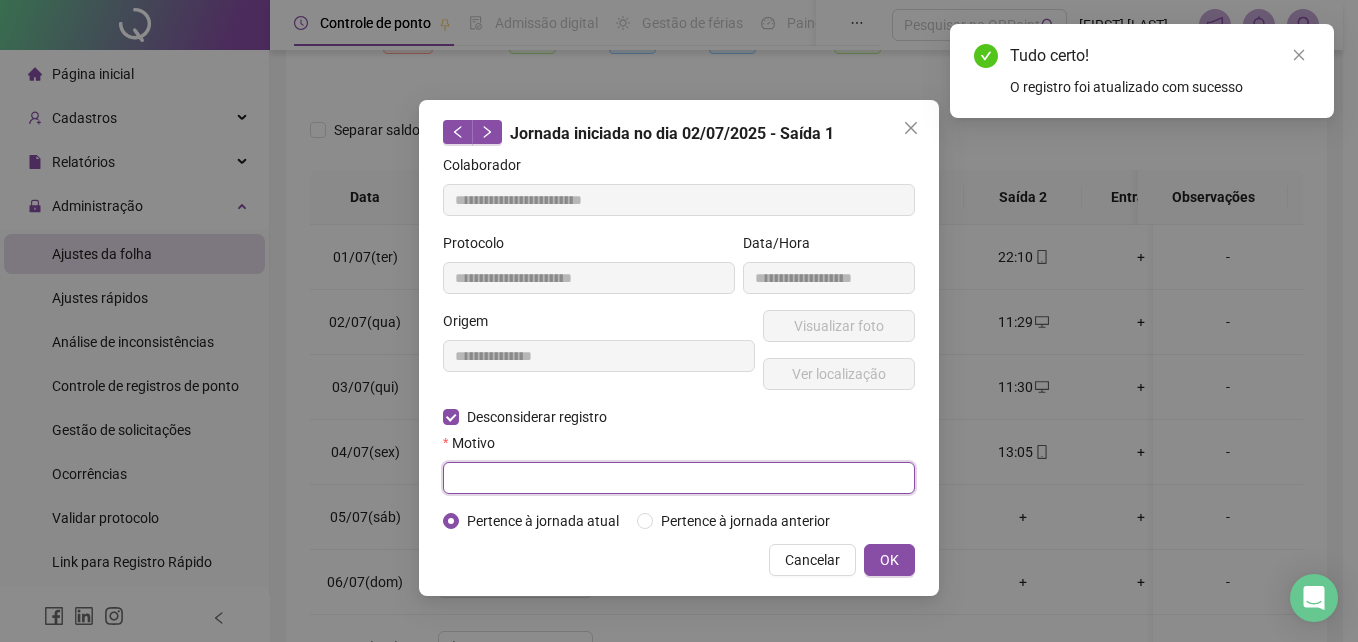 click at bounding box center (679, 478) 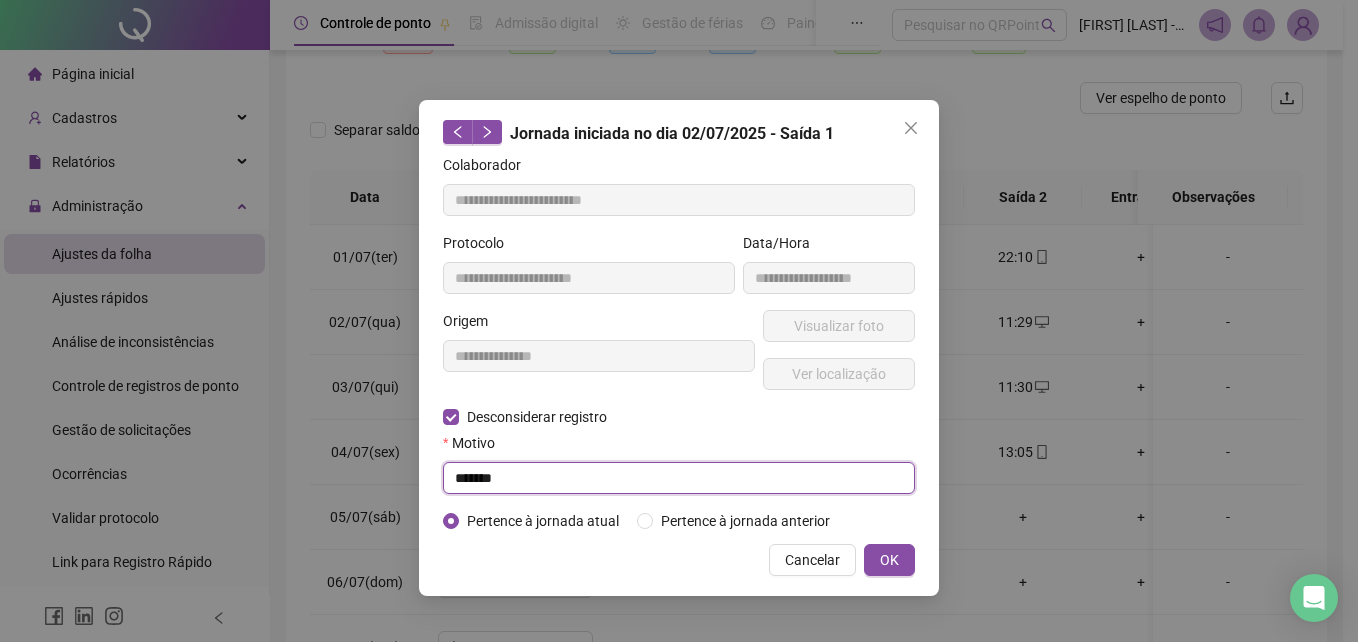 type on "*******" 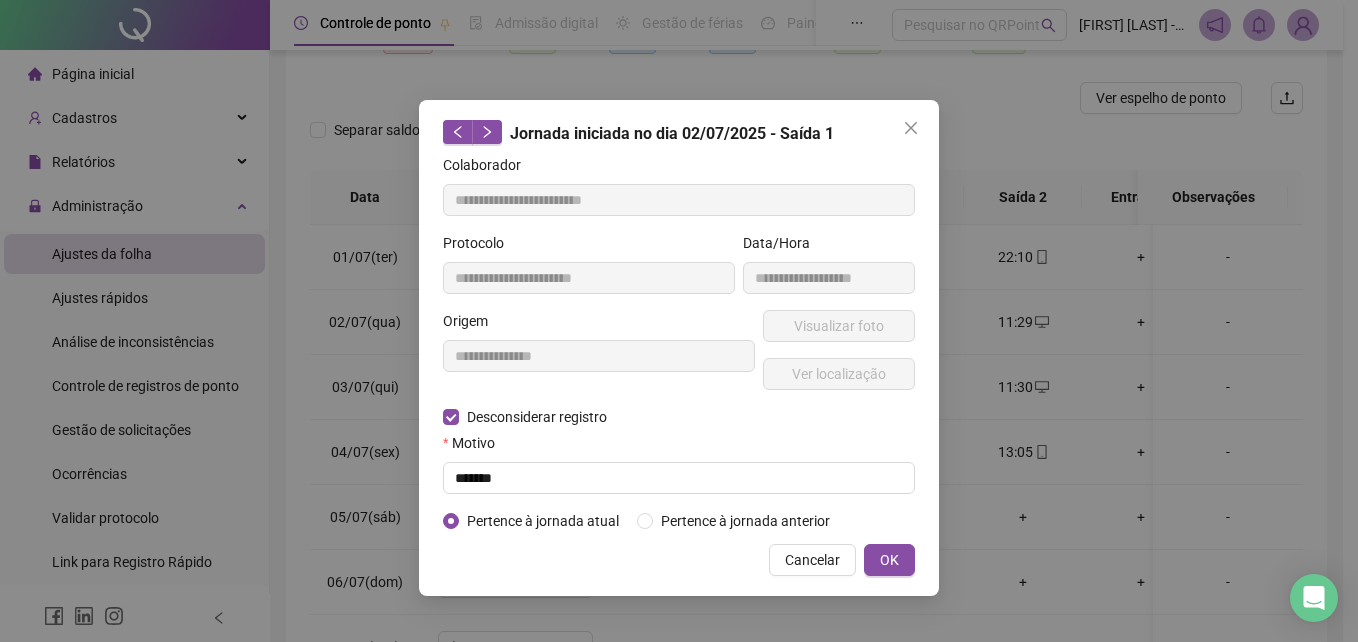 click on "**********" at bounding box center (679, 348) 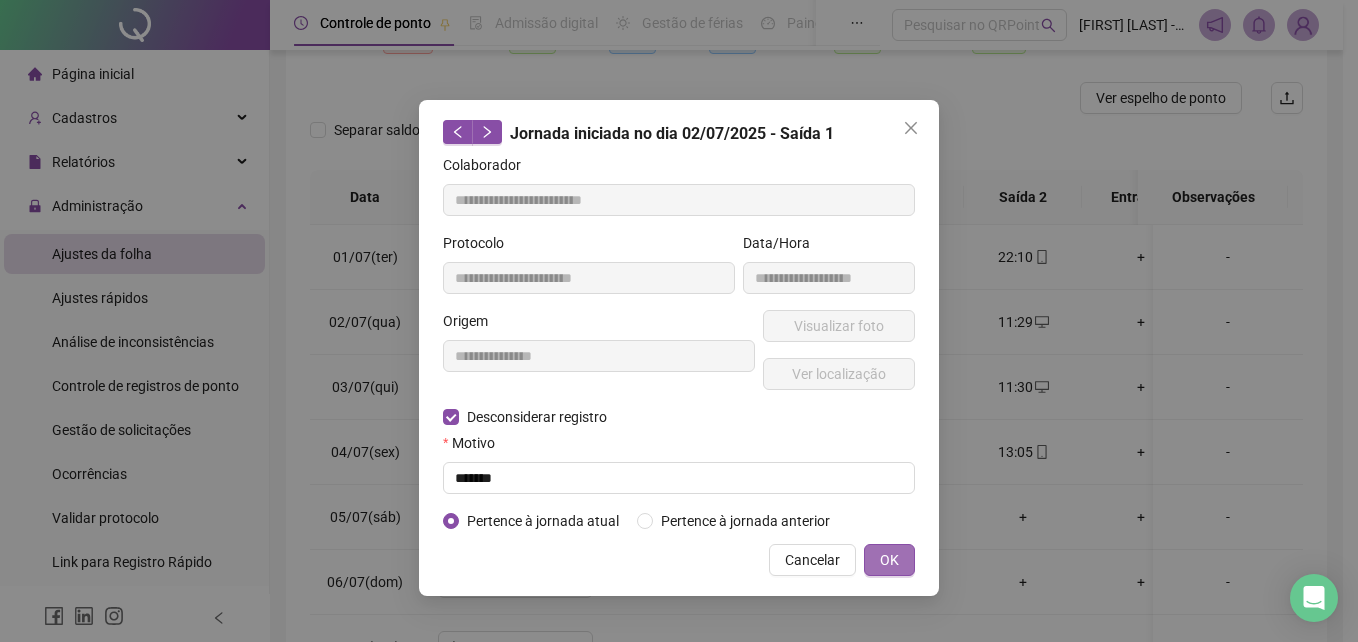 click on "OK" at bounding box center (889, 560) 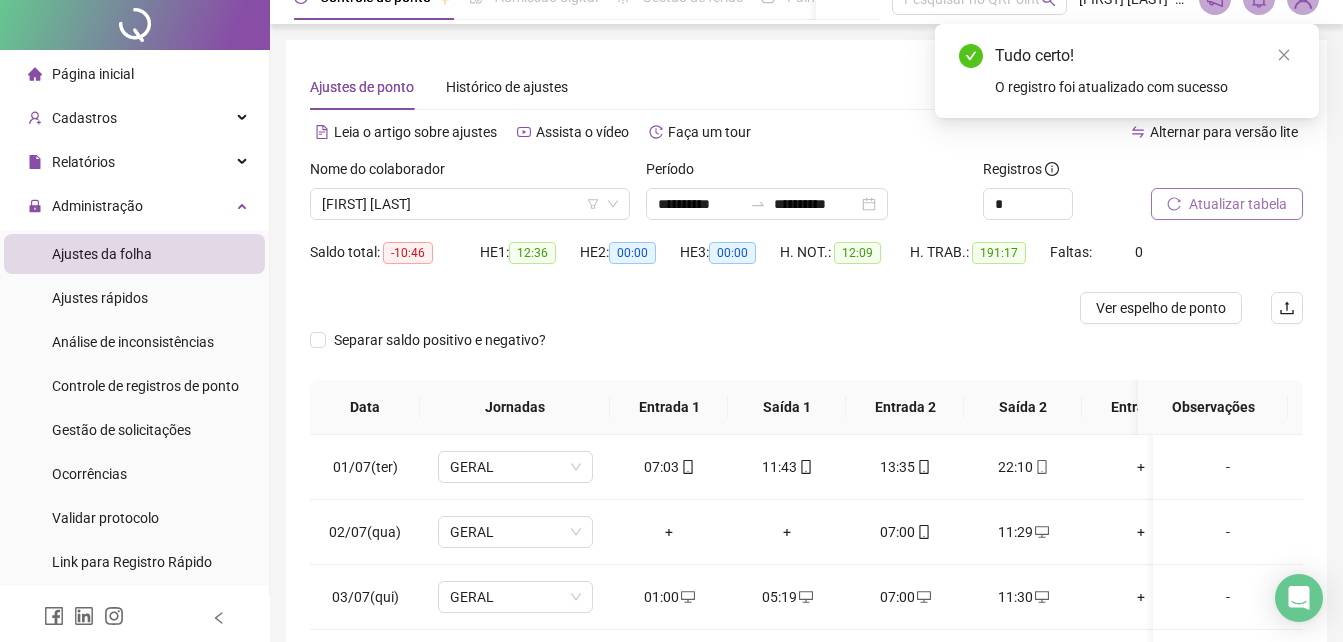 scroll, scrollTop: 0, scrollLeft: 0, axis: both 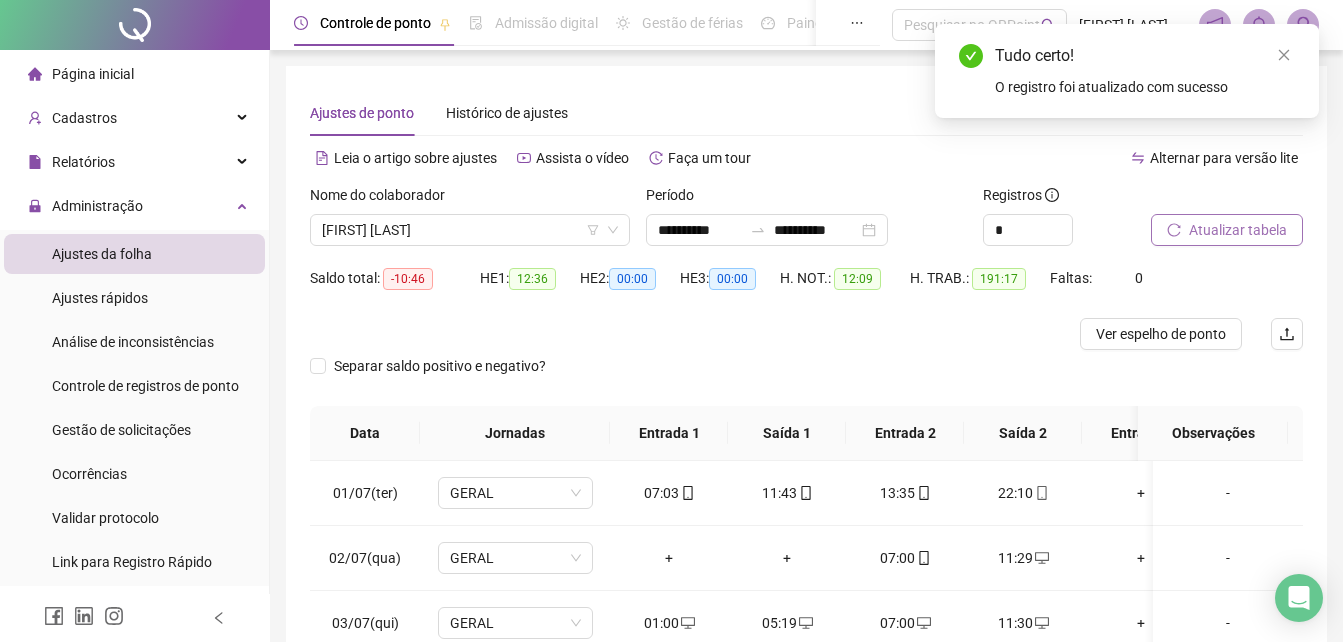 click on "Atualizar tabela" at bounding box center (1238, 230) 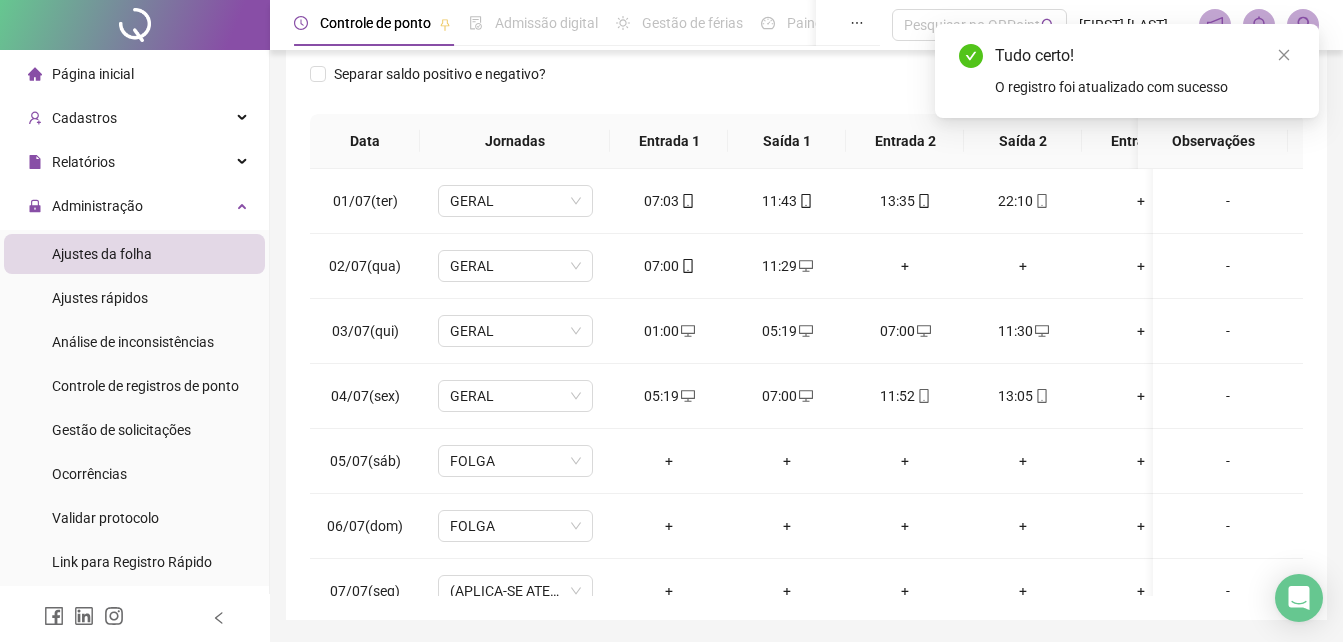 scroll, scrollTop: 333, scrollLeft: 0, axis: vertical 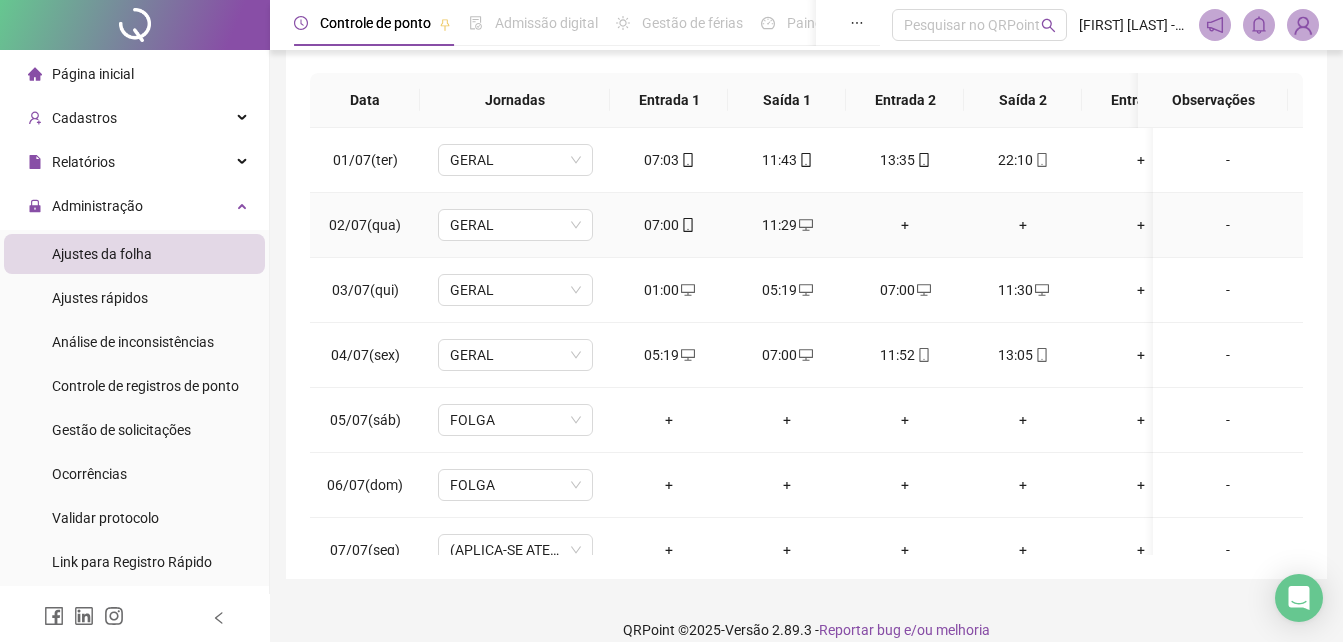 click on "+" at bounding box center [905, 225] 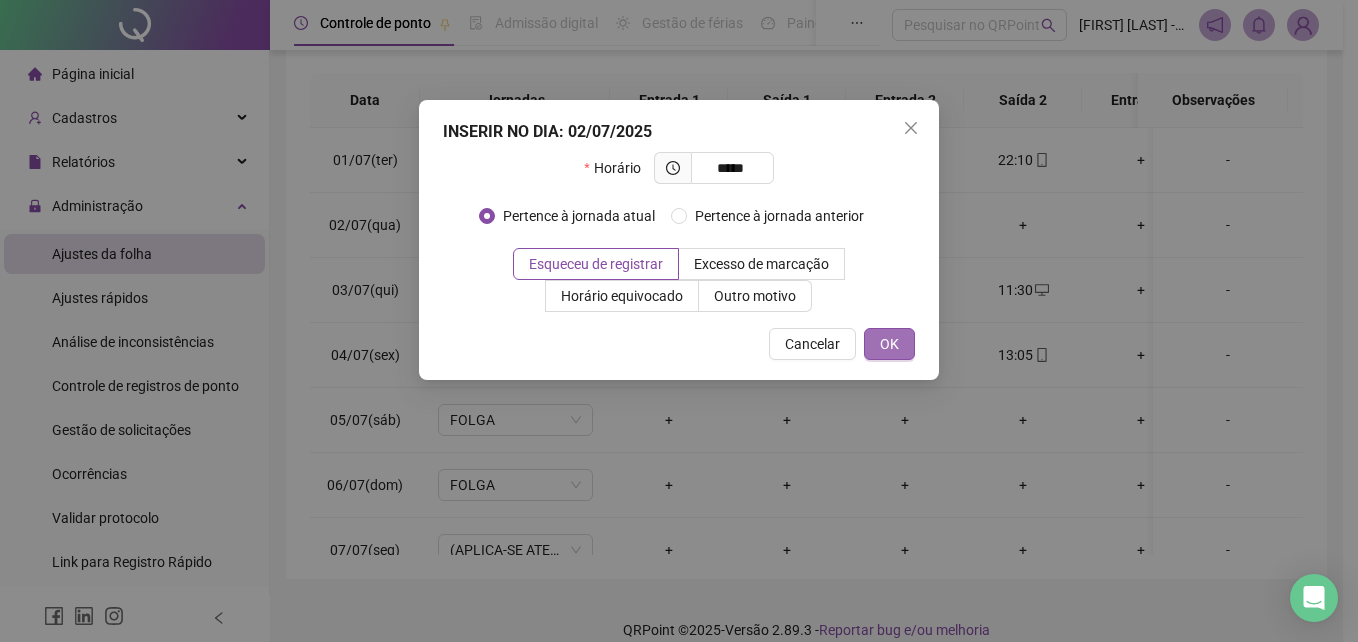 type on "*****" 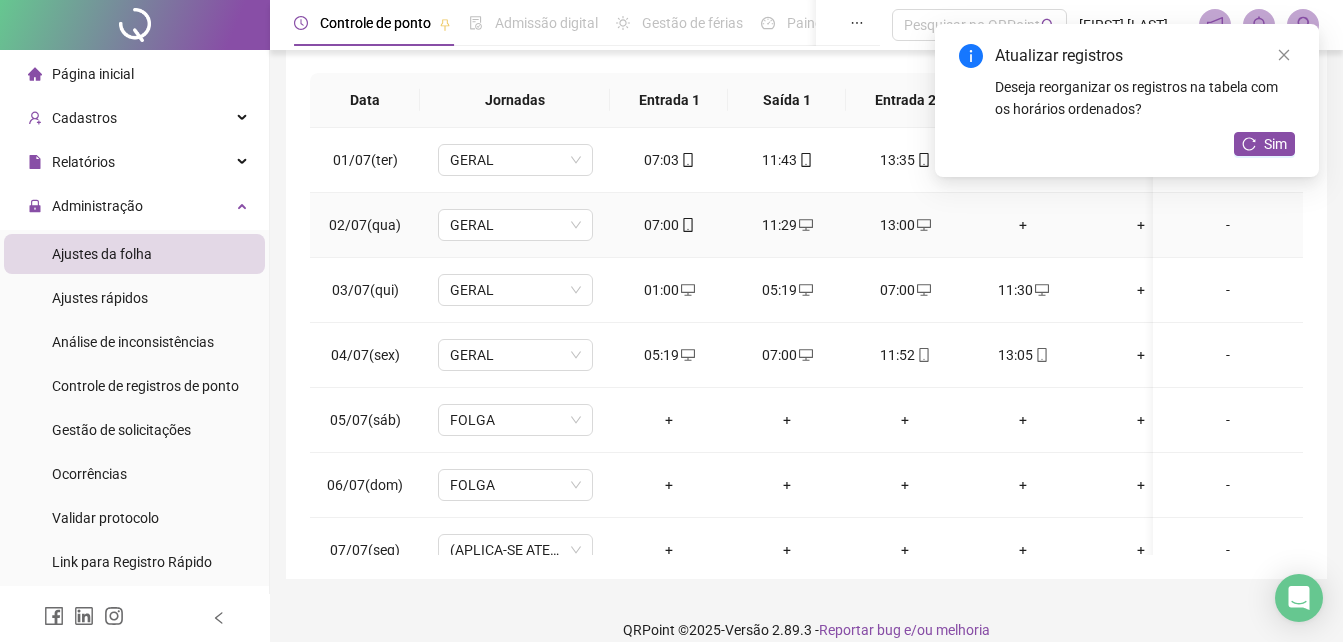 click on "+" at bounding box center (1023, 225) 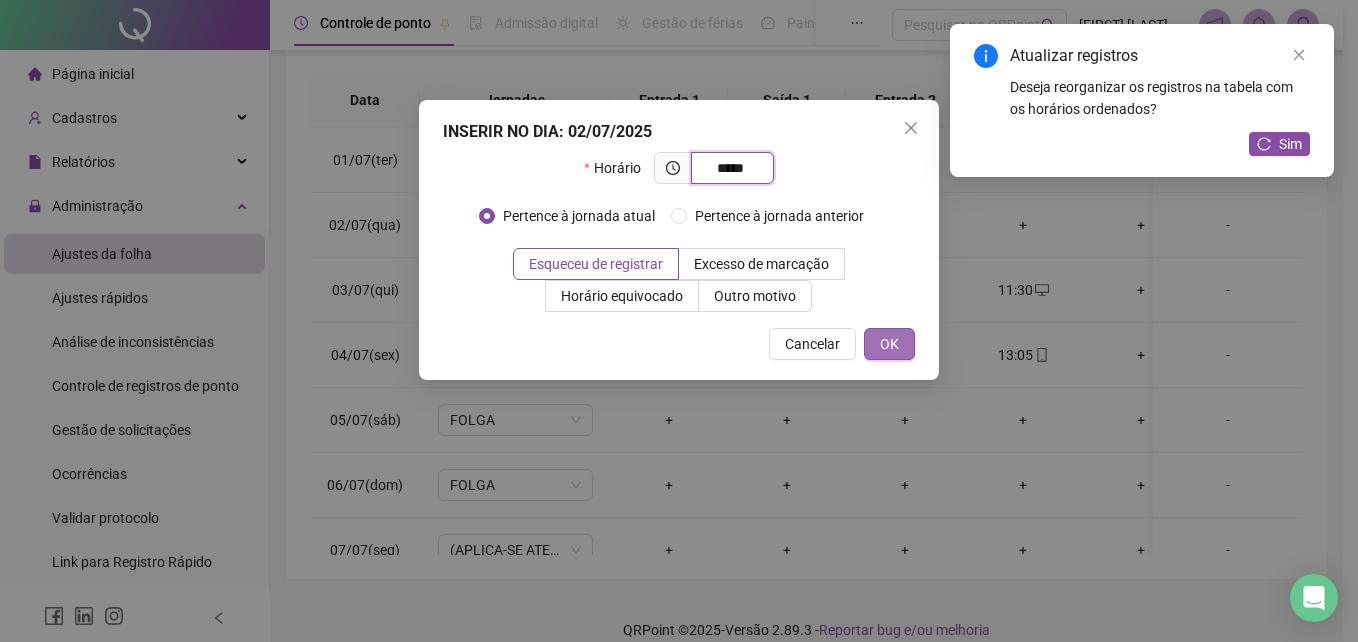 type on "*****" 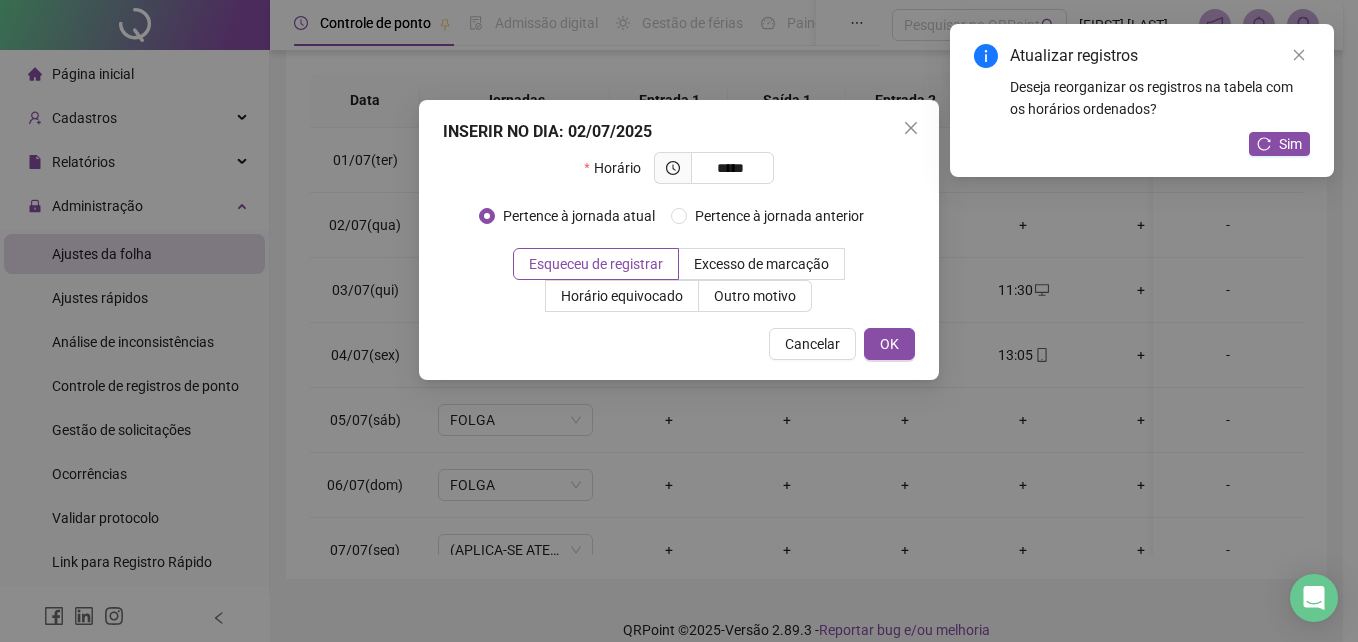 drag, startPoint x: 881, startPoint y: 346, endPoint x: 982, endPoint y: 349, distance: 101.04455 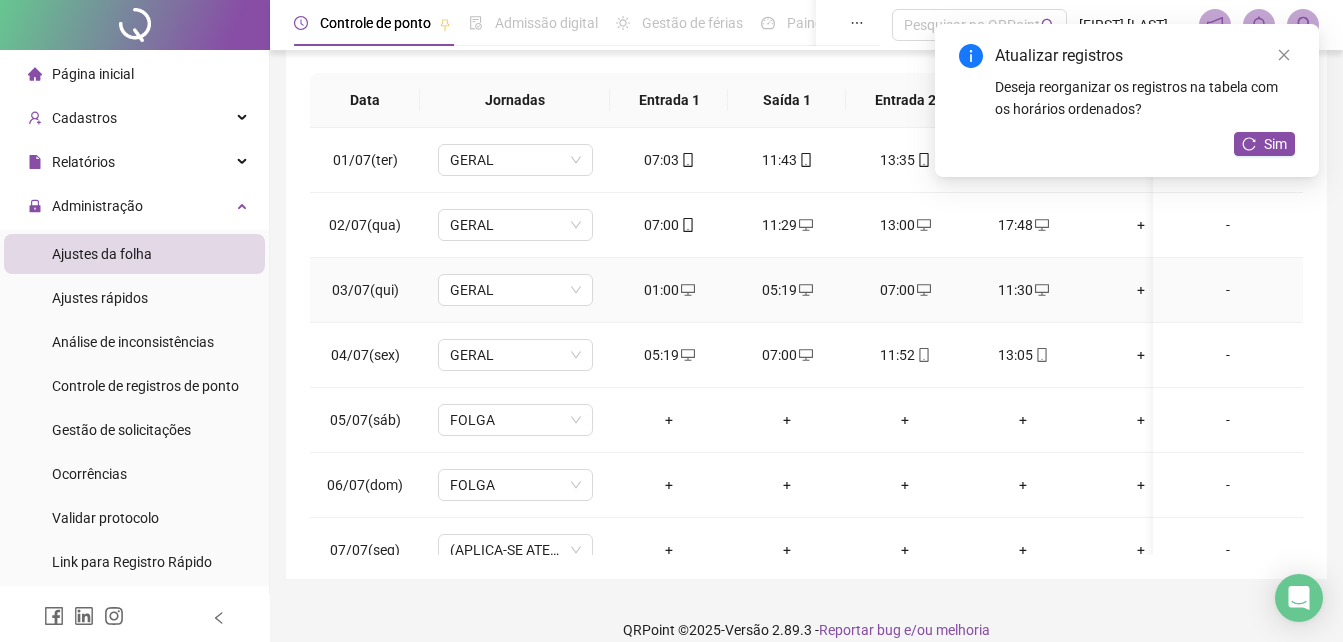 click on "01:00" at bounding box center (669, 290) 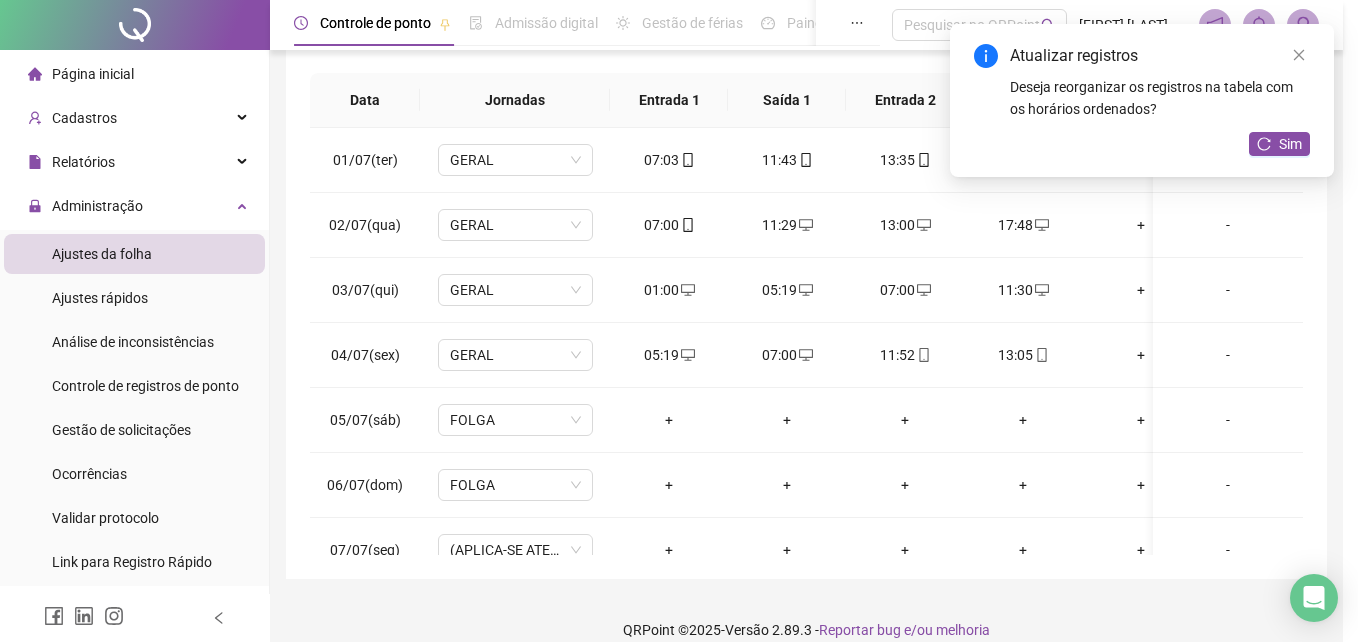type on "**********" 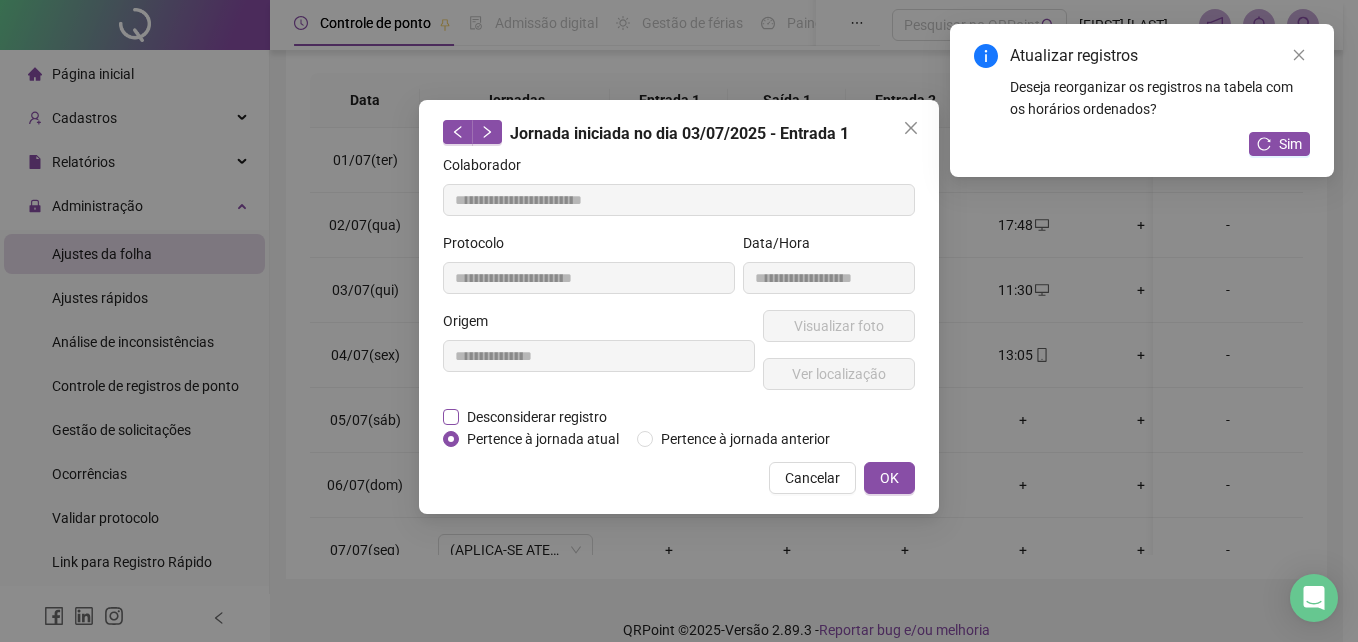 click on "Desconsiderar registro" at bounding box center (537, 417) 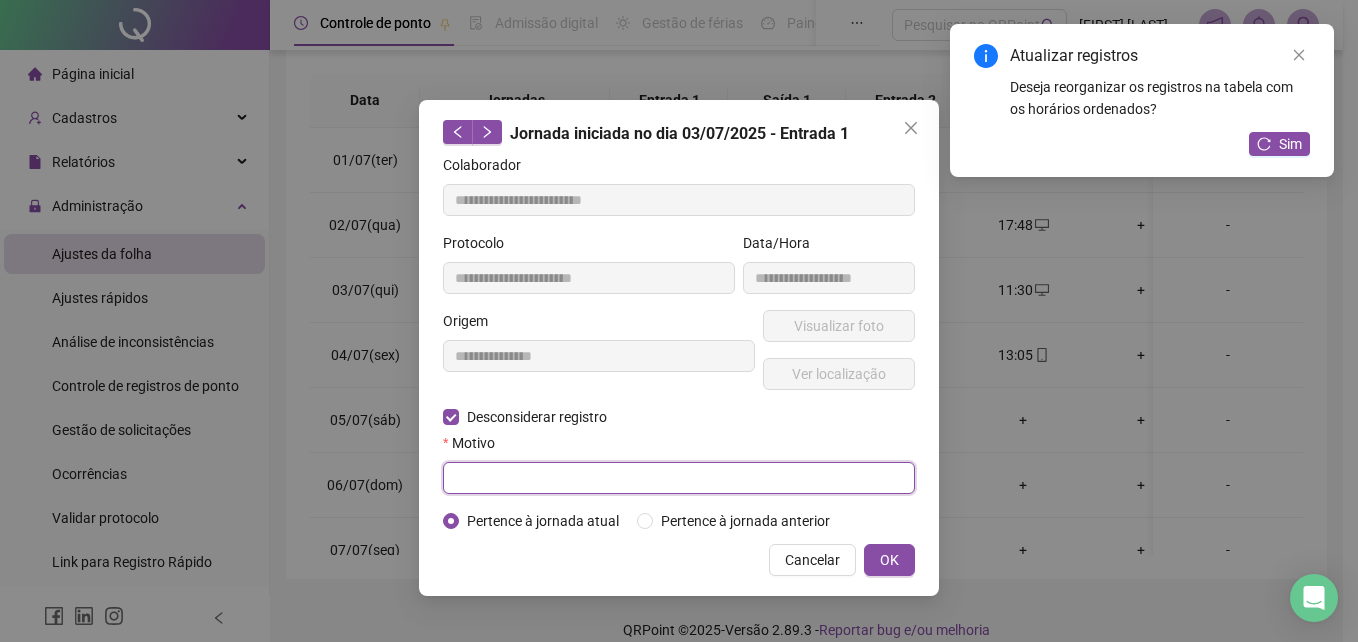 click at bounding box center (679, 478) 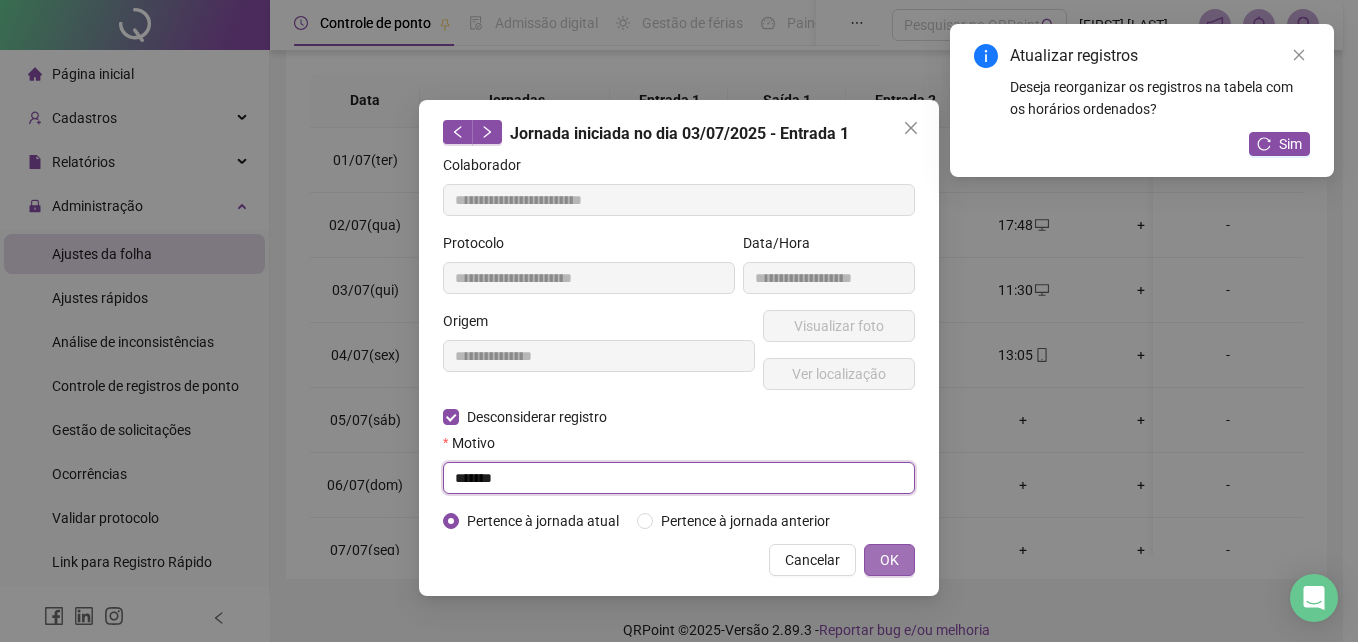 type on "*******" 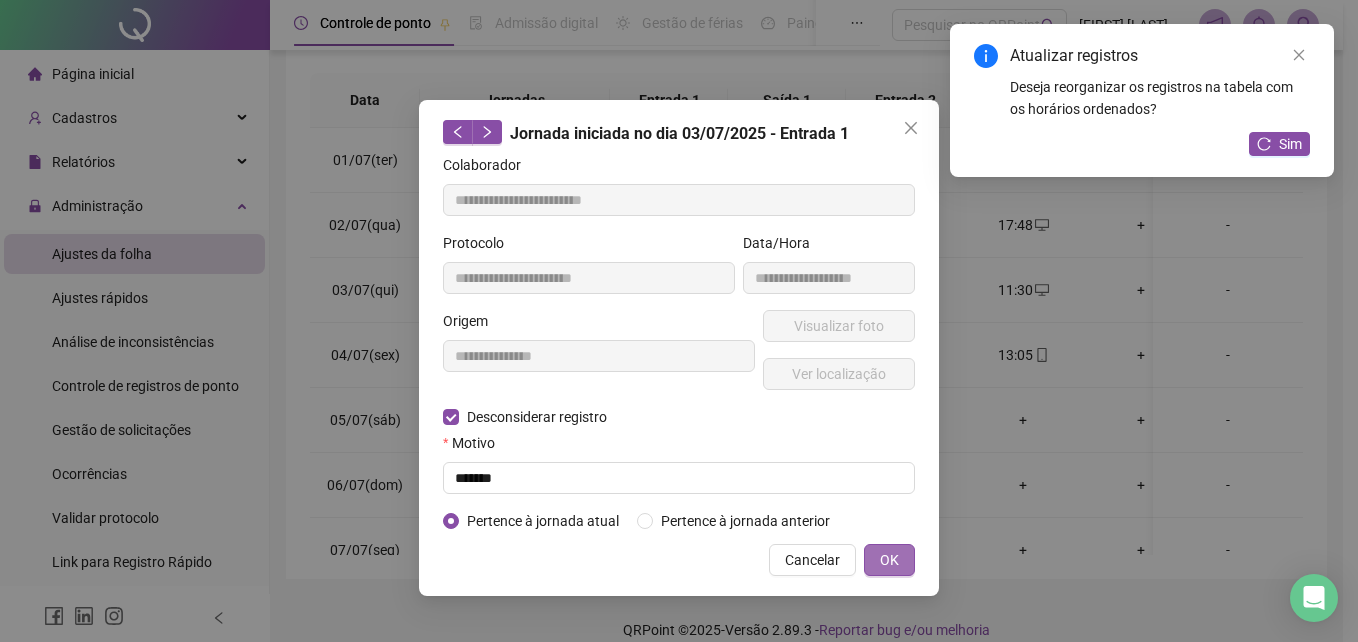 click on "OK" at bounding box center (889, 560) 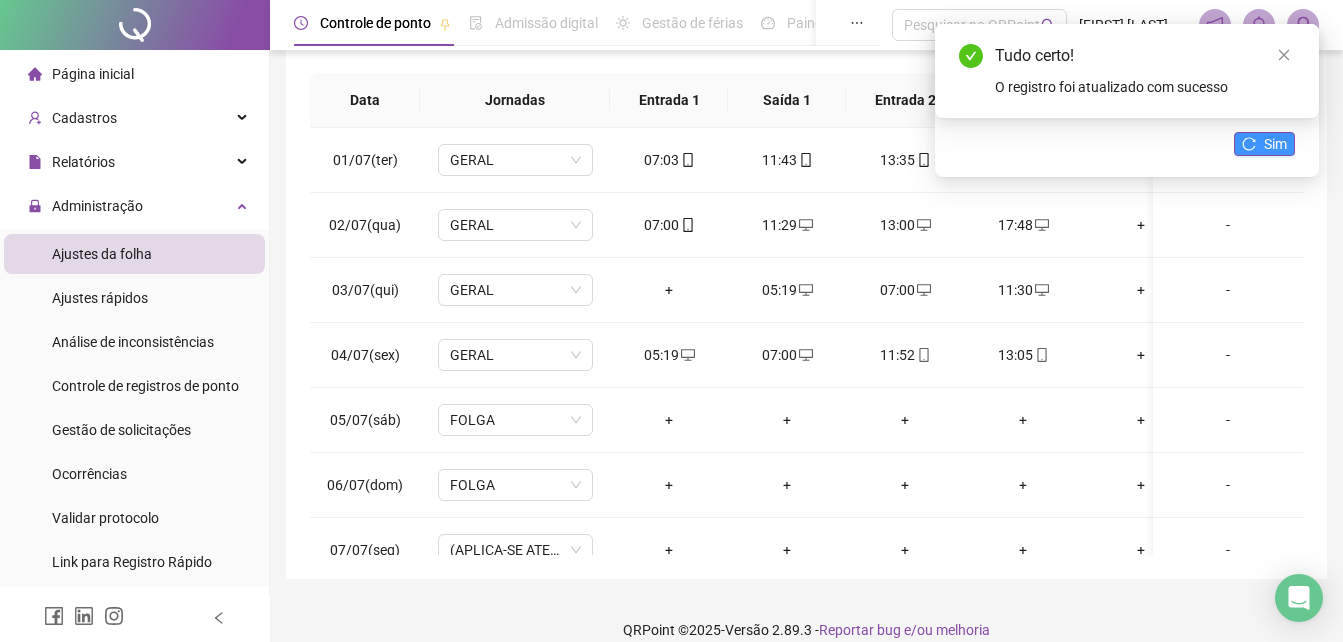click on "Sim" at bounding box center [1264, 144] 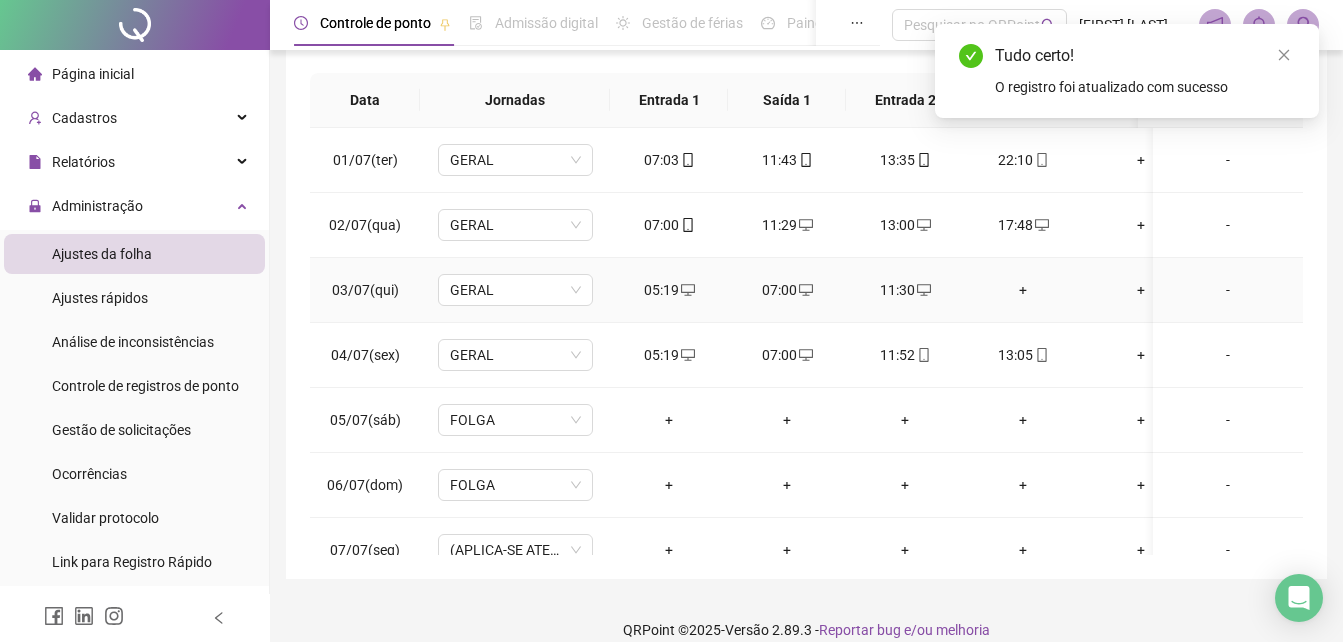 click on "05:19" at bounding box center (669, 290) 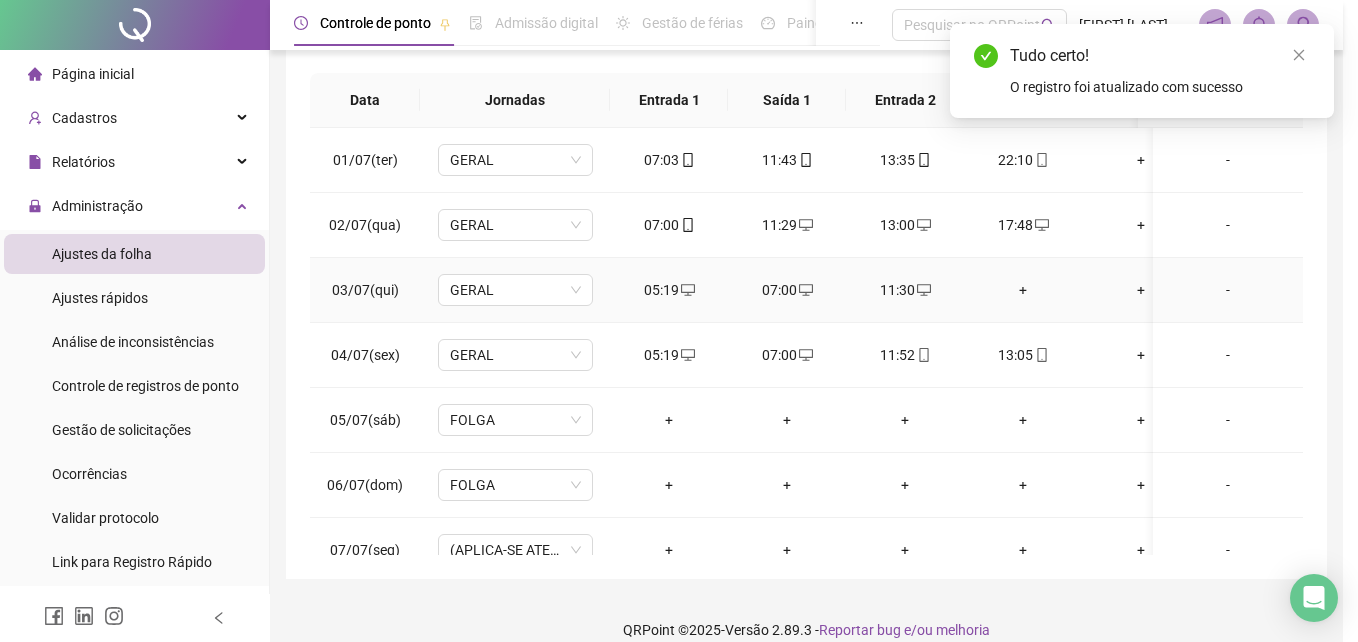 type on "**********" 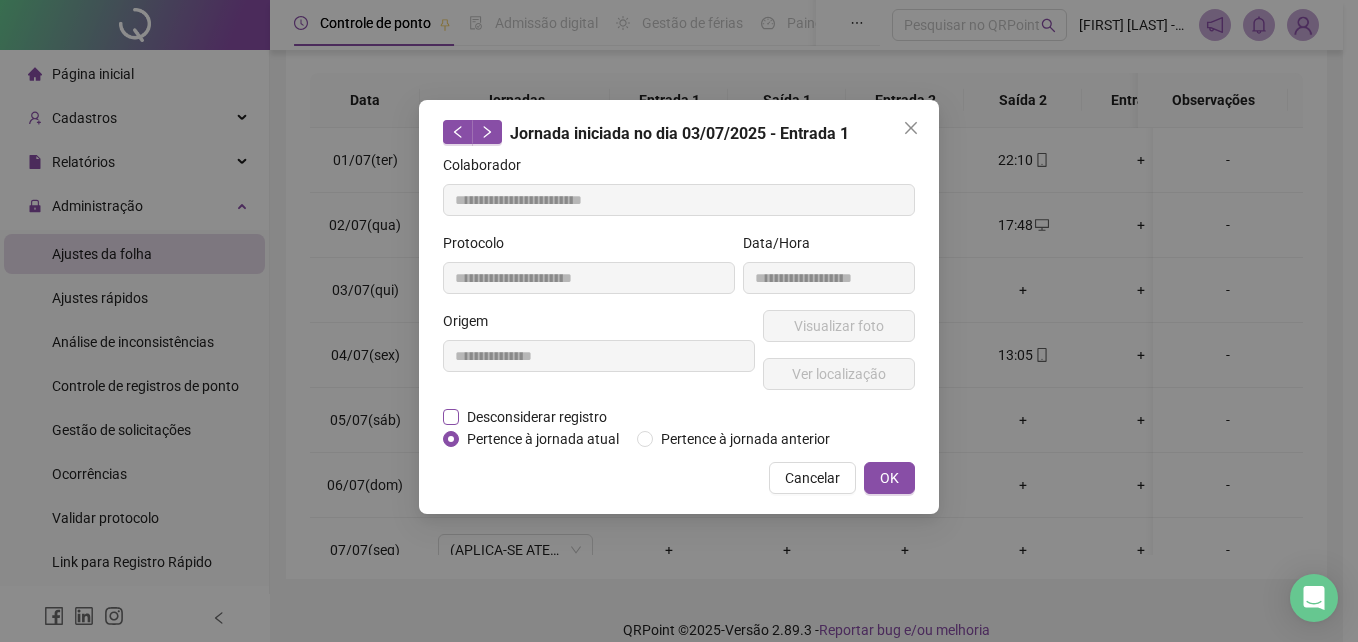 click on "Desconsiderar registro" at bounding box center [537, 417] 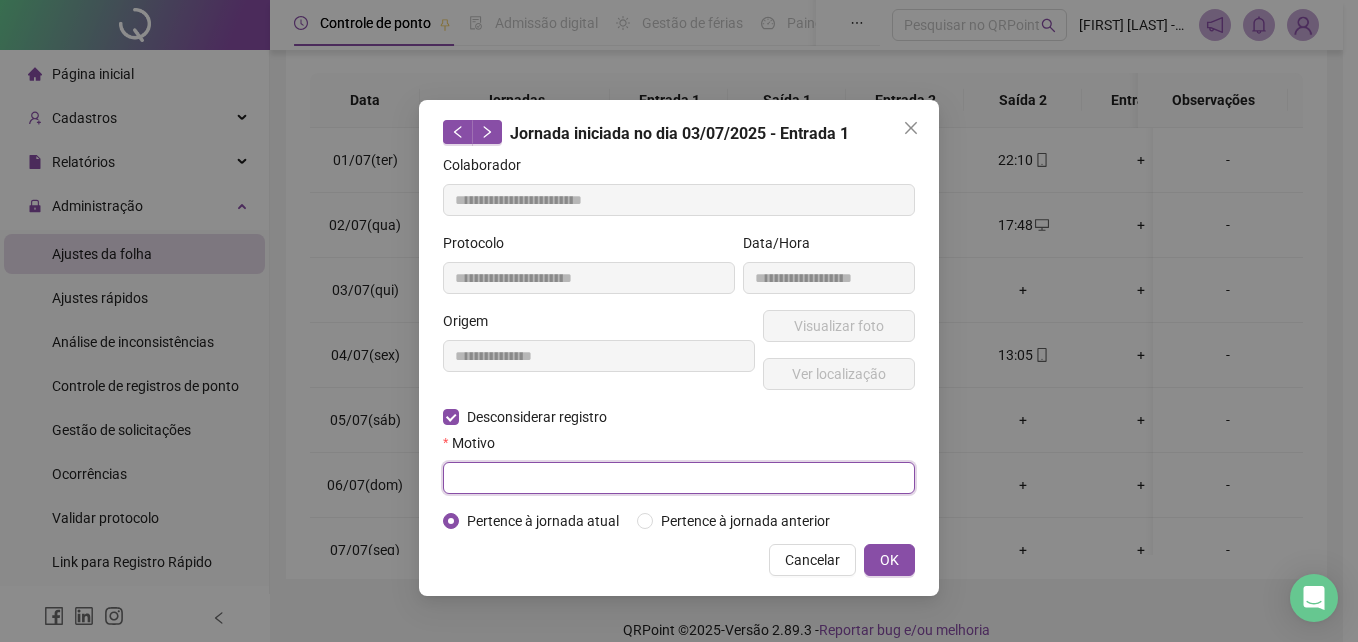 click at bounding box center (679, 478) 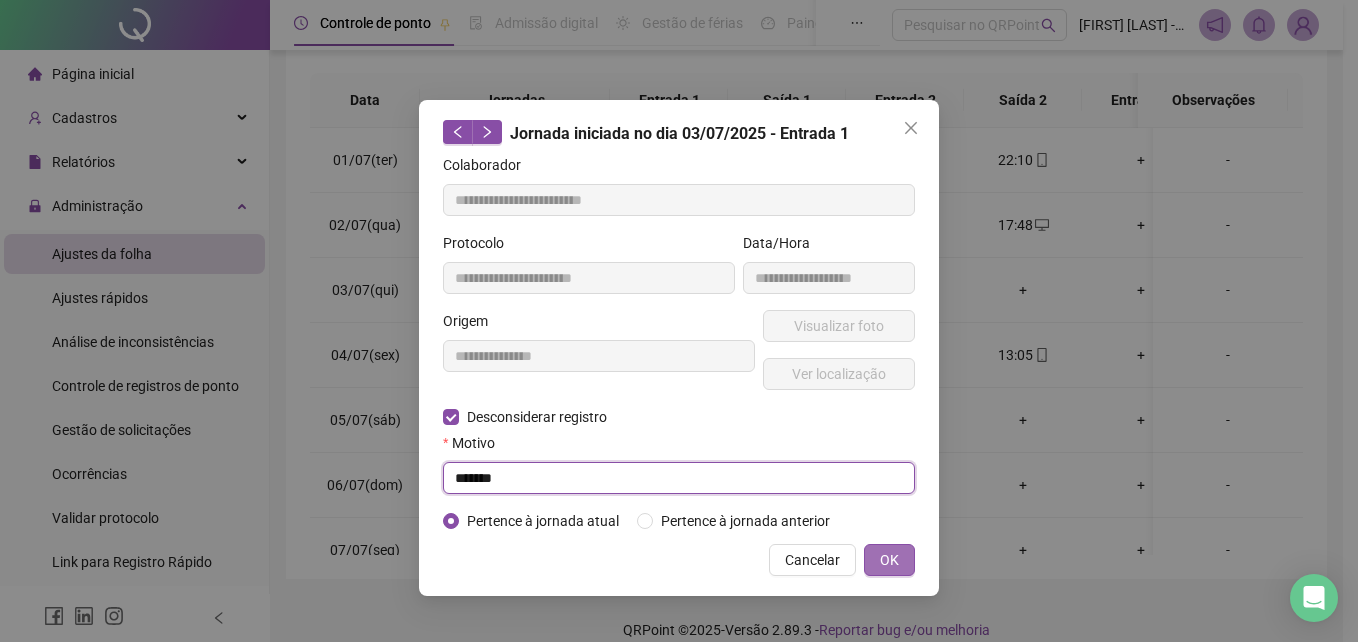 type on "*******" 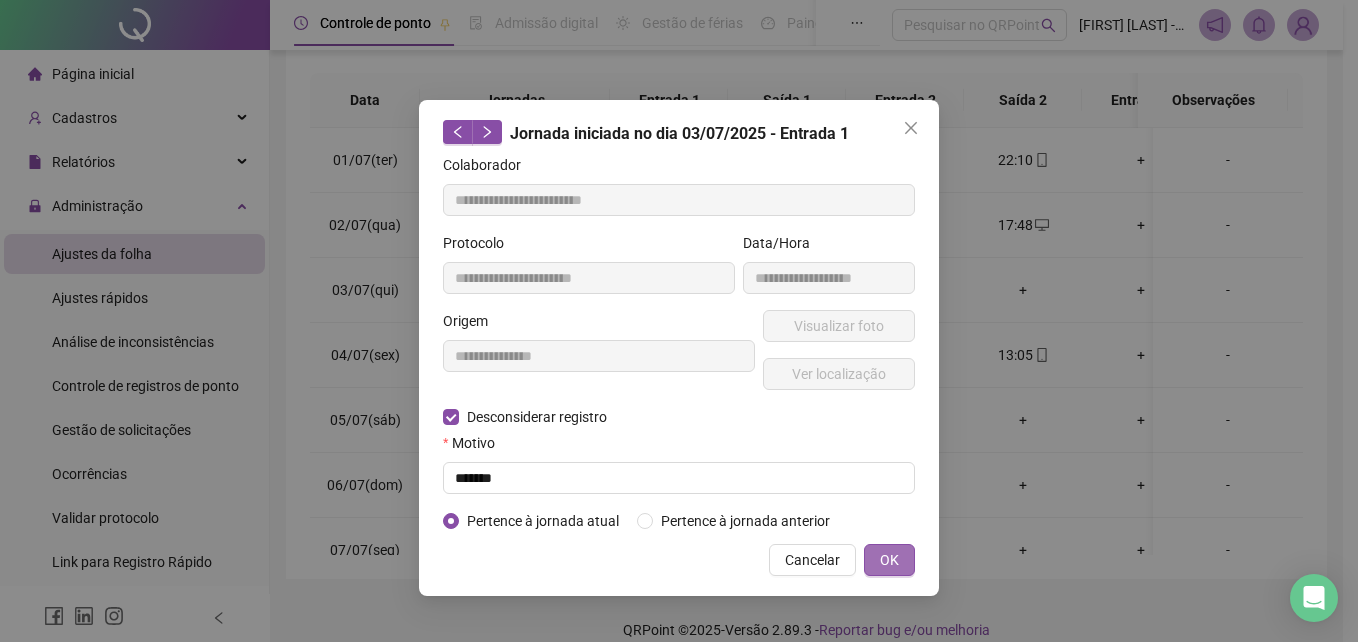 click on "OK" at bounding box center (889, 560) 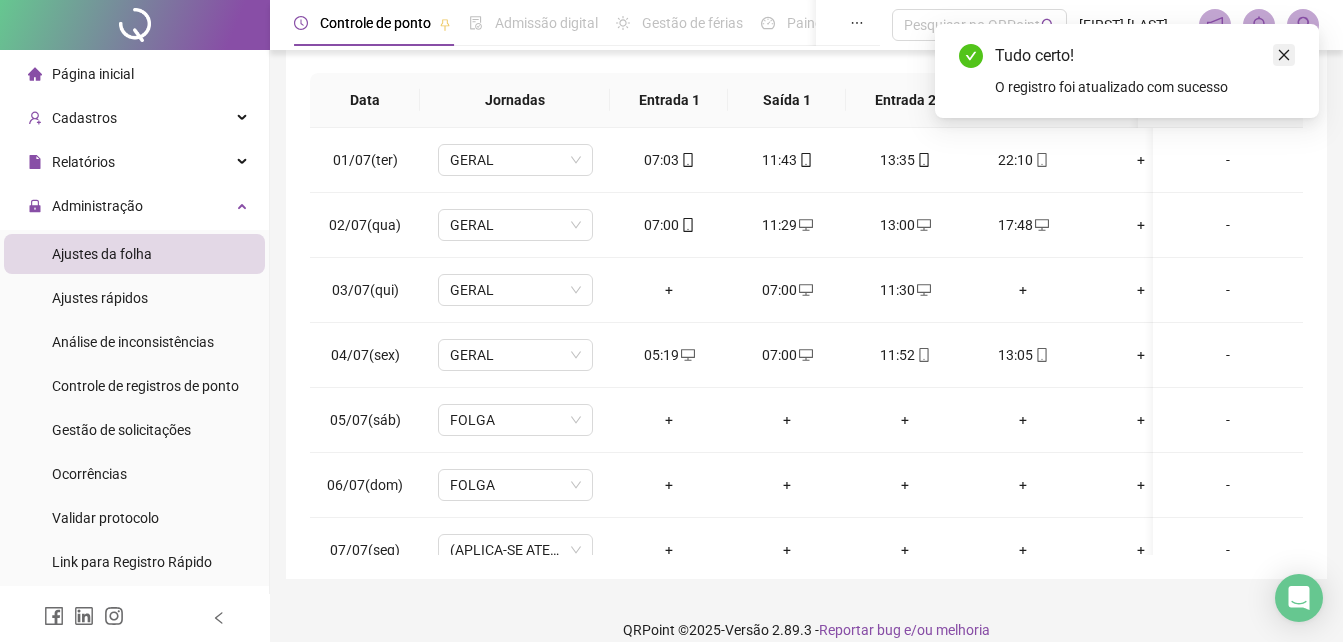 click at bounding box center (1284, 55) 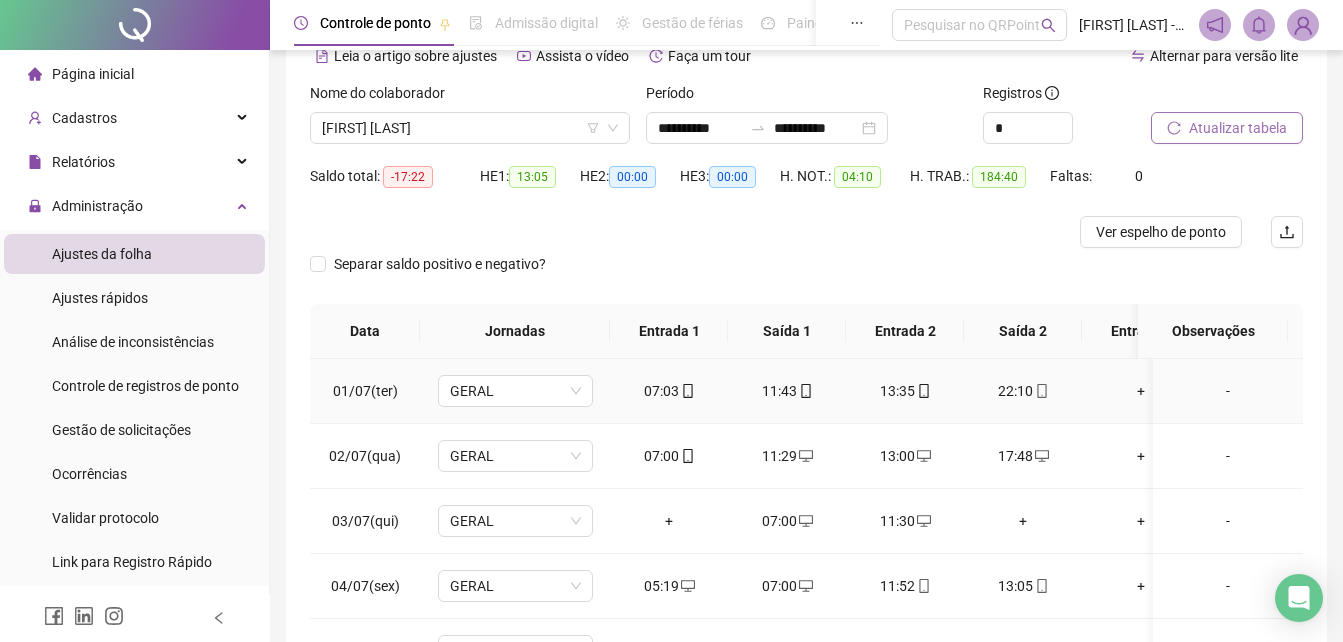 scroll, scrollTop: 33, scrollLeft: 0, axis: vertical 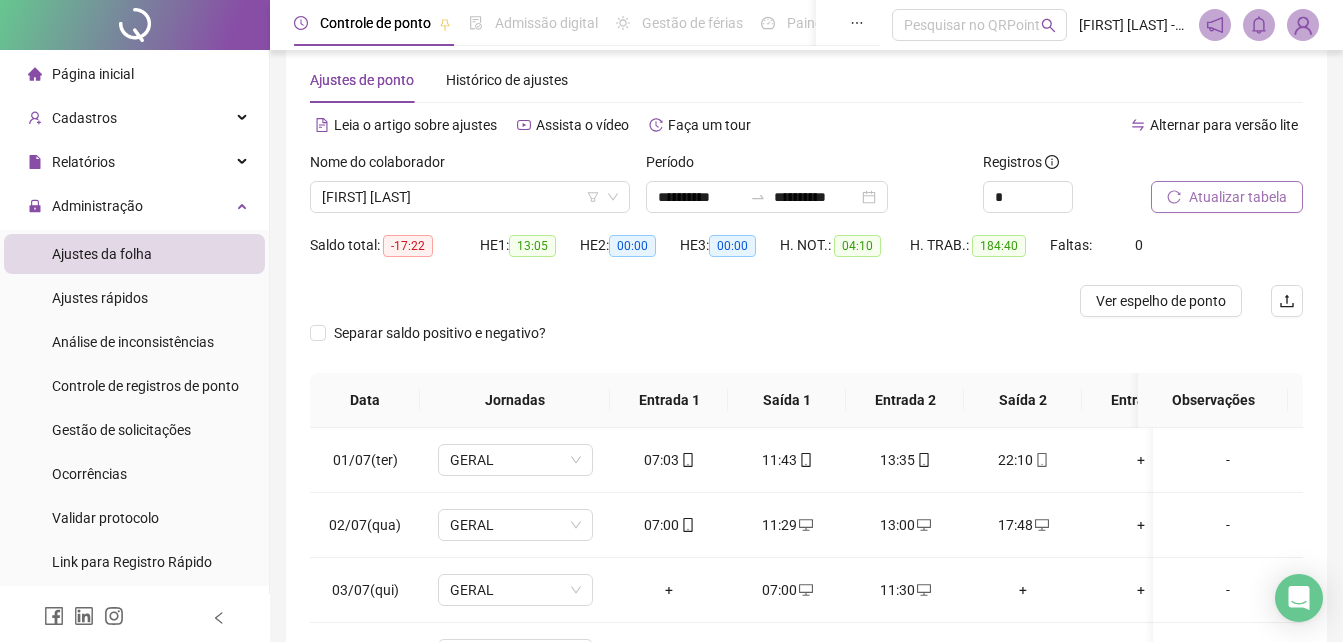 click on "Atualizar tabela" at bounding box center [1227, 197] 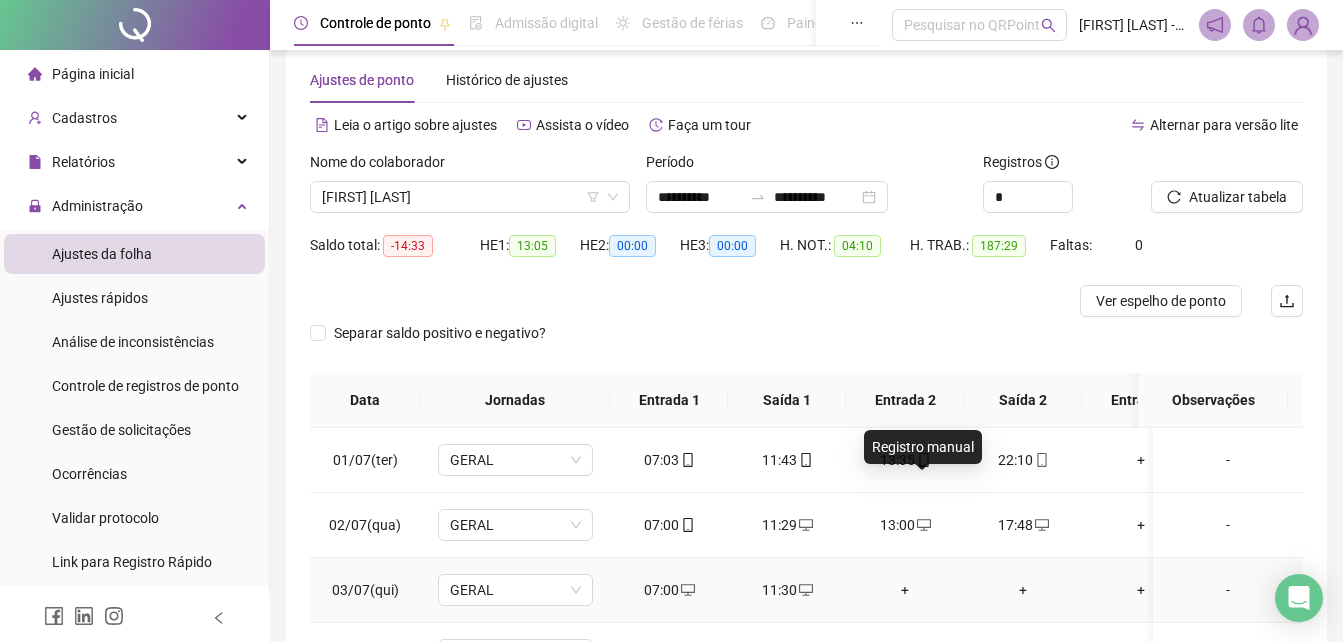 scroll, scrollTop: 100, scrollLeft: 0, axis: vertical 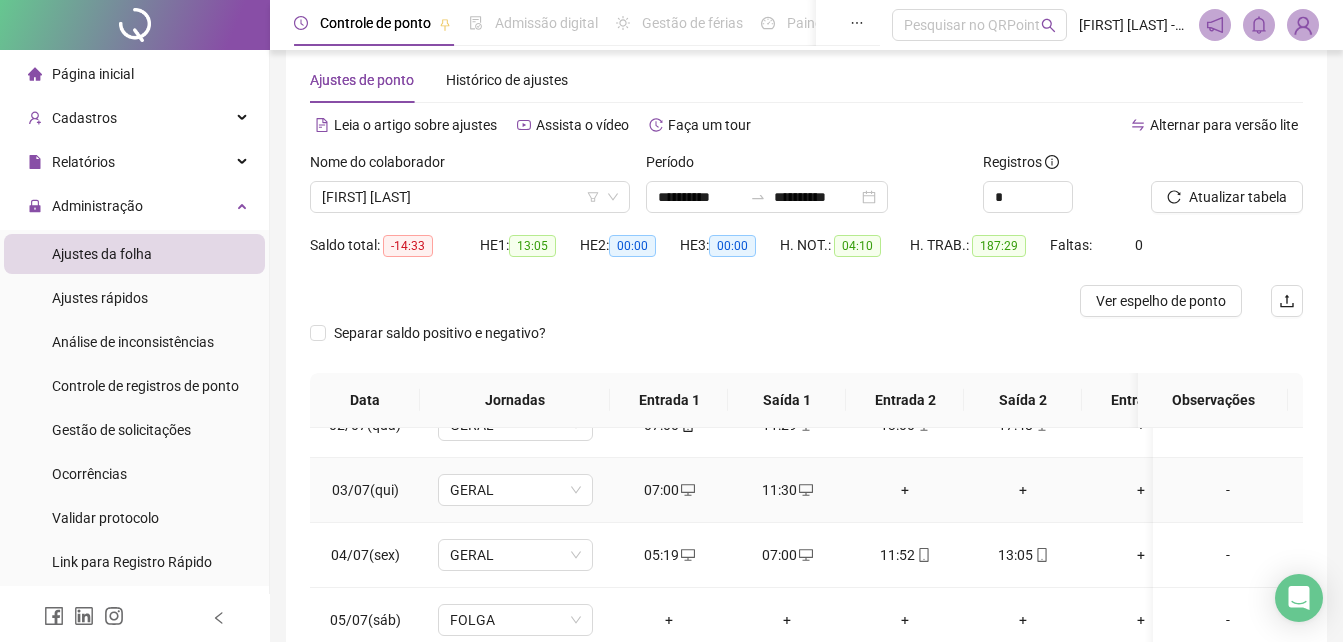 click on "+" at bounding box center (905, 490) 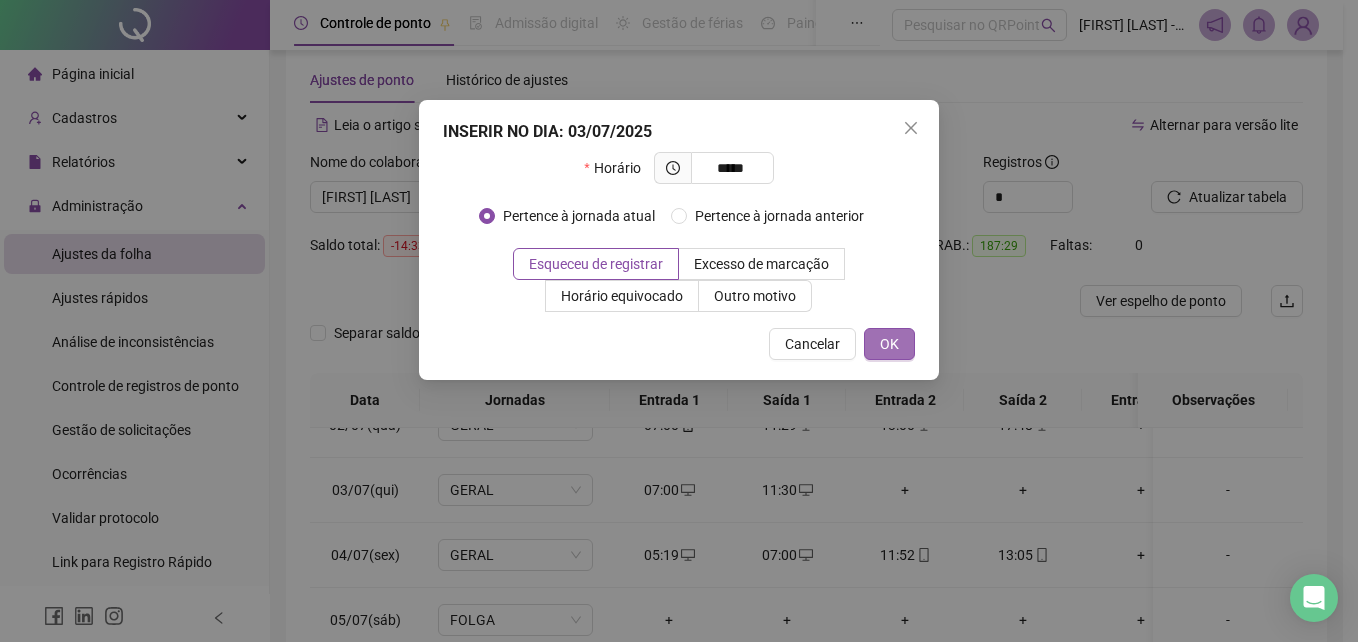 type on "*****" 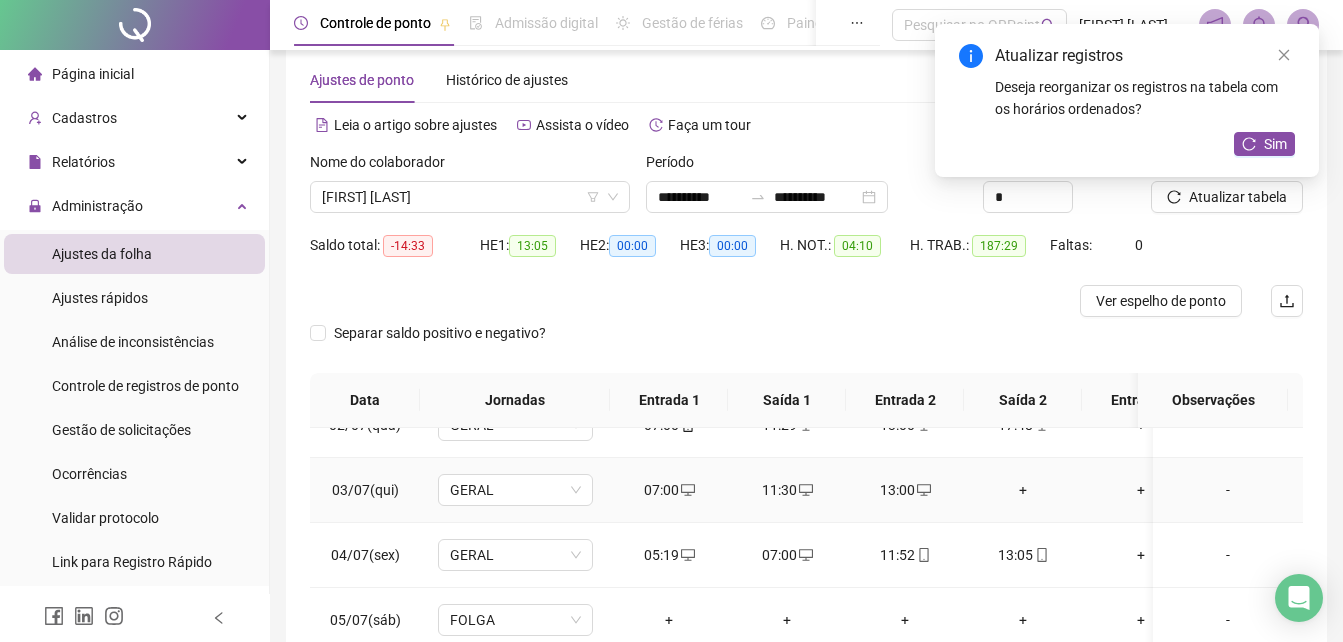 click on "+" at bounding box center [1023, 490] 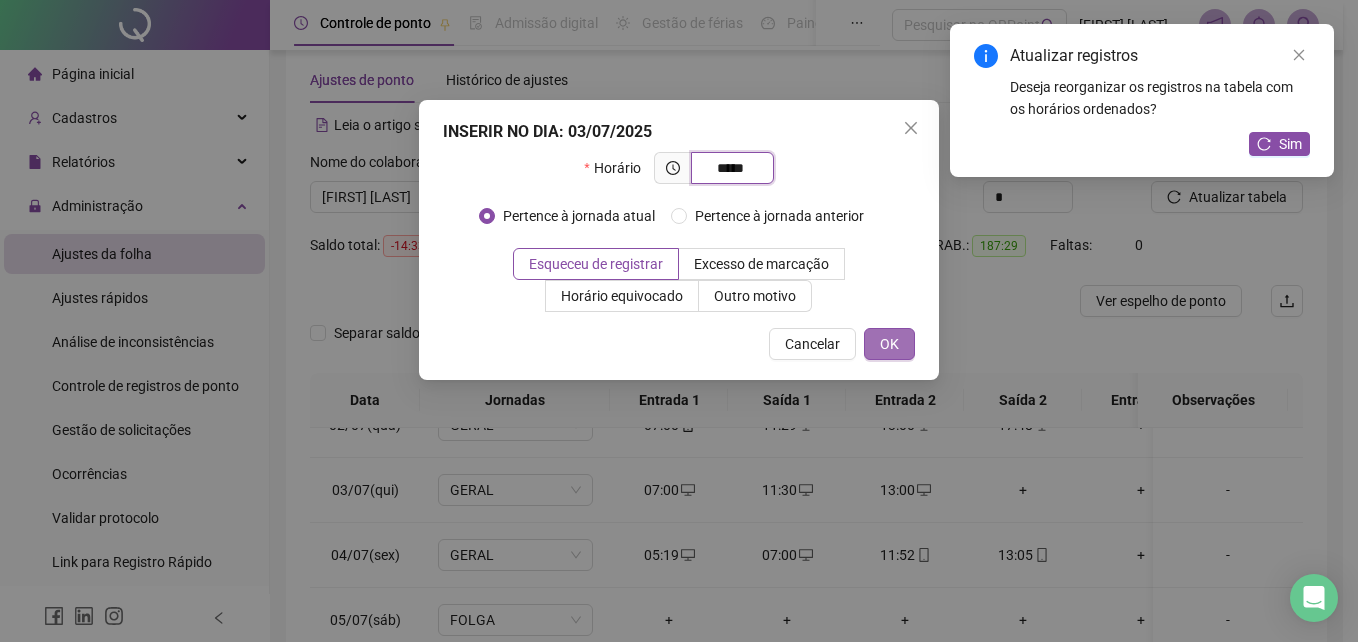 type on "*****" 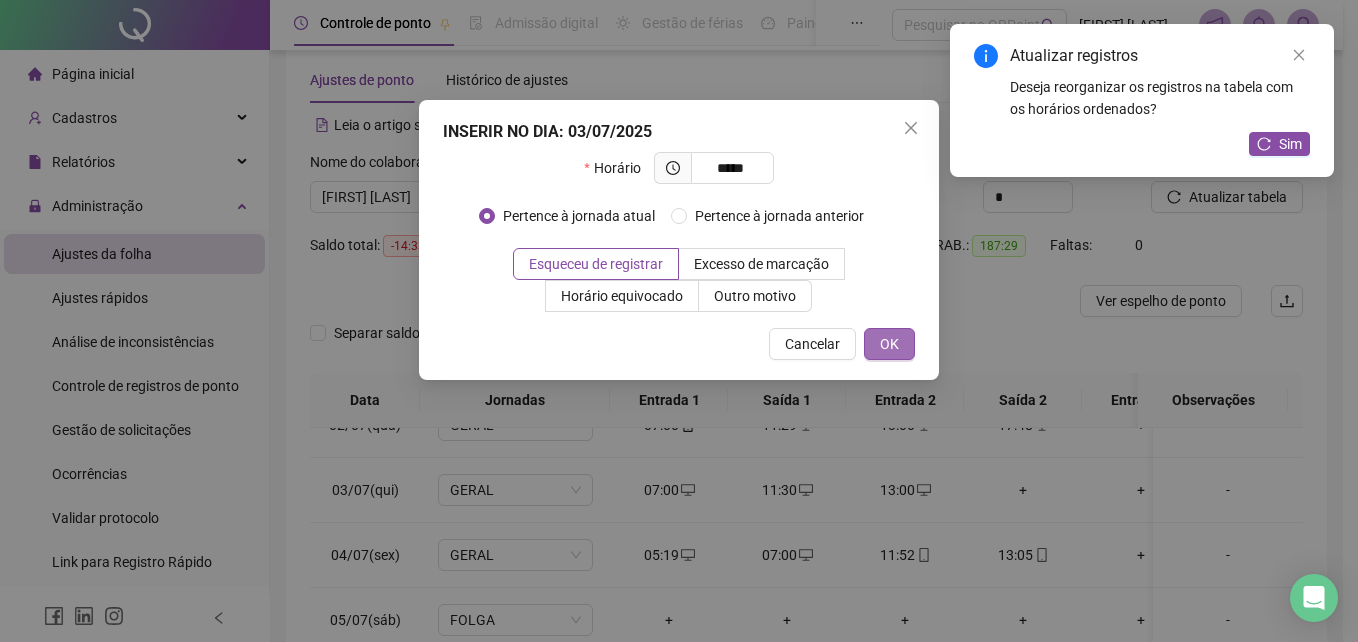 click on "OK" at bounding box center [889, 344] 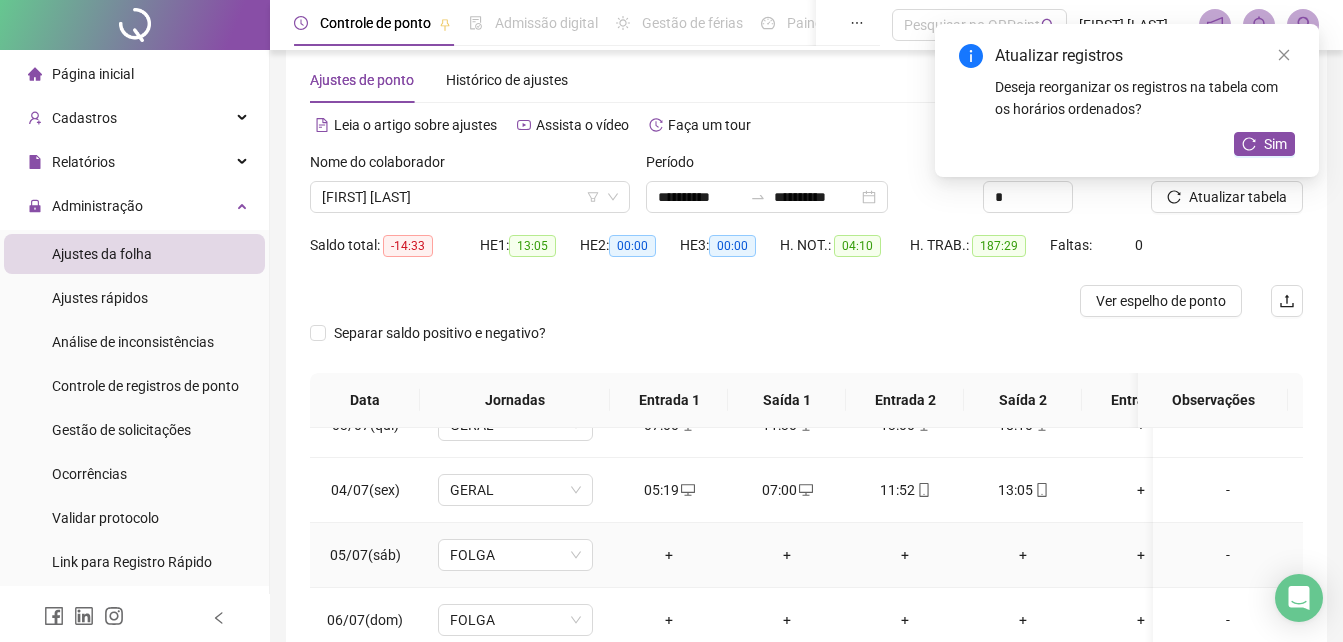 scroll, scrollTop: 200, scrollLeft: 0, axis: vertical 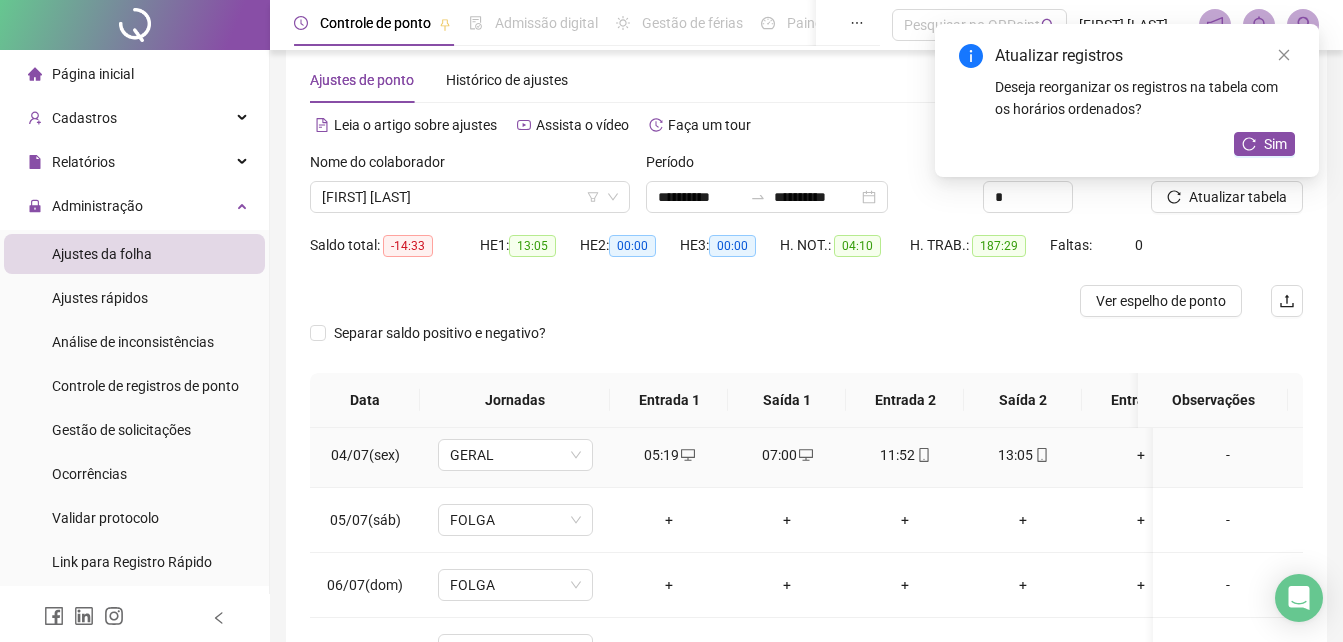 click at bounding box center (687, 455) 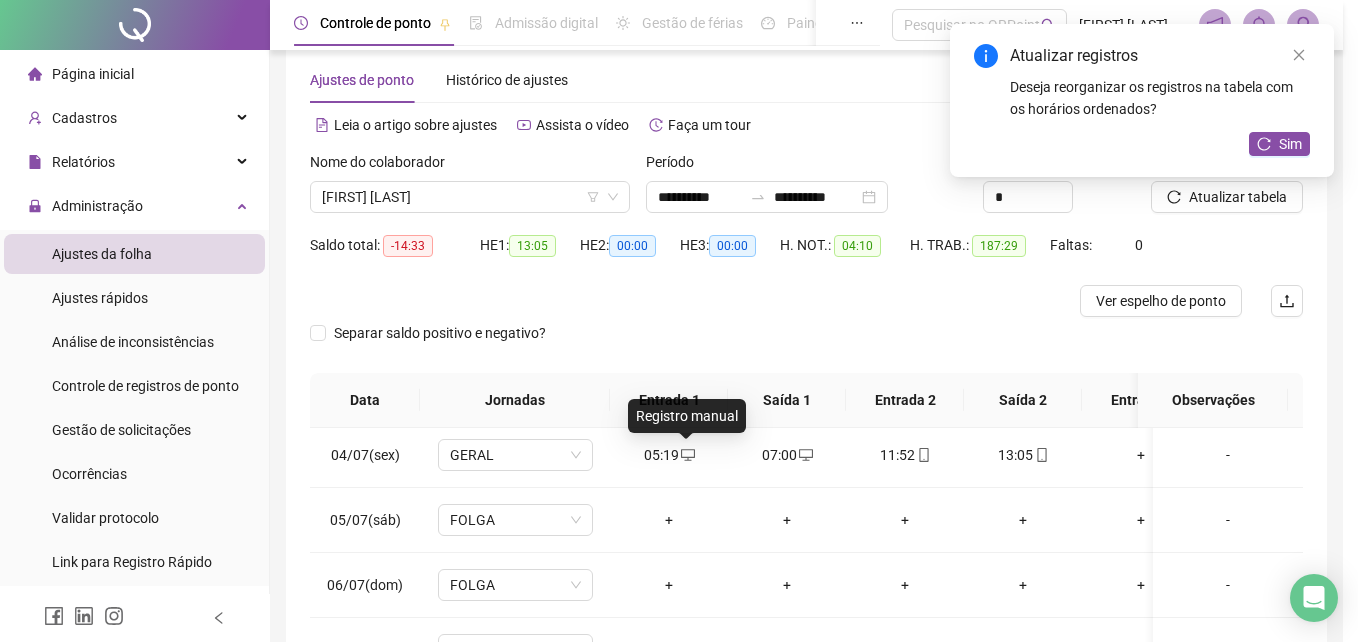 type on "**********" 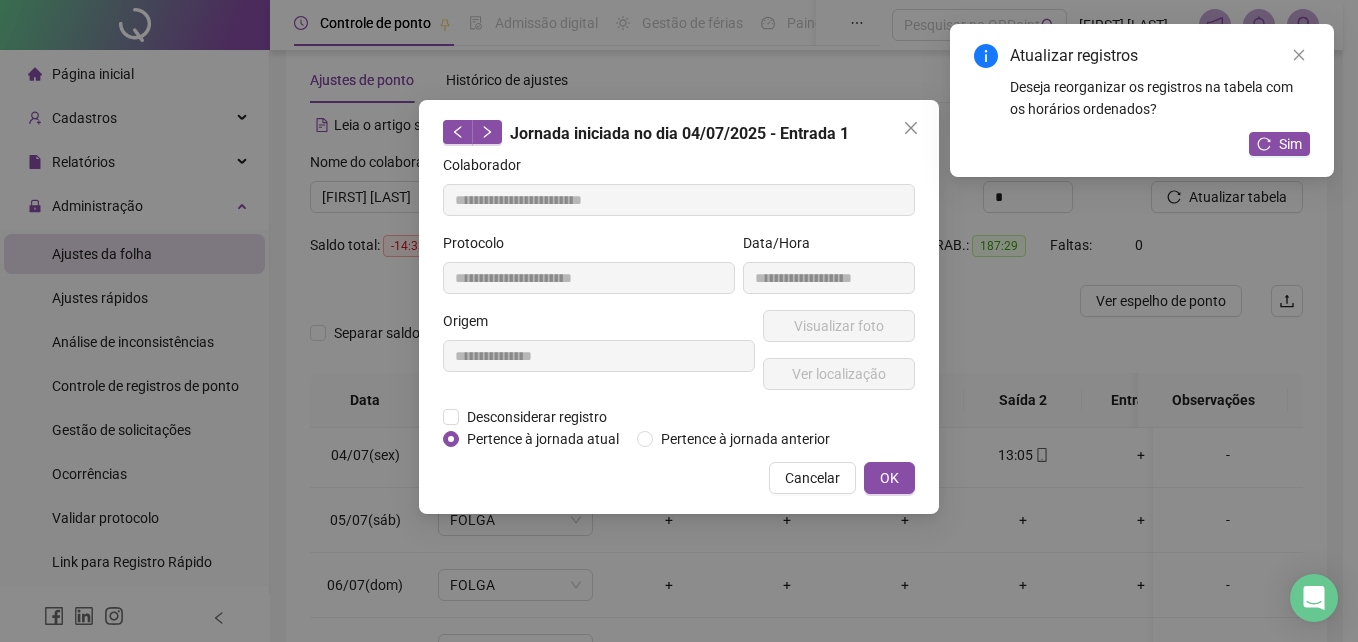 click on "**********" at bounding box center [599, 358] 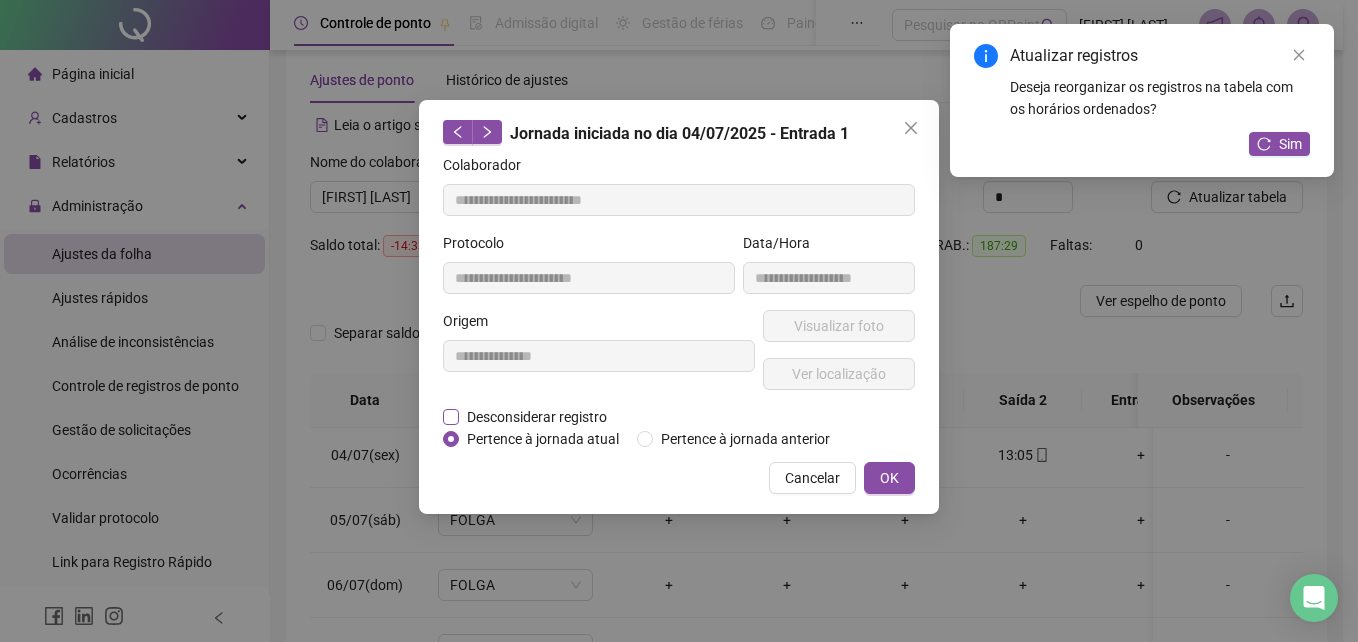 click on "Desconsiderar registro" at bounding box center (537, 417) 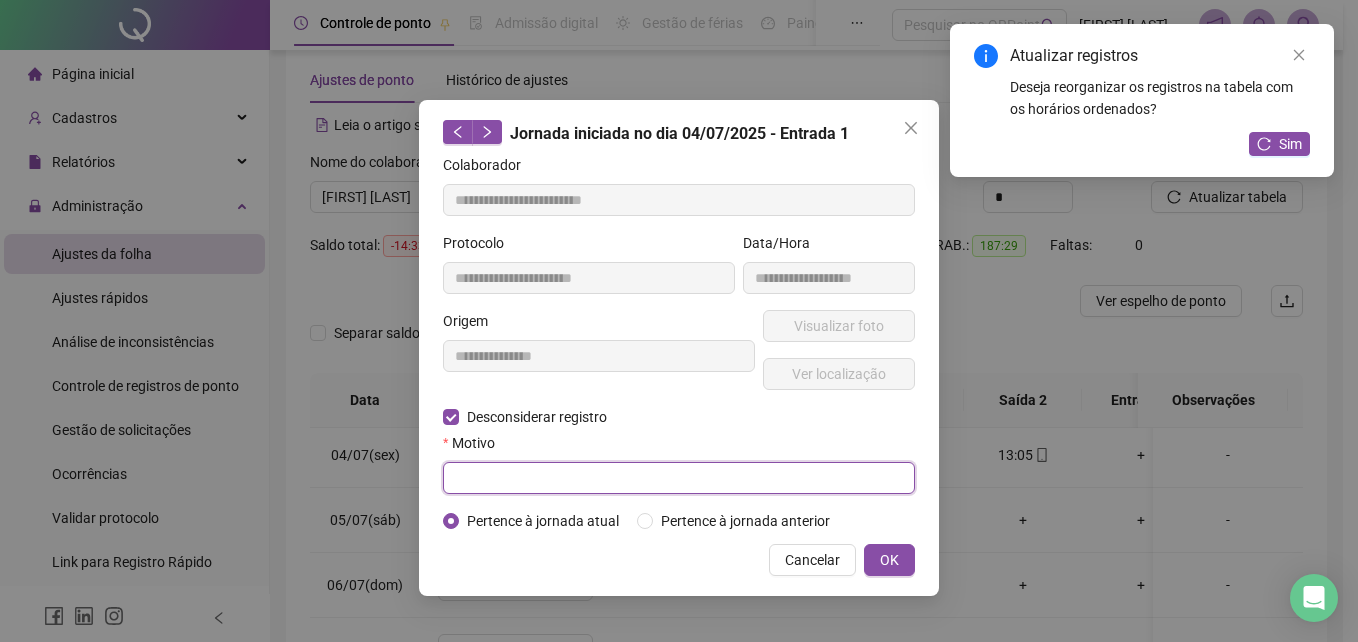 click at bounding box center (679, 478) 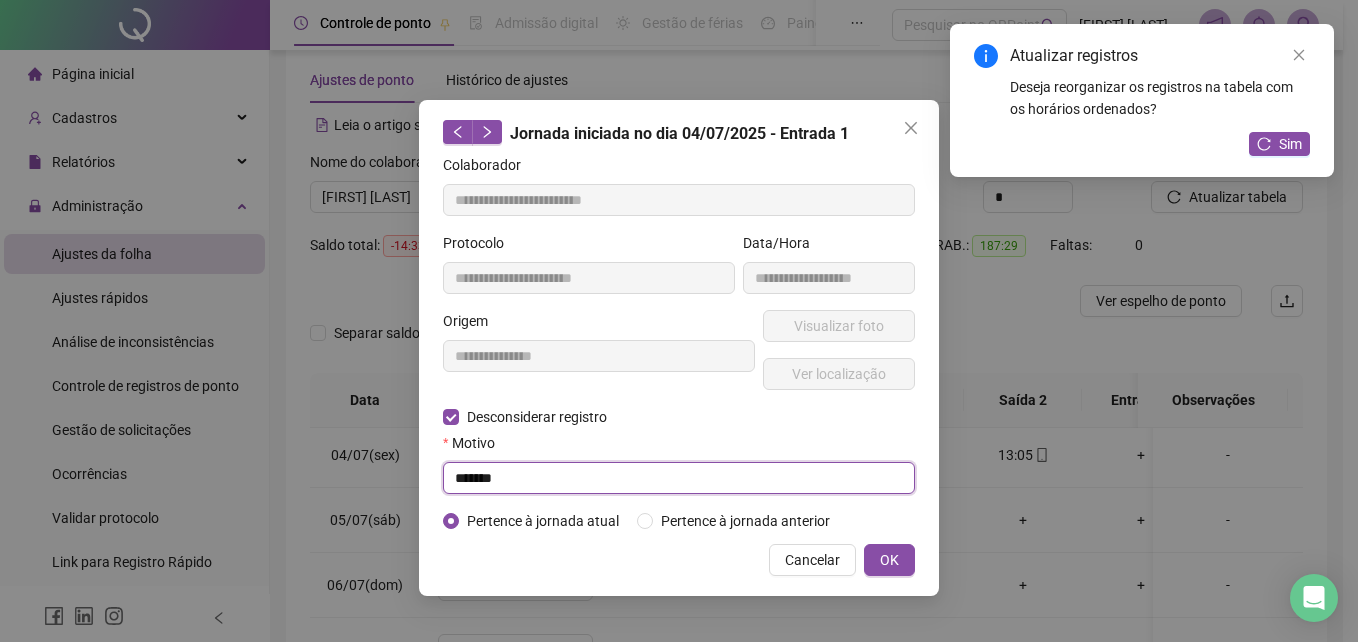 type on "*******" 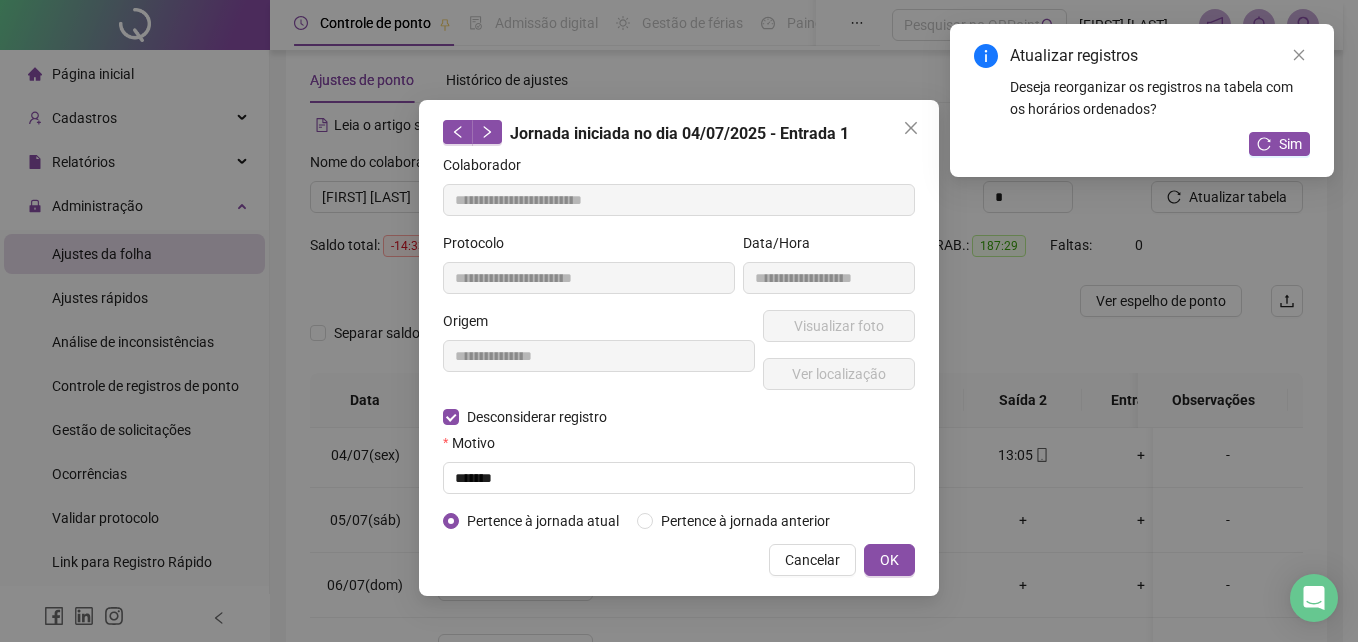 click on "Pertence à jornada atual Pertence à jornada anterior" at bounding box center [679, 521] 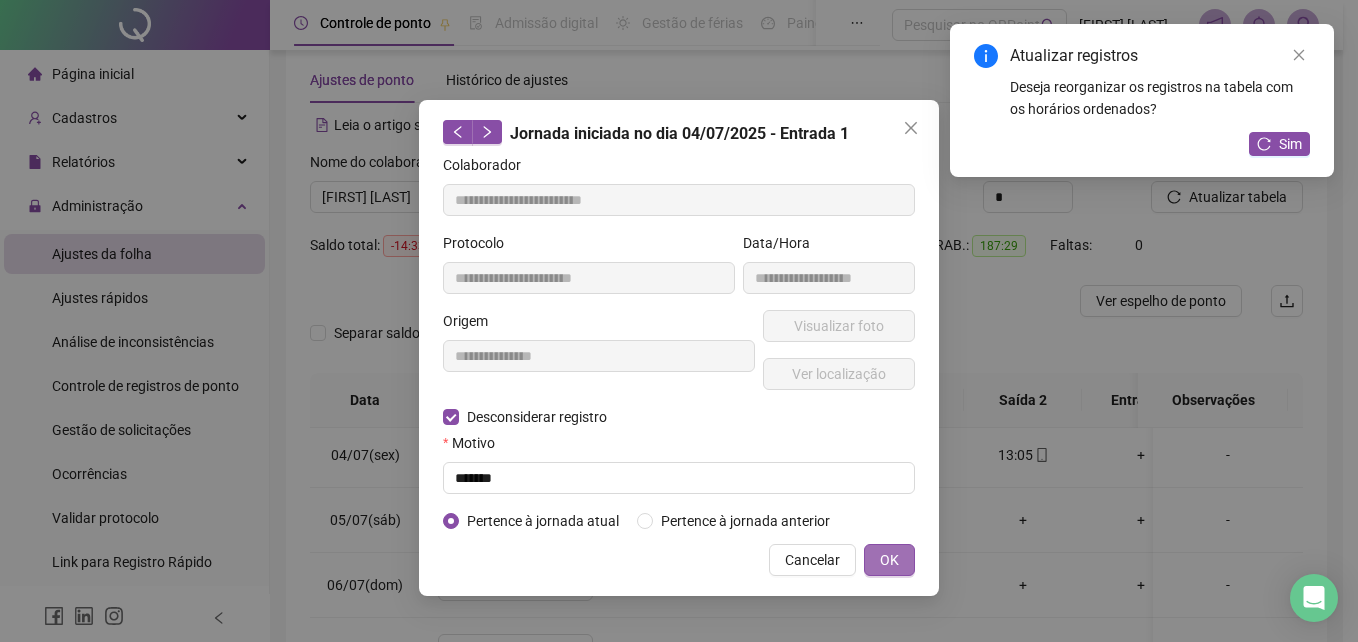 click on "OK" at bounding box center [889, 560] 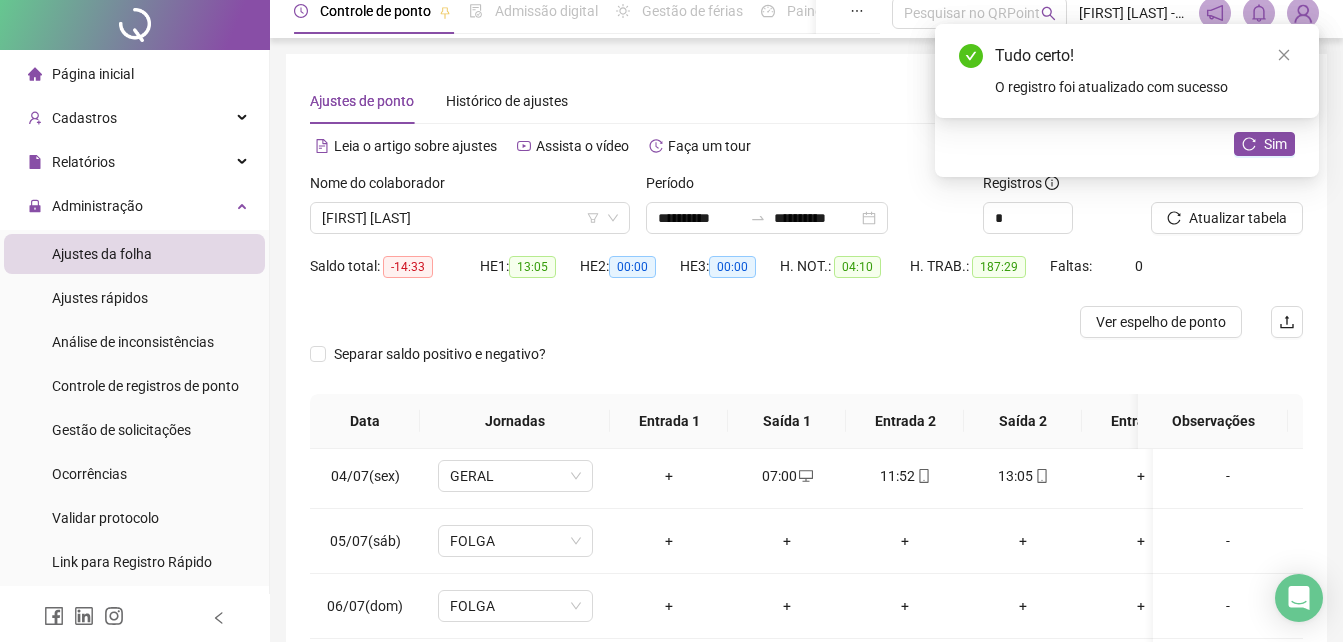scroll, scrollTop: 0, scrollLeft: 0, axis: both 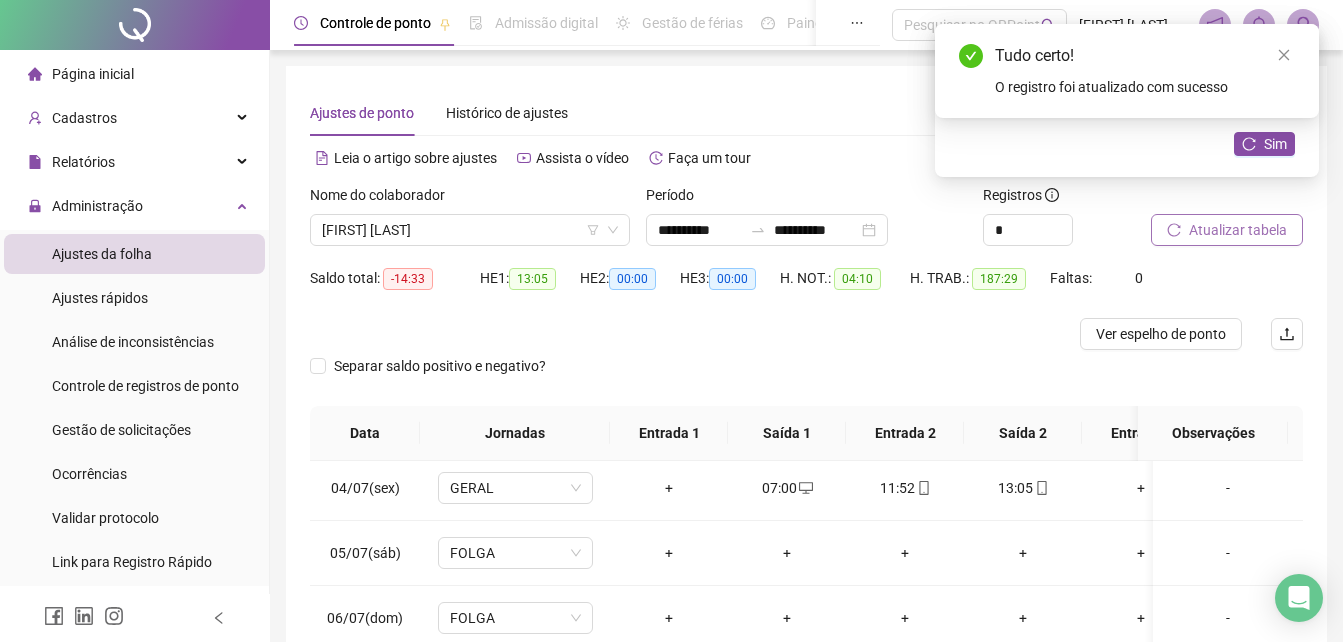 click on "Atualizar tabela" at bounding box center [1238, 230] 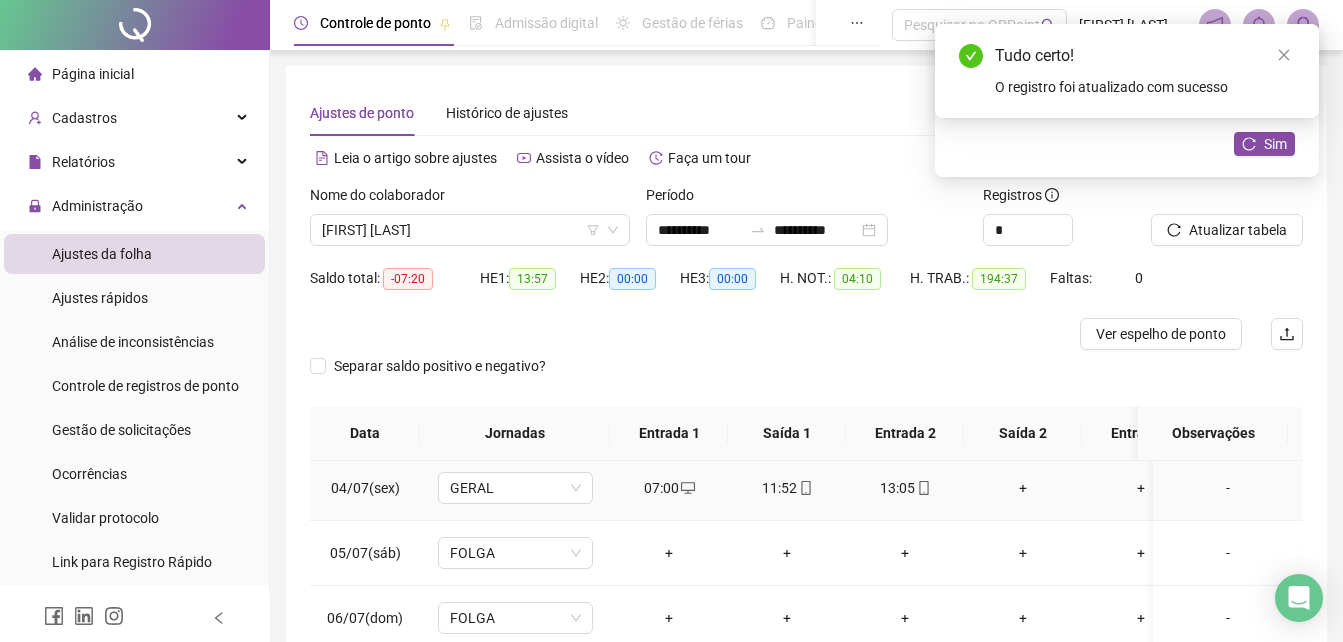 click on "+" at bounding box center (1023, 488) 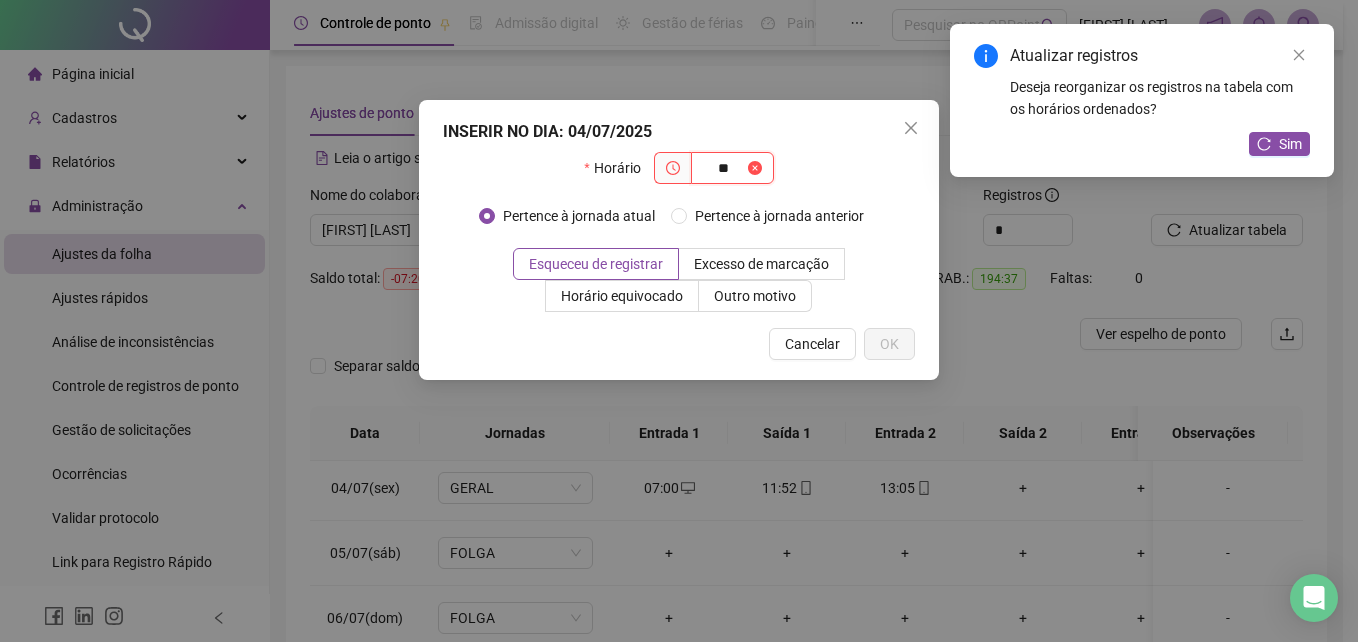 type on "*" 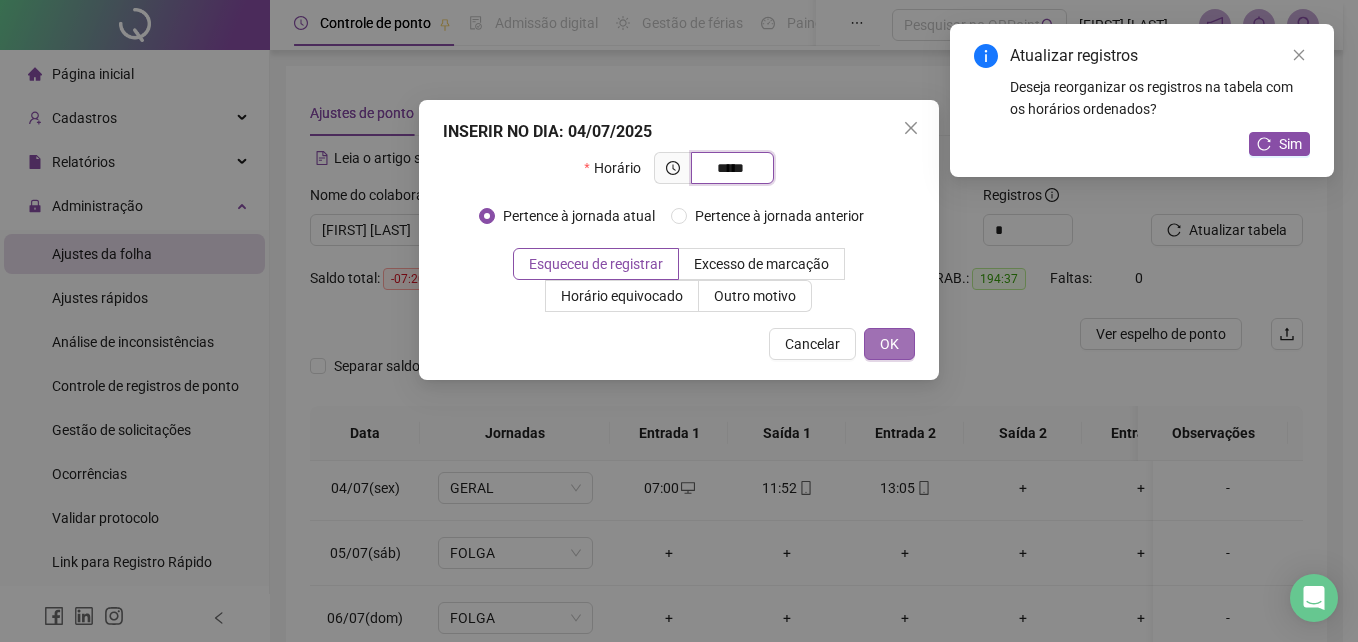 type on "*****" 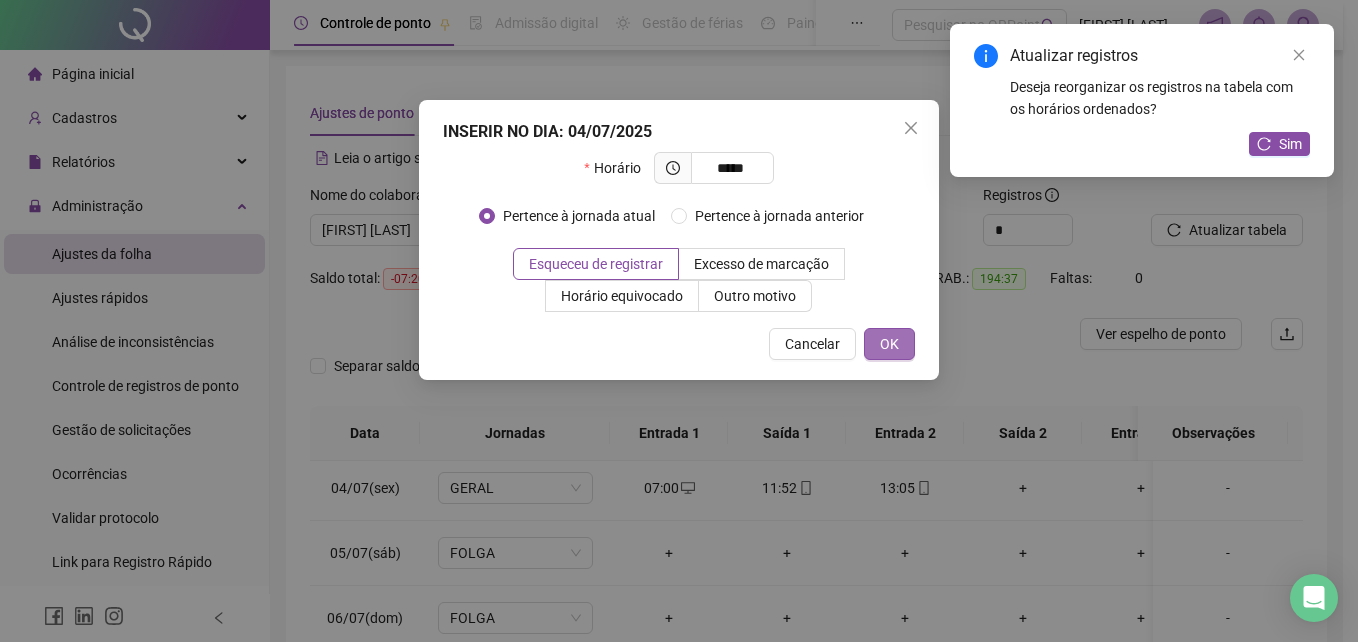 click on "OK" at bounding box center (889, 344) 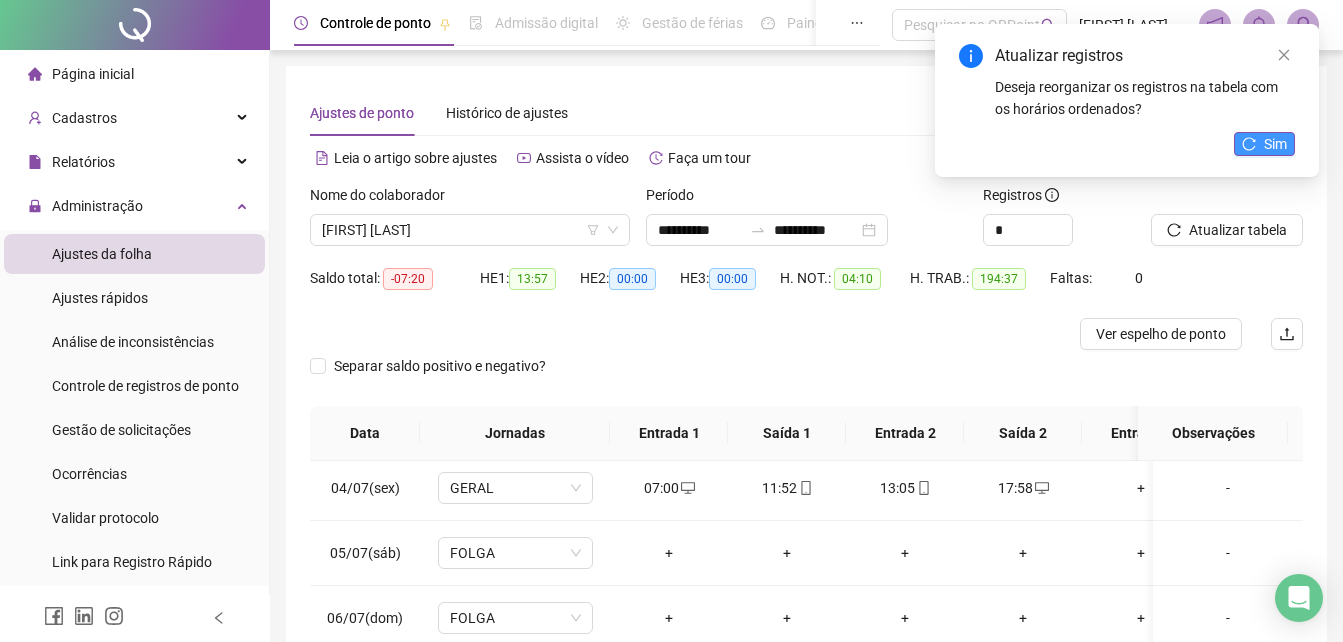 click on "Sim" at bounding box center [1275, 144] 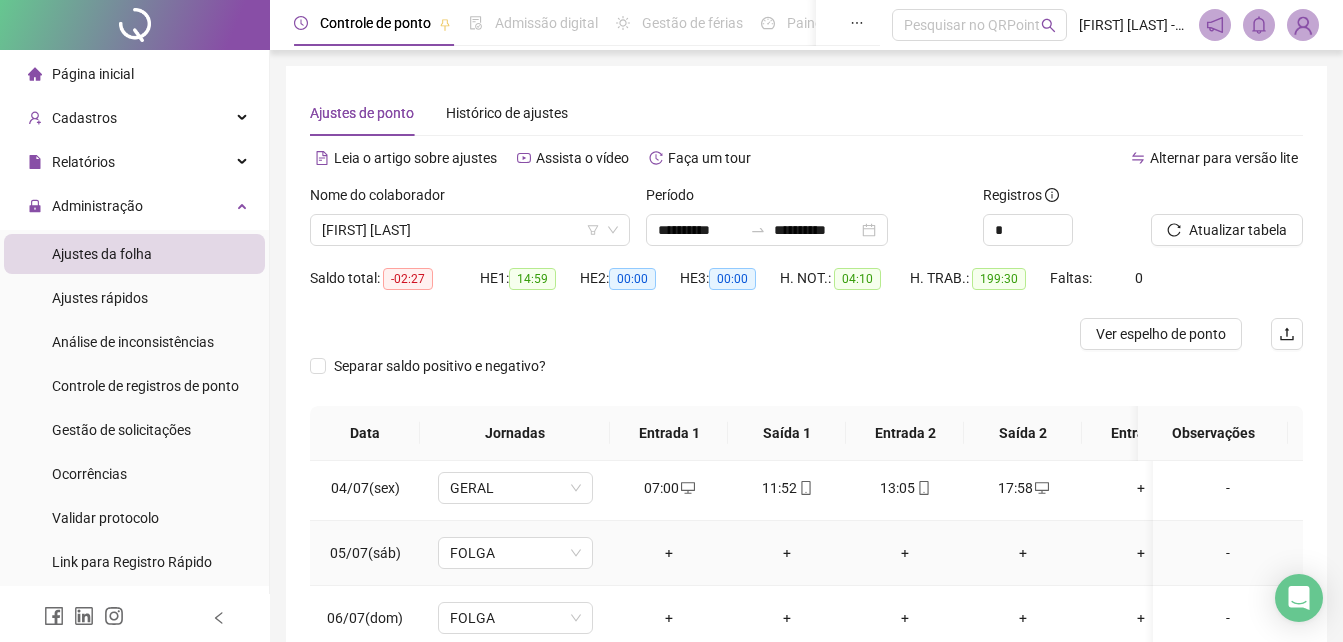 scroll, scrollTop: 100, scrollLeft: 0, axis: vertical 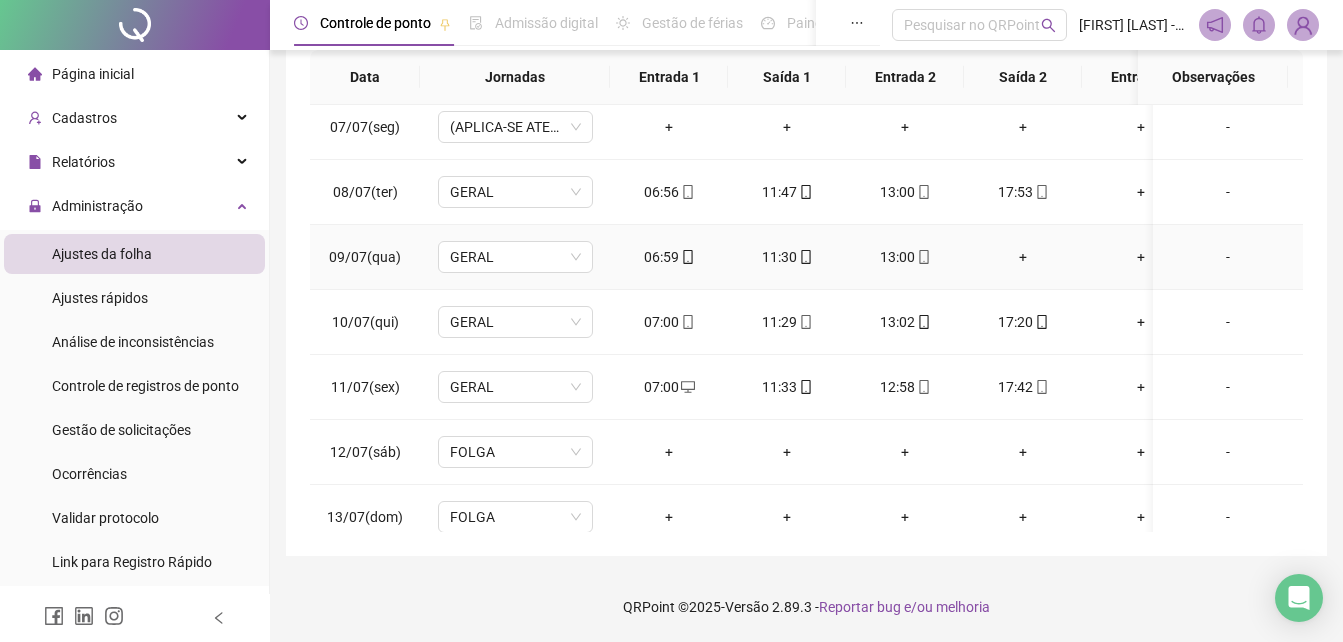 click on "+" at bounding box center [1023, 257] 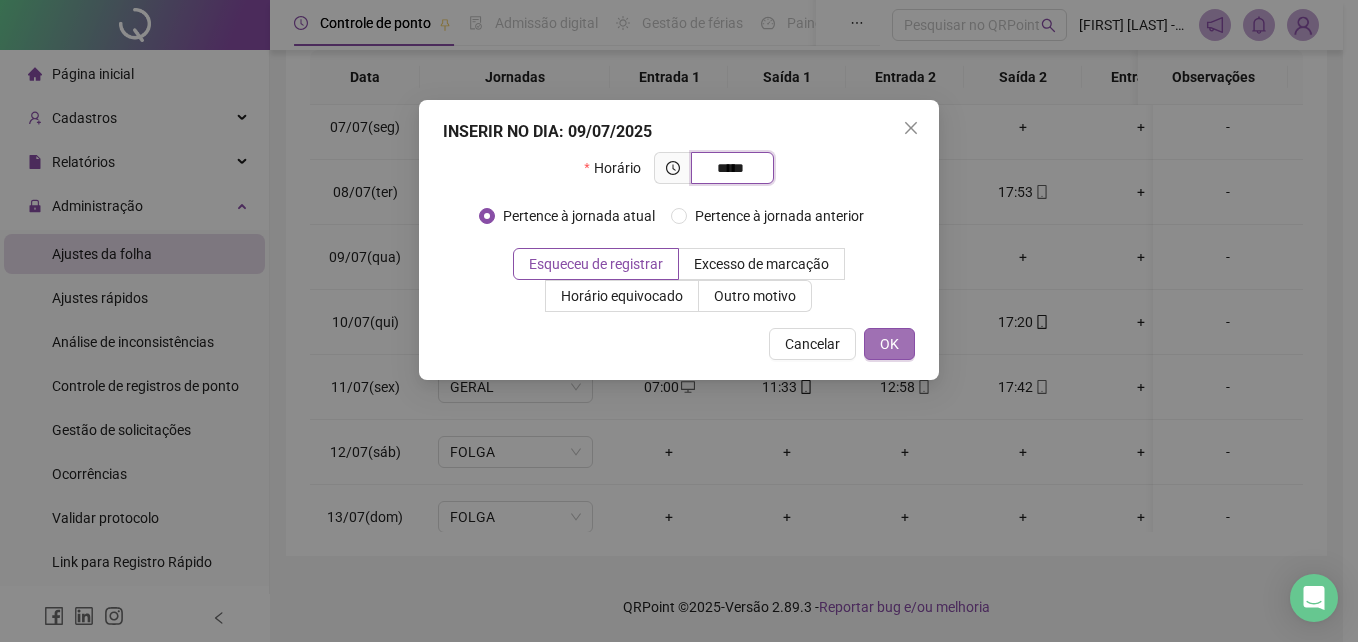 type on "*****" 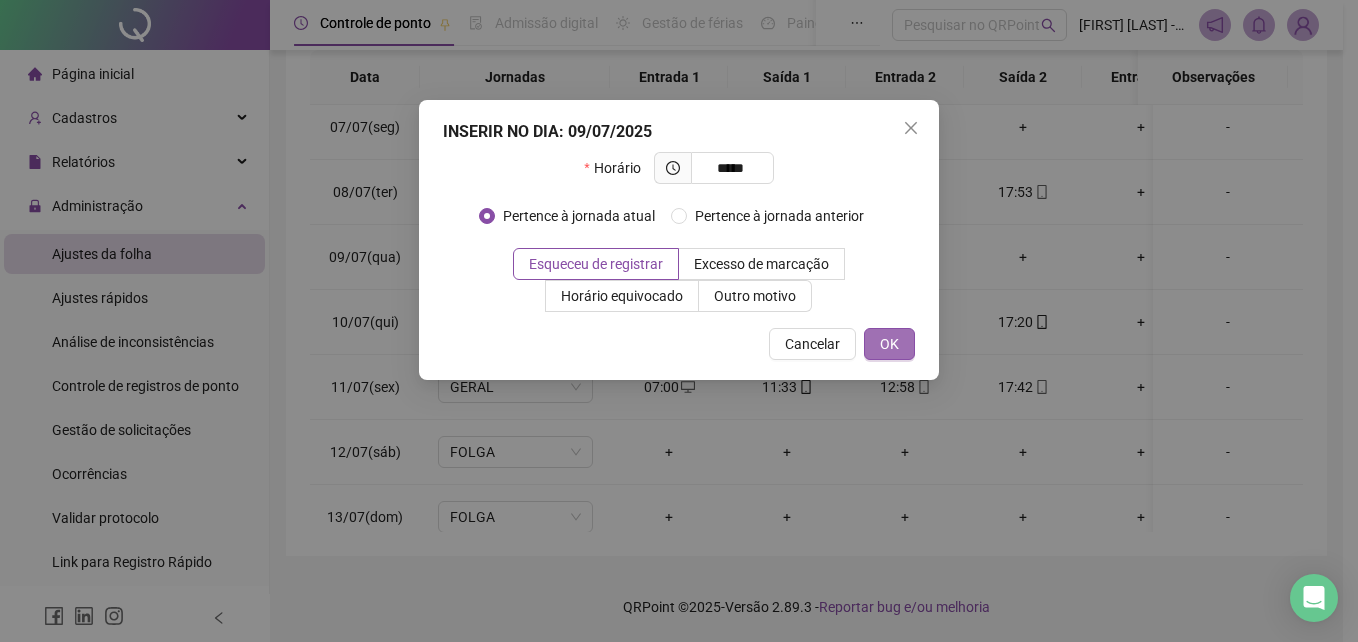 click on "OK" at bounding box center (889, 344) 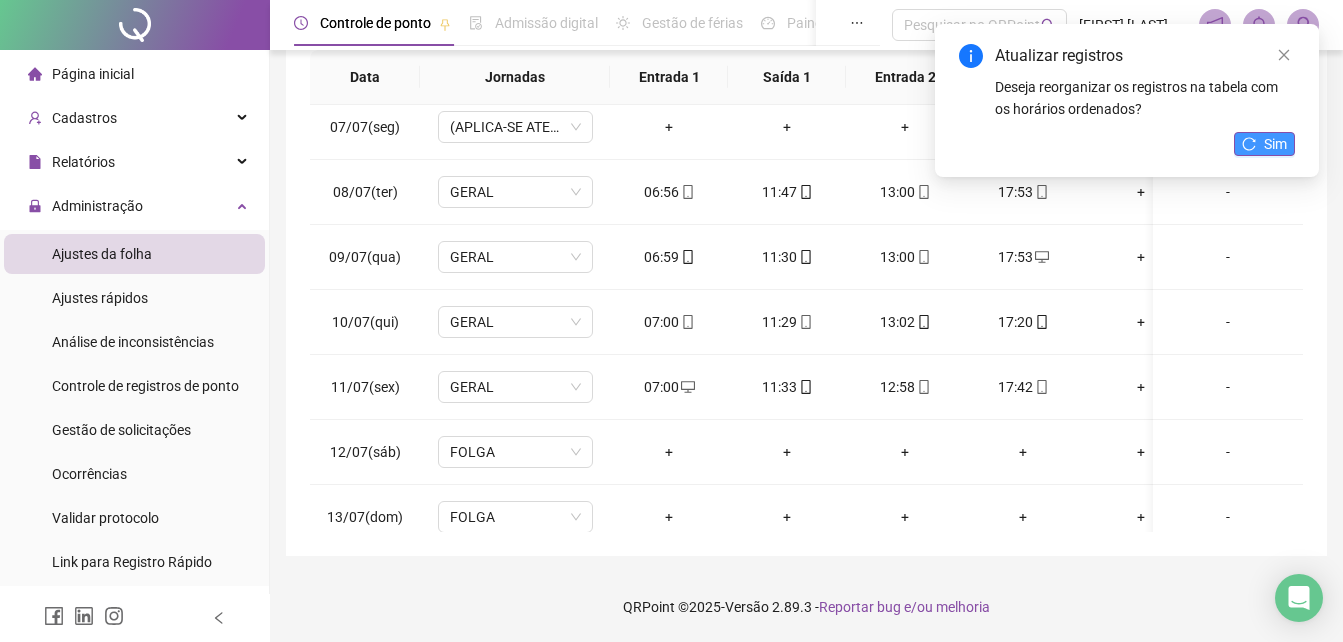 click on "Sim" at bounding box center [1264, 144] 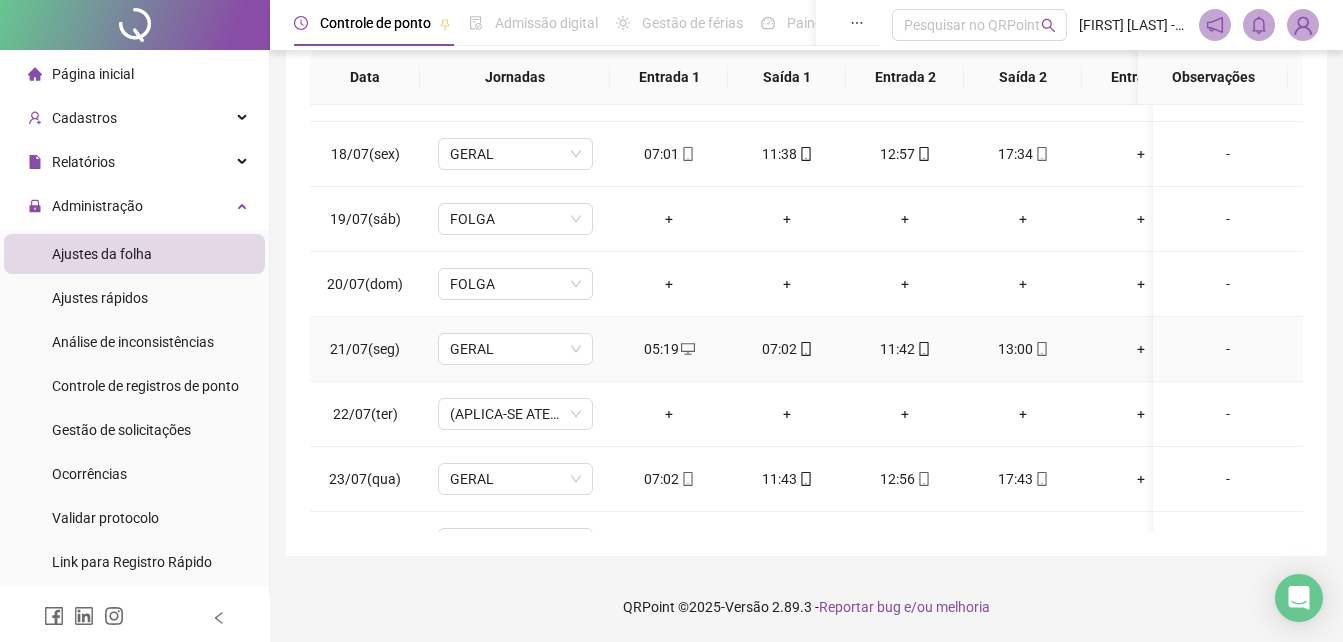 scroll, scrollTop: 1100, scrollLeft: 0, axis: vertical 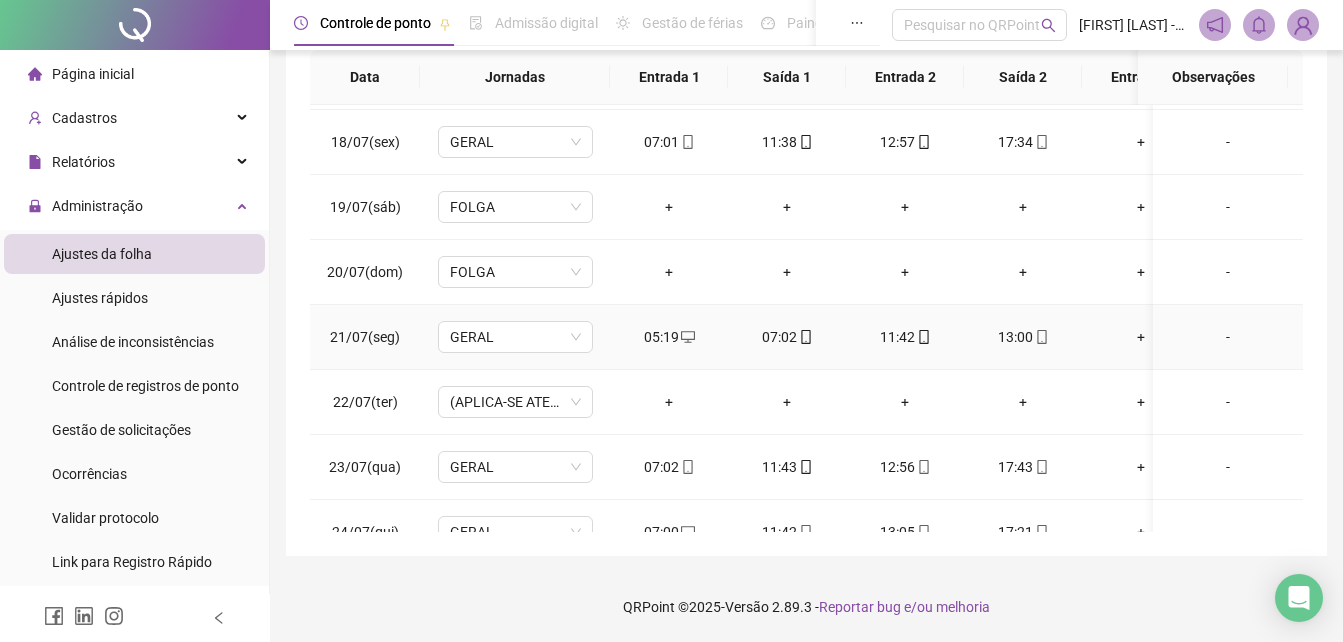 click 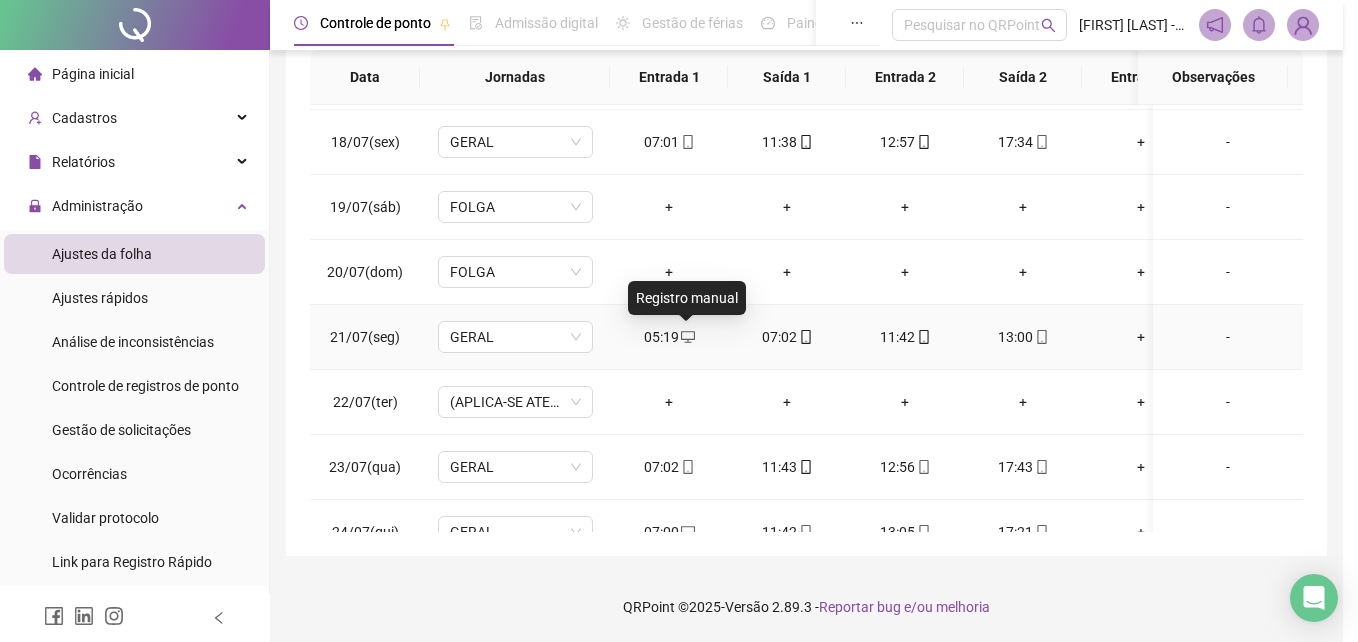 type on "**********" 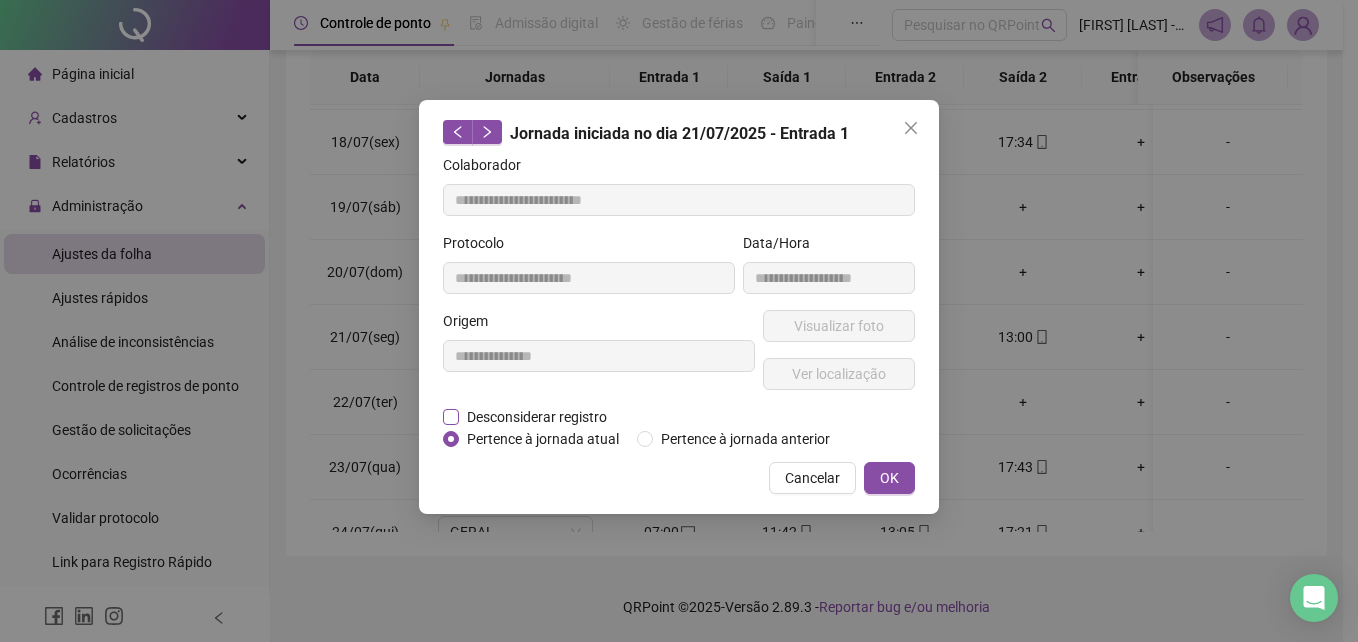 click on "Desconsiderar registro" at bounding box center (537, 417) 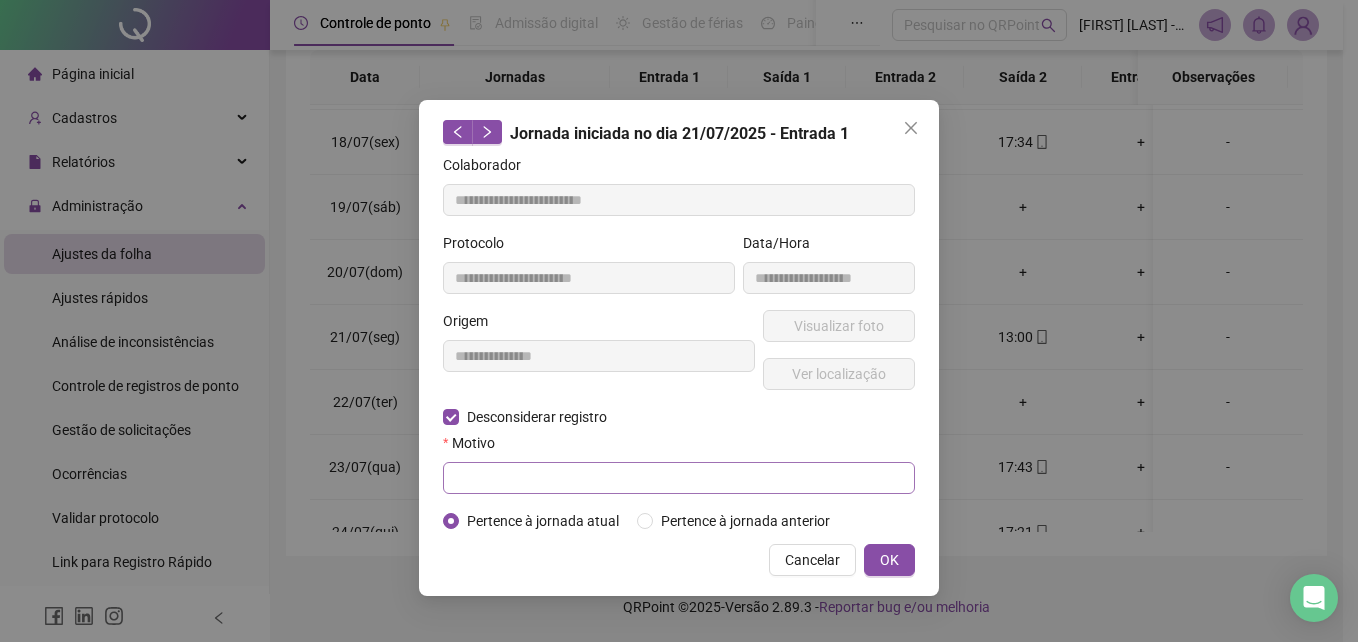 drag, startPoint x: 555, startPoint y: 458, endPoint x: 569, endPoint y: 477, distance: 23.600847 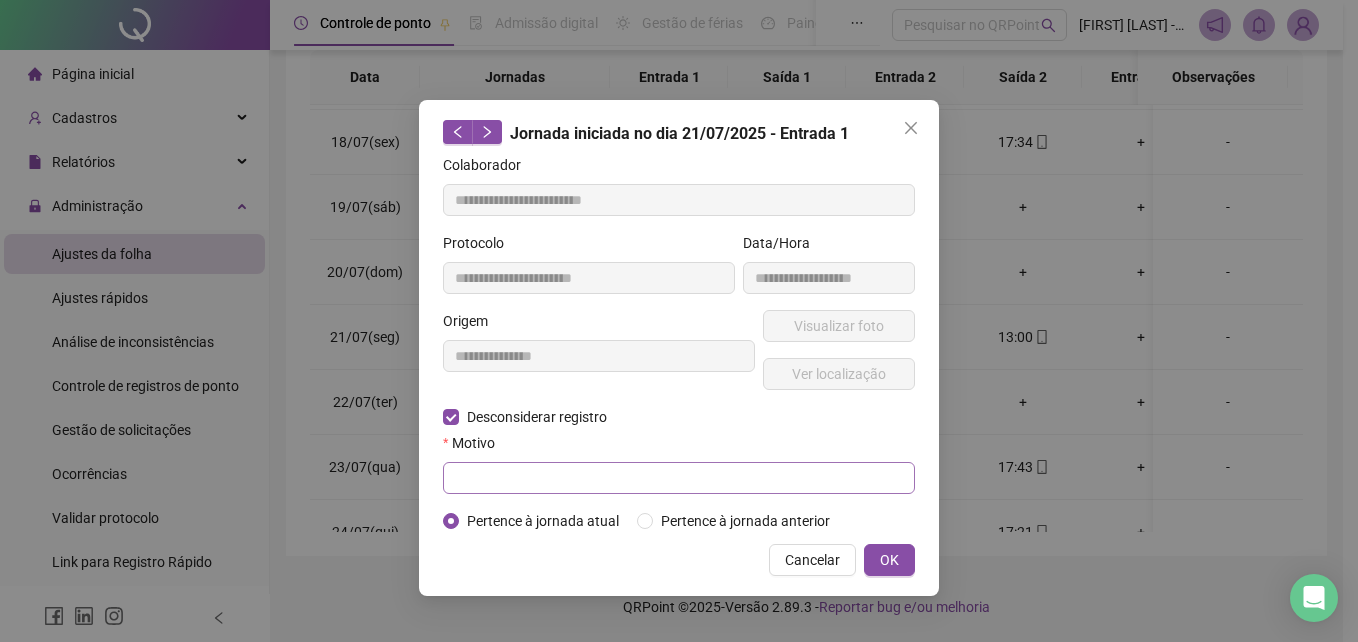 click on "Motivo" at bounding box center [679, 447] 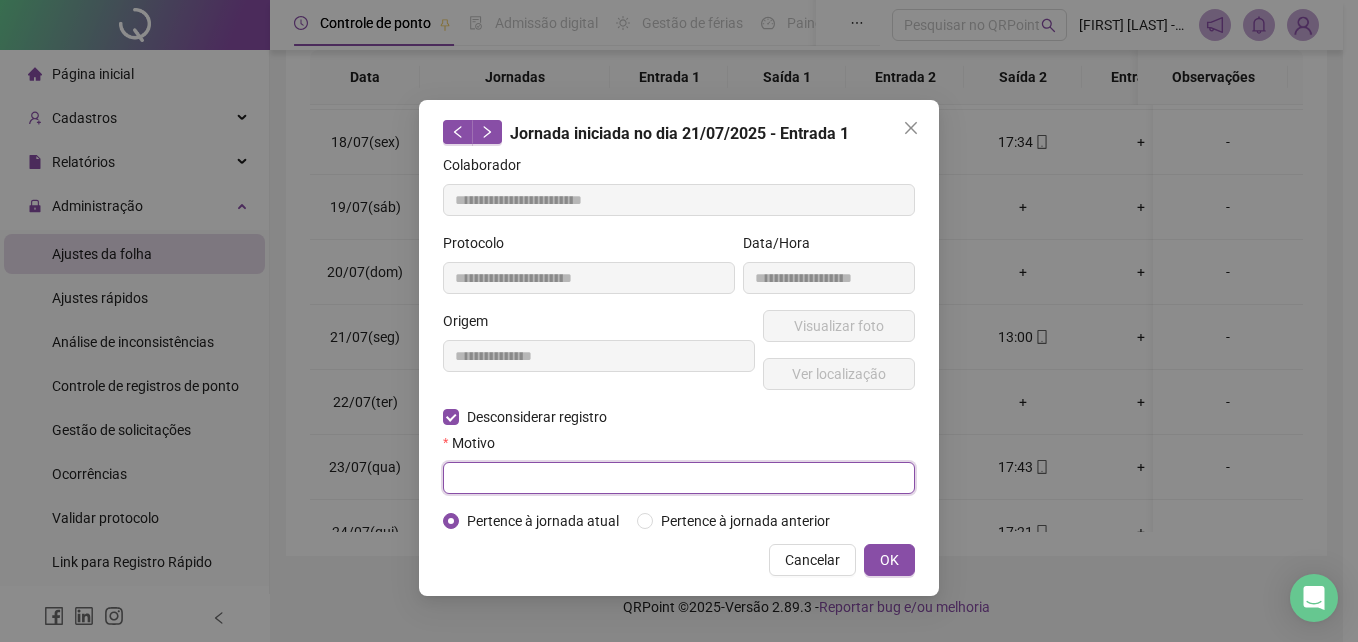 click at bounding box center (679, 478) 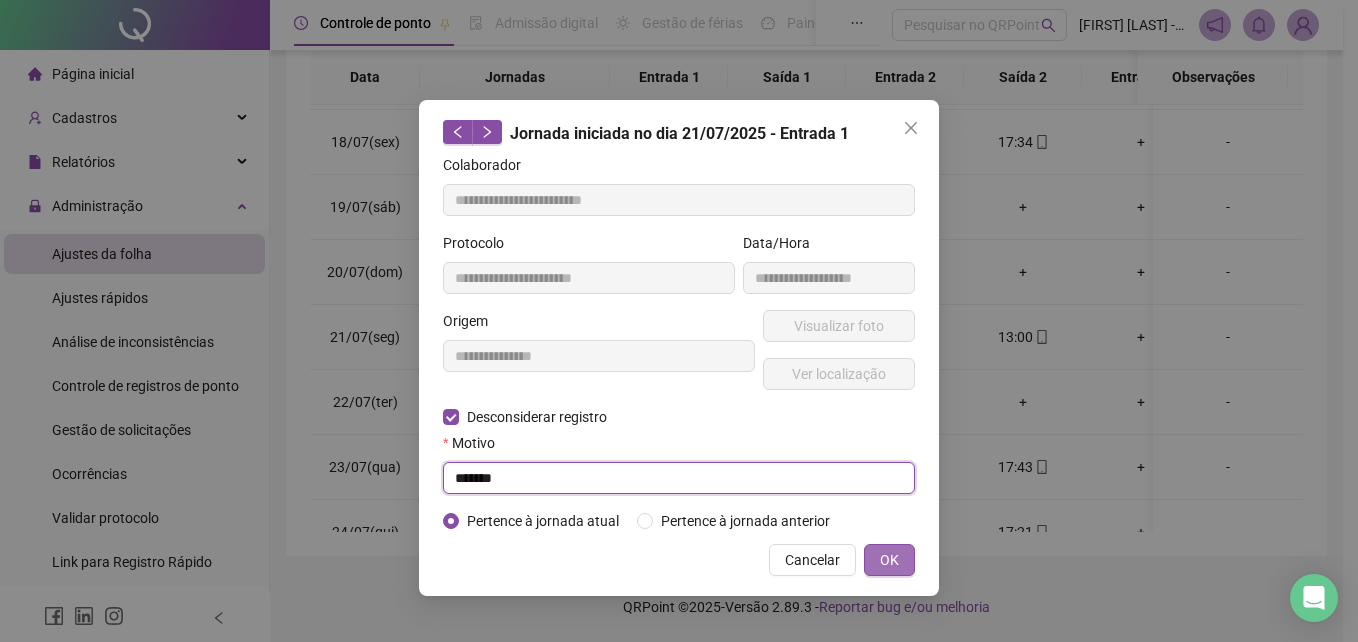 type on "*******" 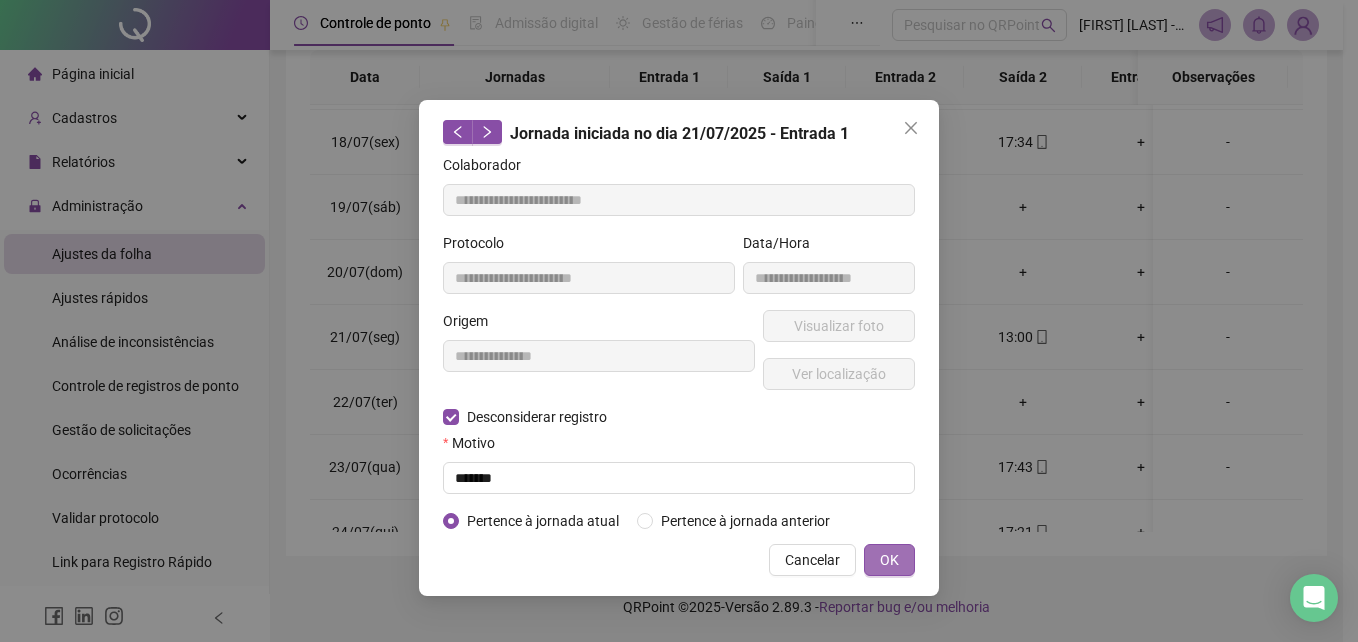 click on "OK" at bounding box center (889, 560) 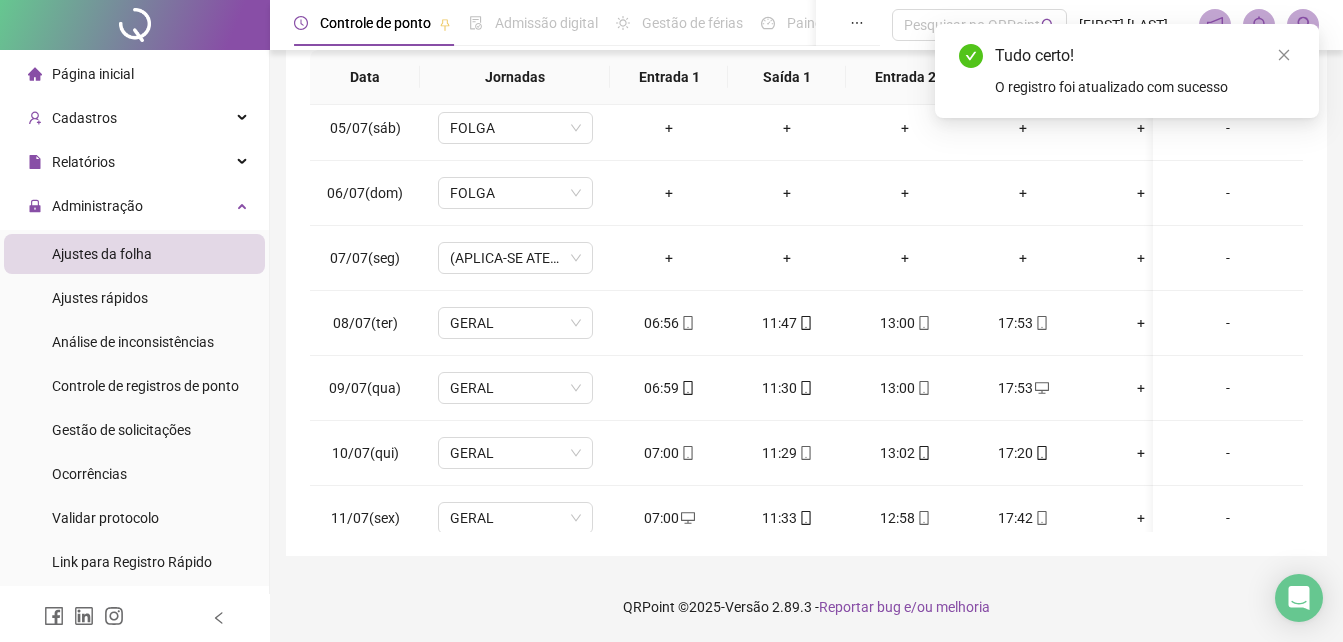 scroll, scrollTop: 0, scrollLeft: 0, axis: both 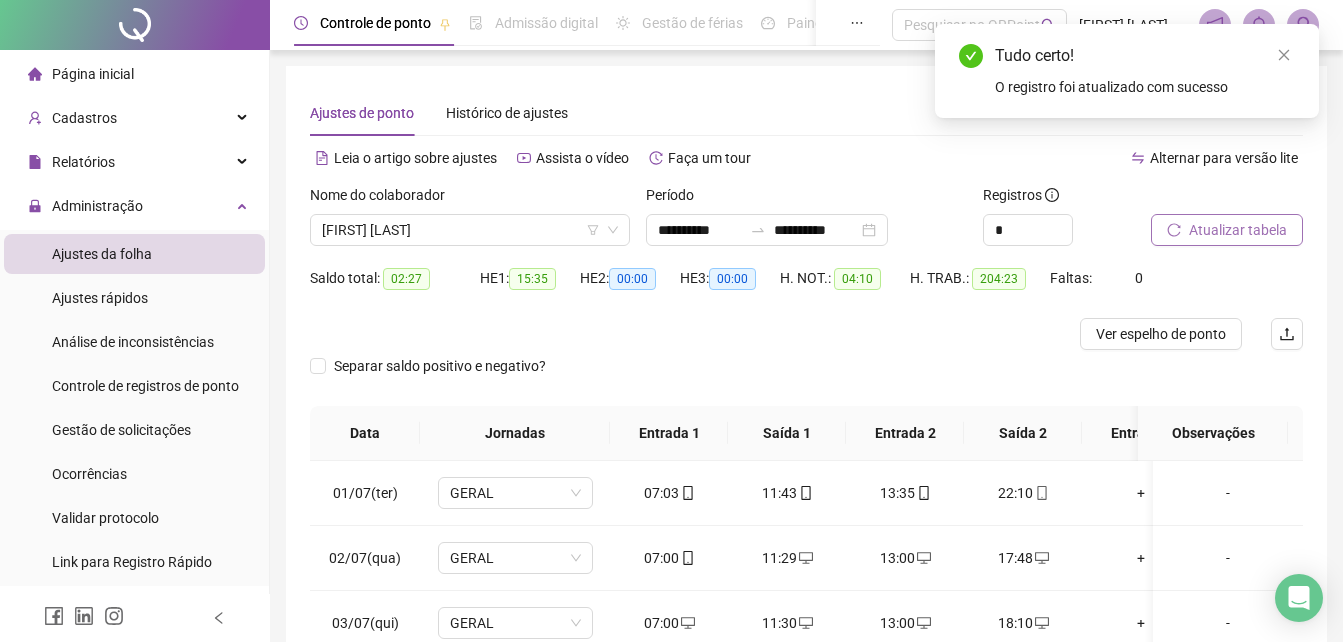 click on "Atualizar tabela" at bounding box center [1238, 230] 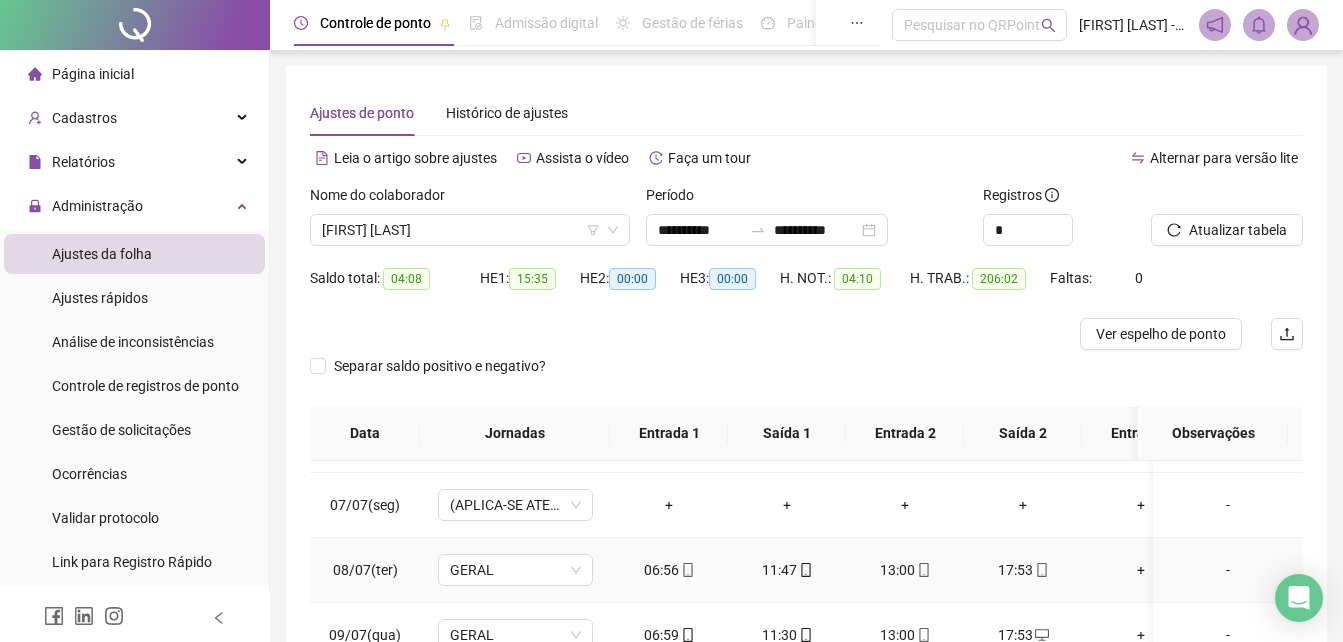 scroll, scrollTop: 500, scrollLeft: 0, axis: vertical 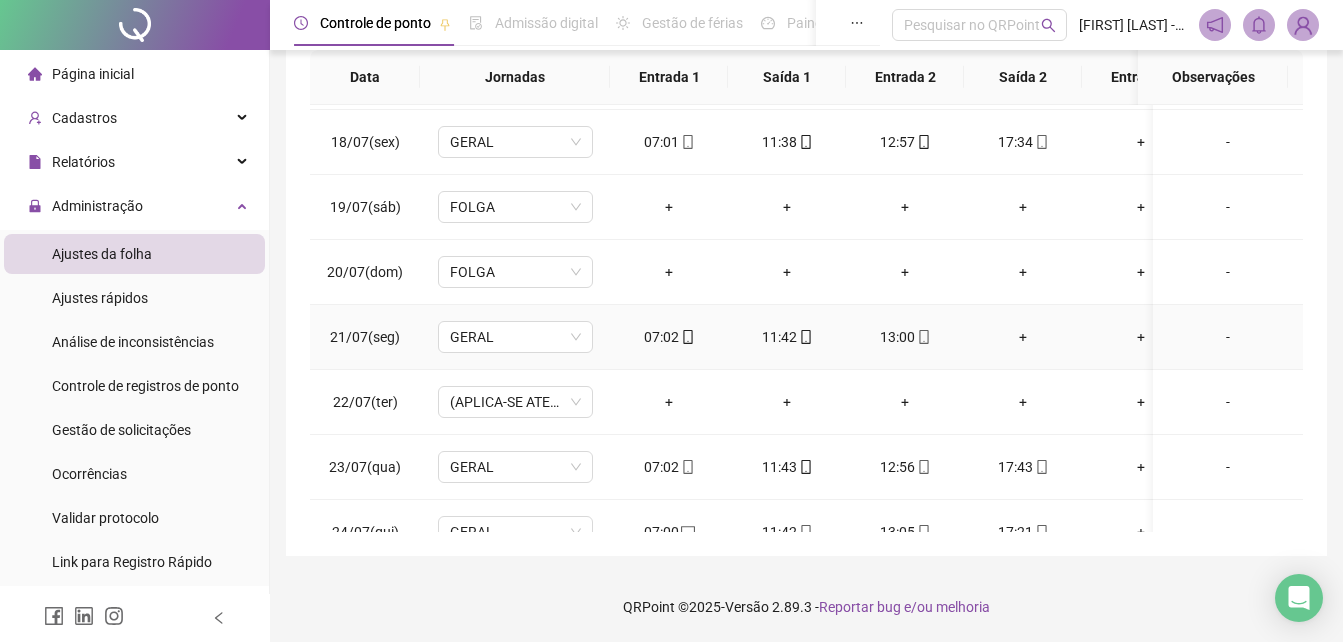 click on "+" at bounding box center [1023, 337] 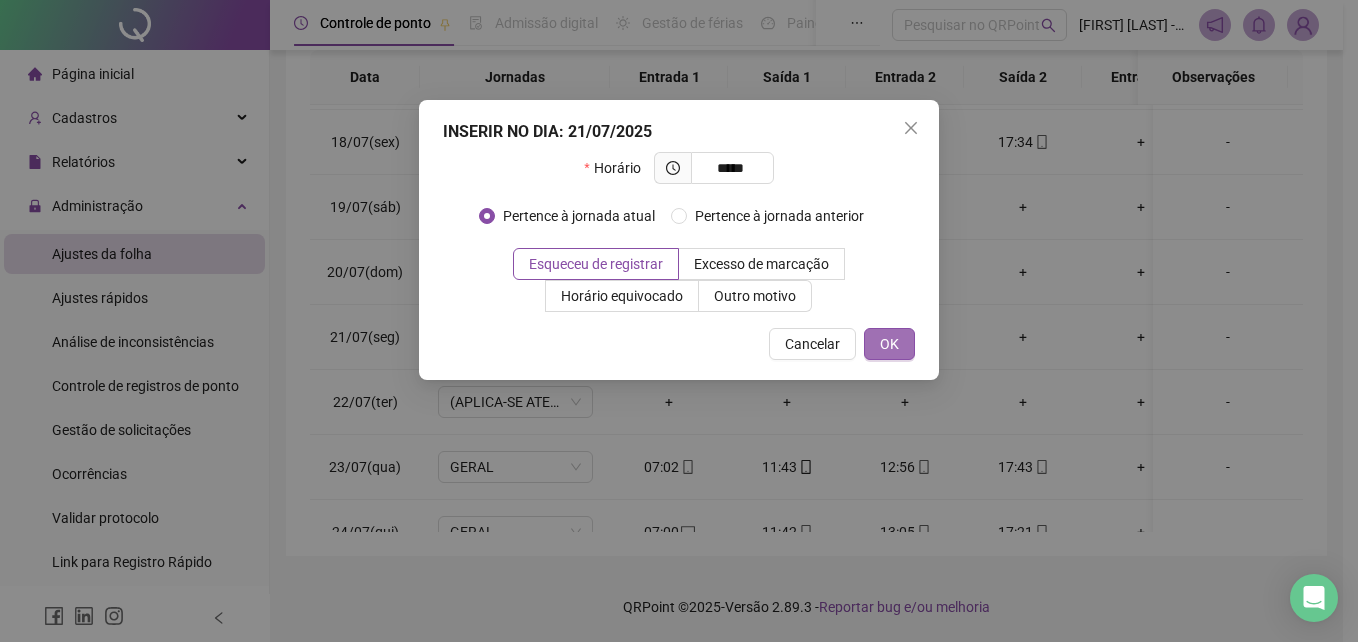 type on "*****" 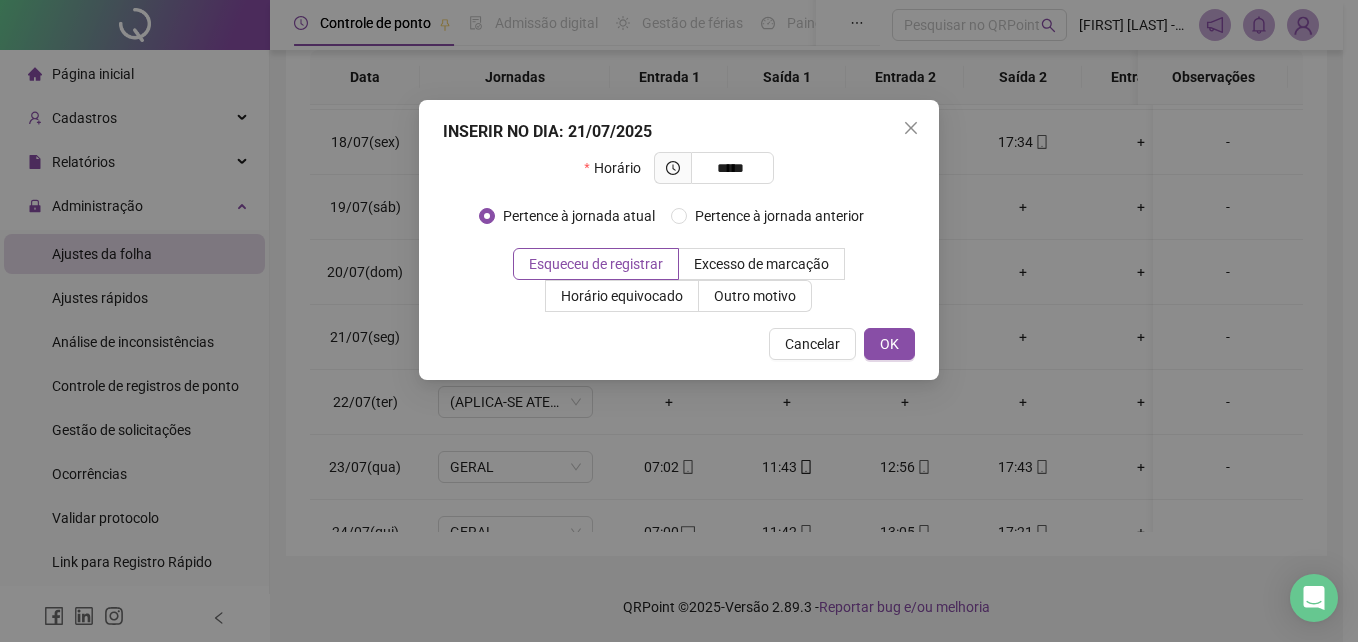drag, startPoint x: 900, startPoint y: 350, endPoint x: 941, endPoint y: 373, distance: 47.010635 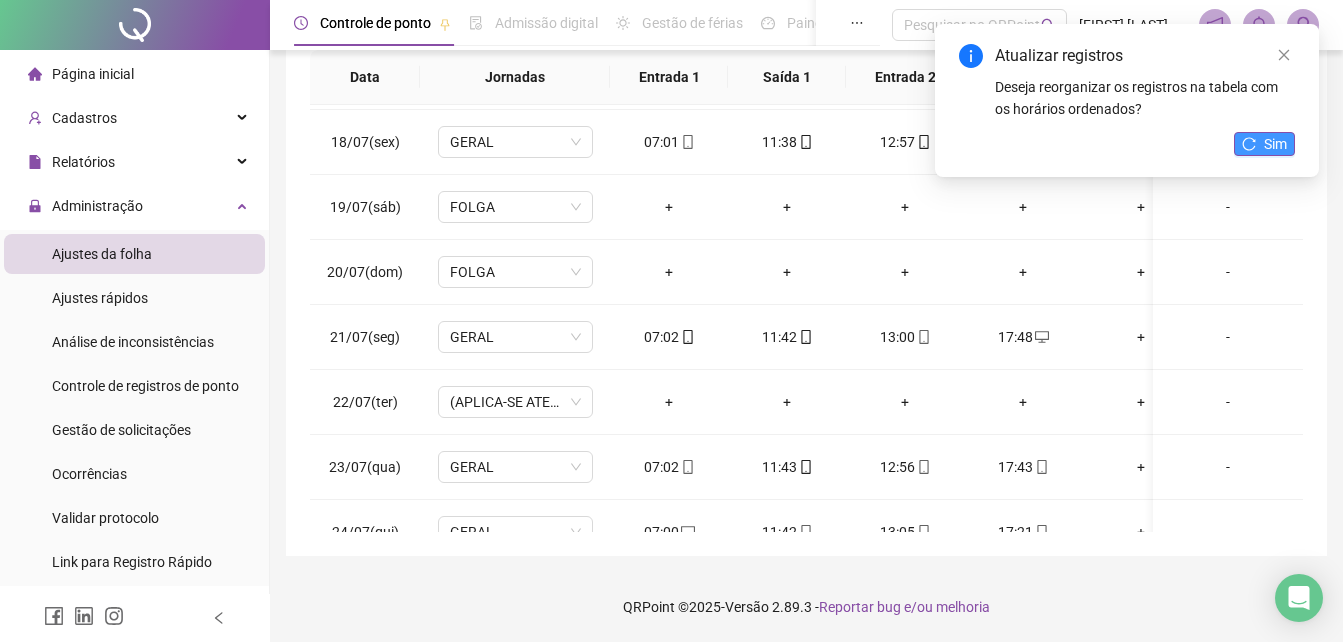 click on "Sim" at bounding box center [1264, 144] 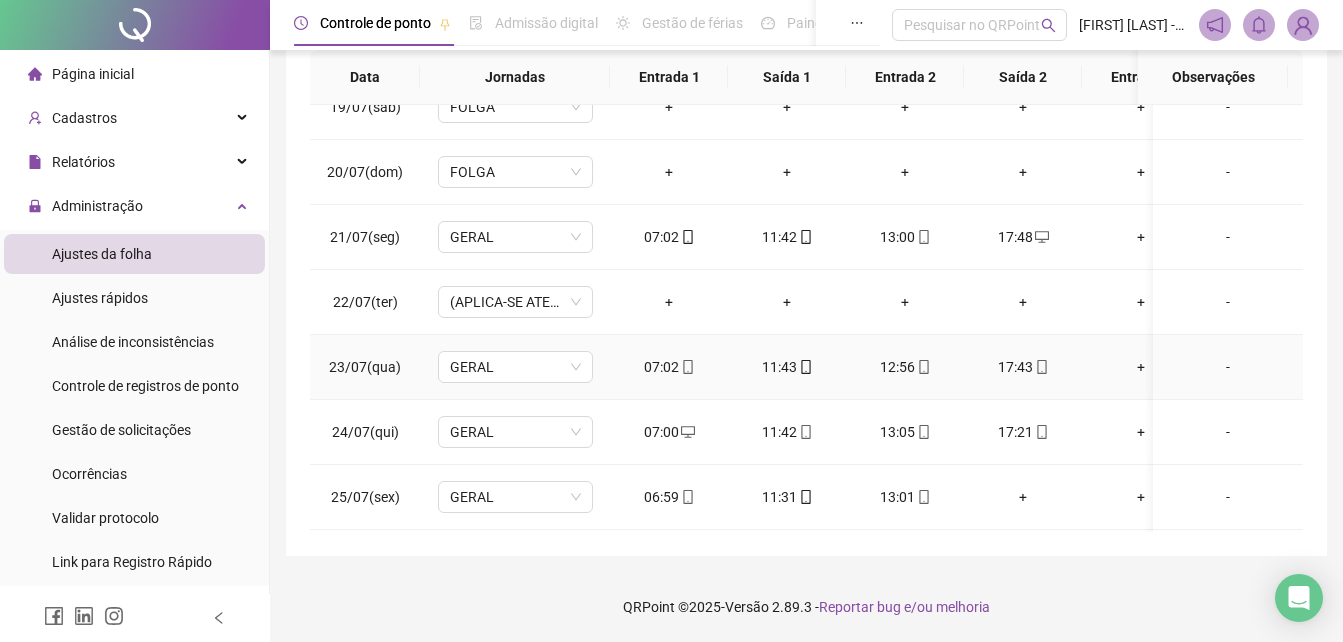 scroll, scrollTop: 1300, scrollLeft: 0, axis: vertical 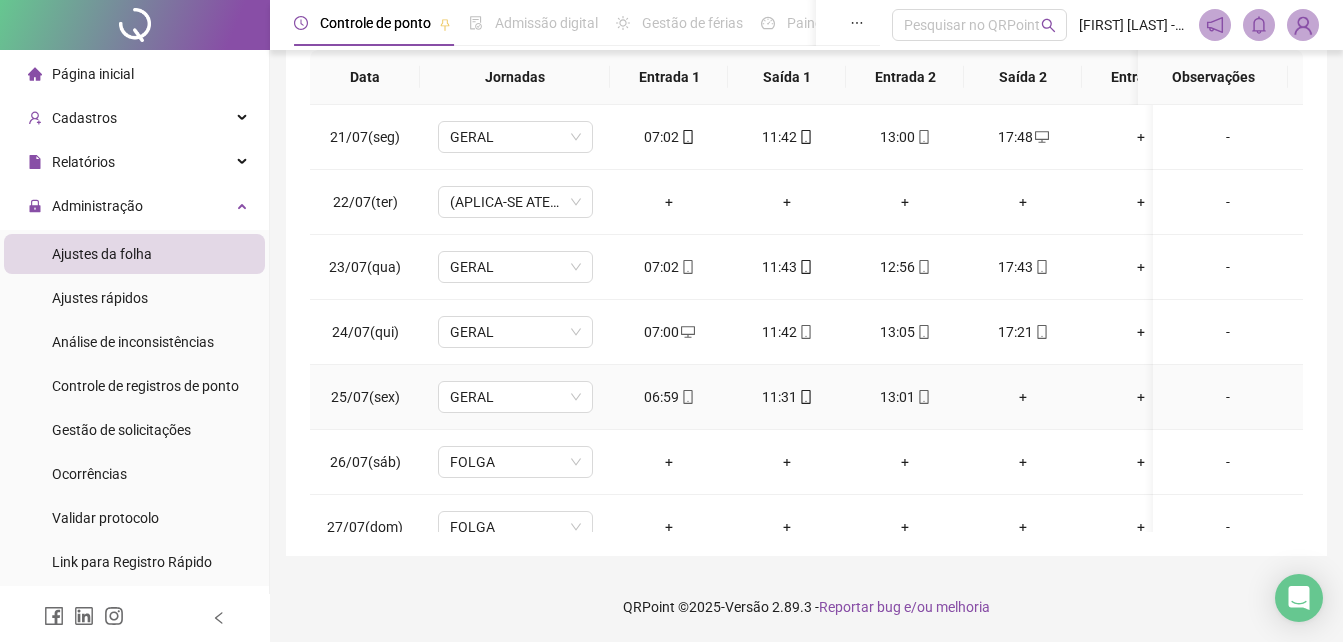 click on "+" at bounding box center (1023, 397) 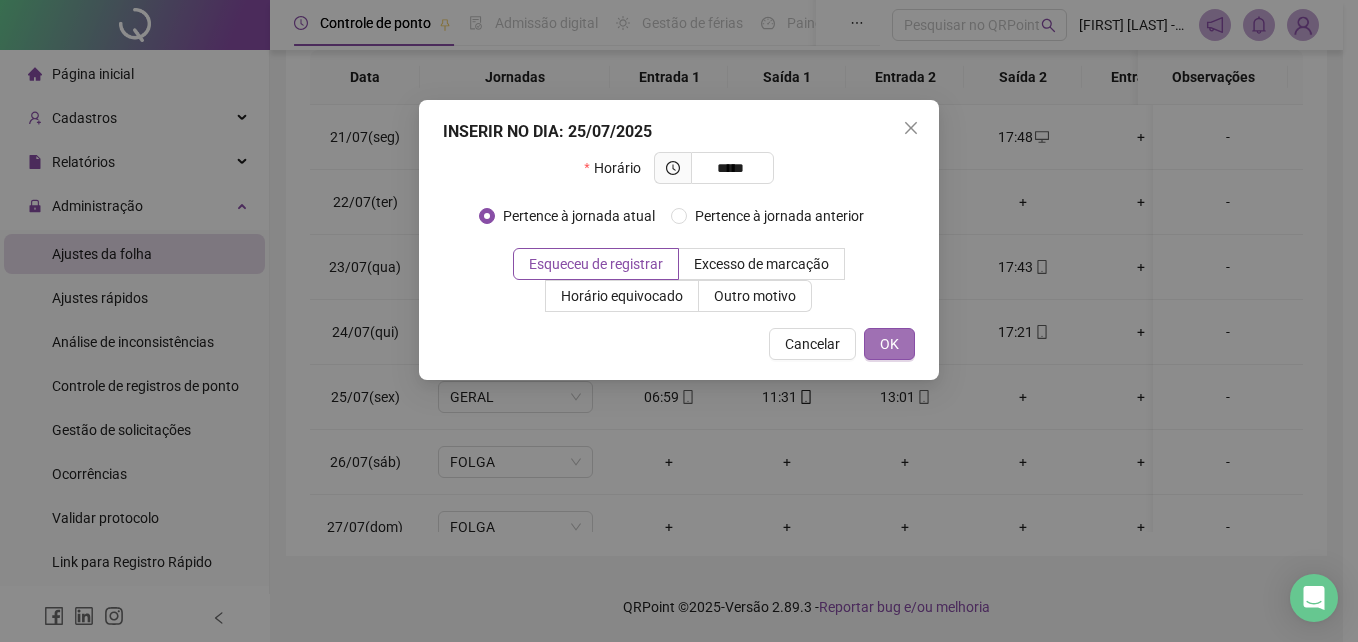 type on "*****" 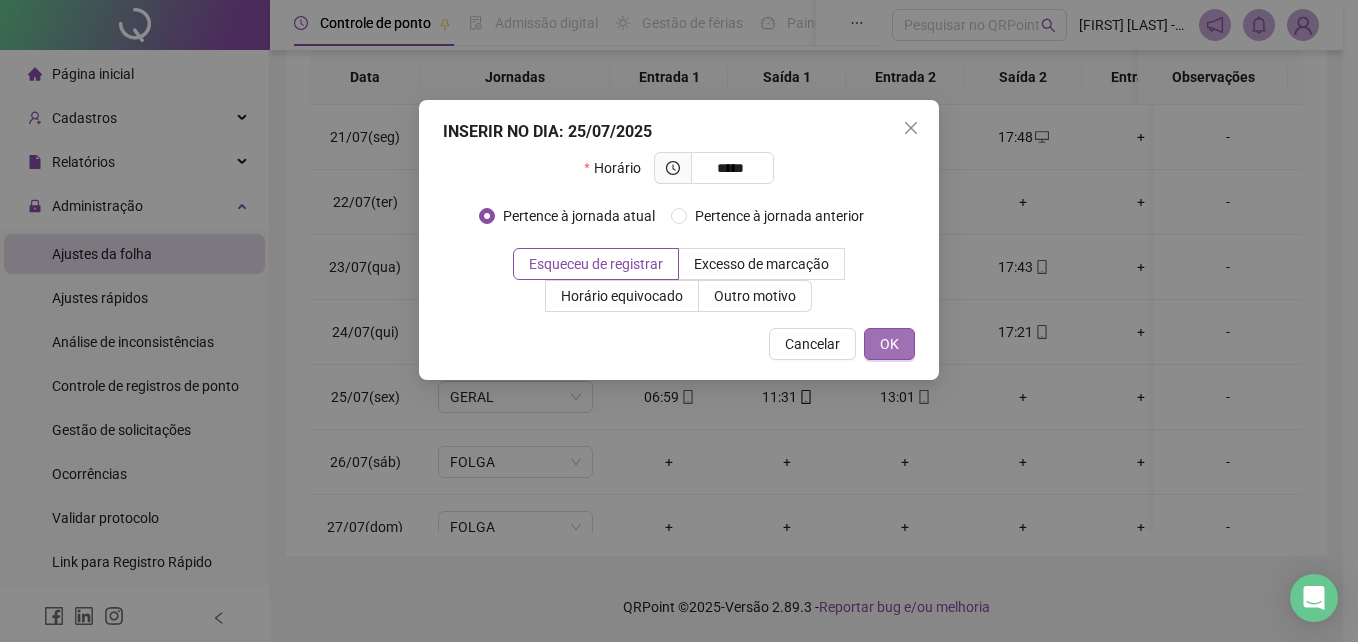 click on "OK" at bounding box center (889, 344) 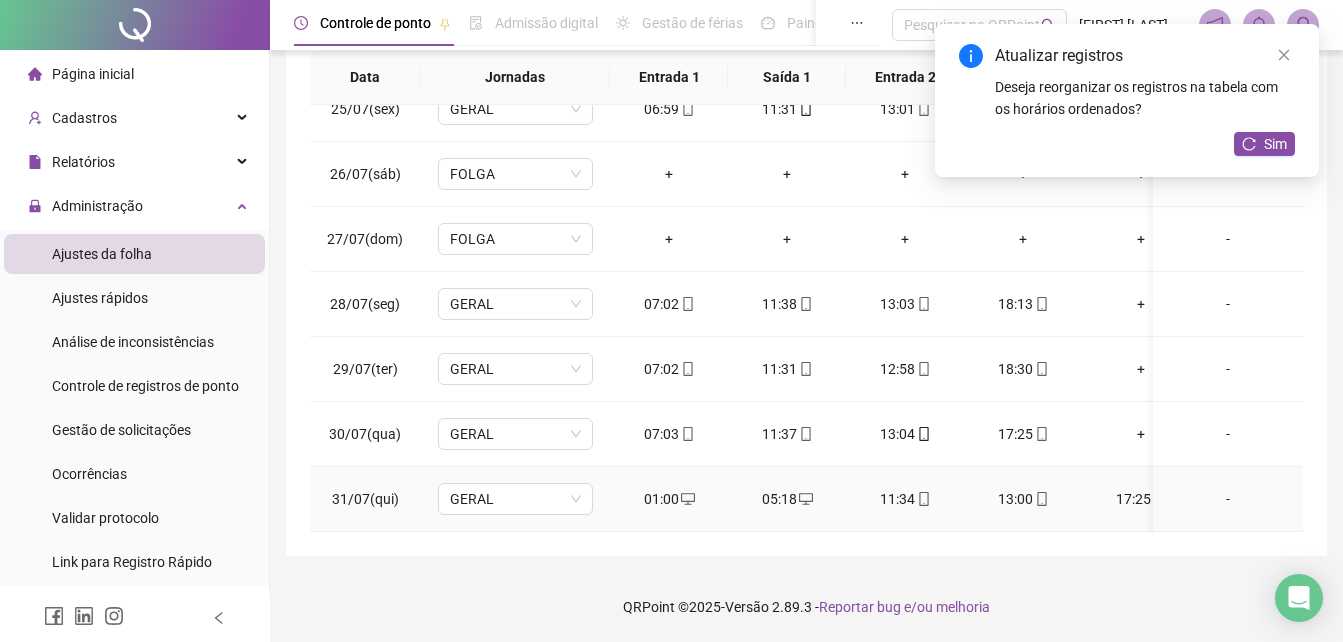 scroll, scrollTop: 1603, scrollLeft: 0, axis: vertical 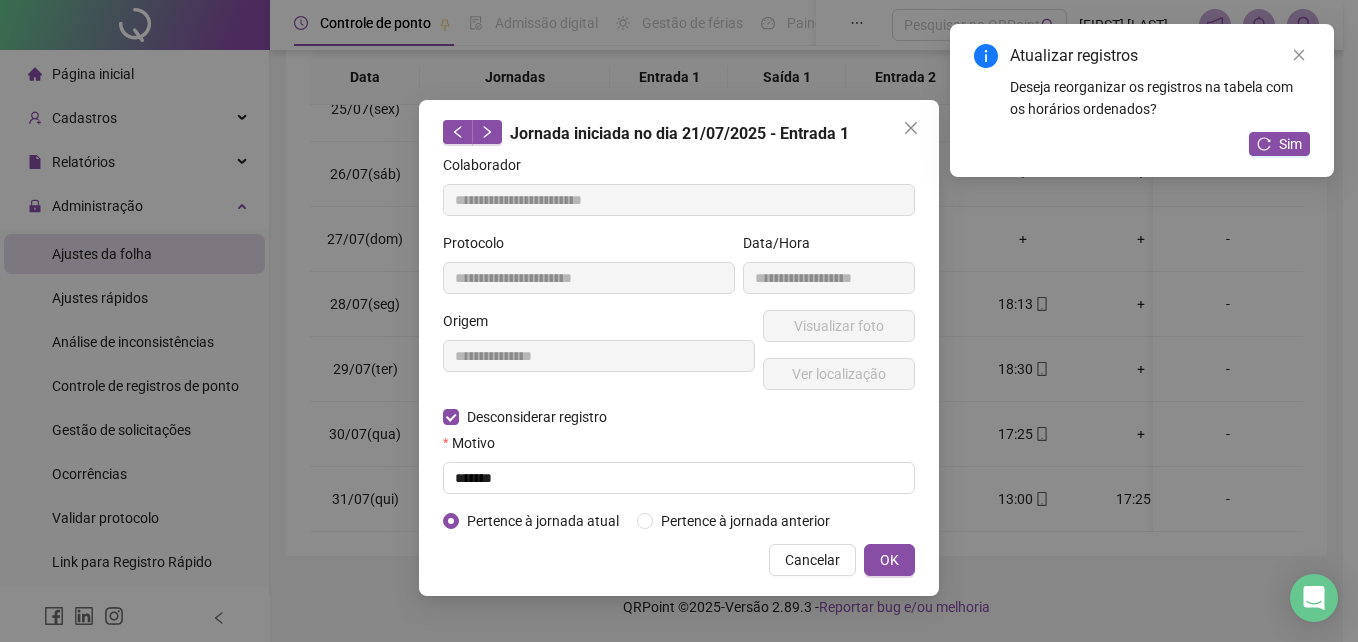type on "**********" 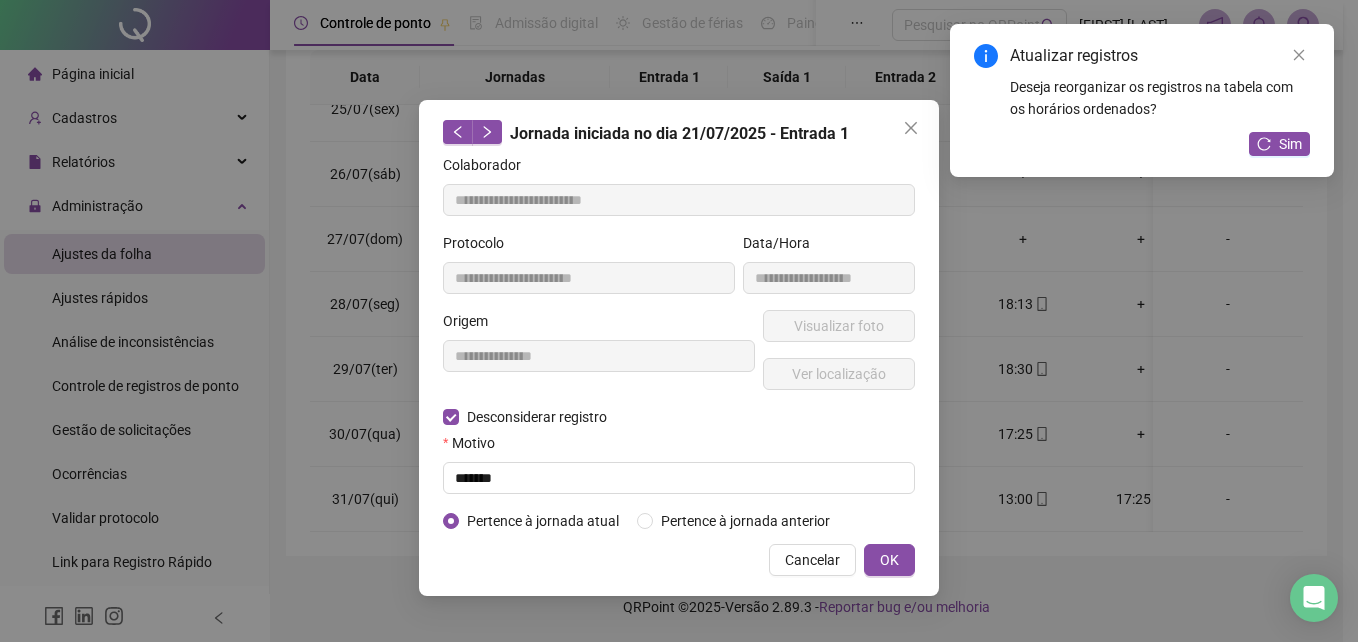type on "**********" 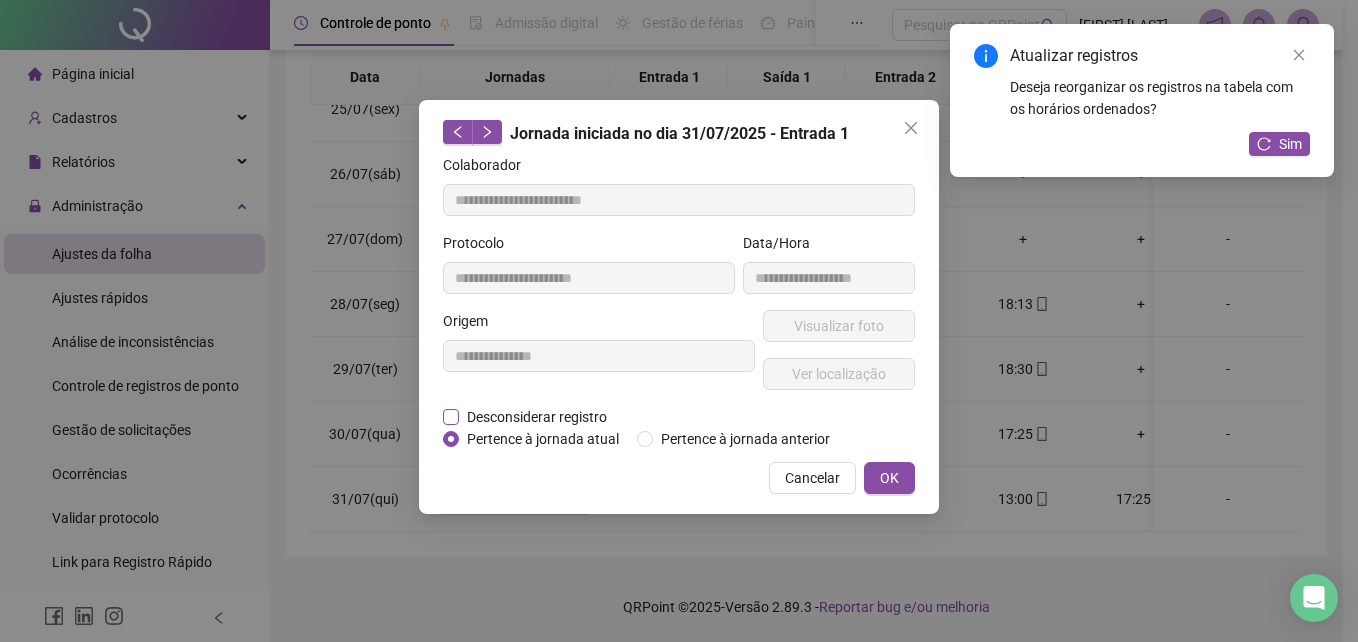 click on "Desconsiderar registro" at bounding box center (537, 417) 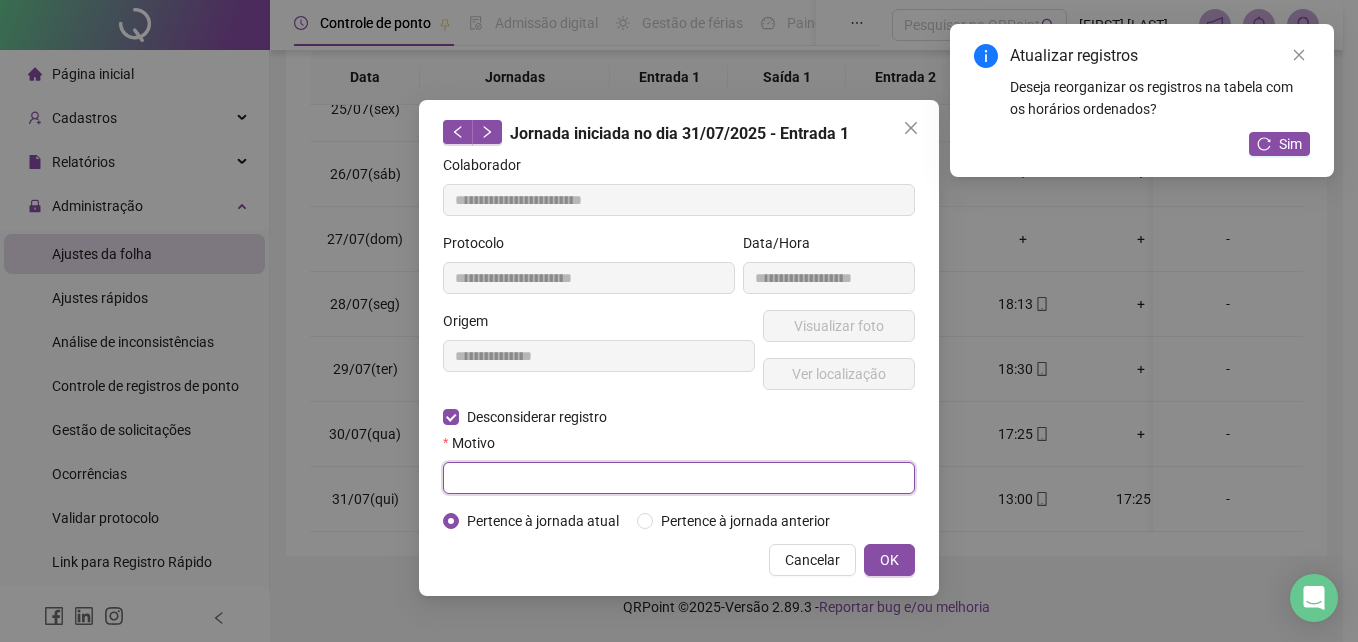 click at bounding box center (679, 478) 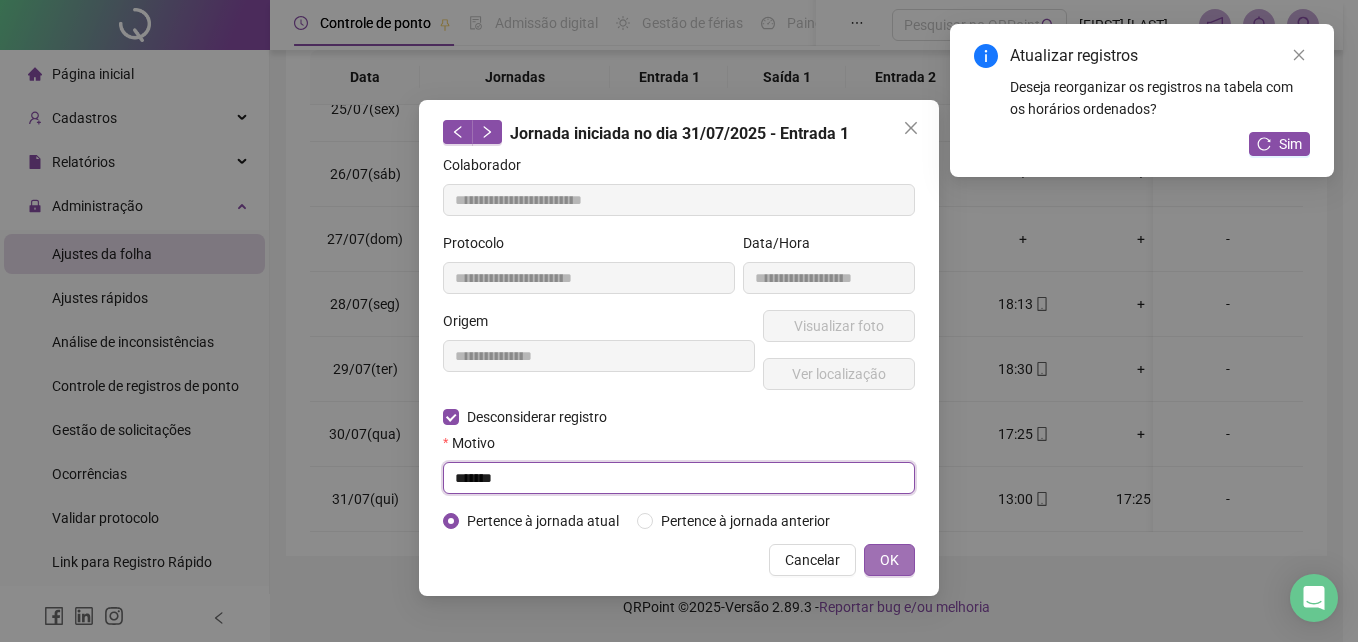 type on "*******" 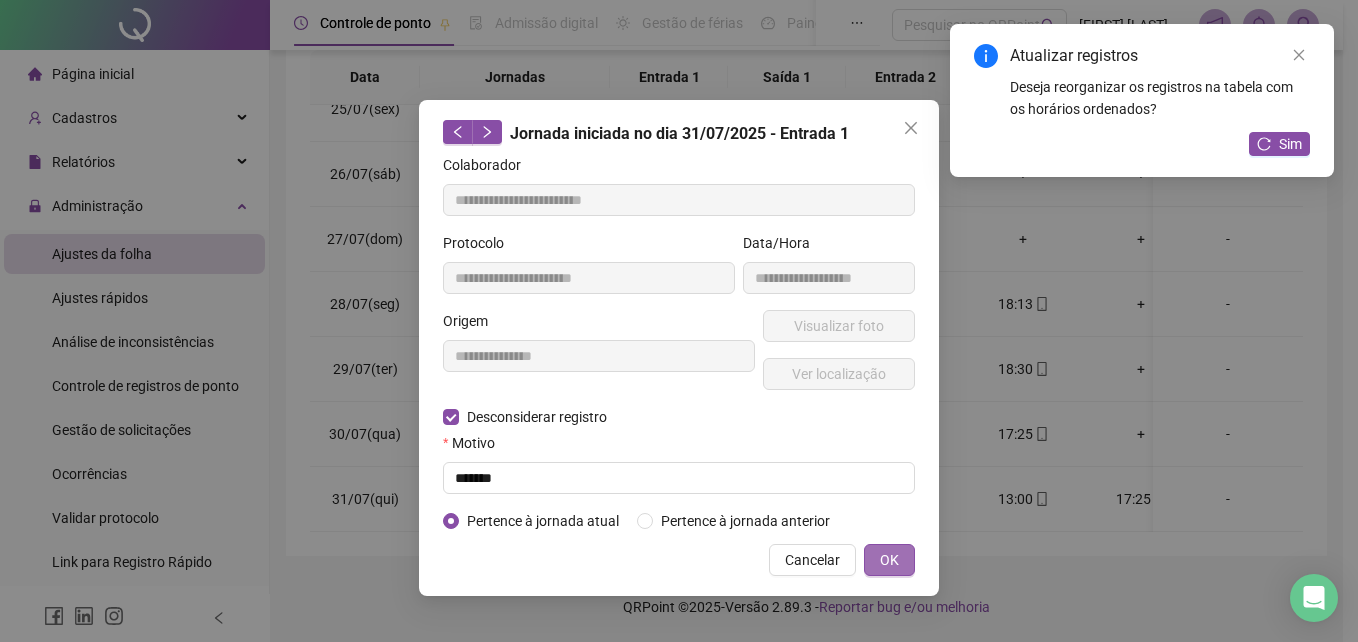 click on "OK" at bounding box center [889, 560] 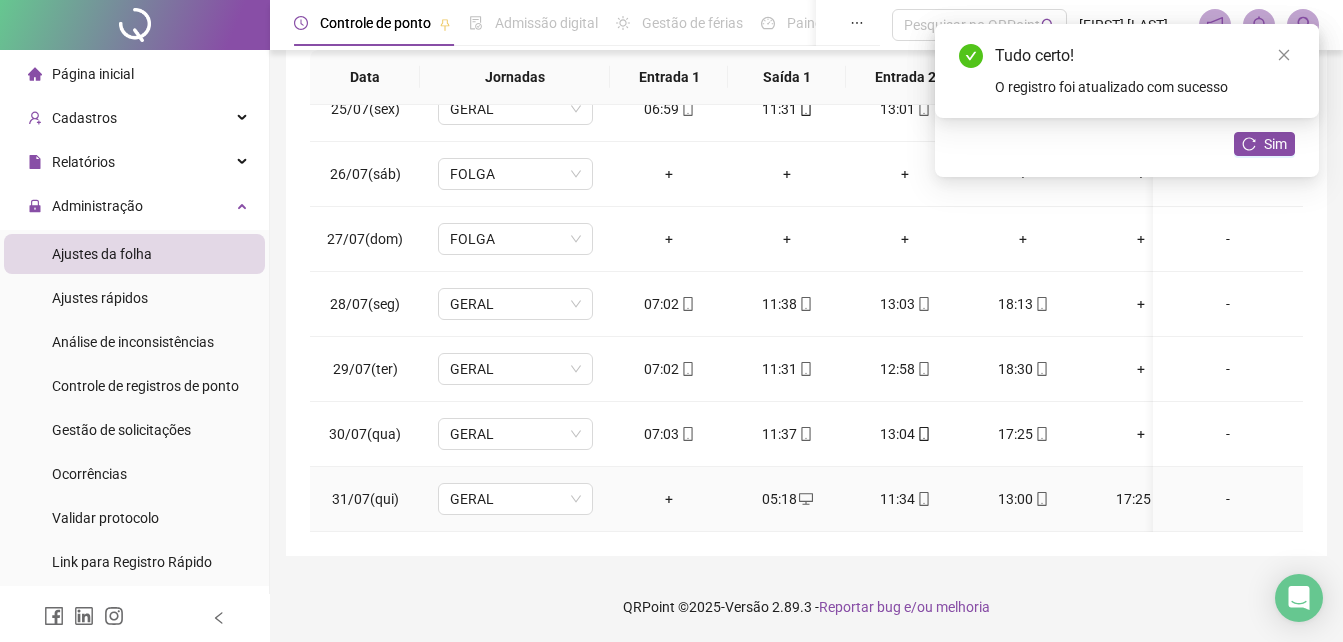 click at bounding box center [805, 499] 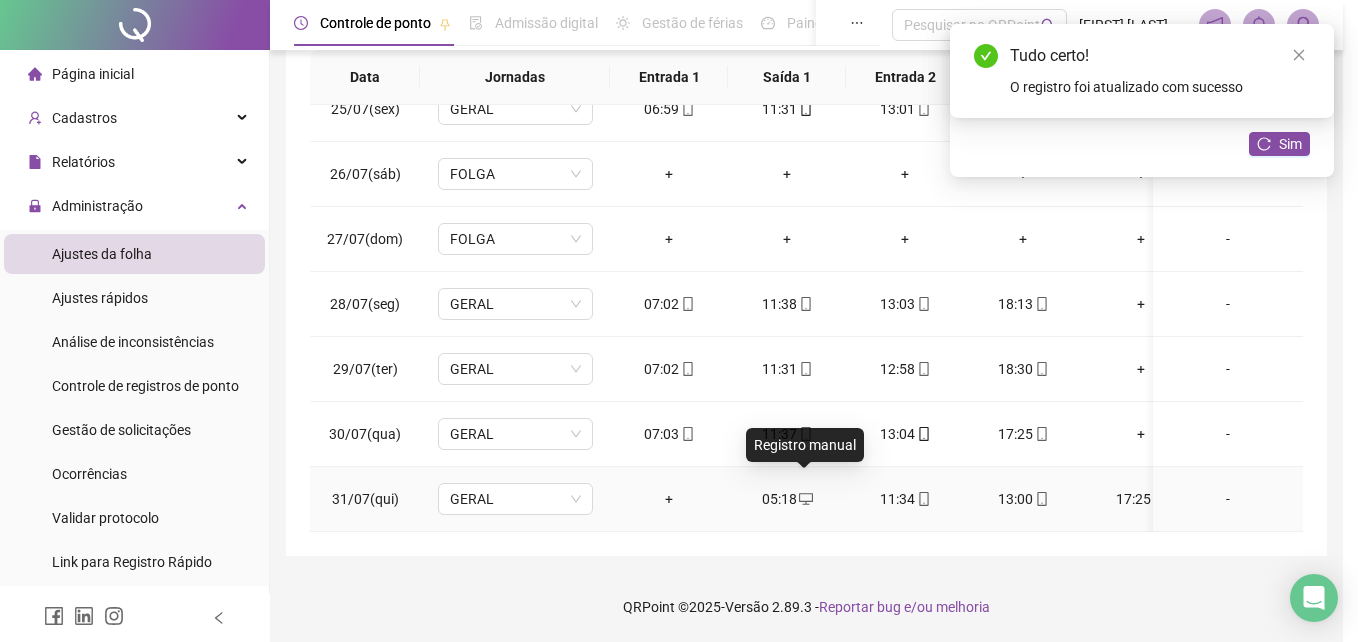 type on "**********" 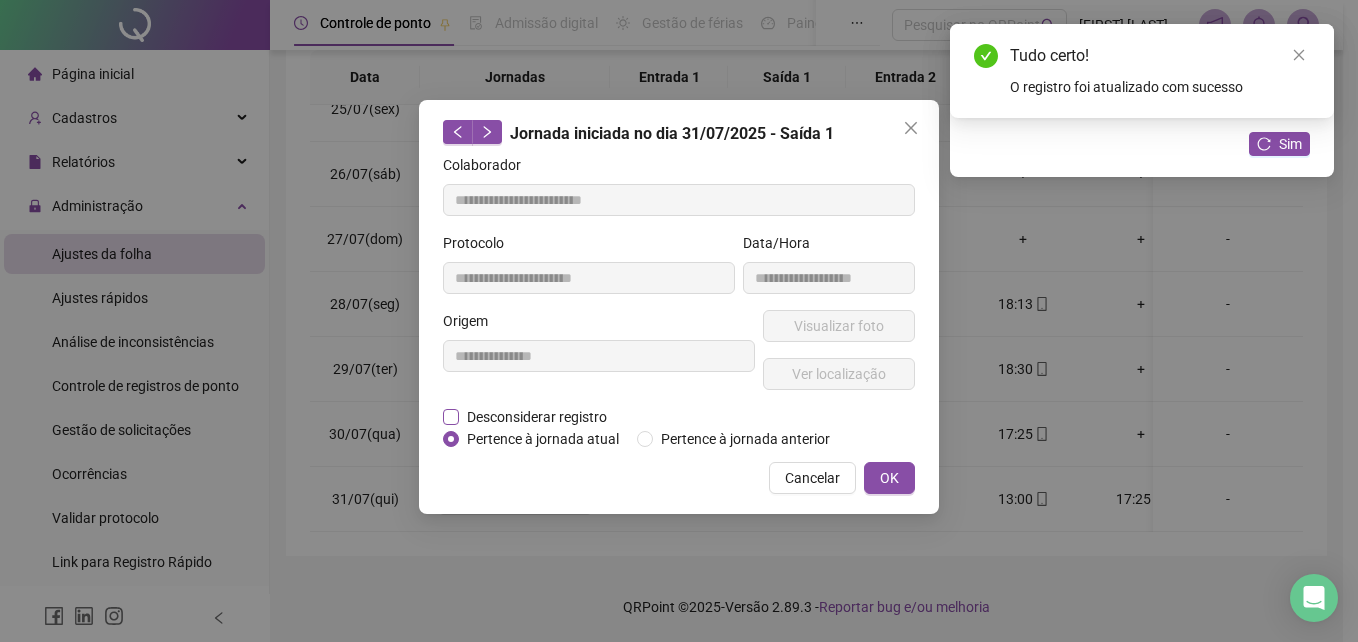 click on "Desconsiderar registro" at bounding box center (537, 417) 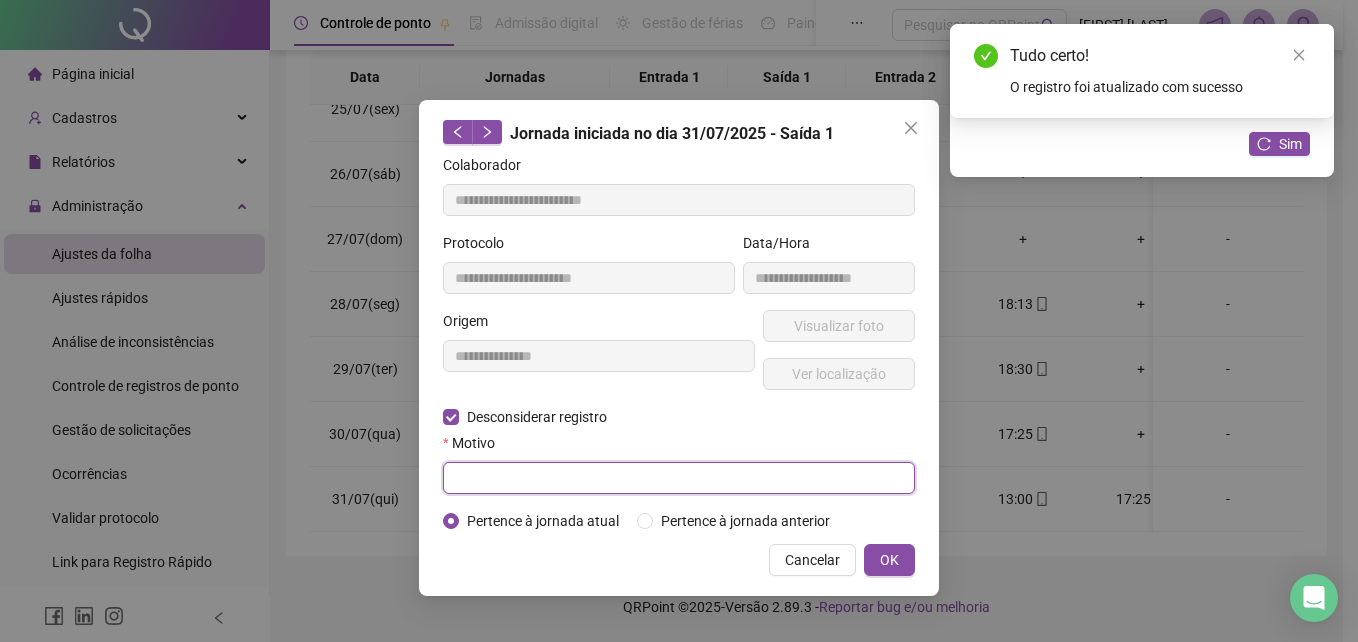 click at bounding box center (679, 478) 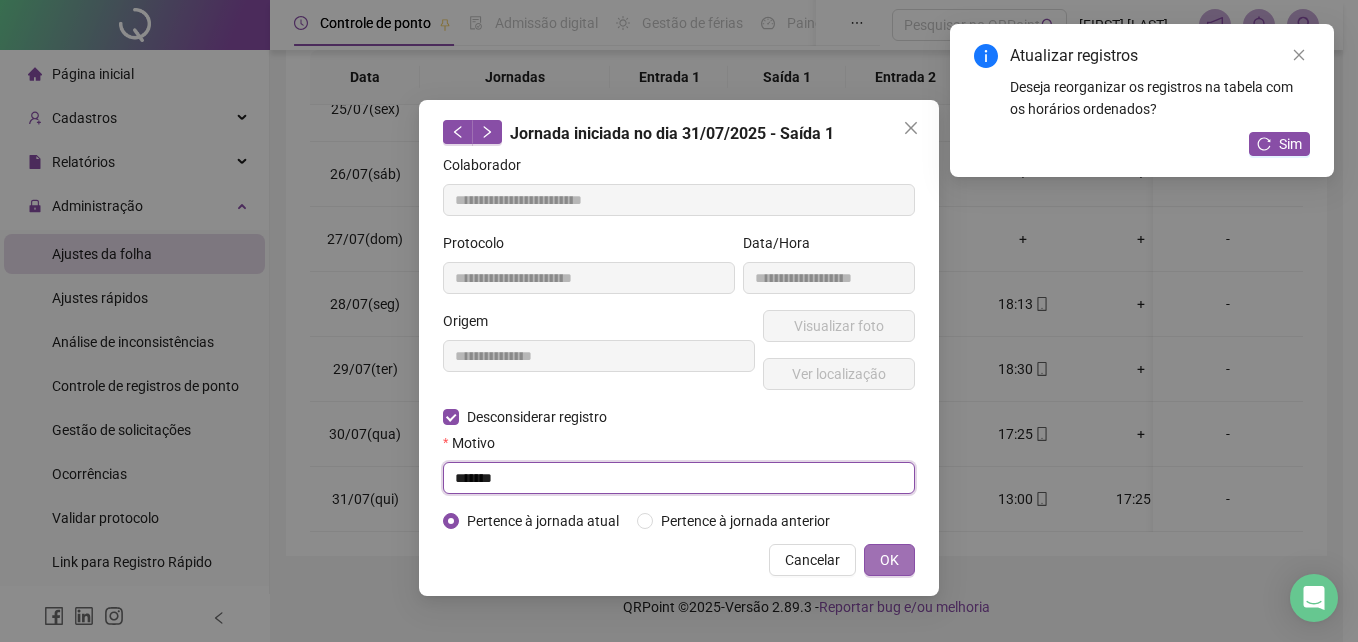 type on "*******" 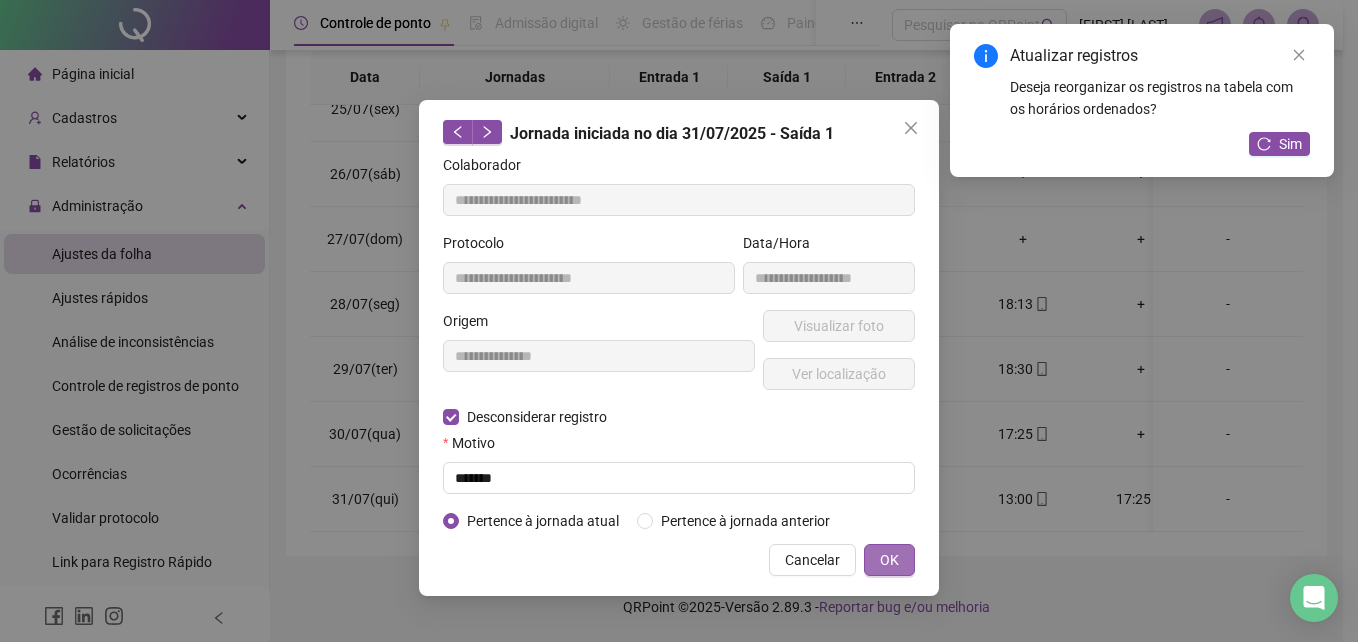 click on "OK" at bounding box center [889, 560] 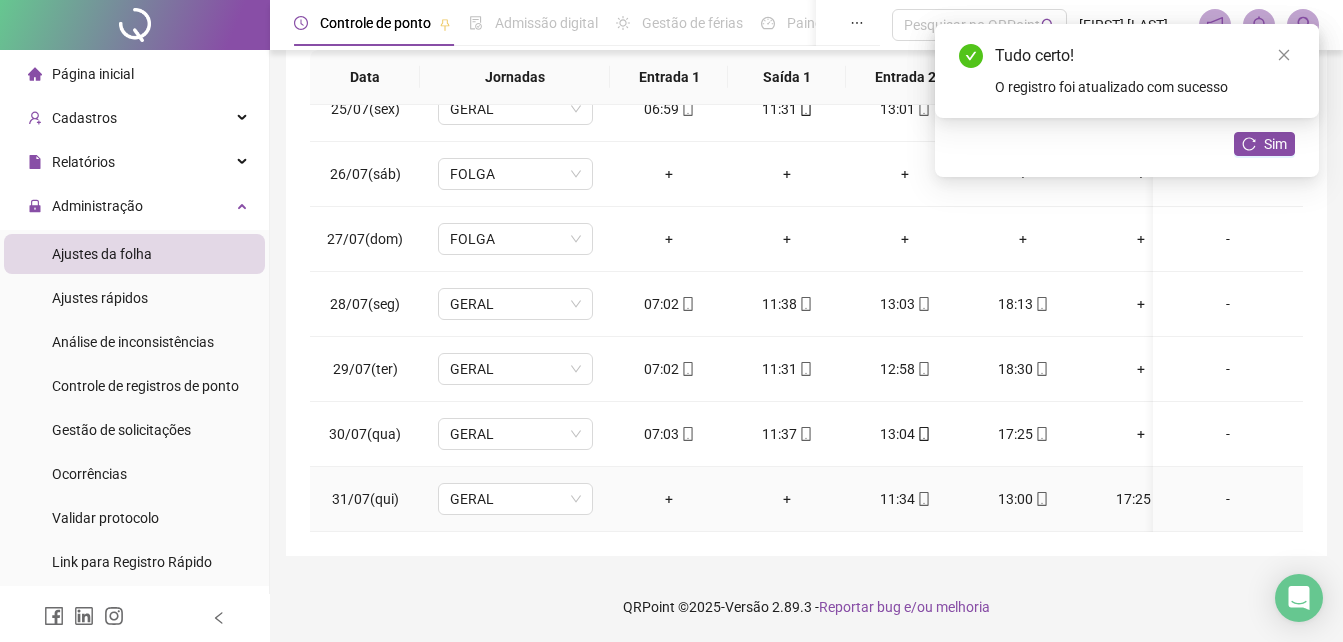 click on "+" at bounding box center [787, 499] 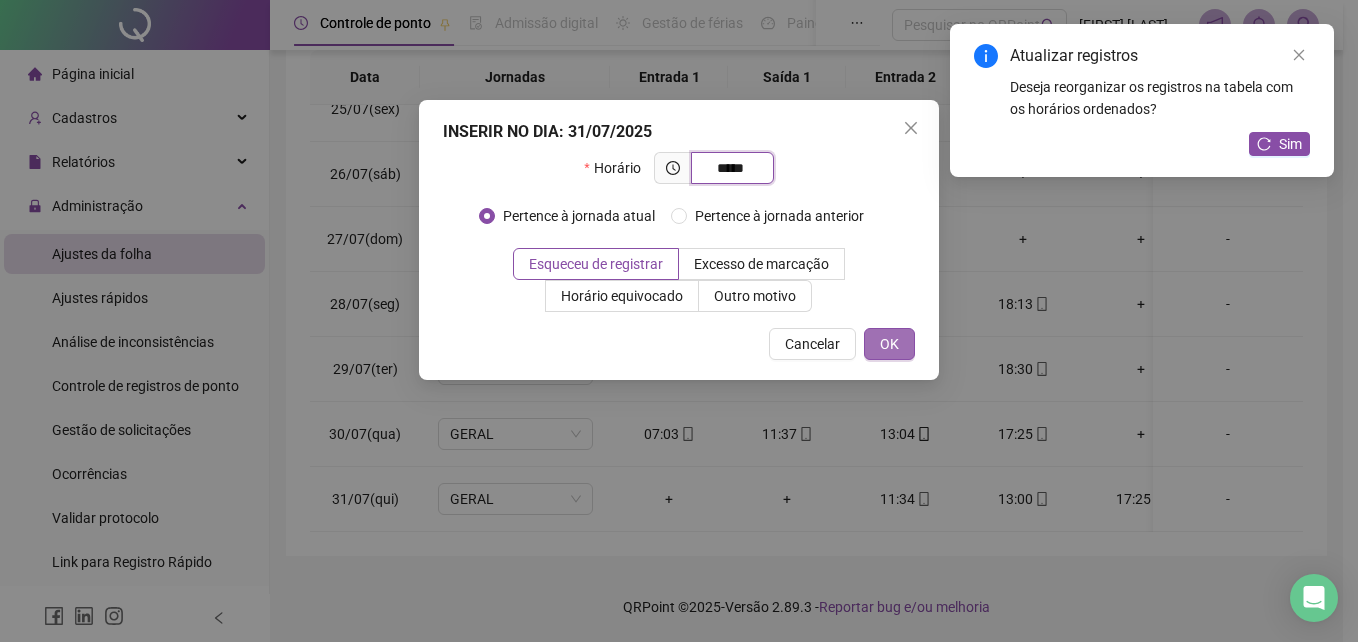 type on "*****" 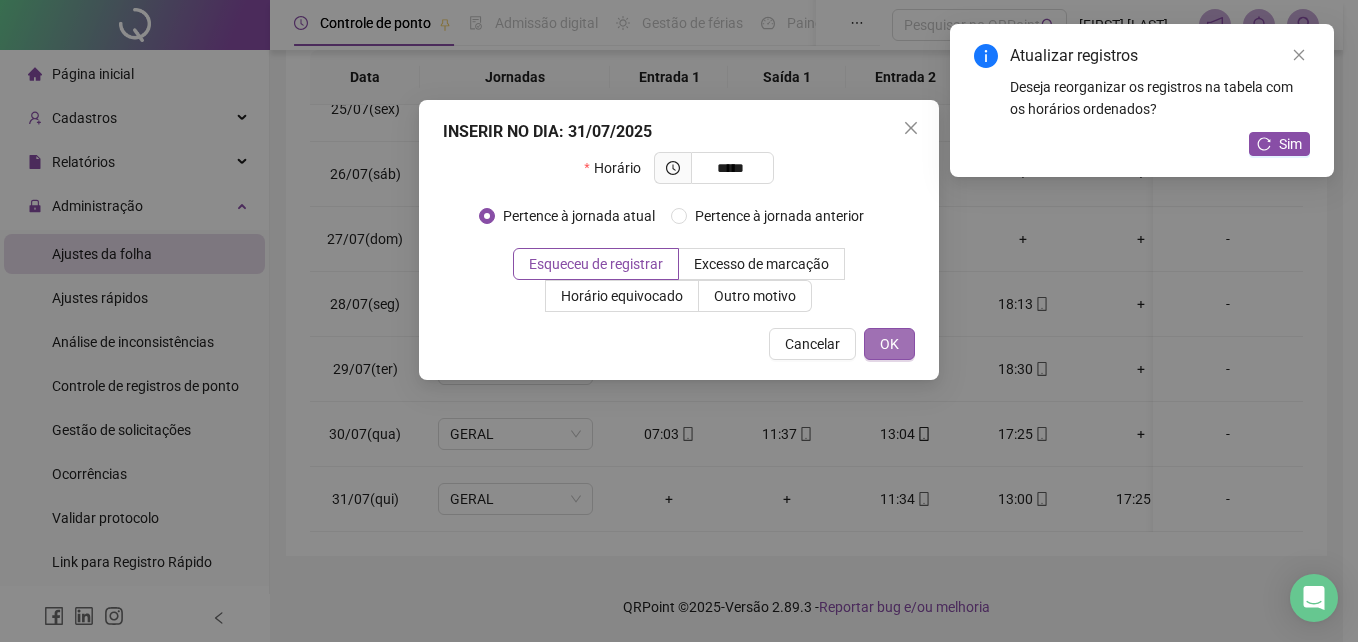 click on "OK" at bounding box center (889, 344) 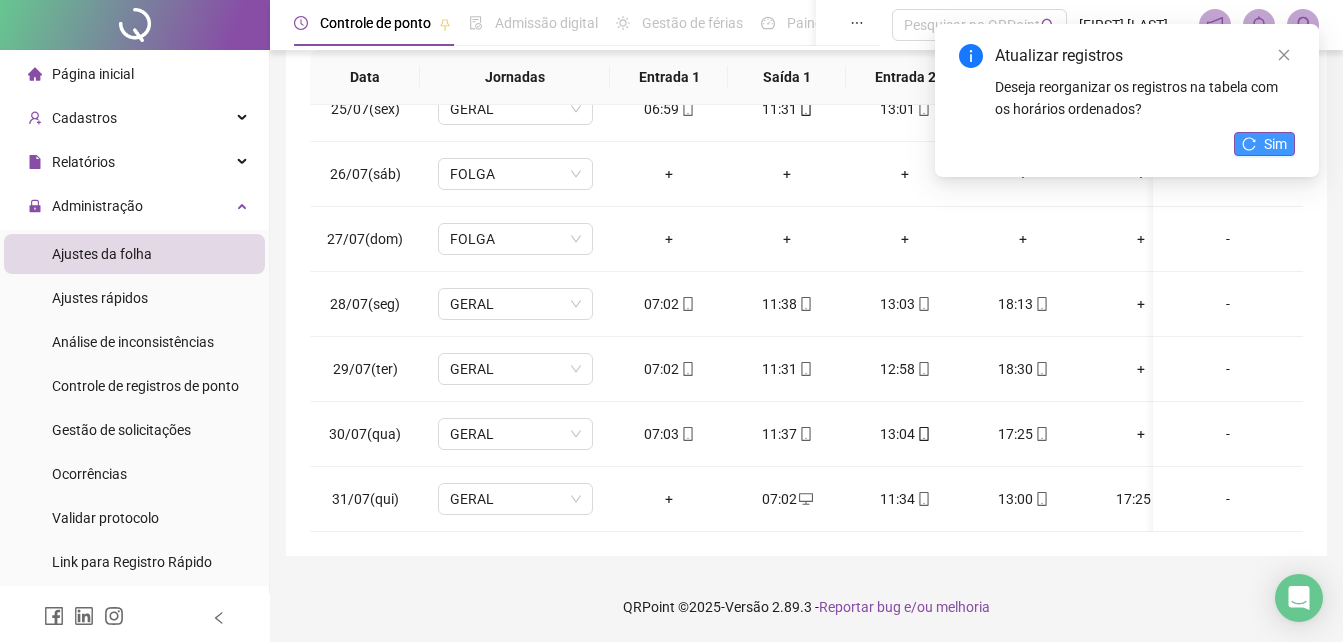 click on "Sim" at bounding box center [1275, 144] 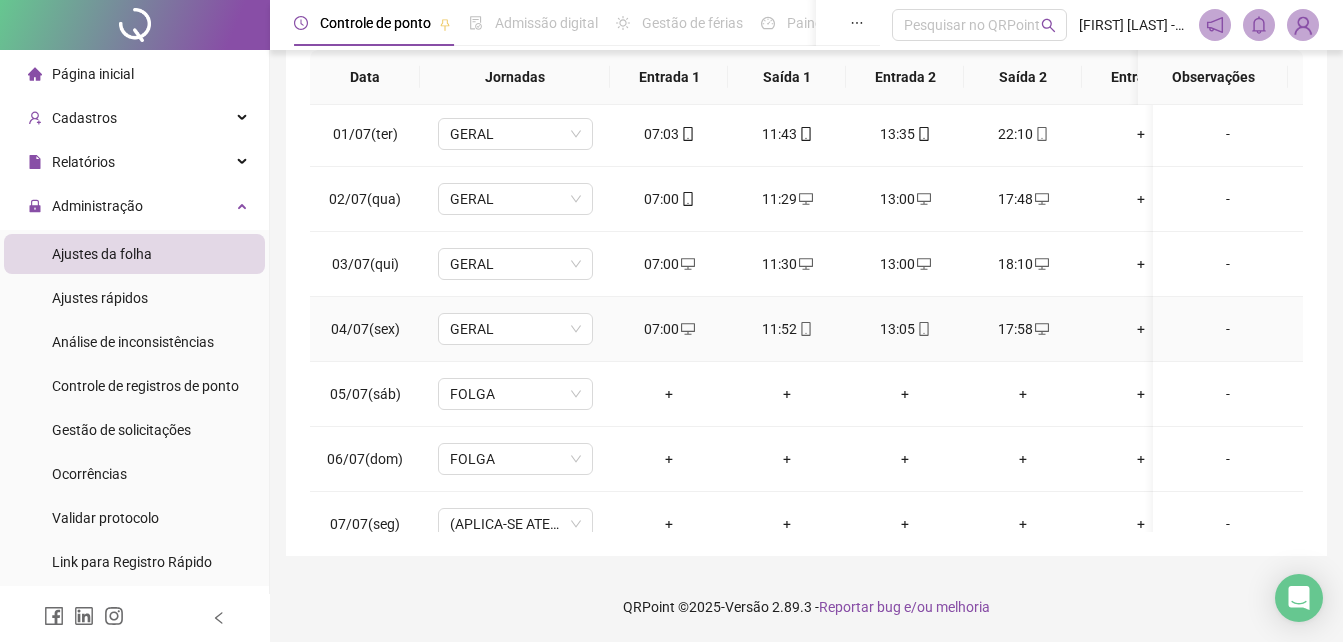 scroll, scrollTop: 0, scrollLeft: 0, axis: both 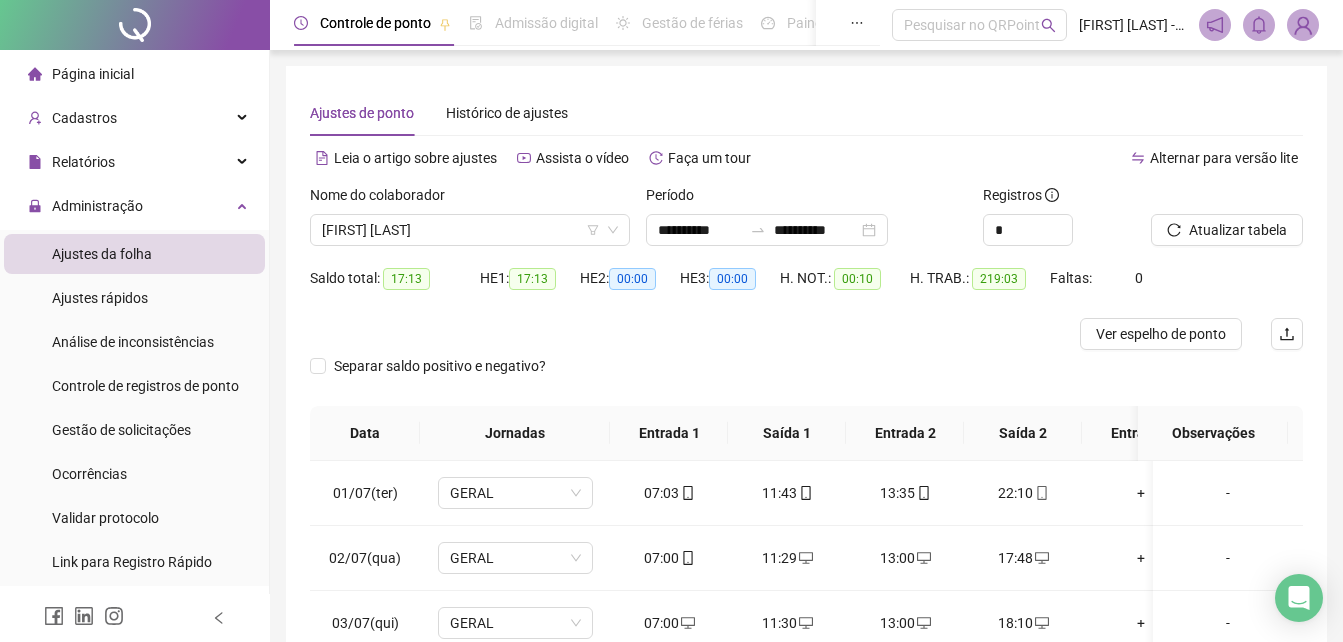 click on "Nome do colaborador [FIRST] [LAST]" at bounding box center (470, 223) 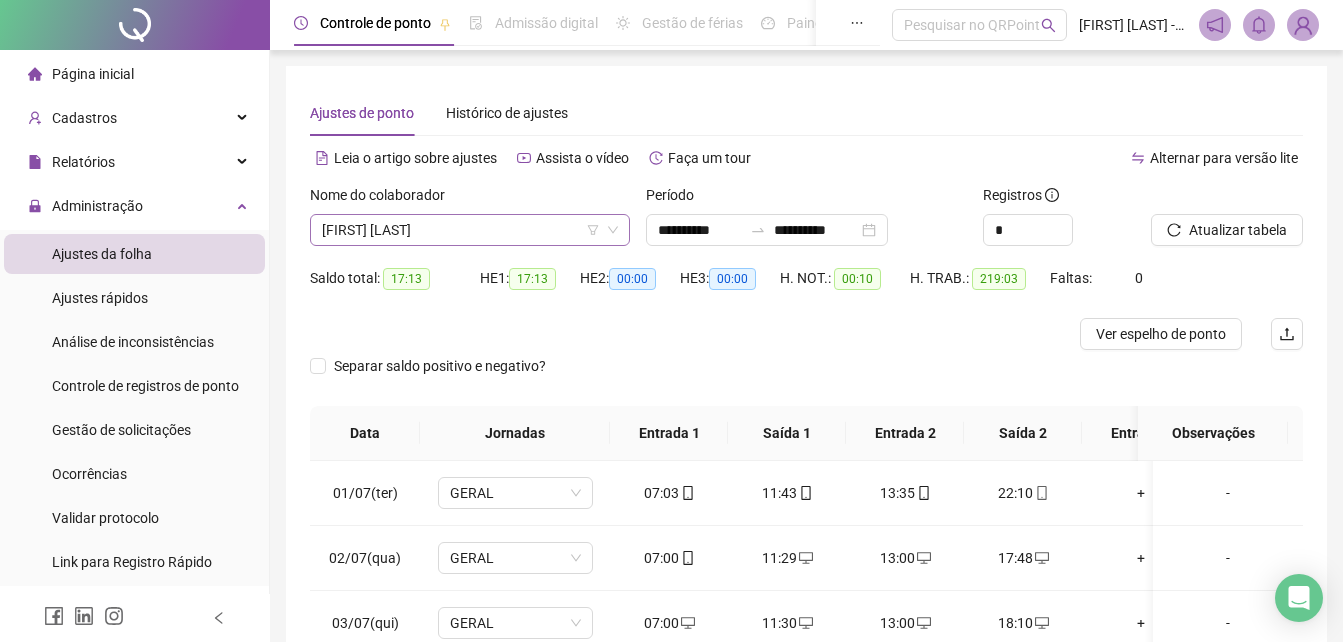 click on "[FIRST] [LAST]" at bounding box center (470, 230) 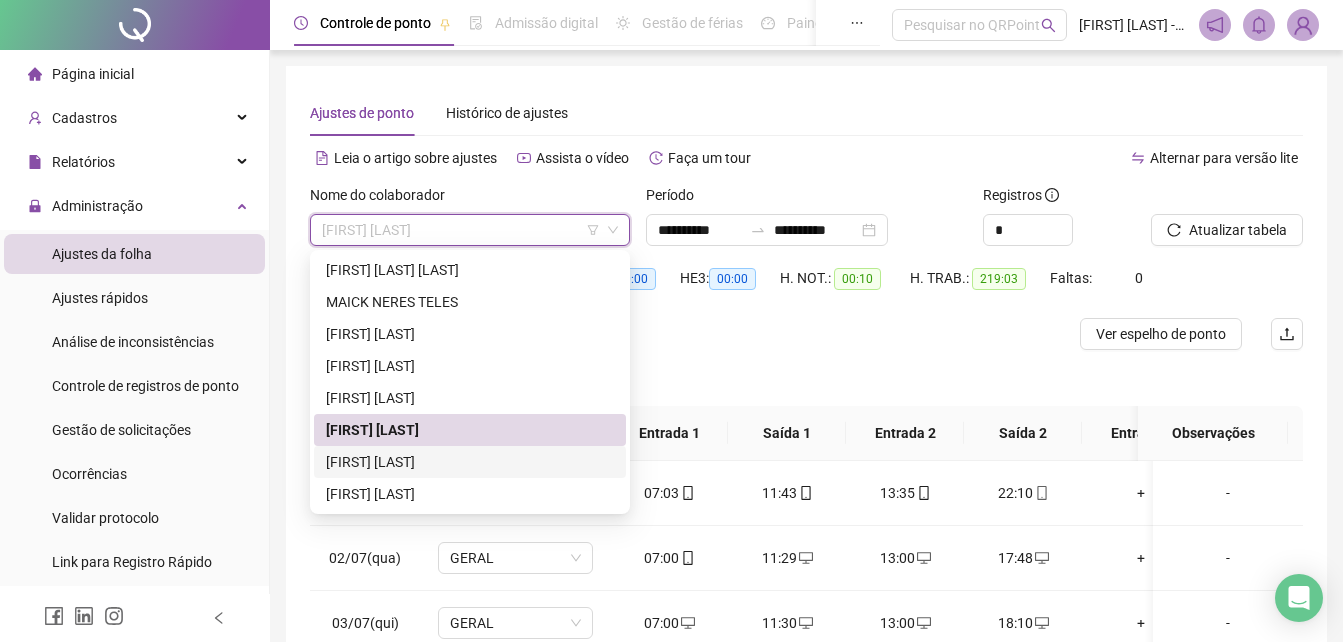 click on "[FIRST] [LAST]" at bounding box center (470, 462) 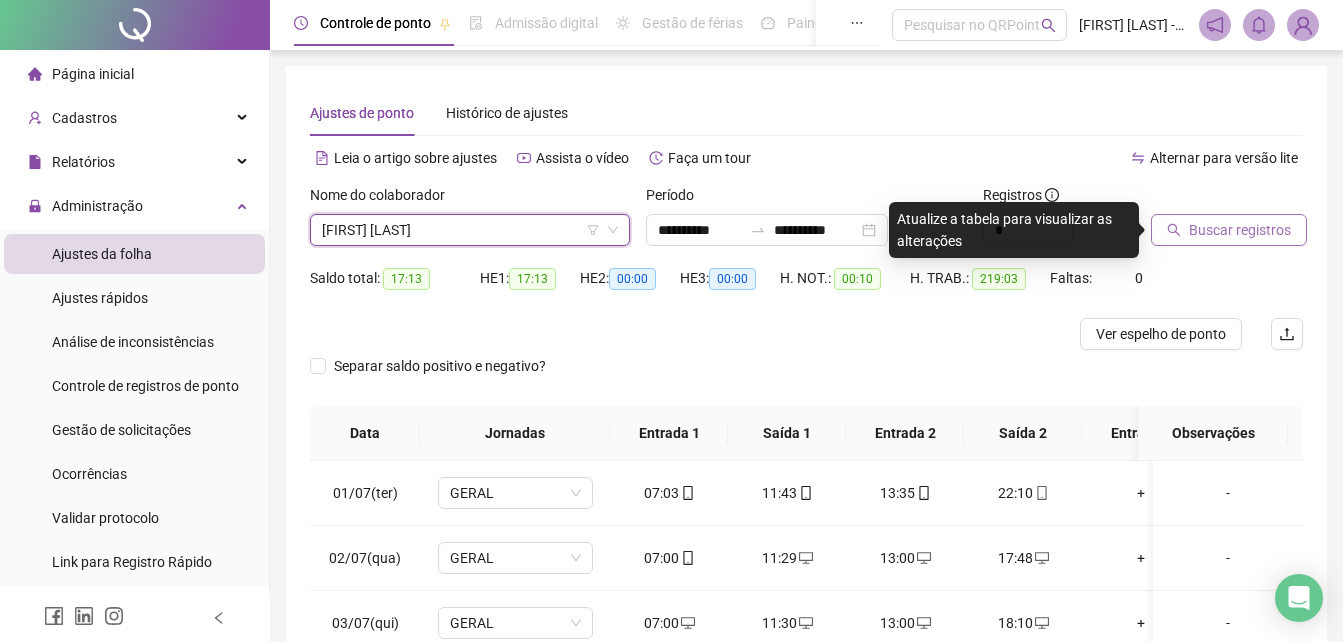 click on "Buscar registros" at bounding box center [1240, 230] 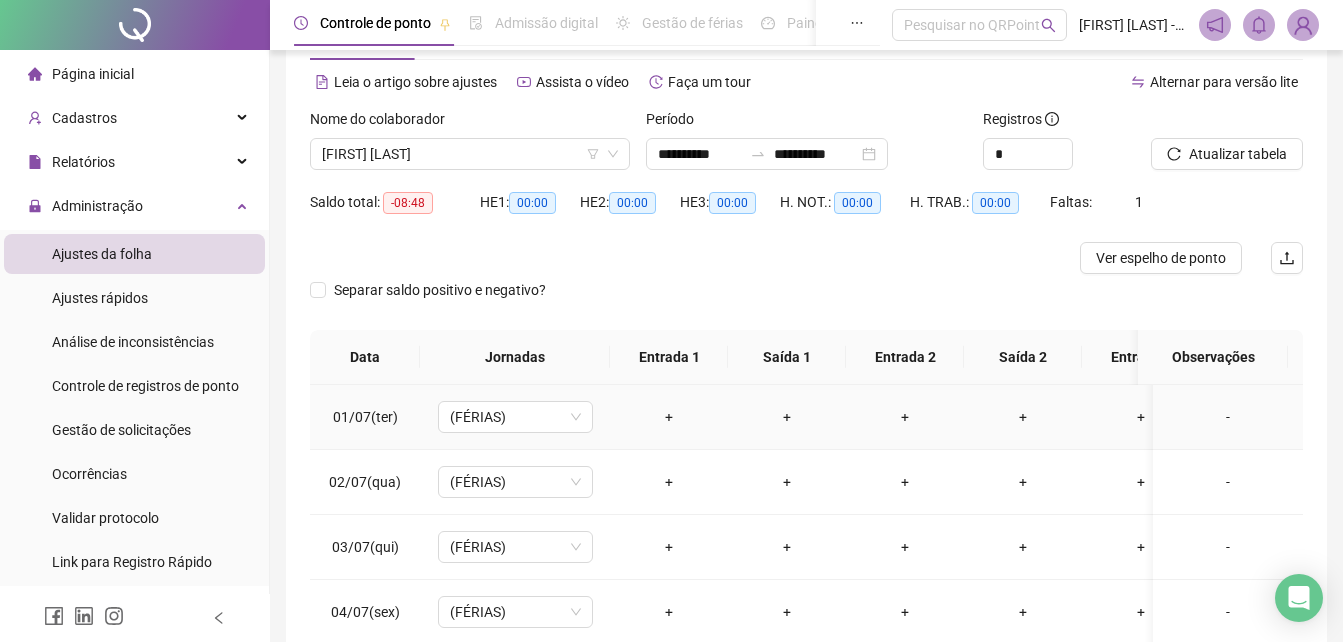 scroll, scrollTop: 200, scrollLeft: 0, axis: vertical 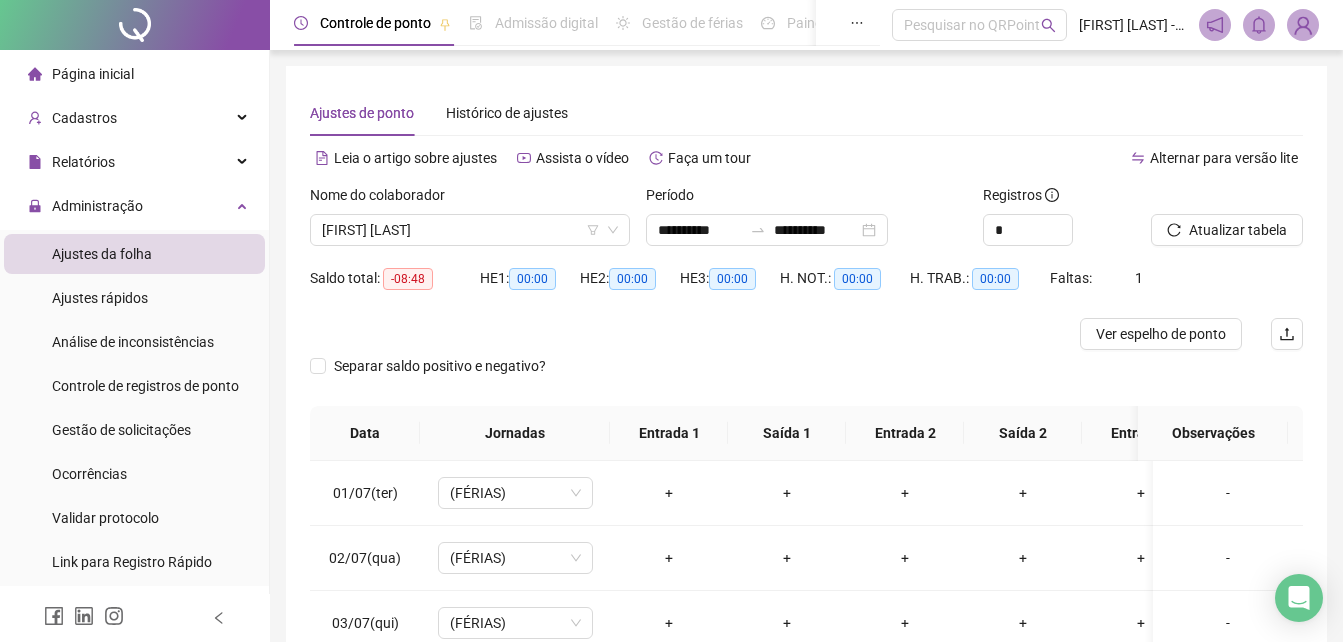 click on "Nome do colaborador [FIRST] [LAST] [LAST]" at bounding box center (470, 223) 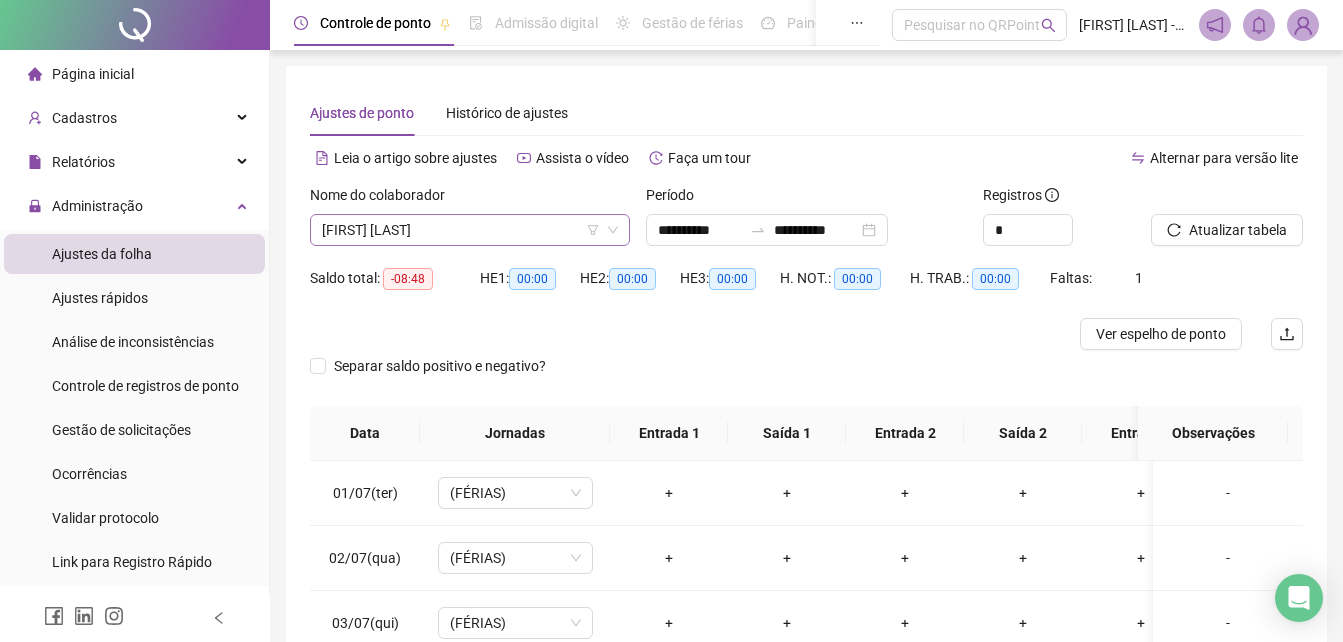 click on "[FIRST] [LAST]" at bounding box center [470, 230] 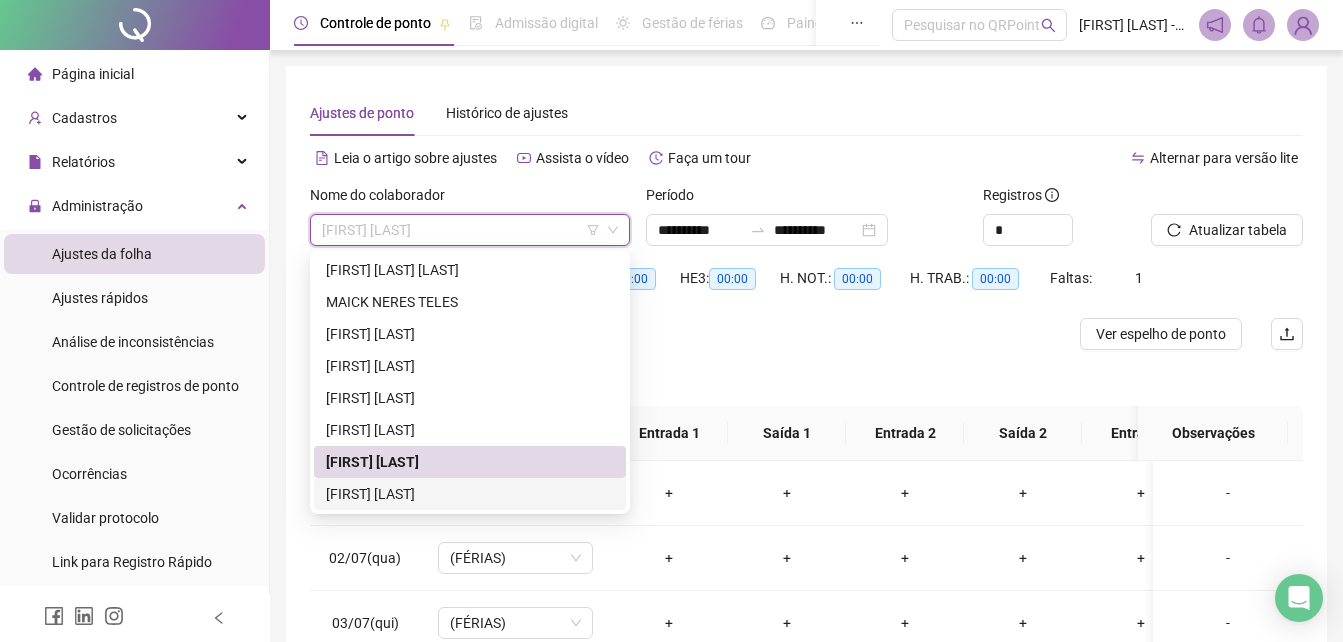 click on "[FIRST] [LAST]" at bounding box center [470, 494] 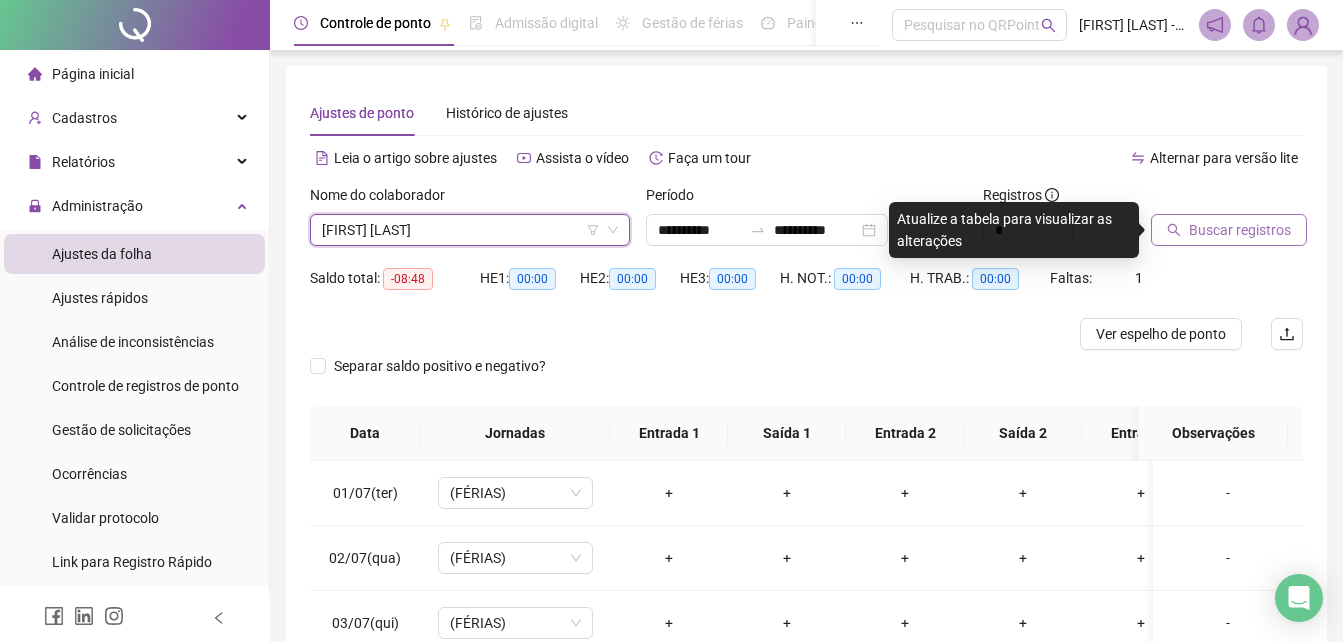 click on "Buscar registros" at bounding box center [1202, 215] 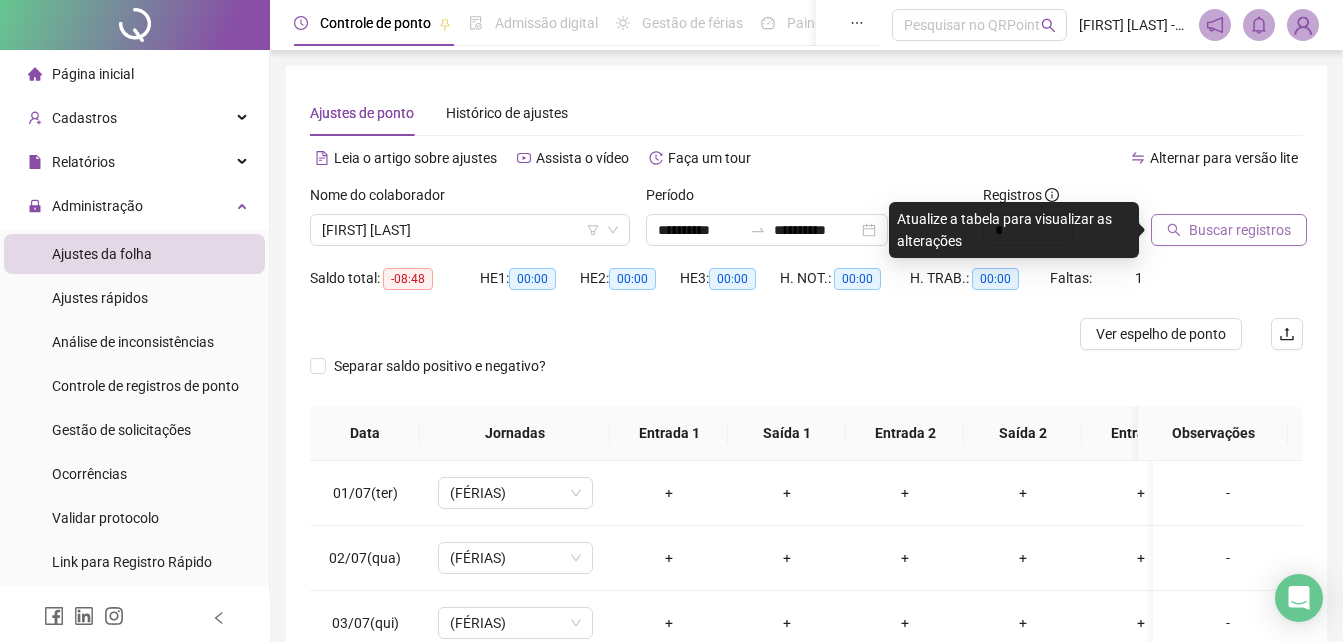 drag, startPoint x: 1191, startPoint y: 214, endPoint x: 1190, endPoint y: 228, distance: 14.035668 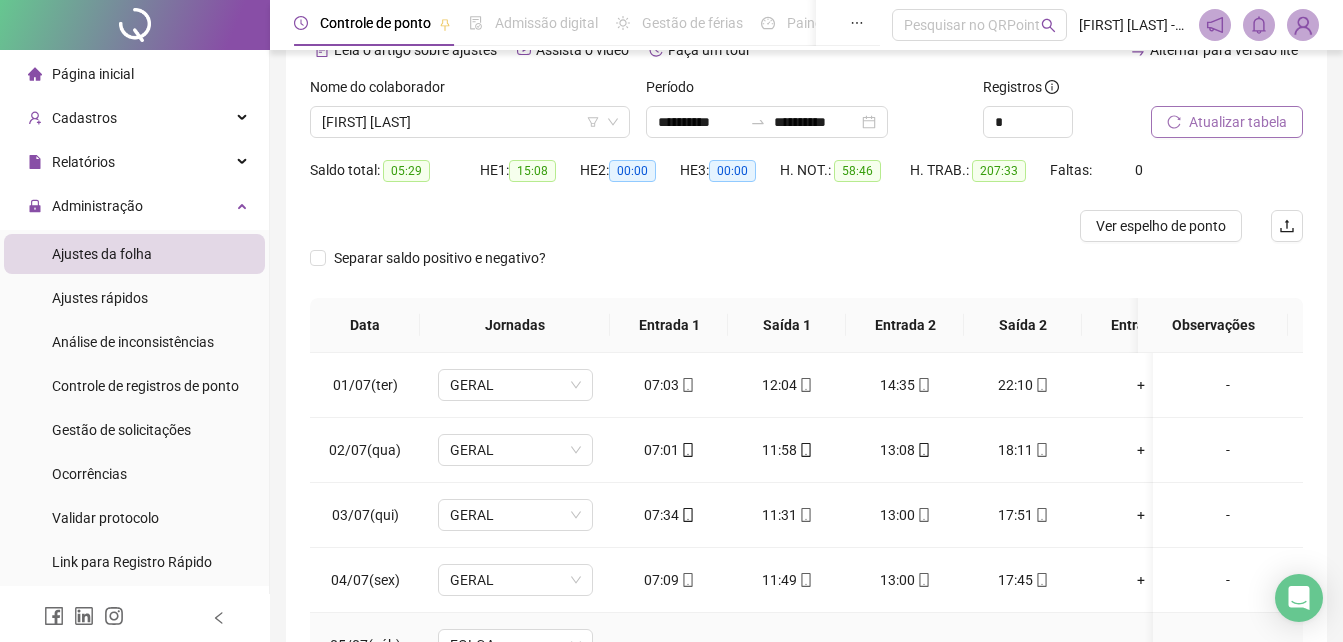 scroll, scrollTop: 356, scrollLeft: 0, axis: vertical 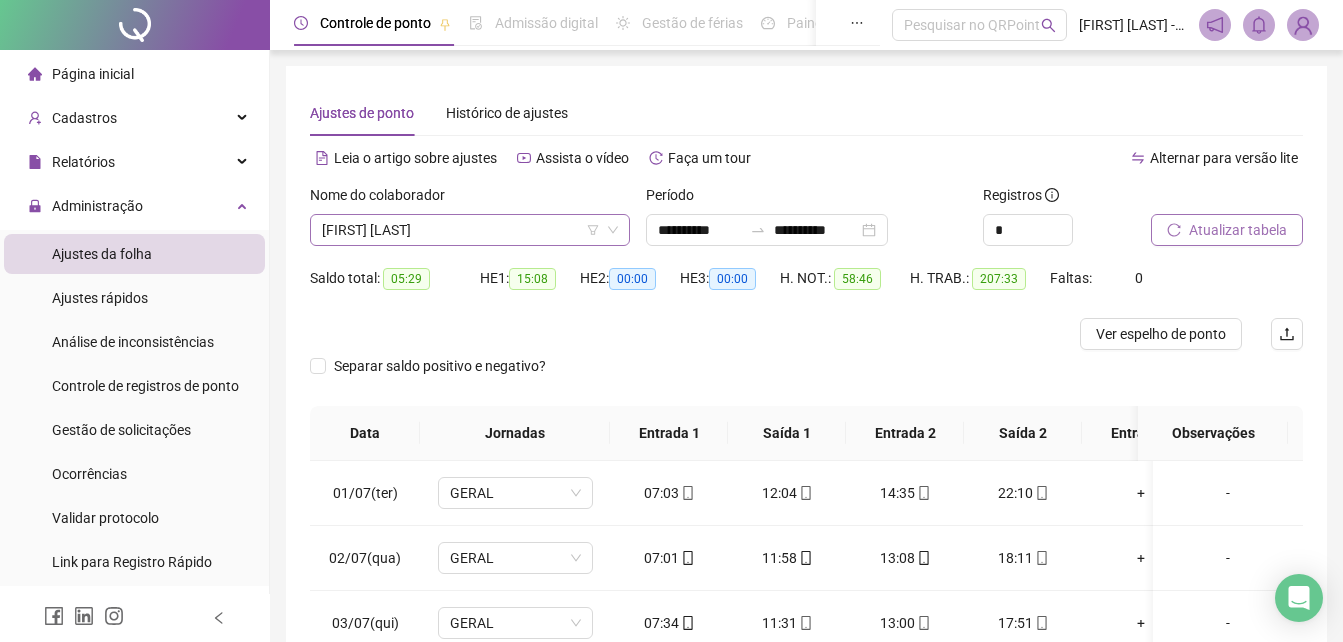 click on "[FIRST] [LAST]" at bounding box center (470, 230) 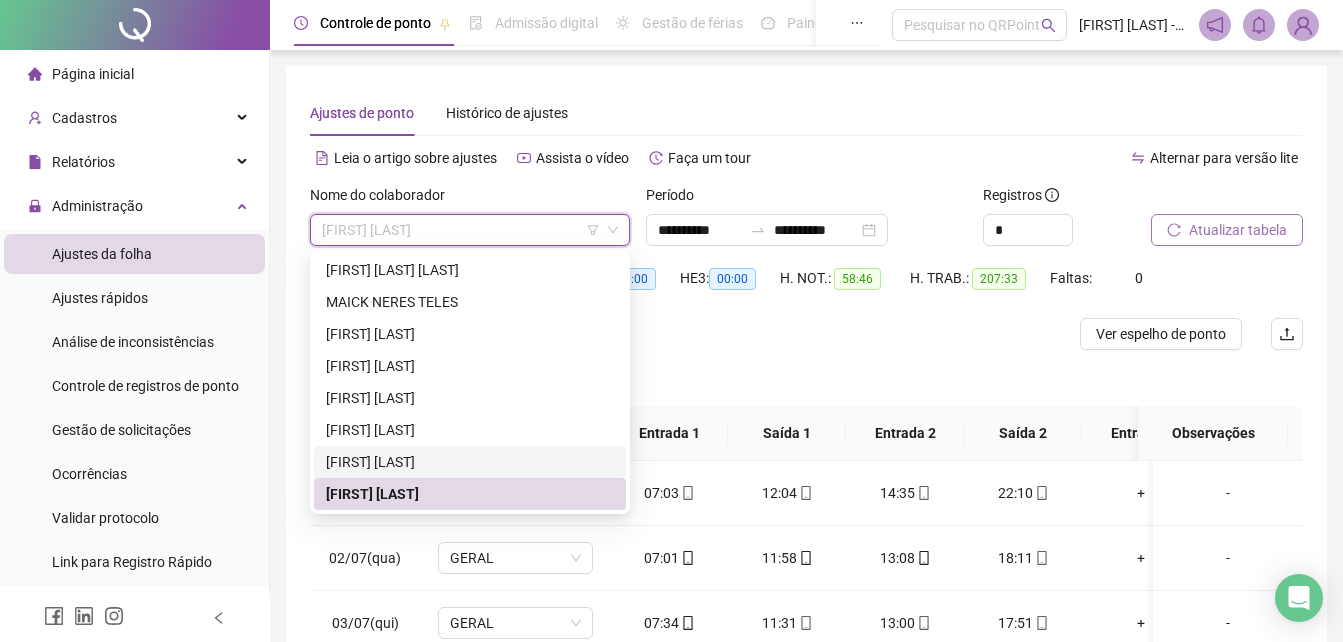 click on "[FIRST] [LAST]" at bounding box center (470, 462) 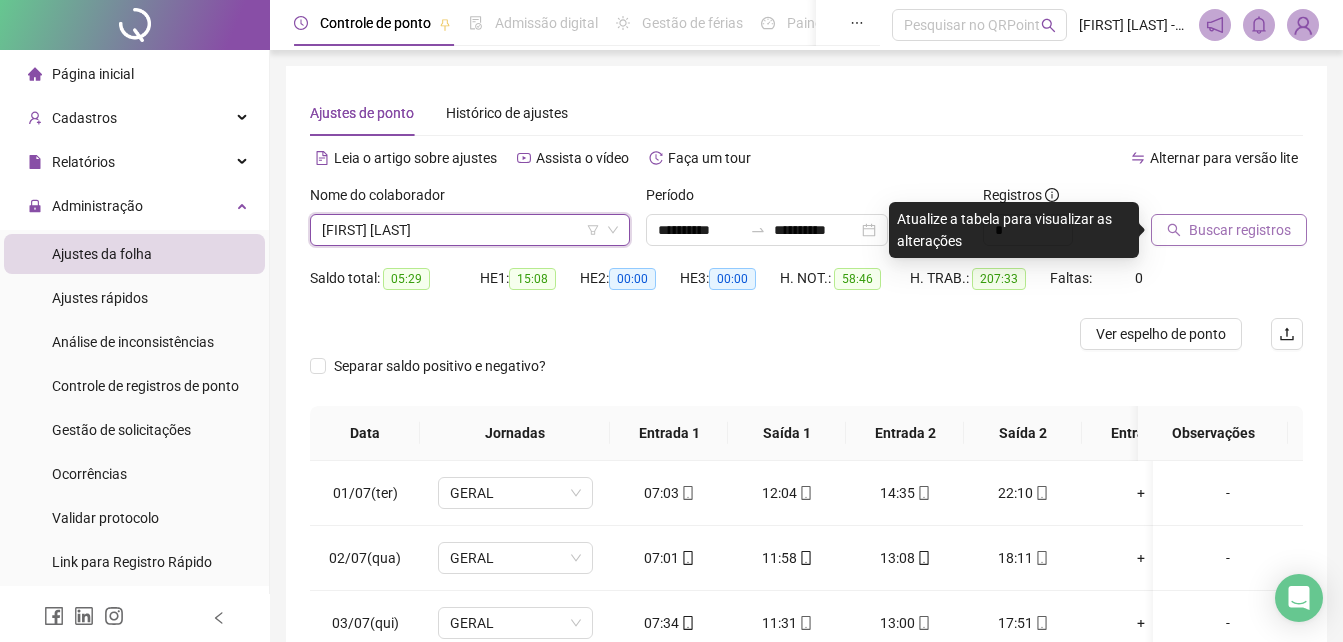 click on "Buscar registros" at bounding box center [1229, 230] 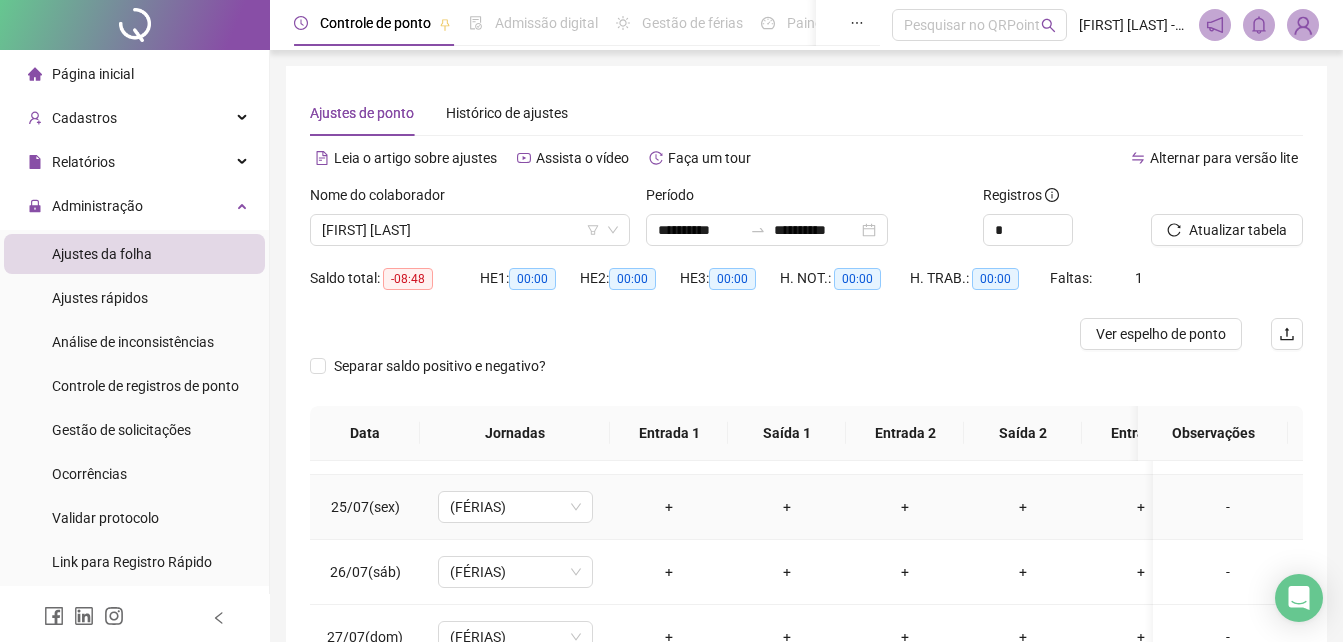 scroll, scrollTop: 1603, scrollLeft: 0, axis: vertical 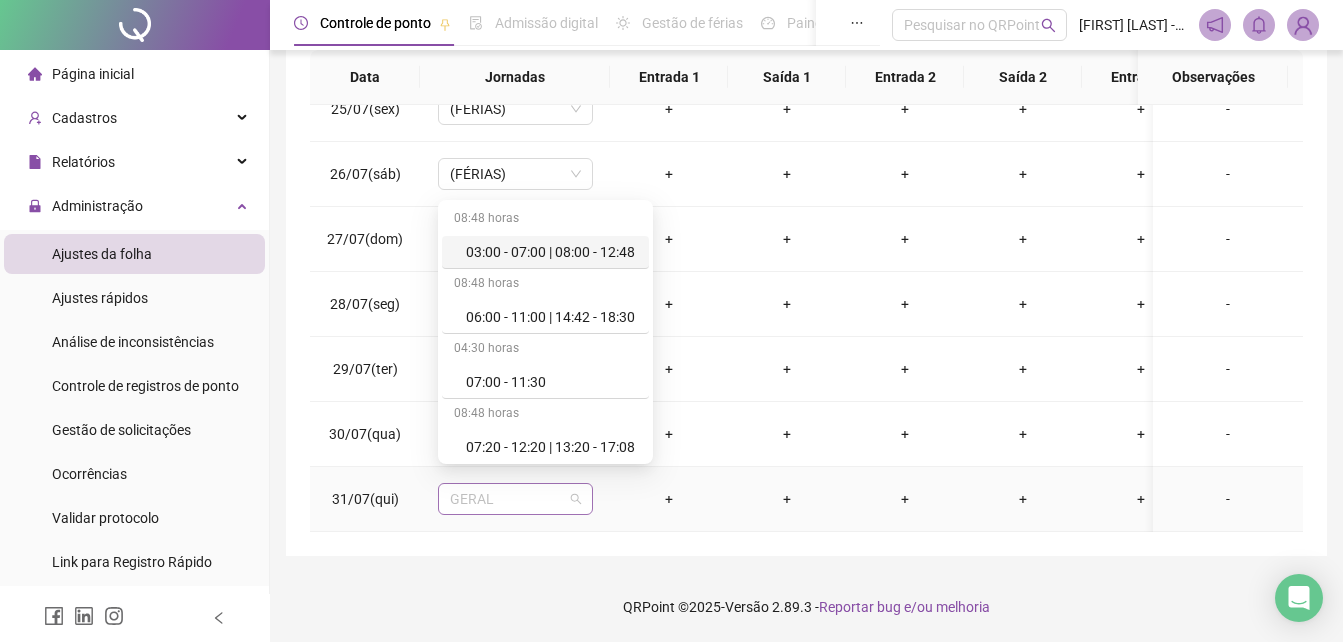 click on "GERAL" at bounding box center (515, 499) 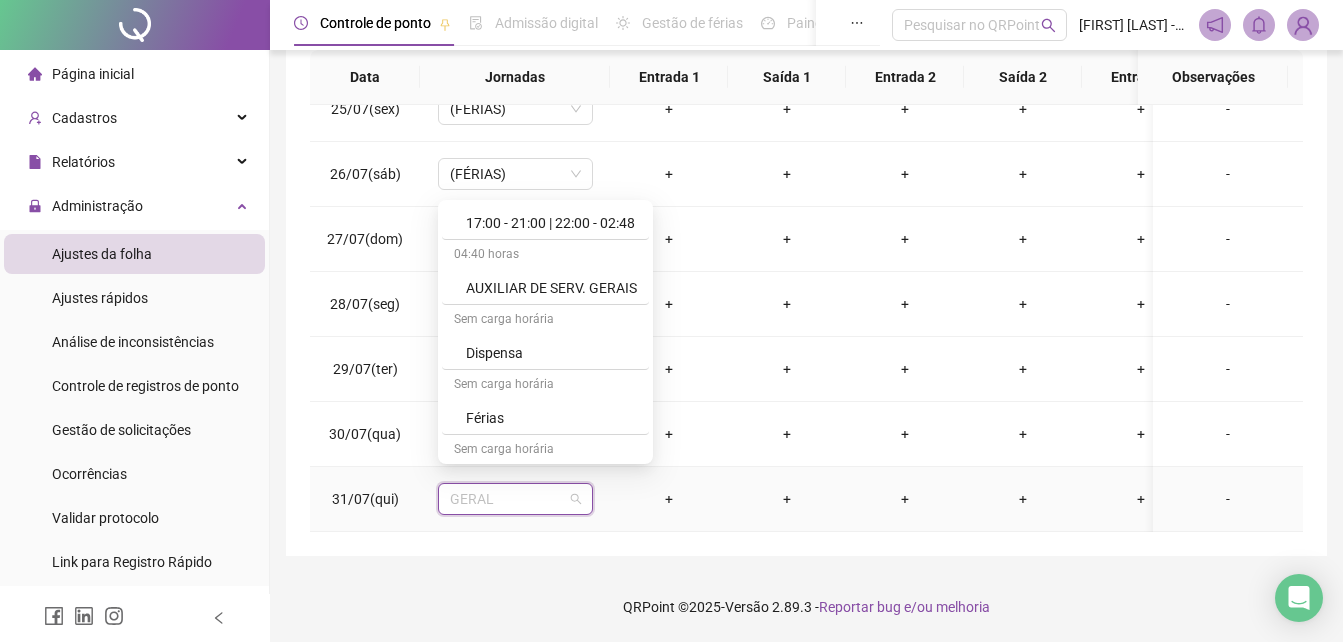 scroll, scrollTop: 400, scrollLeft: 0, axis: vertical 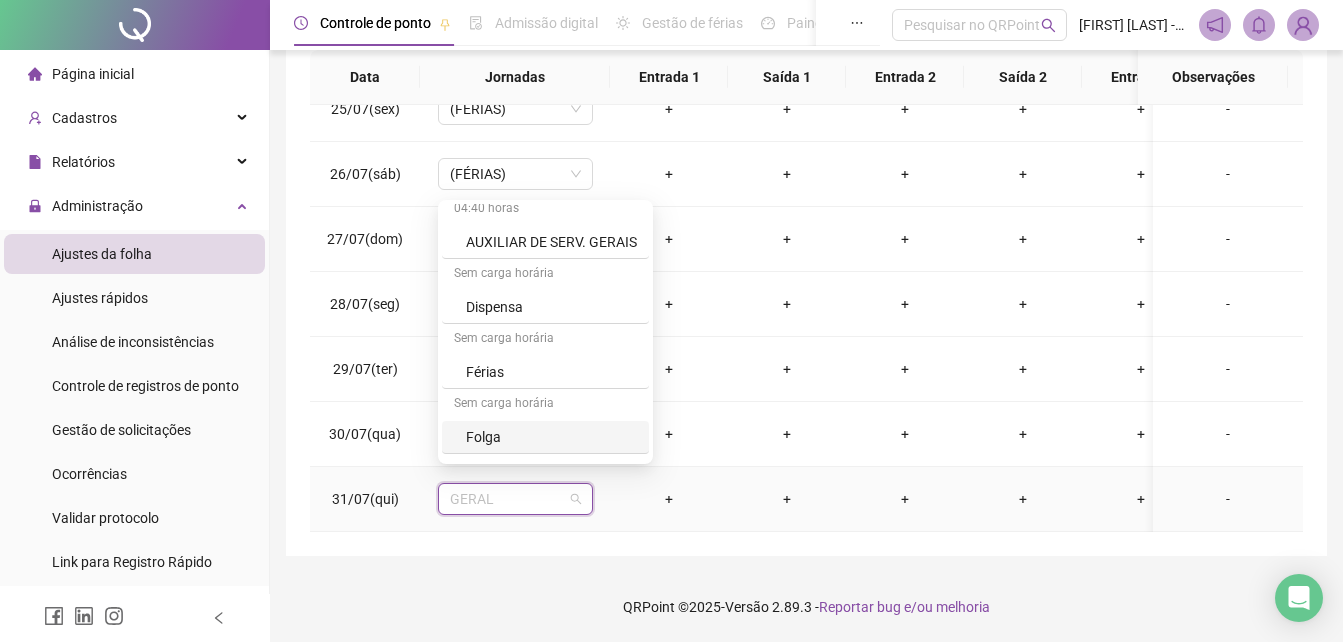 click on "Folga" at bounding box center [551, 437] 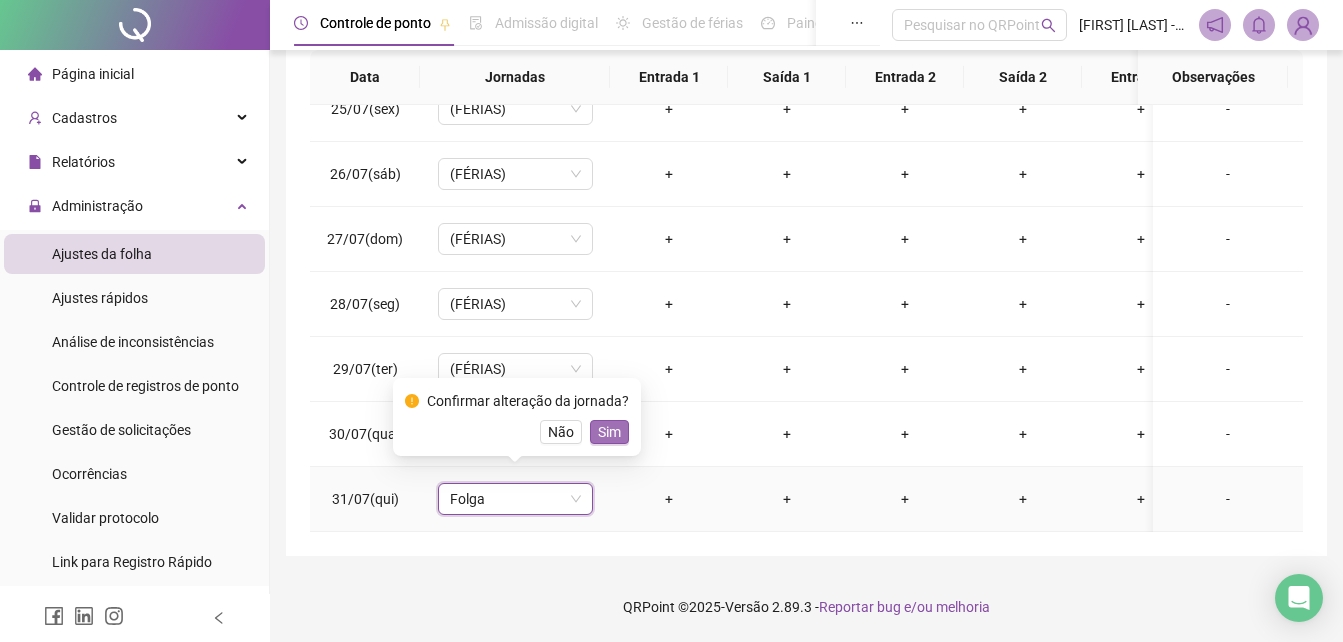 click on "Sim" at bounding box center [609, 432] 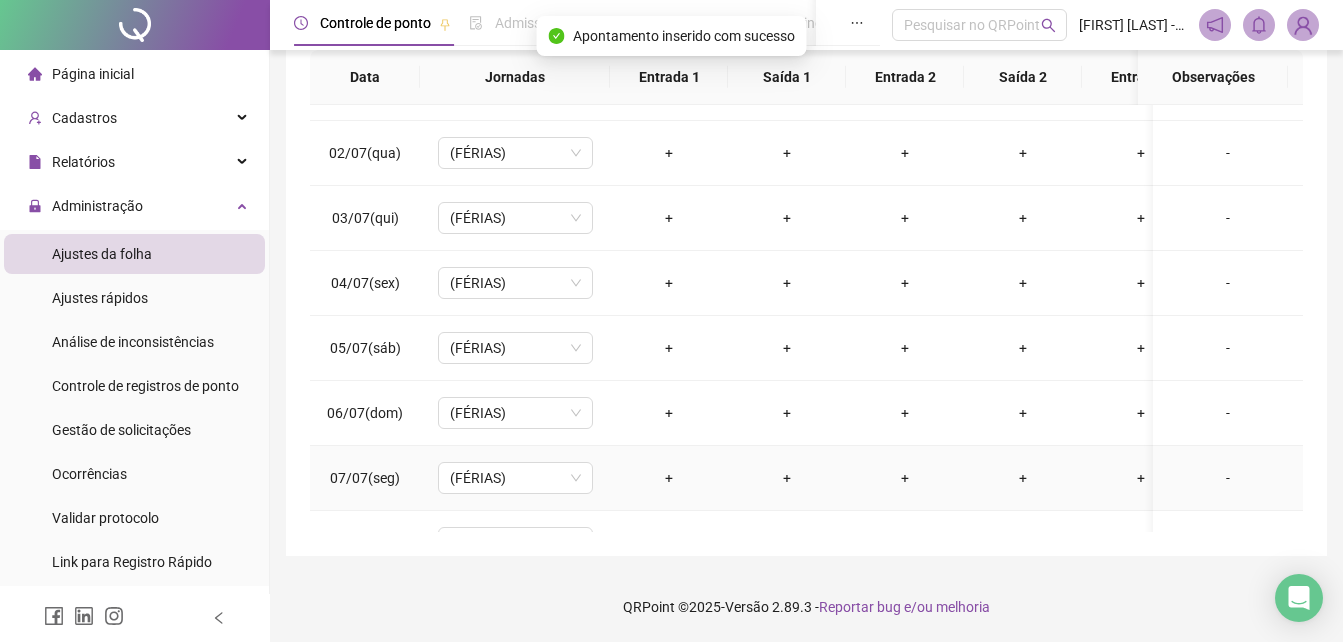 scroll, scrollTop: 0, scrollLeft: 0, axis: both 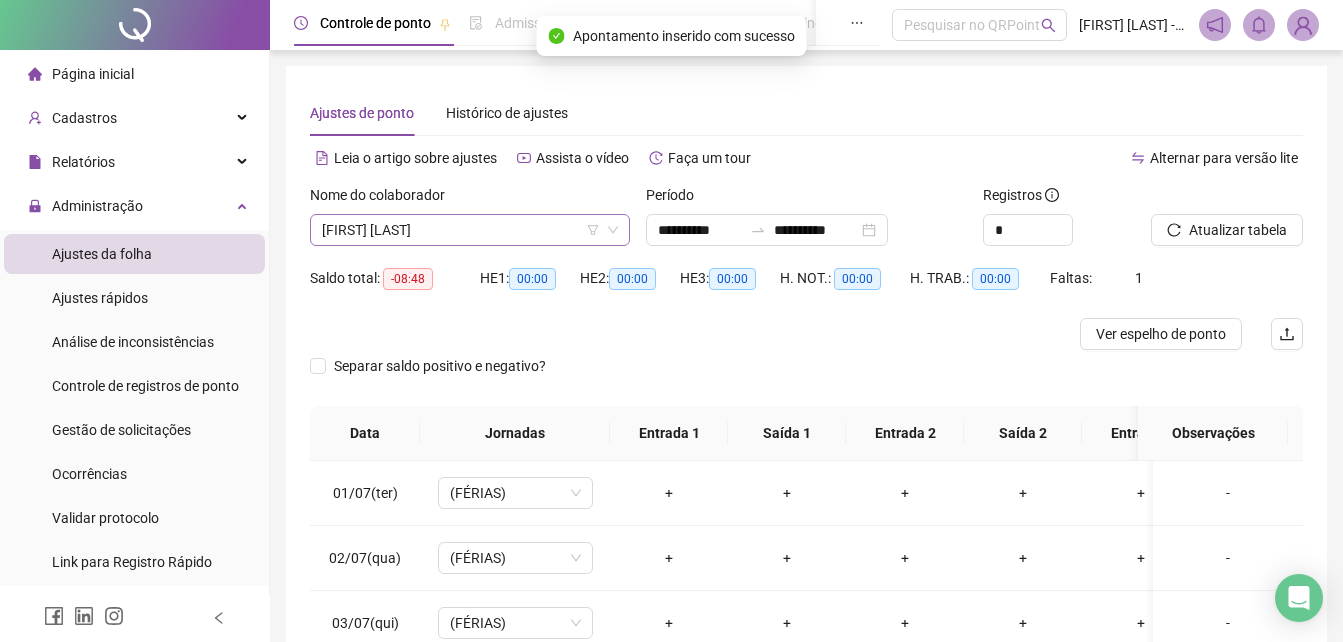 click on "[FIRST] [LAST]" at bounding box center (470, 230) 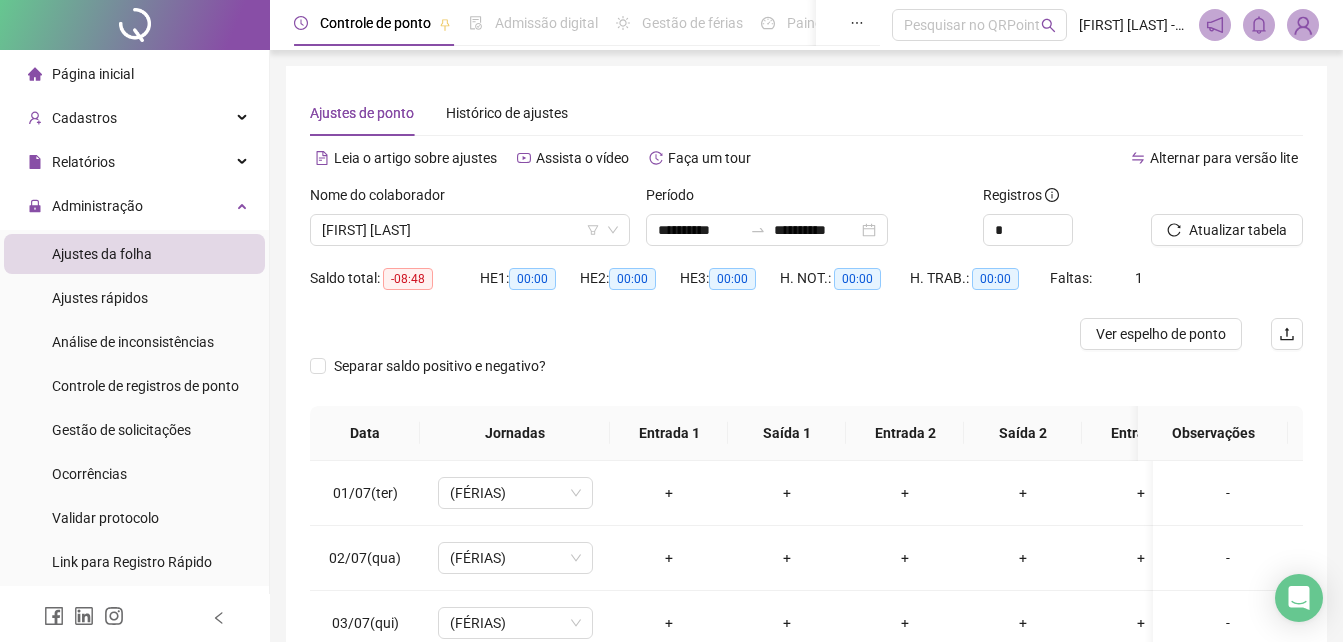 click on "Atualizar tabela" at bounding box center (1227, 215) 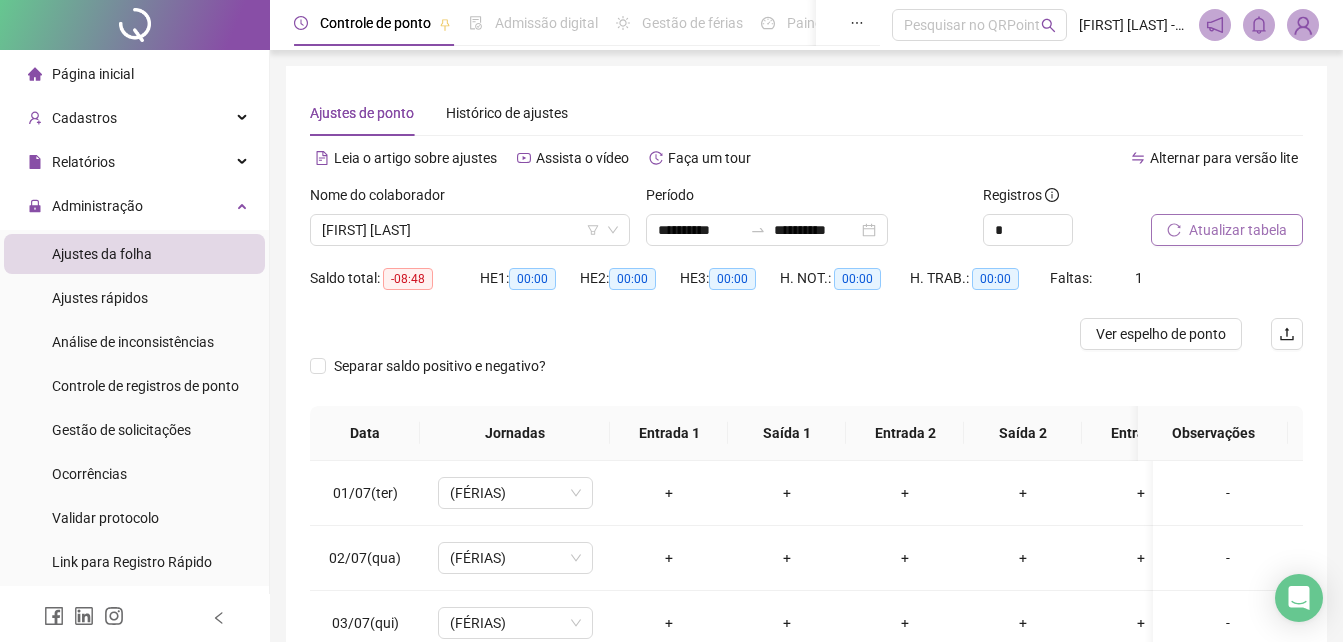 click on "Atualizar tabela" at bounding box center (1238, 230) 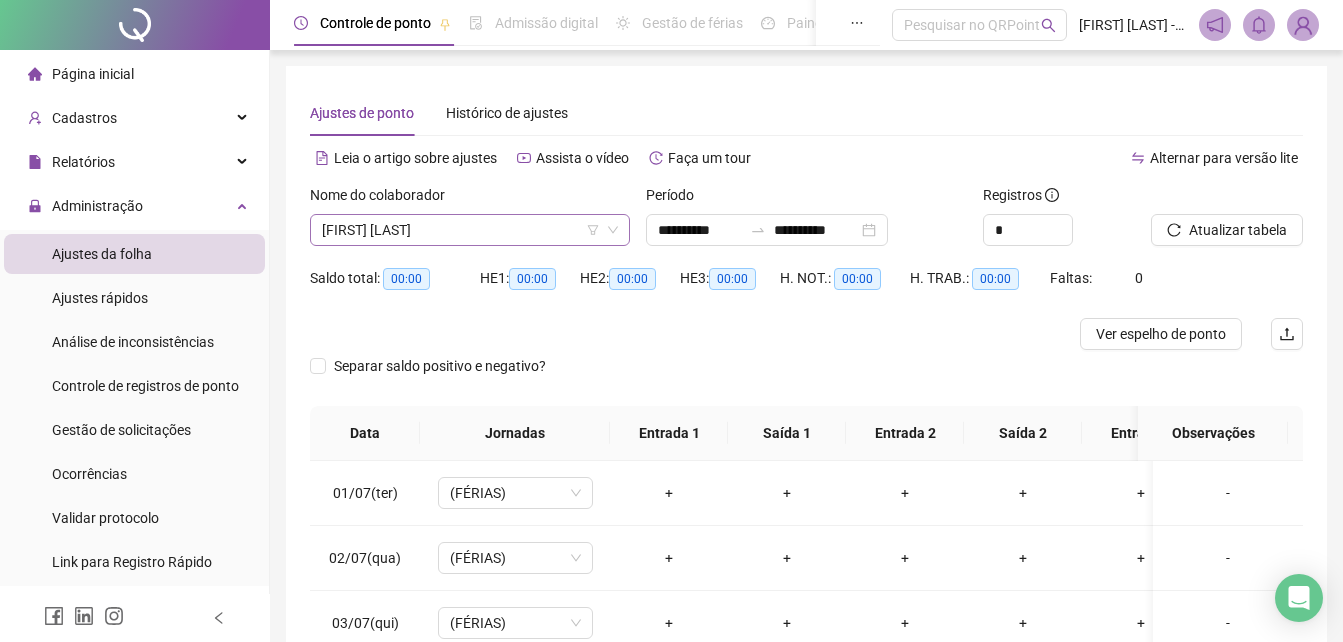 click on "[FIRST] [LAST]" at bounding box center (470, 230) 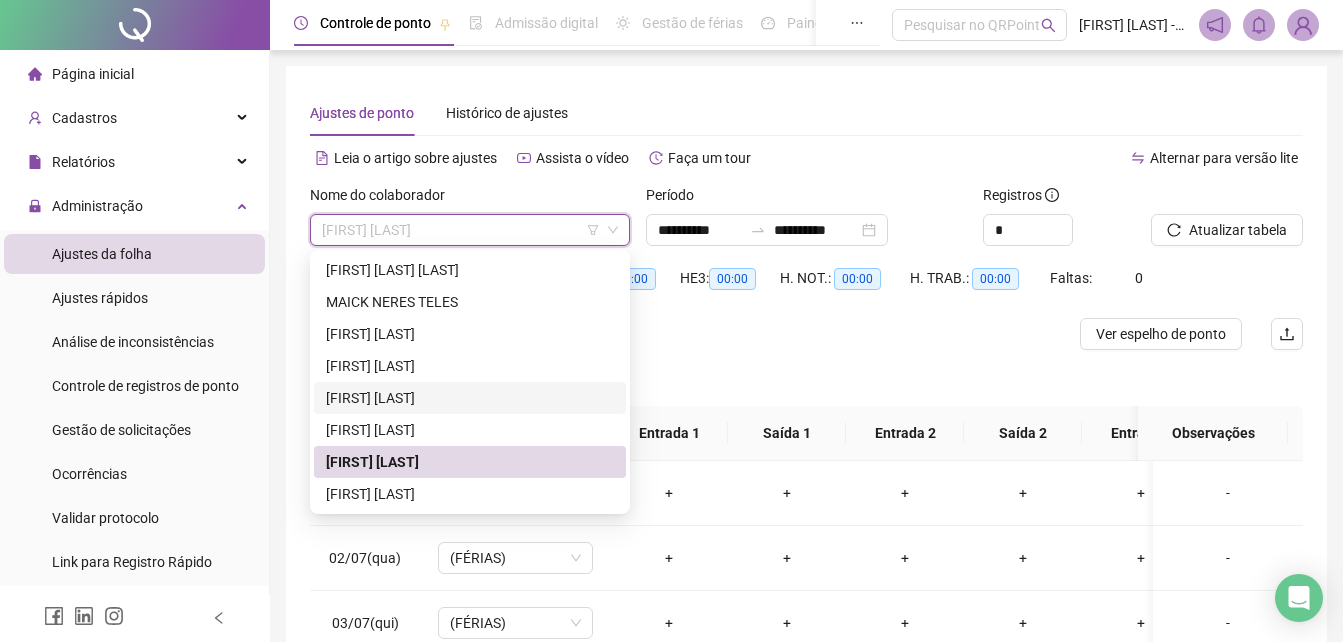 click on "[FIRST] [LAST]" at bounding box center [470, 398] 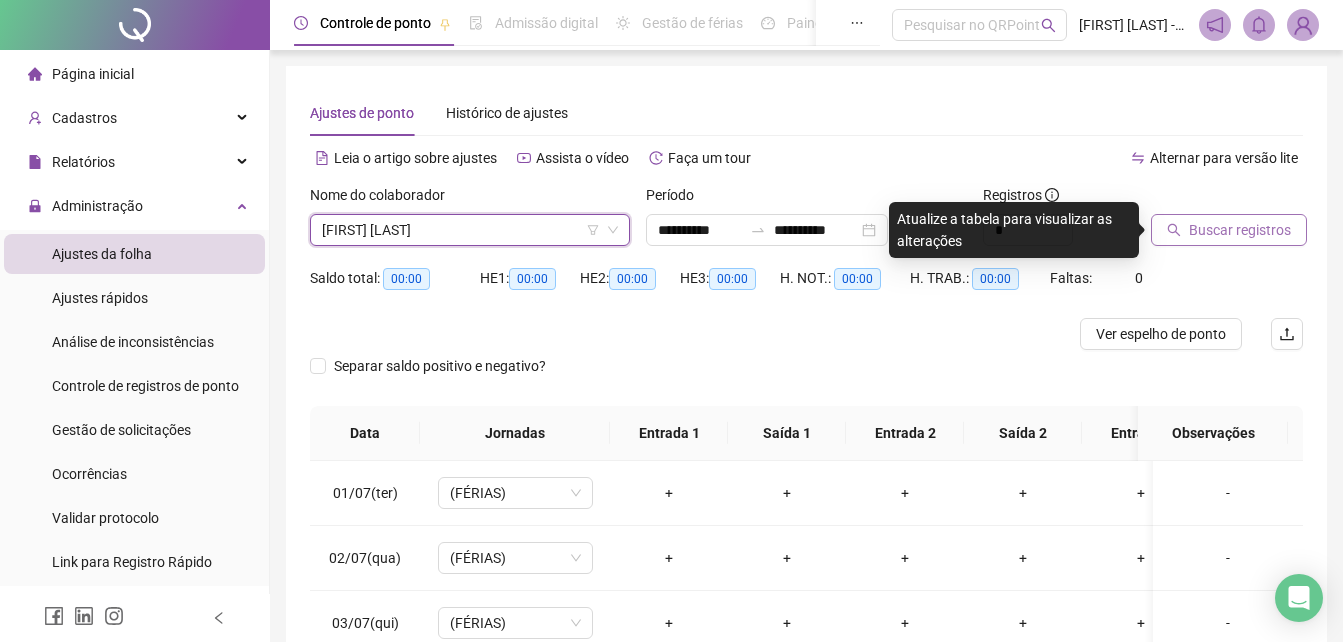 click on "Buscar registros" at bounding box center (1229, 230) 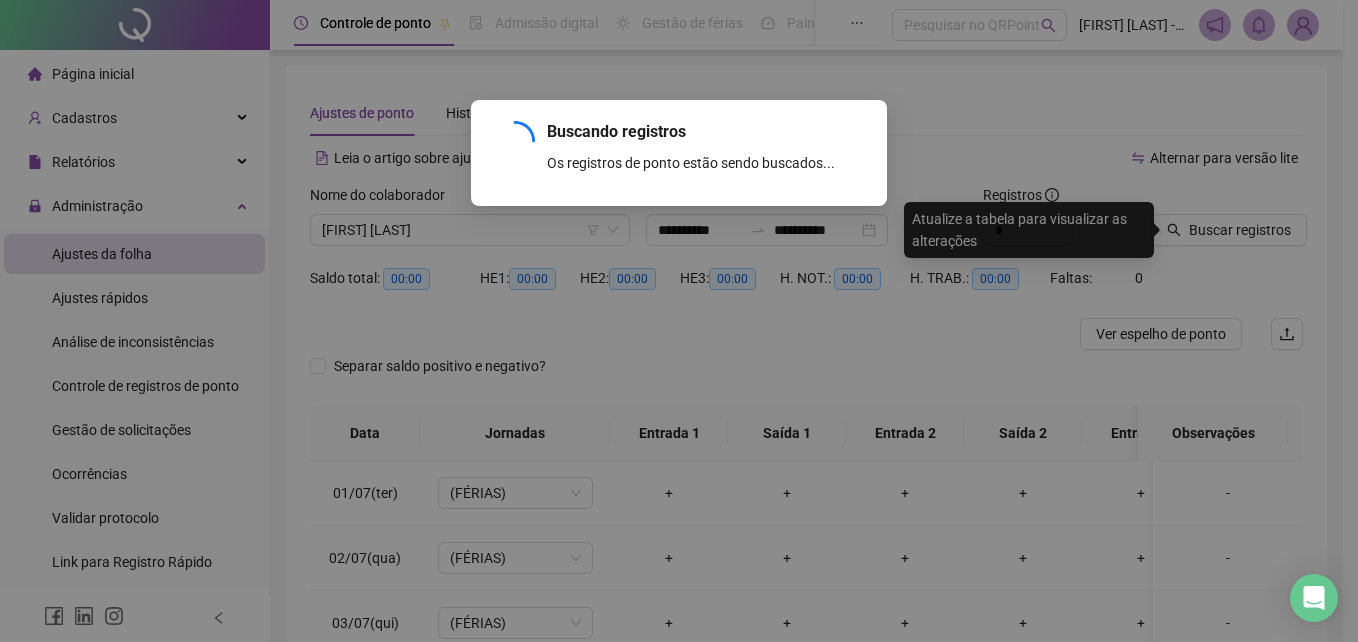 click on "Buscando registros Os registros de ponto estão sendo buscados... OK" at bounding box center [679, 321] 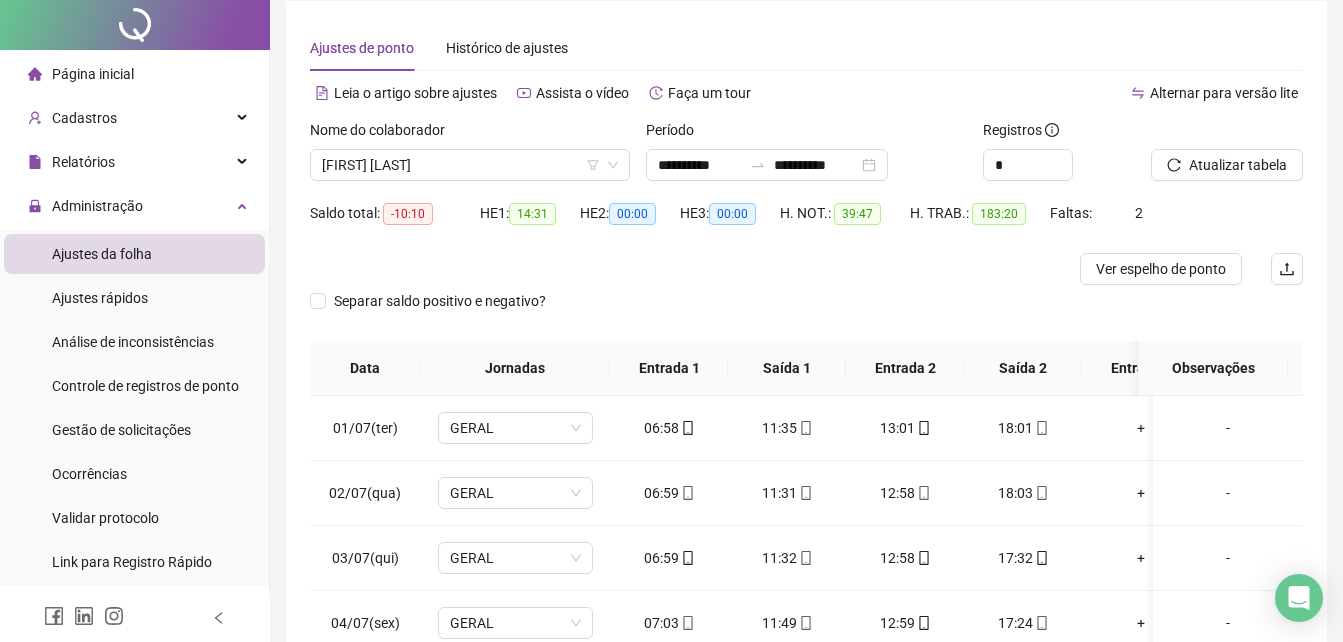 scroll, scrollTop: 100, scrollLeft: 0, axis: vertical 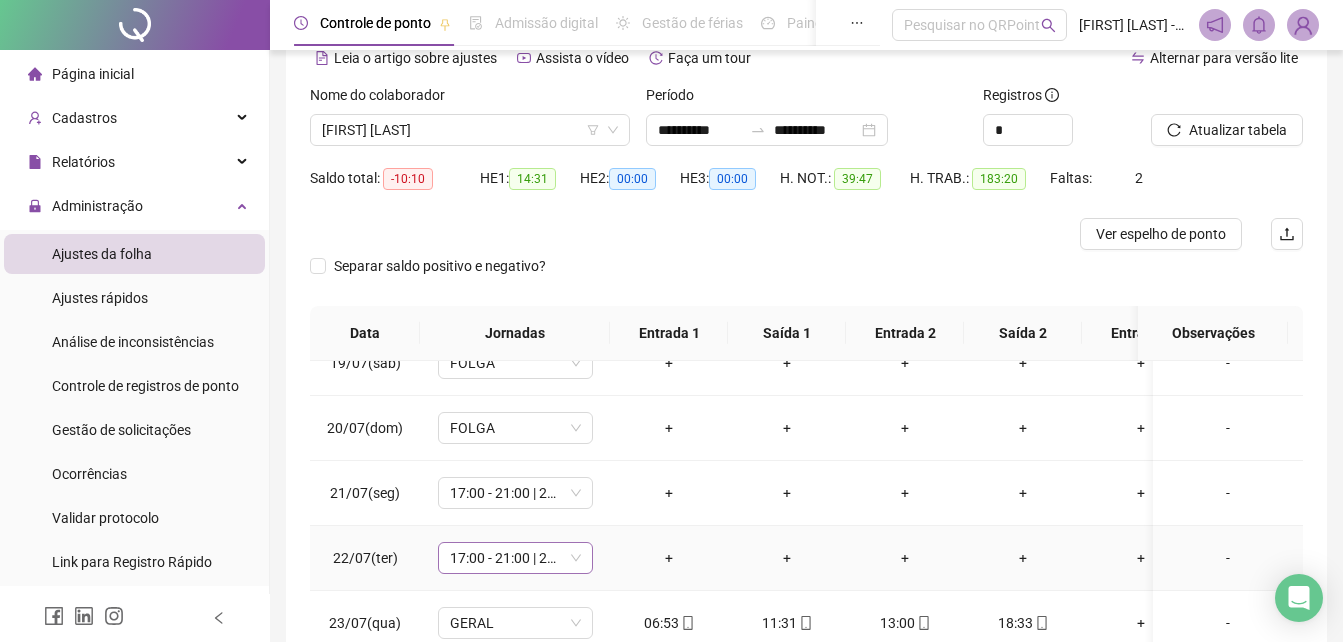 click on "17:00 - 21:00 | 22:00 - 02:48" at bounding box center [515, 558] 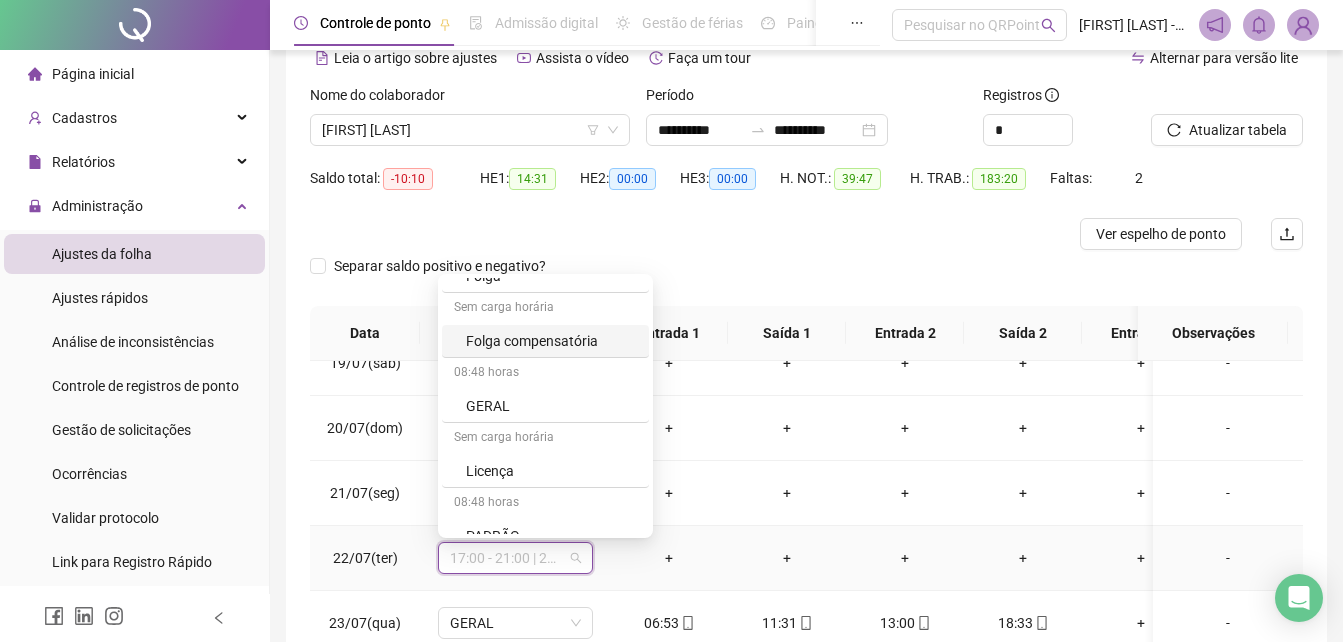 scroll, scrollTop: 654, scrollLeft: 0, axis: vertical 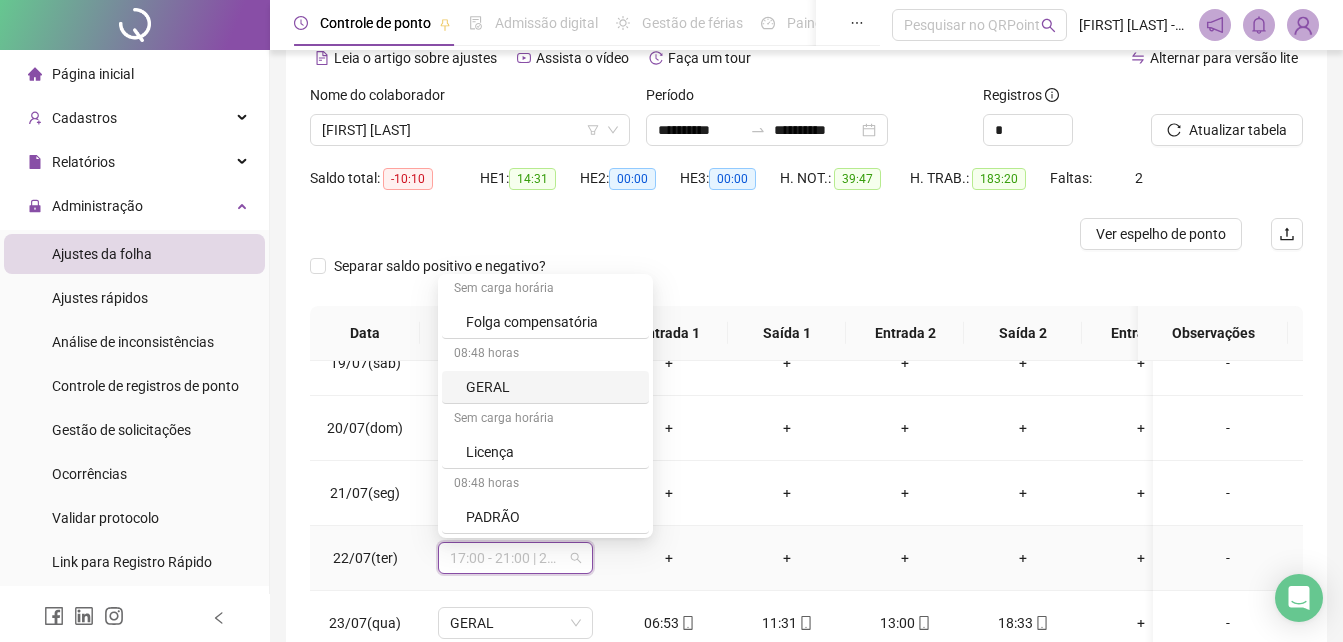 click on "GERAL" at bounding box center (551, 387) 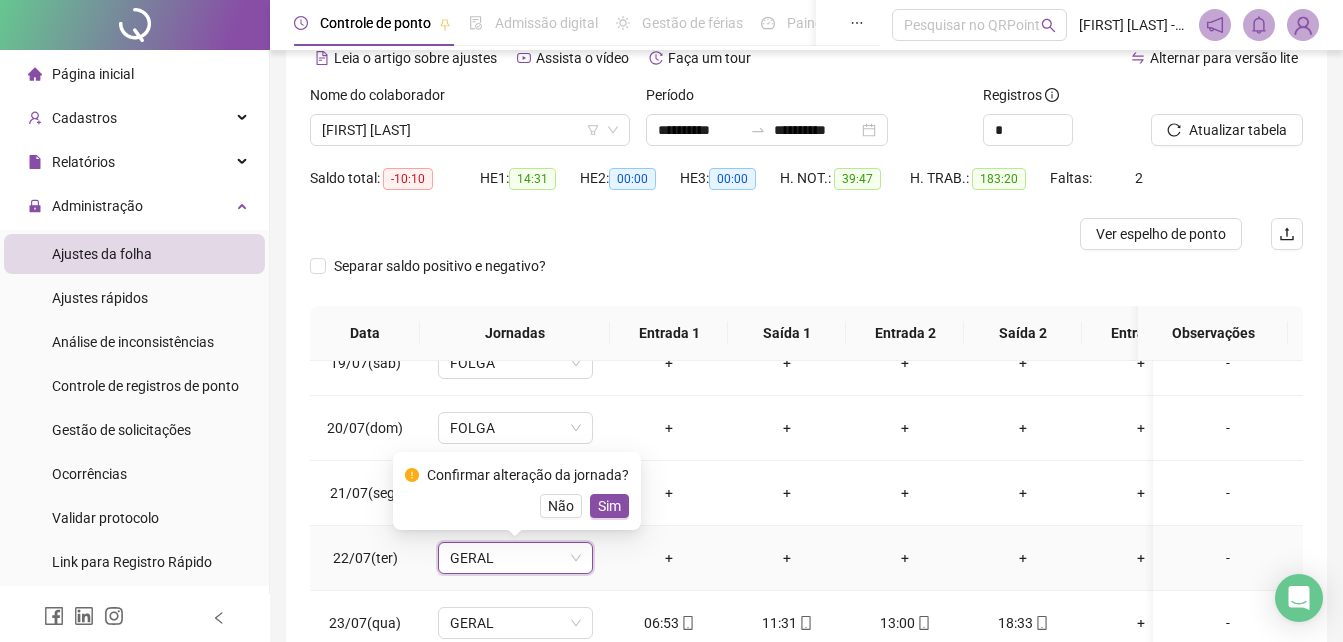drag, startPoint x: 607, startPoint y: 502, endPoint x: 629, endPoint y: 527, distance: 33.30165 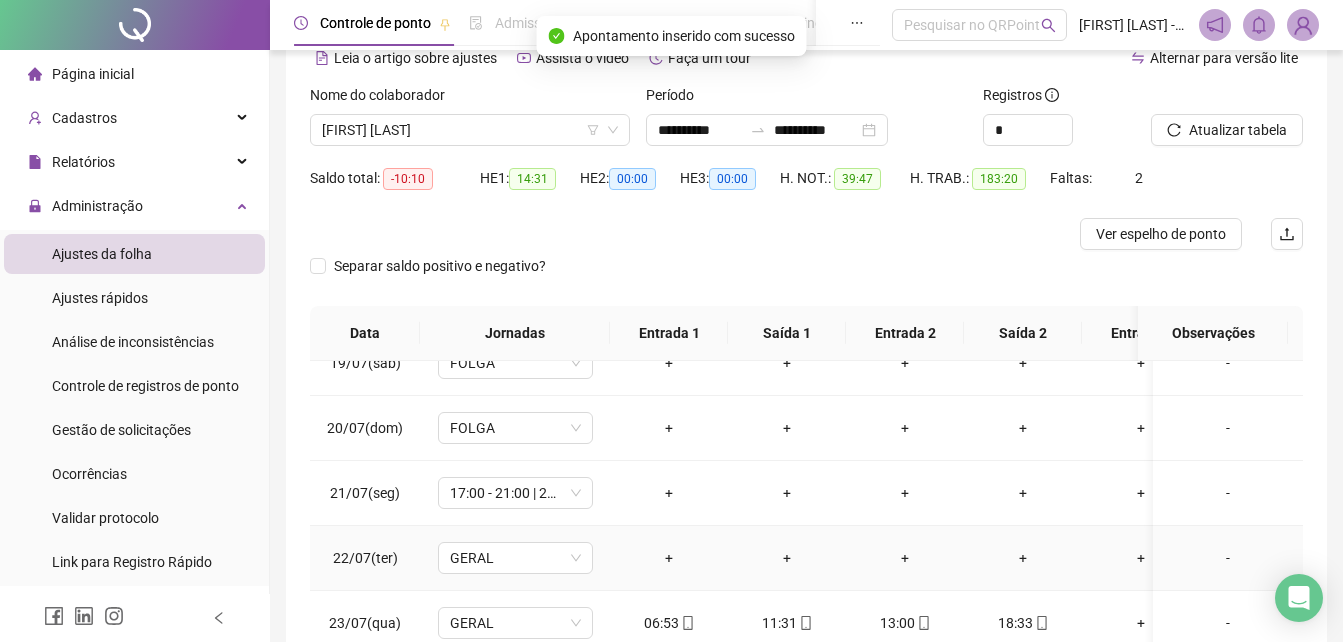 click on "+" at bounding box center [669, 558] 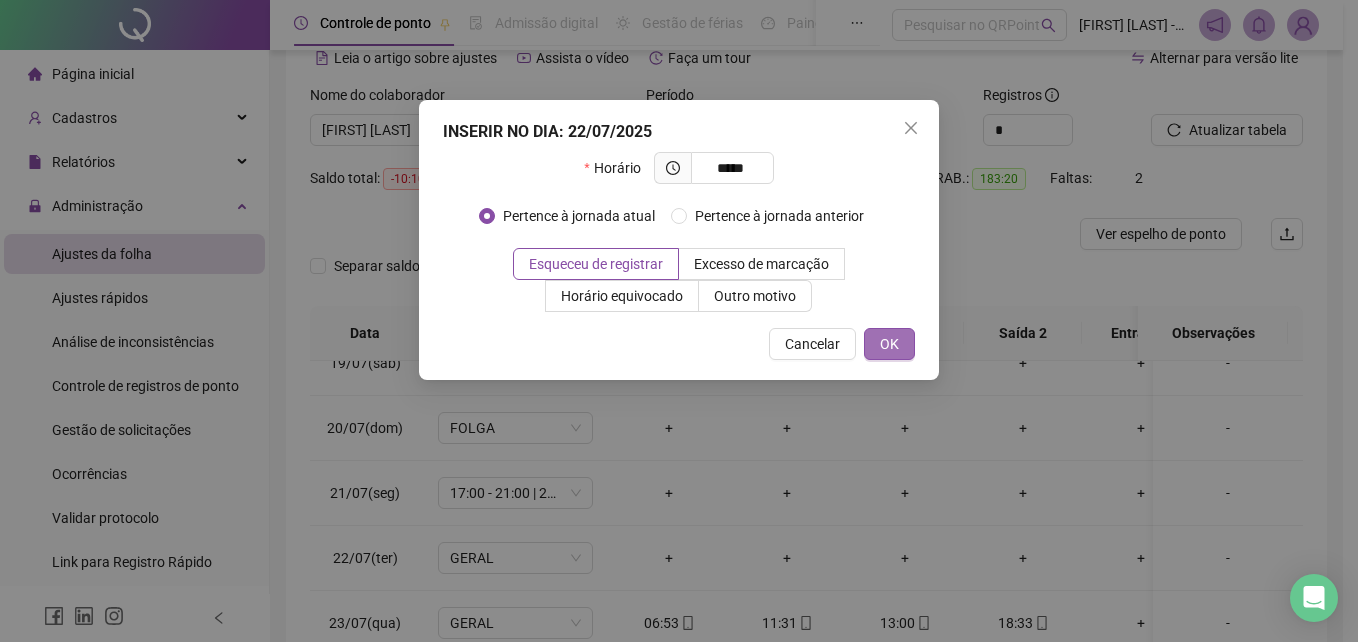 type on "*****" 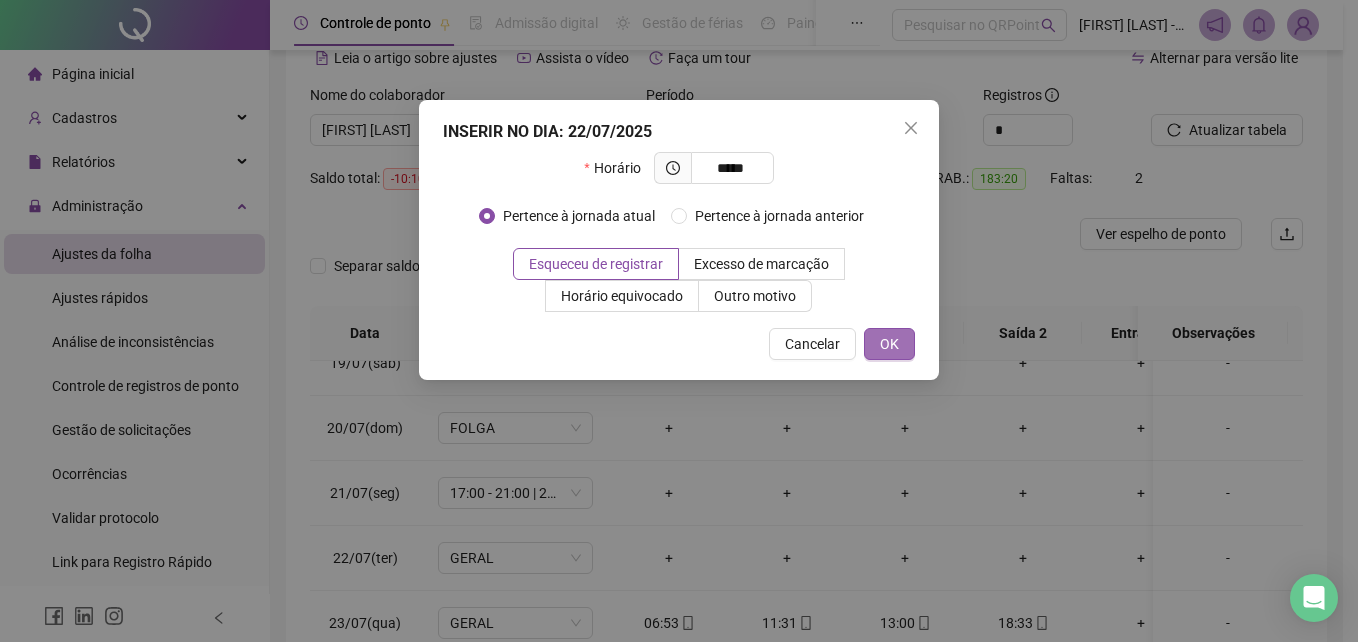 click on "OK" at bounding box center (889, 344) 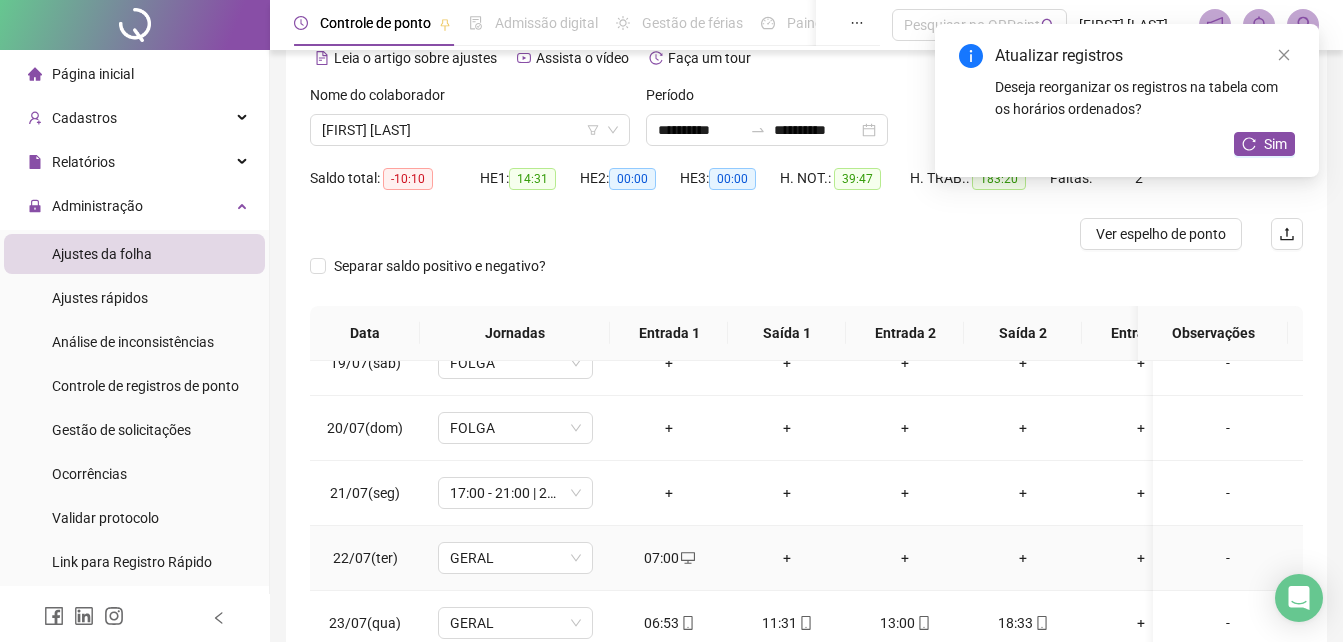click on "+" at bounding box center [787, 558] 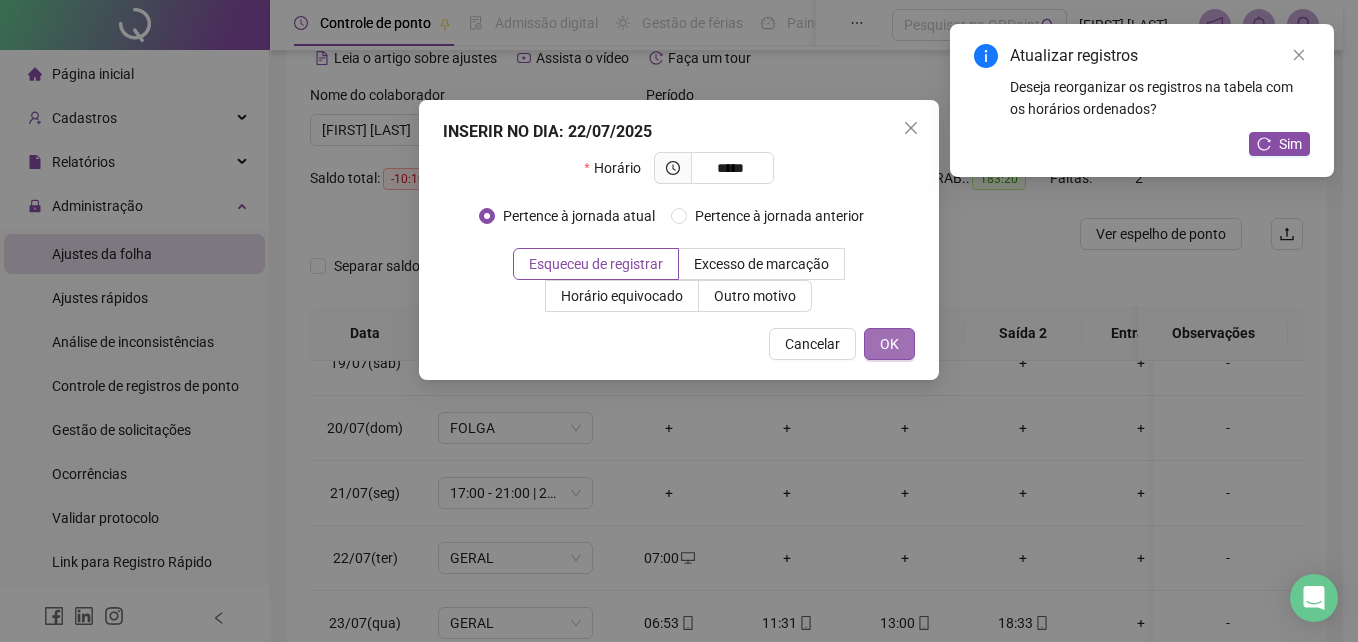 type on "*****" 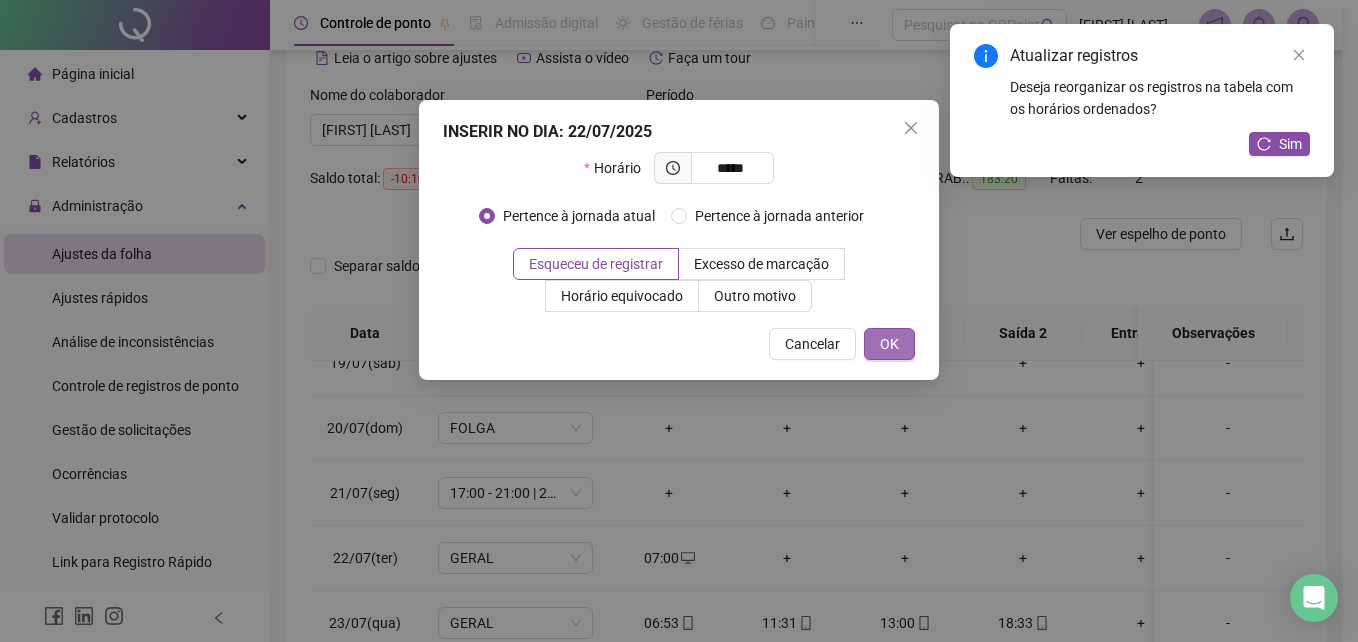click on "OK" at bounding box center [889, 344] 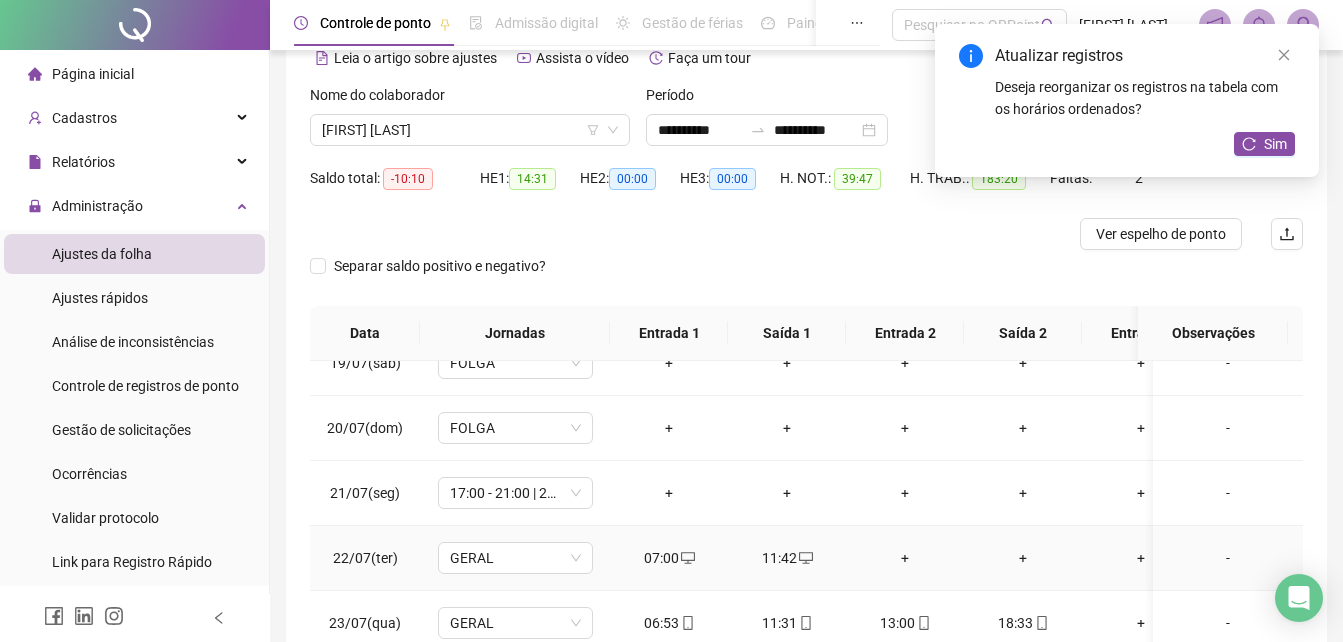 click on "+" at bounding box center (905, 558) 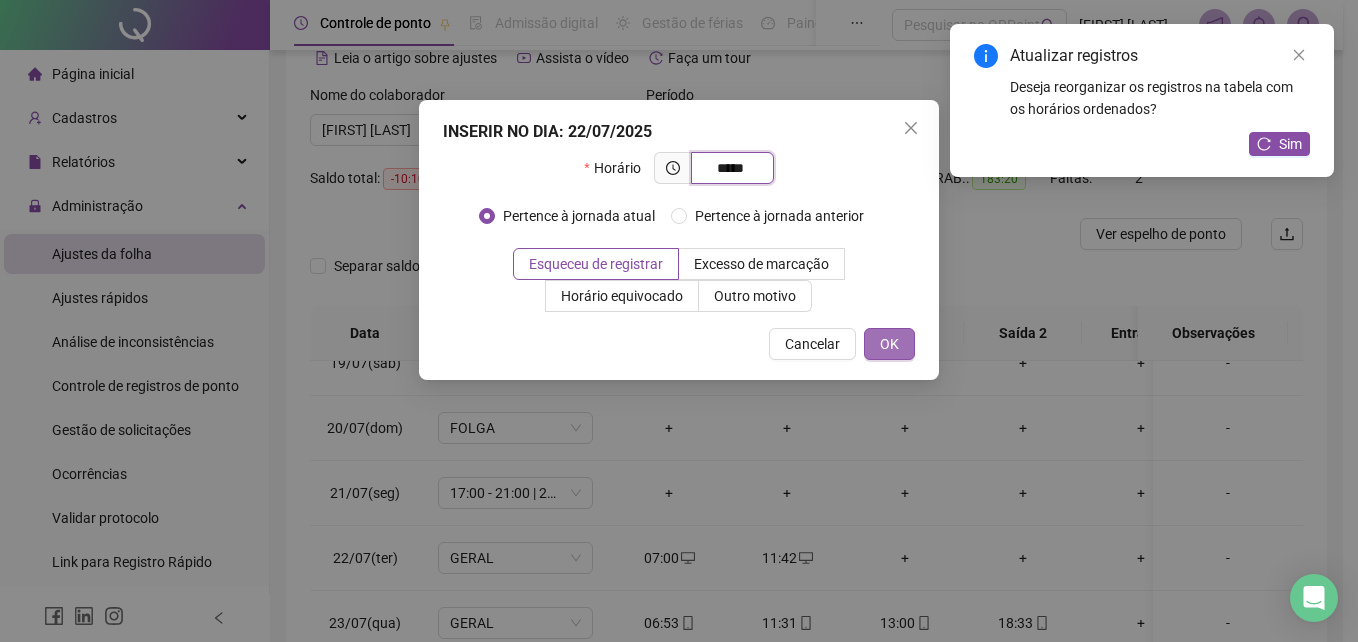 type on "*****" 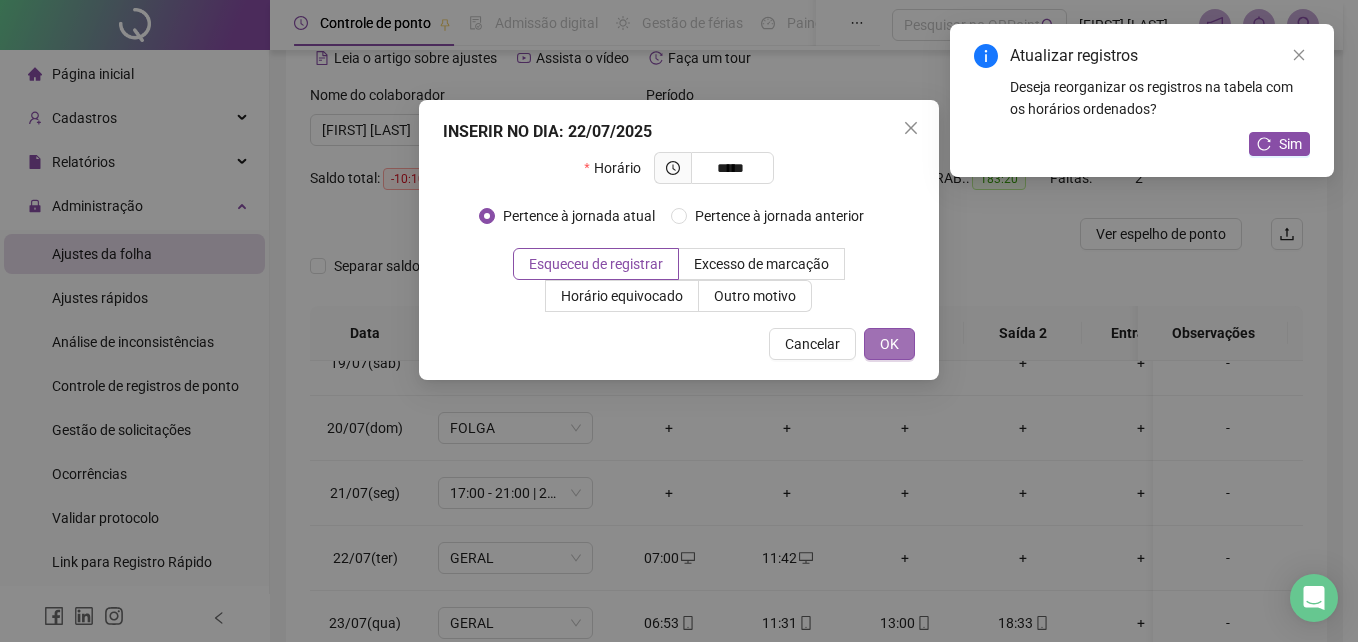 click on "OK" at bounding box center [889, 344] 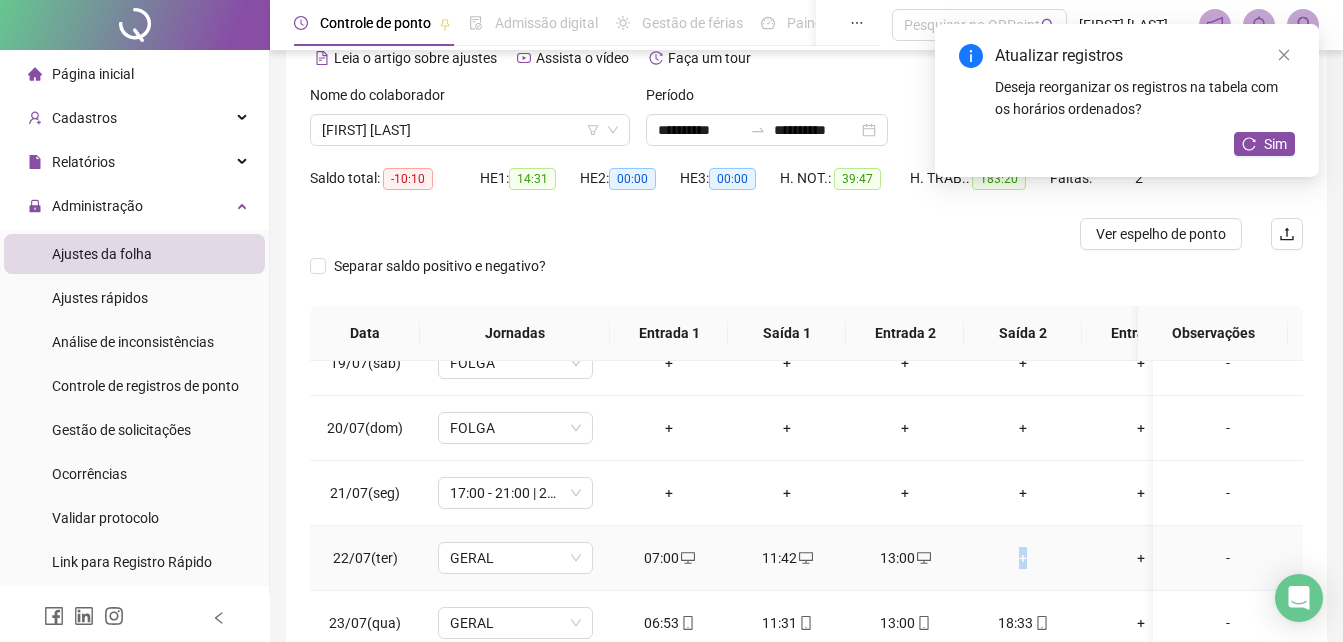 click on "+" at bounding box center (1023, 558) 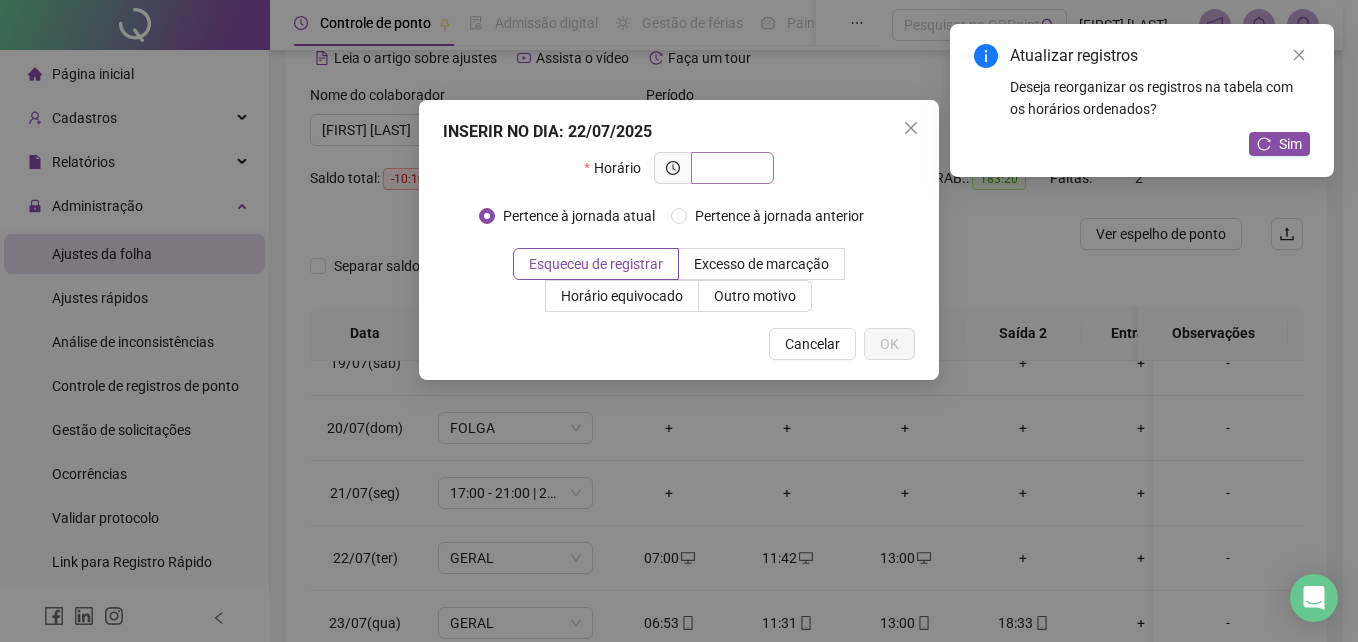 click at bounding box center [730, 168] 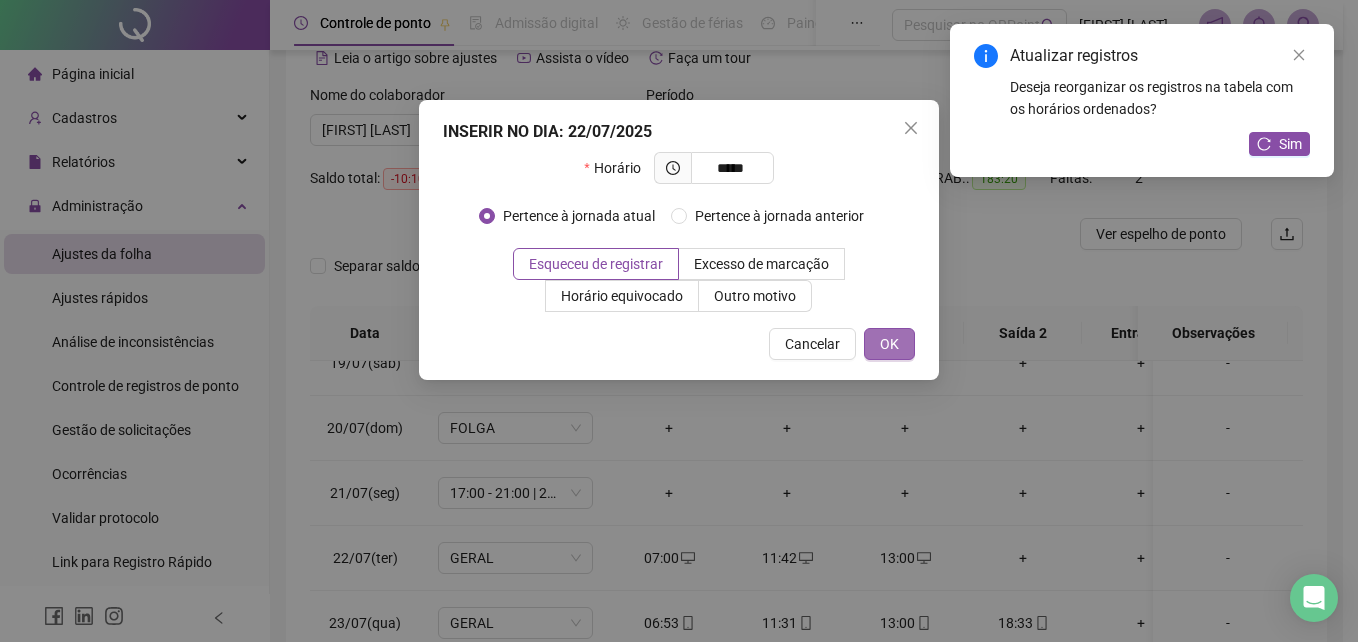 type on "*****" 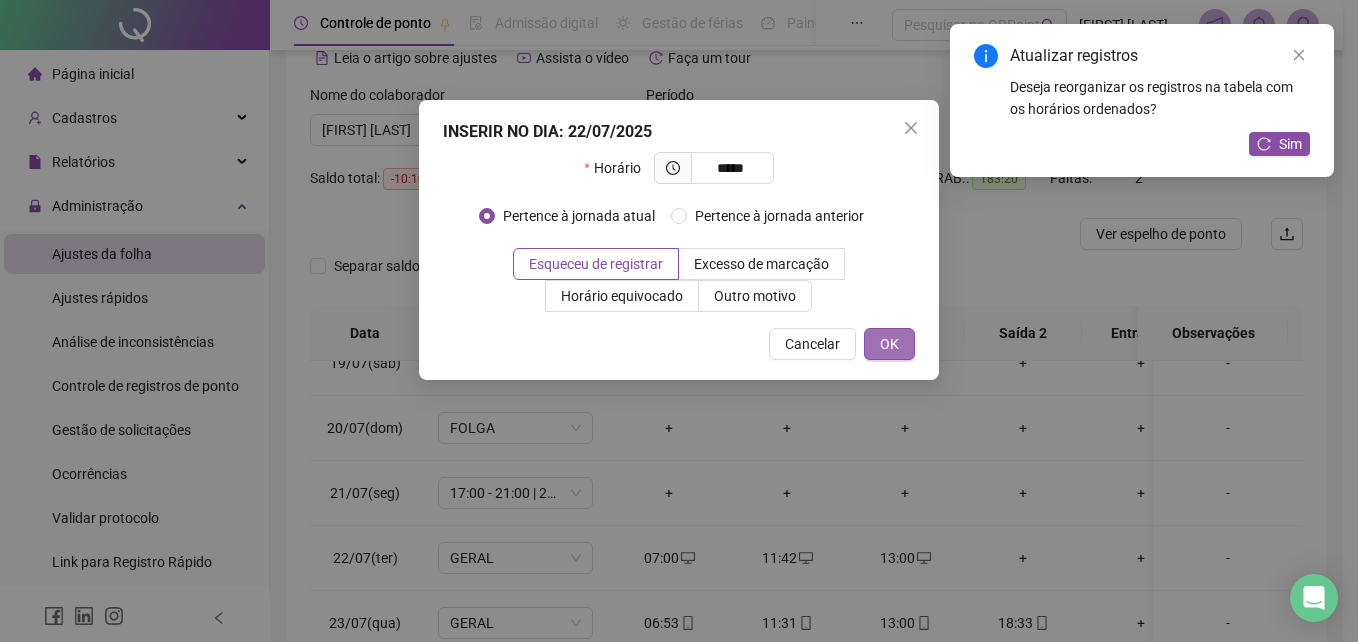 click on "OK" at bounding box center [889, 344] 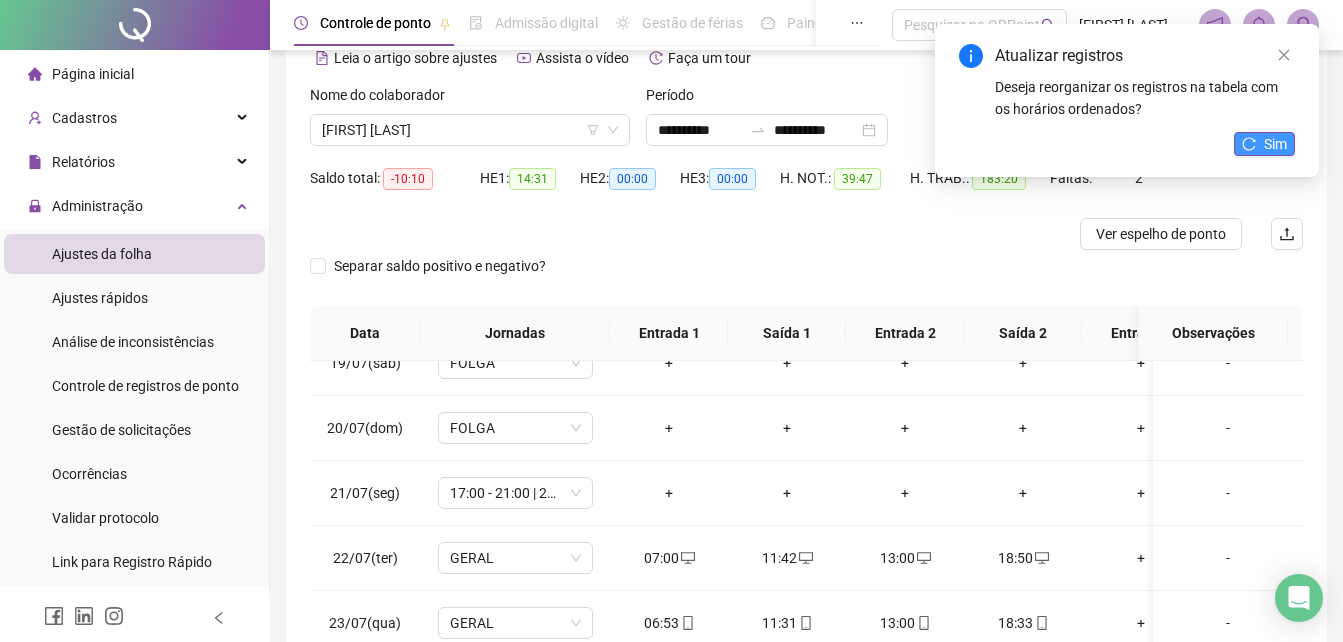 click on "Sim" at bounding box center (1275, 144) 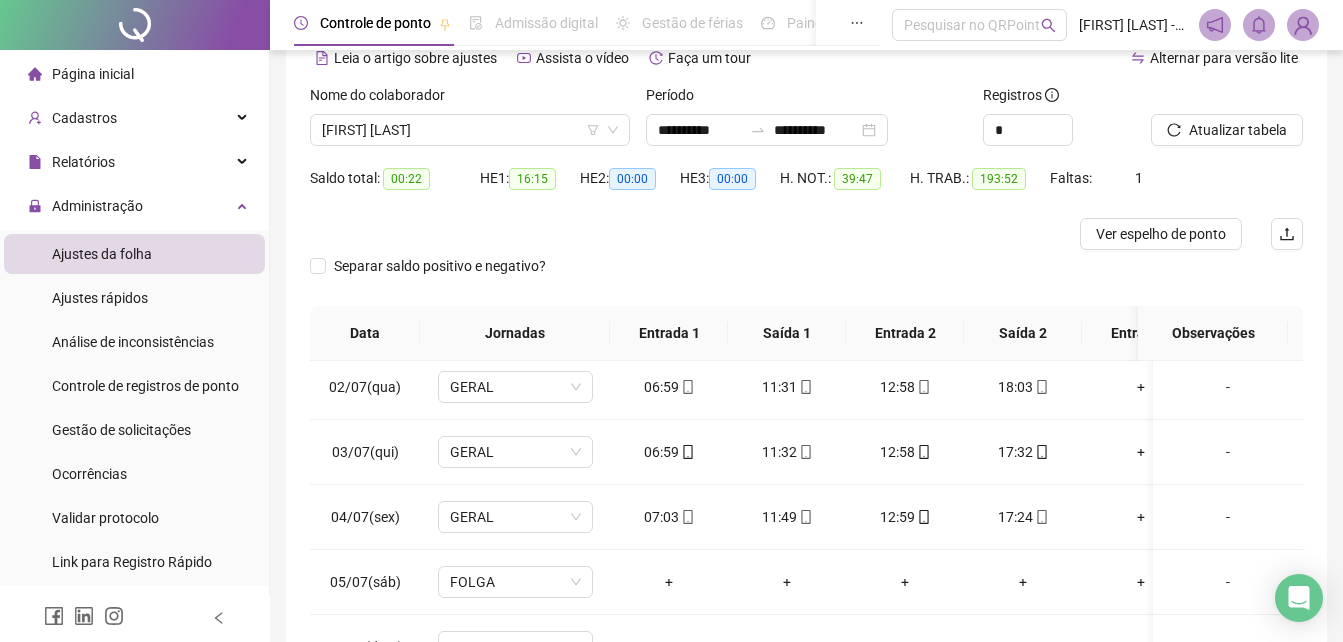 scroll, scrollTop: 0, scrollLeft: 0, axis: both 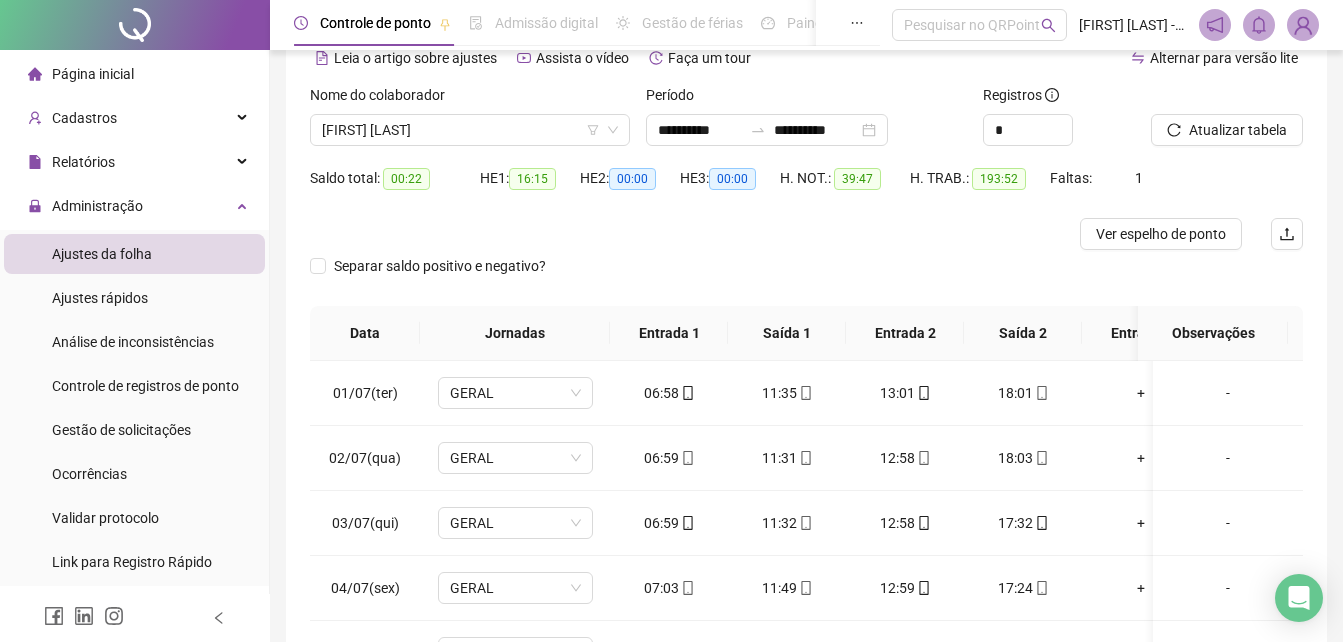 drag, startPoint x: 209, startPoint y: 253, endPoint x: 389, endPoint y: 169, distance: 198.63535 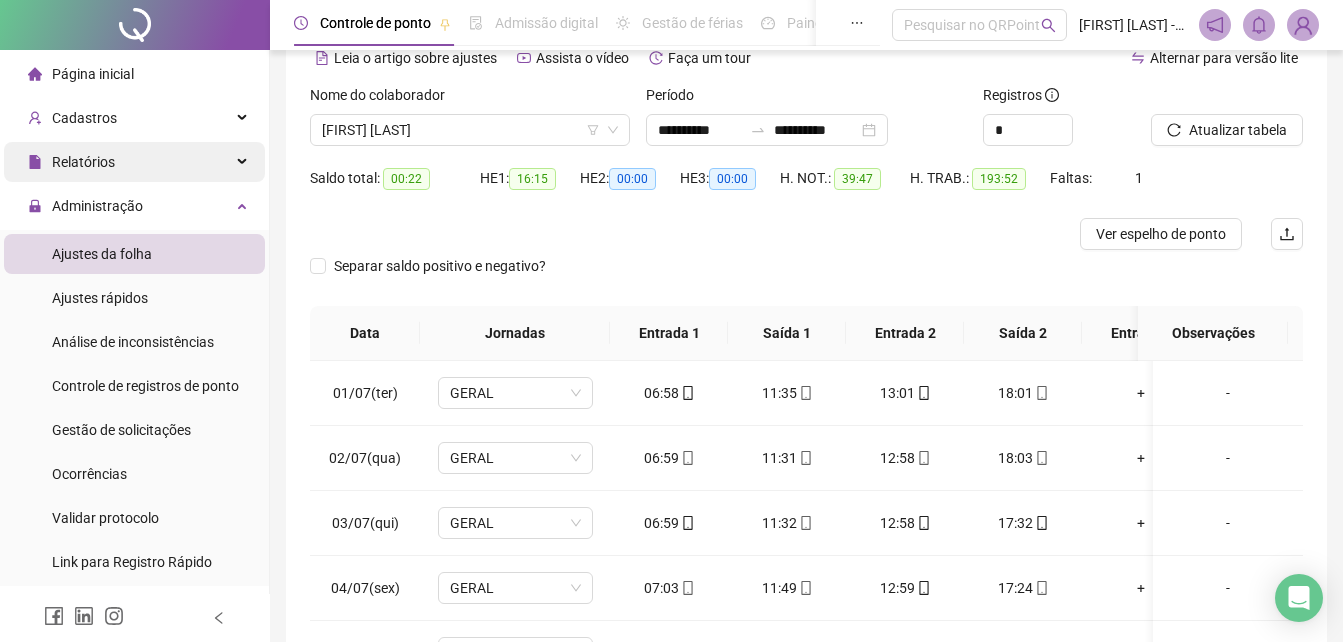 click on "Relatórios" at bounding box center (134, 162) 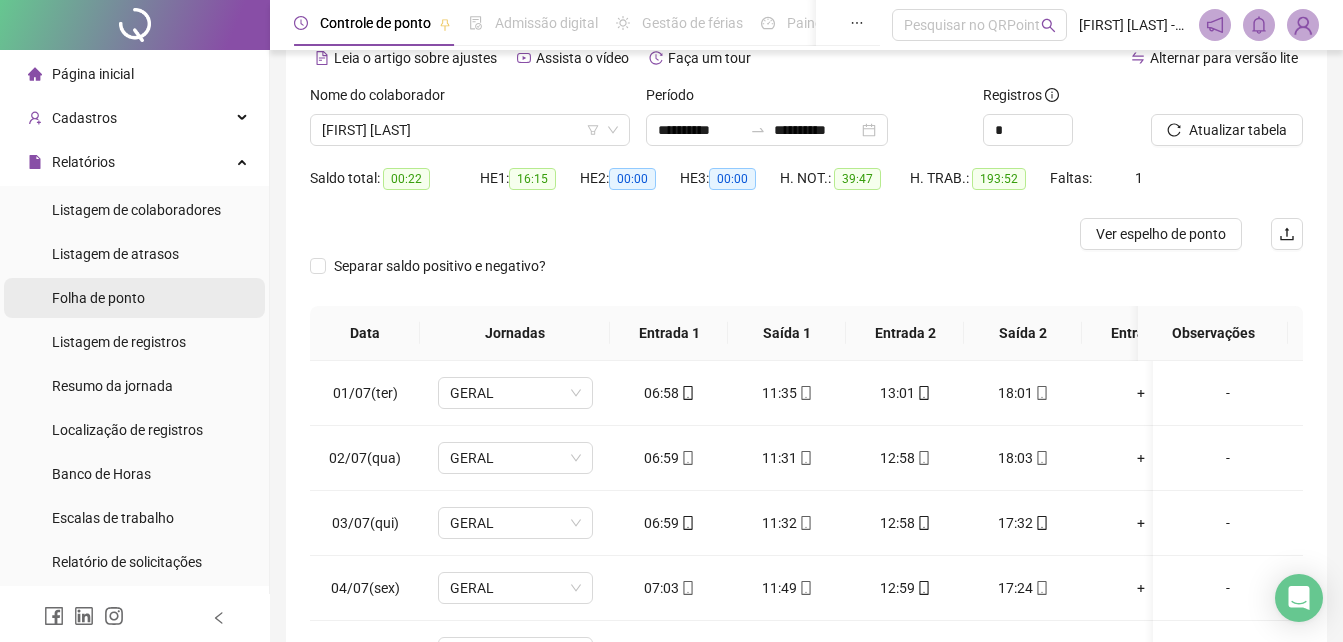 drag, startPoint x: 147, startPoint y: 294, endPoint x: 160, endPoint y: 292, distance: 13.152946 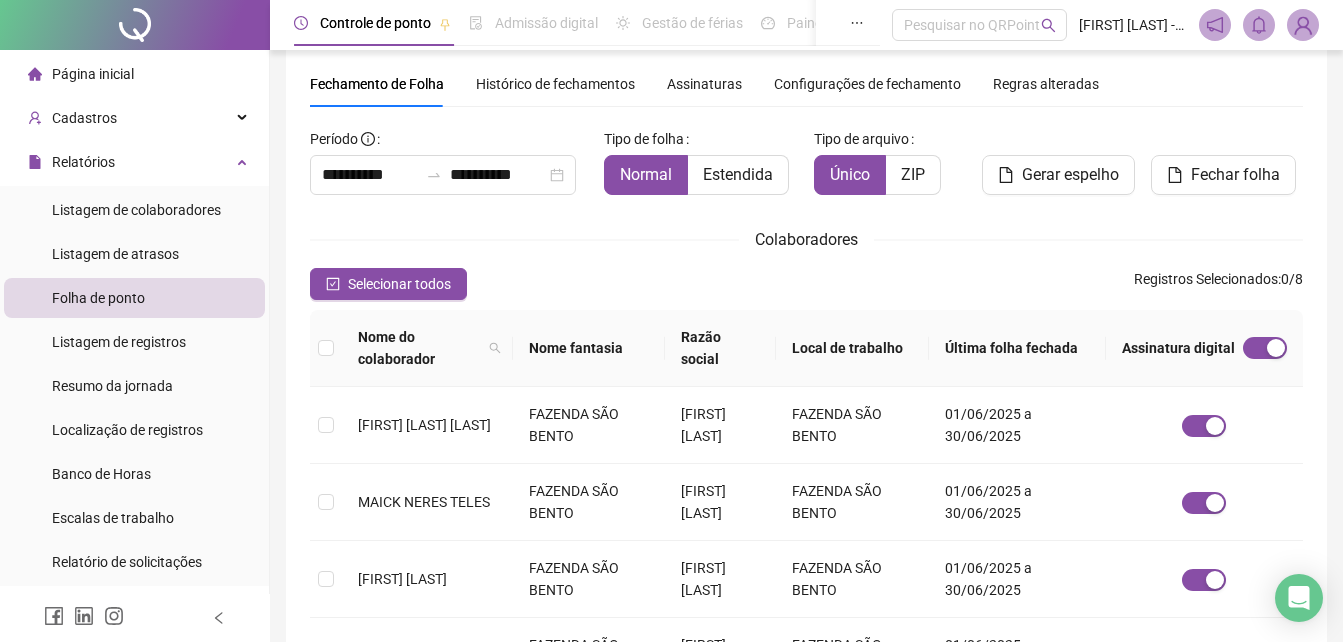 scroll, scrollTop: 89, scrollLeft: 0, axis: vertical 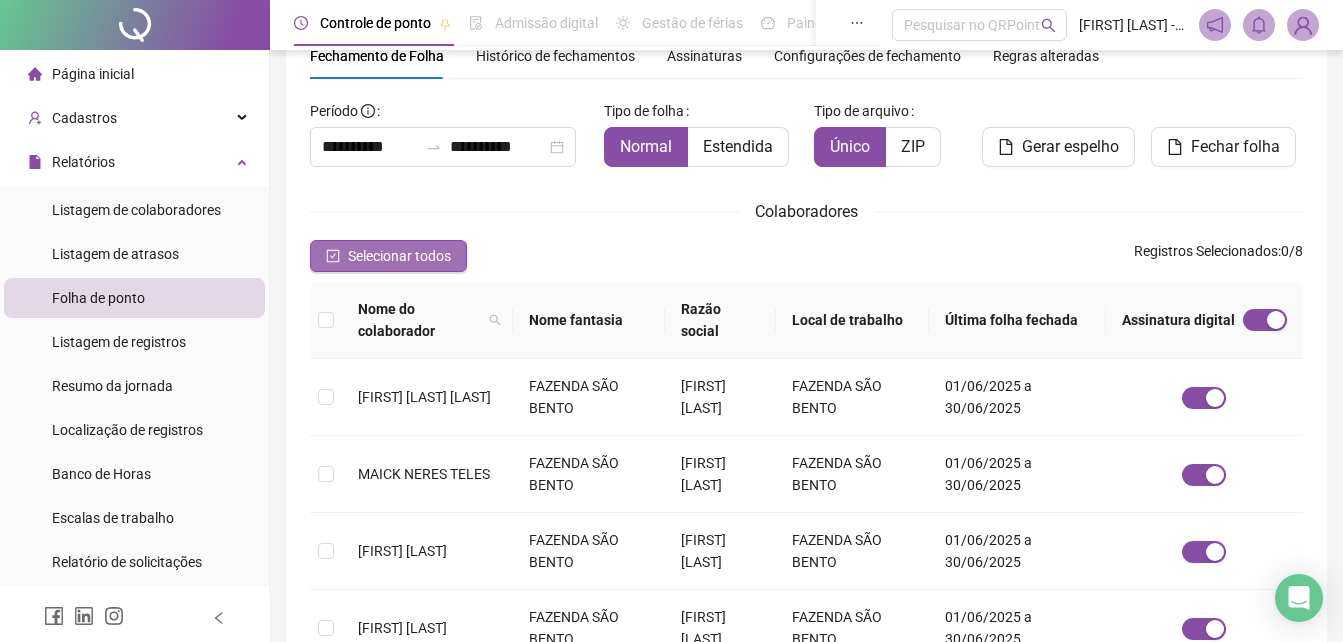 click on "Selecionar todos" at bounding box center [399, 256] 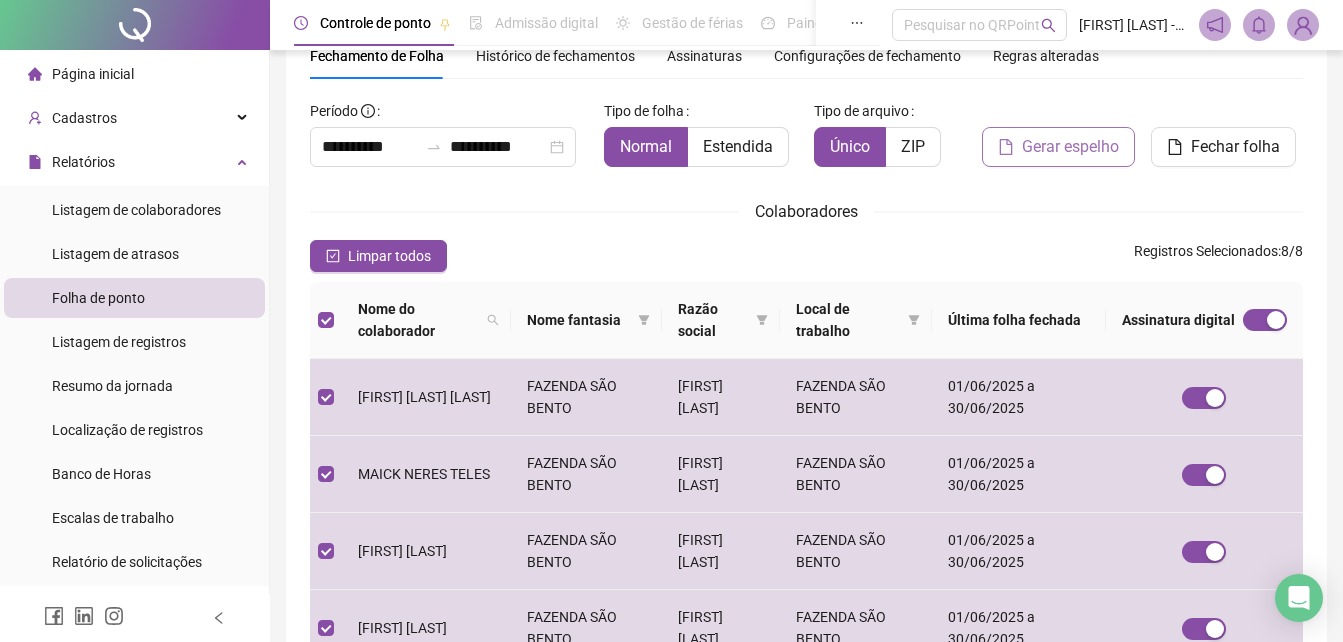 click on "Gerar espelho" at bounding box center [1070, 147] 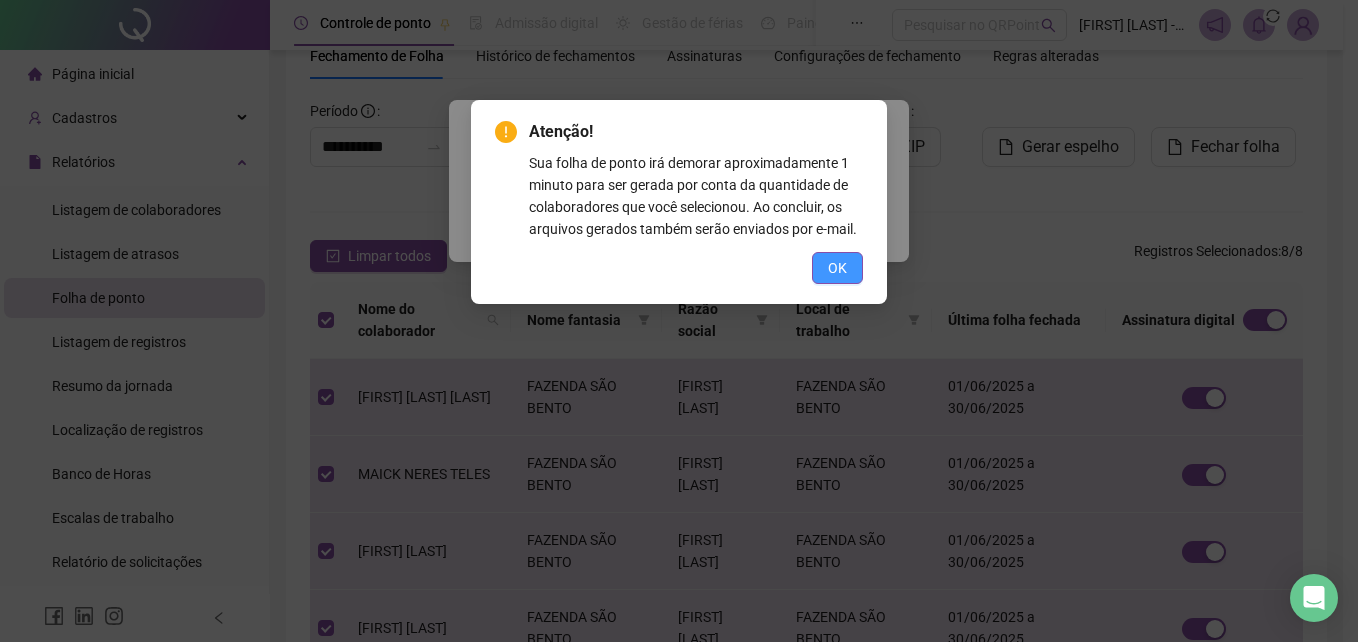 click on "OK" at bounding box center (837, 268) 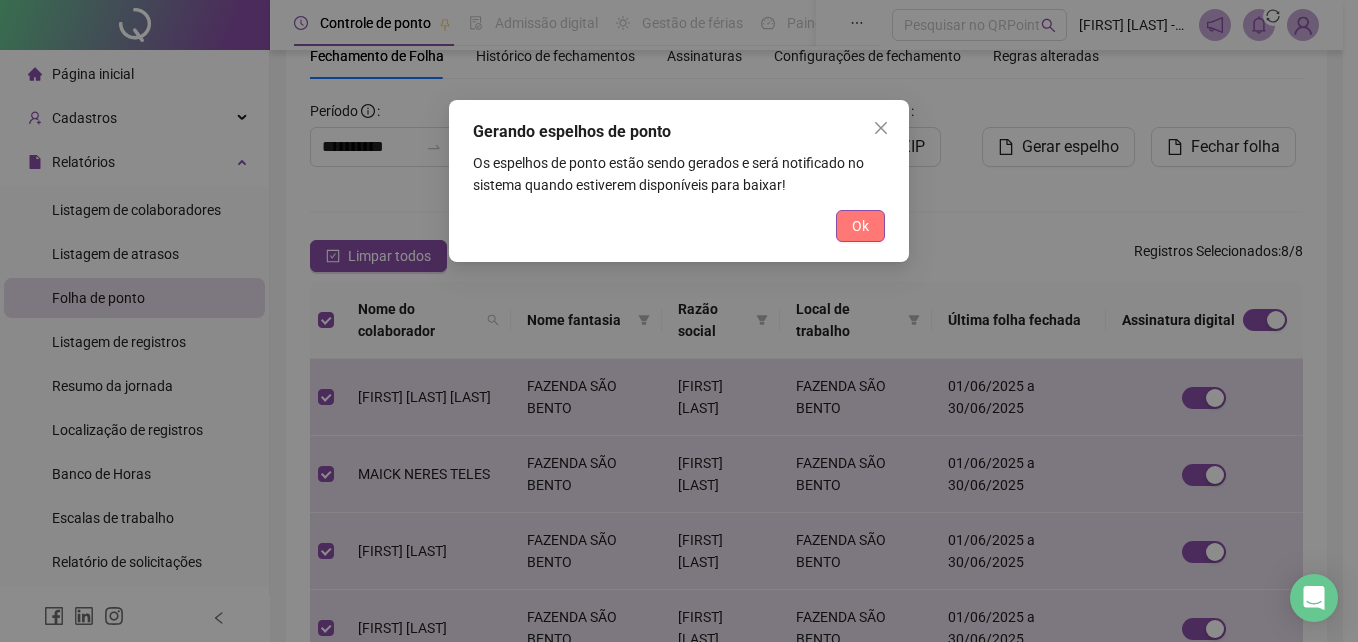 click on "Ok" at bounding box center [860, 226] 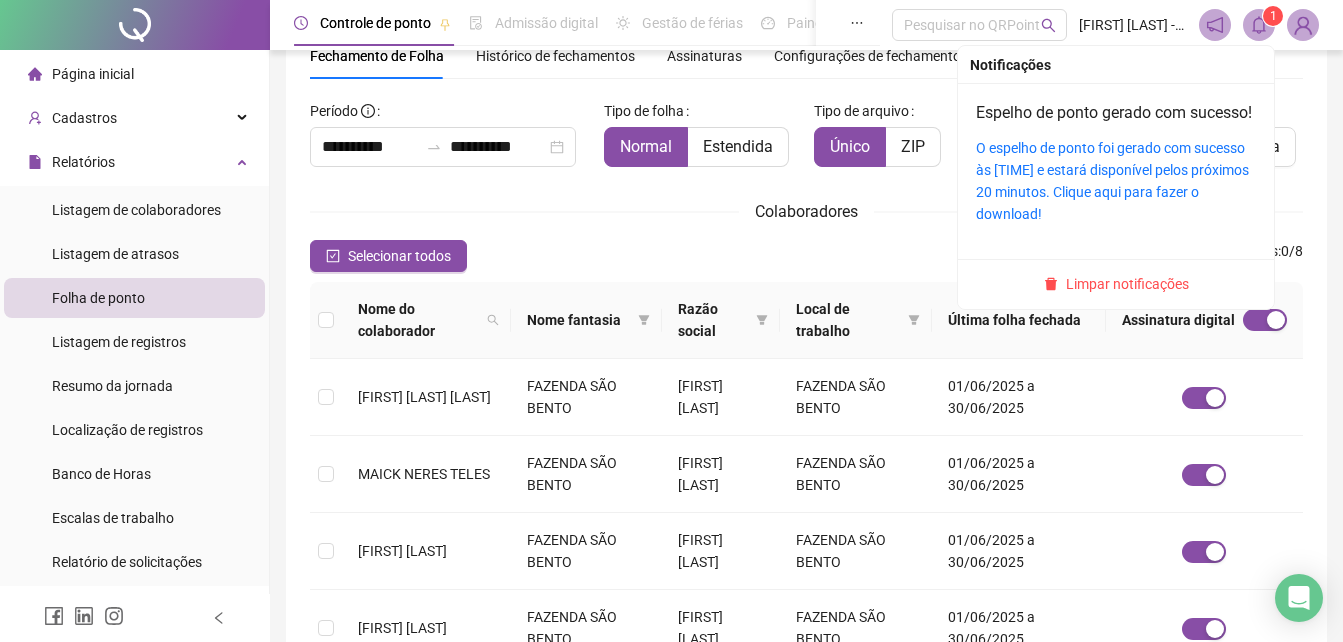 click 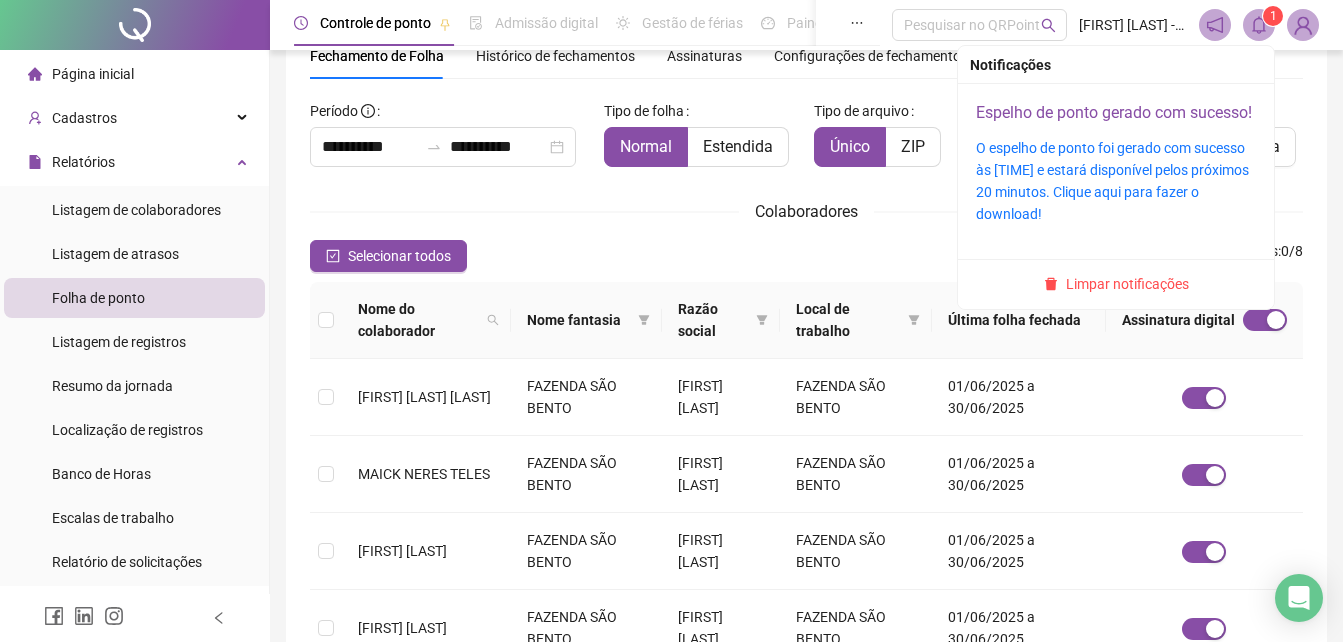 click on "Espelho de ponto gerado com sucesso!" at bounding box center (1114, 112) 